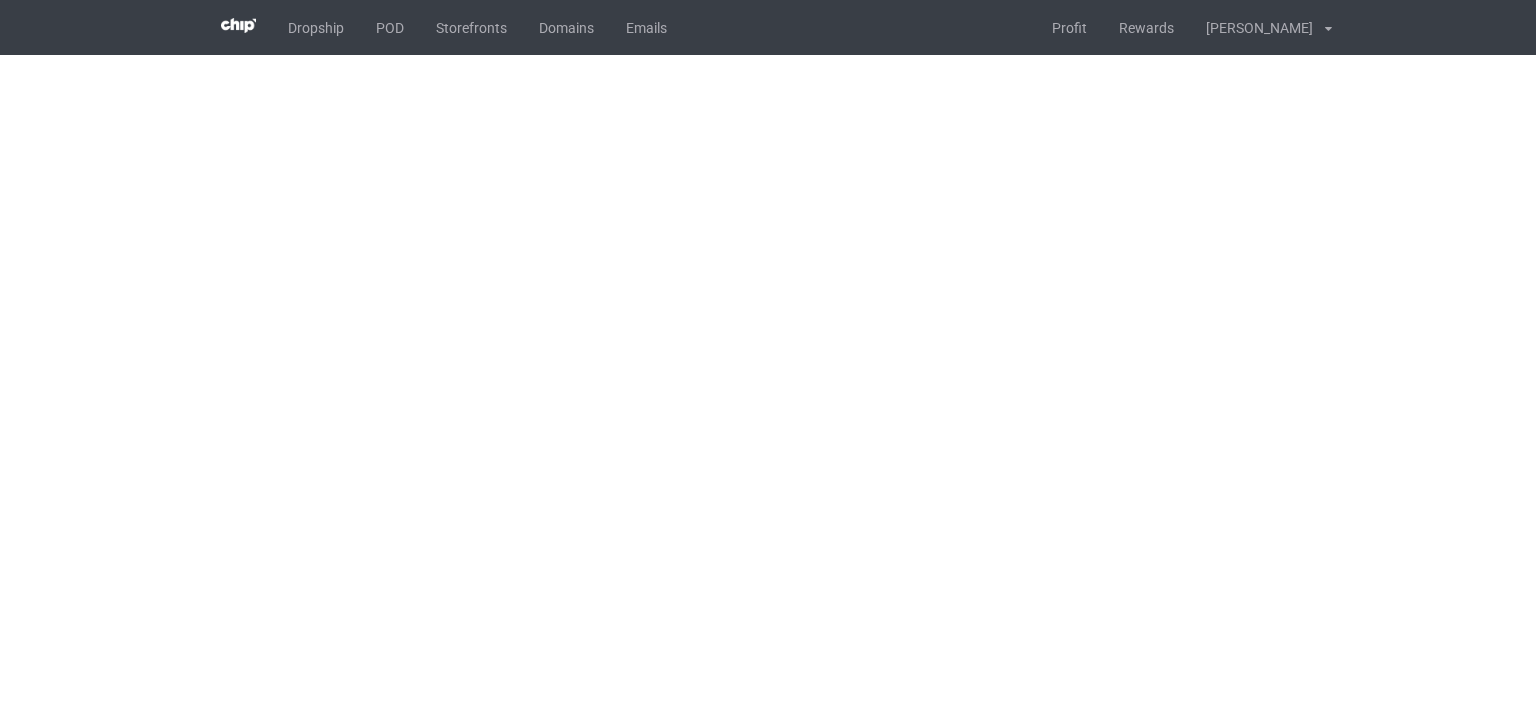 scroll, scrollTop: 0, scrollLeft: 0, axis: both 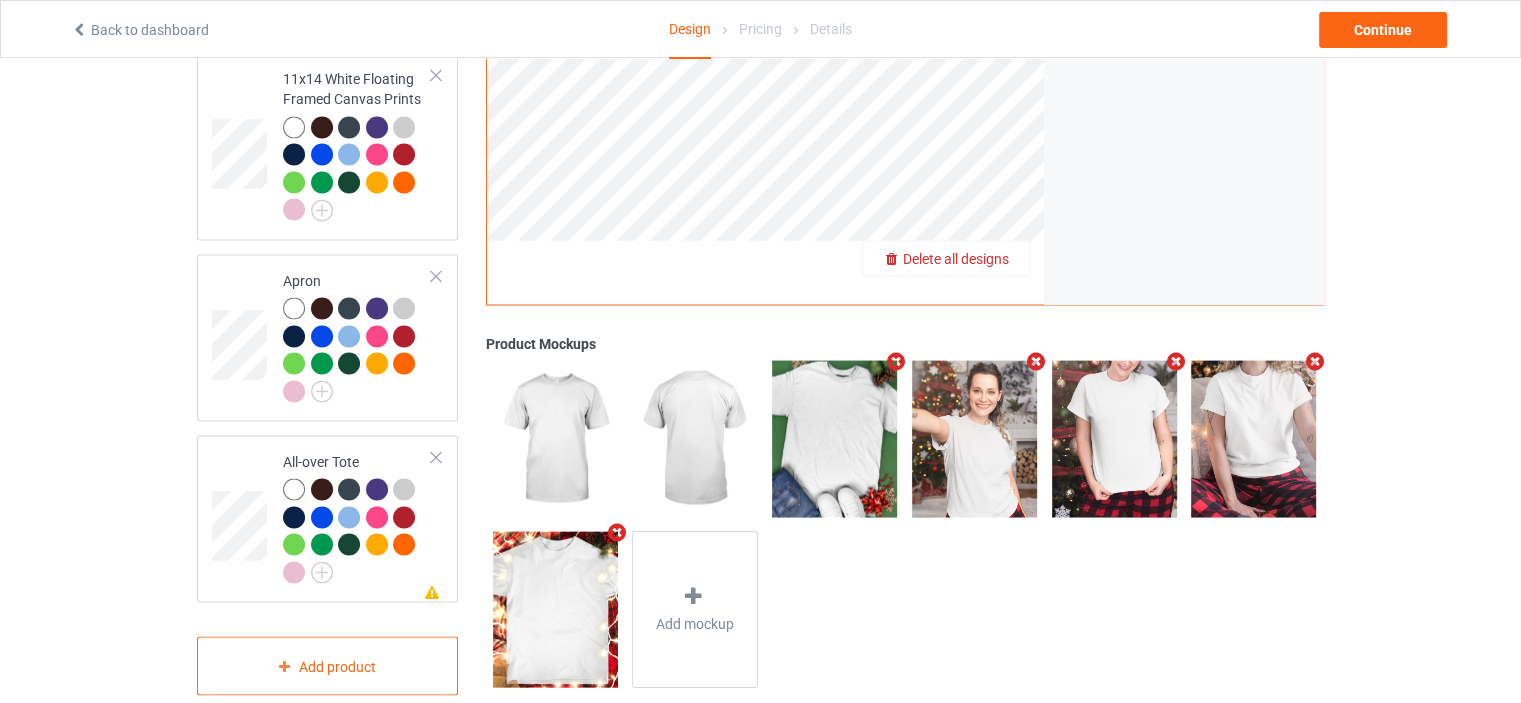 click on "Delete all designs" at bounding box center (956, 259) 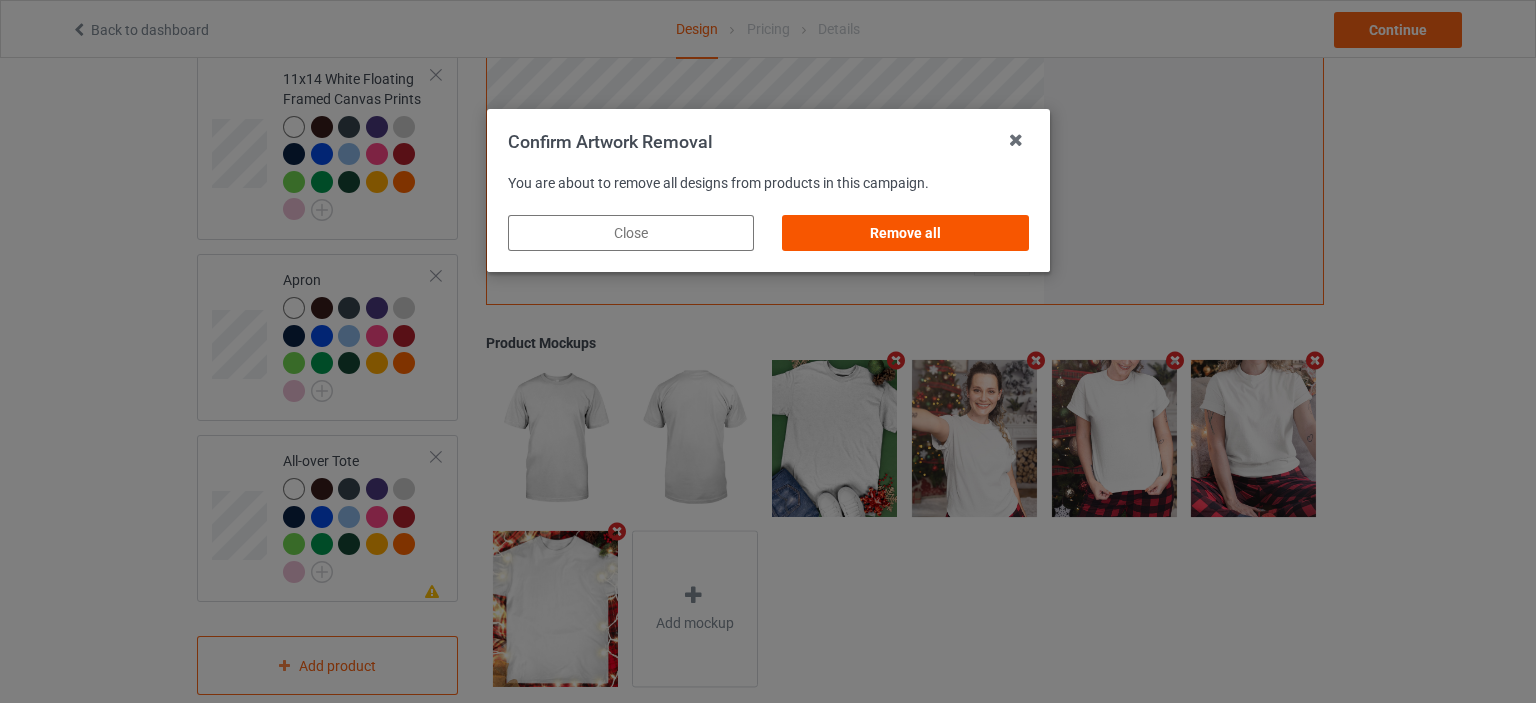 click on "Remove all" at bounding box center (905, 233) 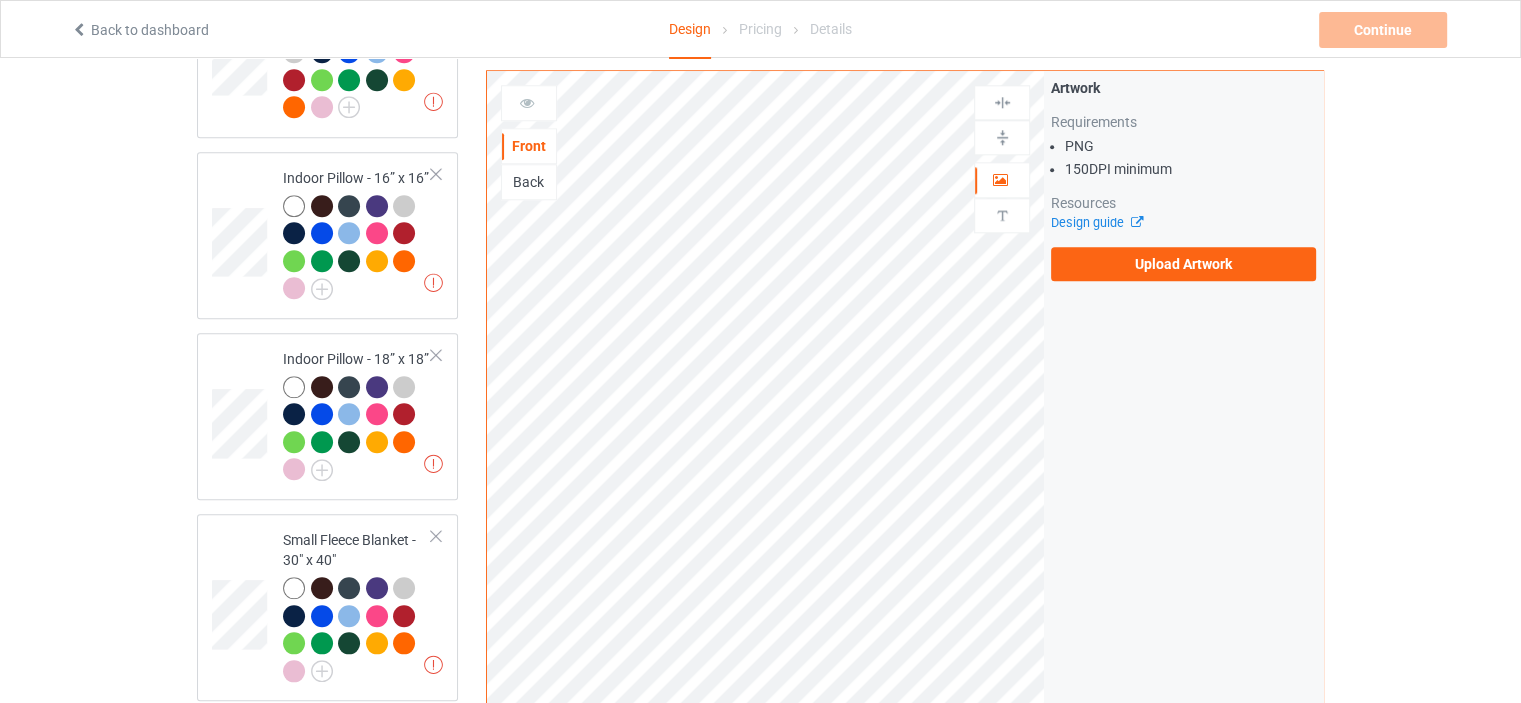scroll, scrollTop: 0, scrollLeft: 0, axis: both 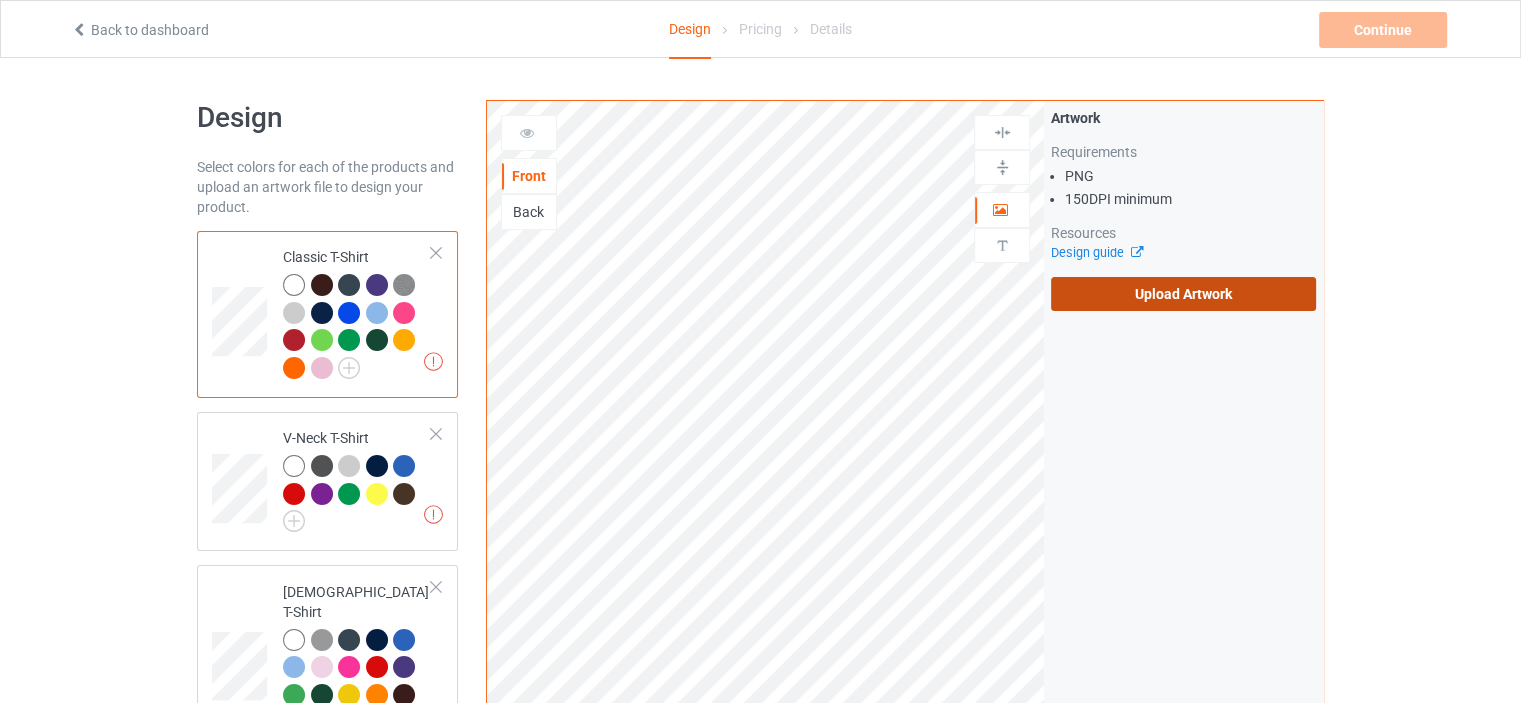 click on "Upload Artwork" at bounding box center [1183, 294] 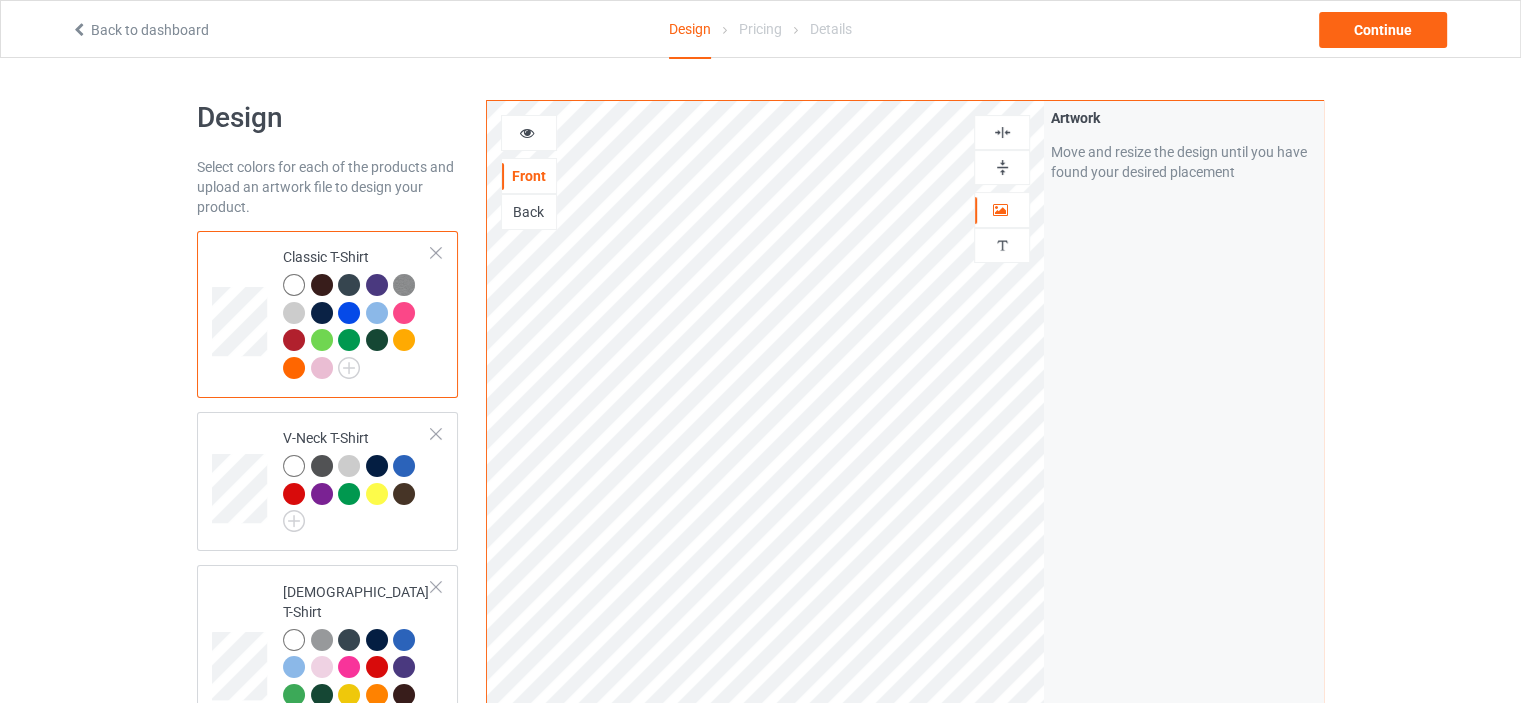 click at bounding box center [529, 133] 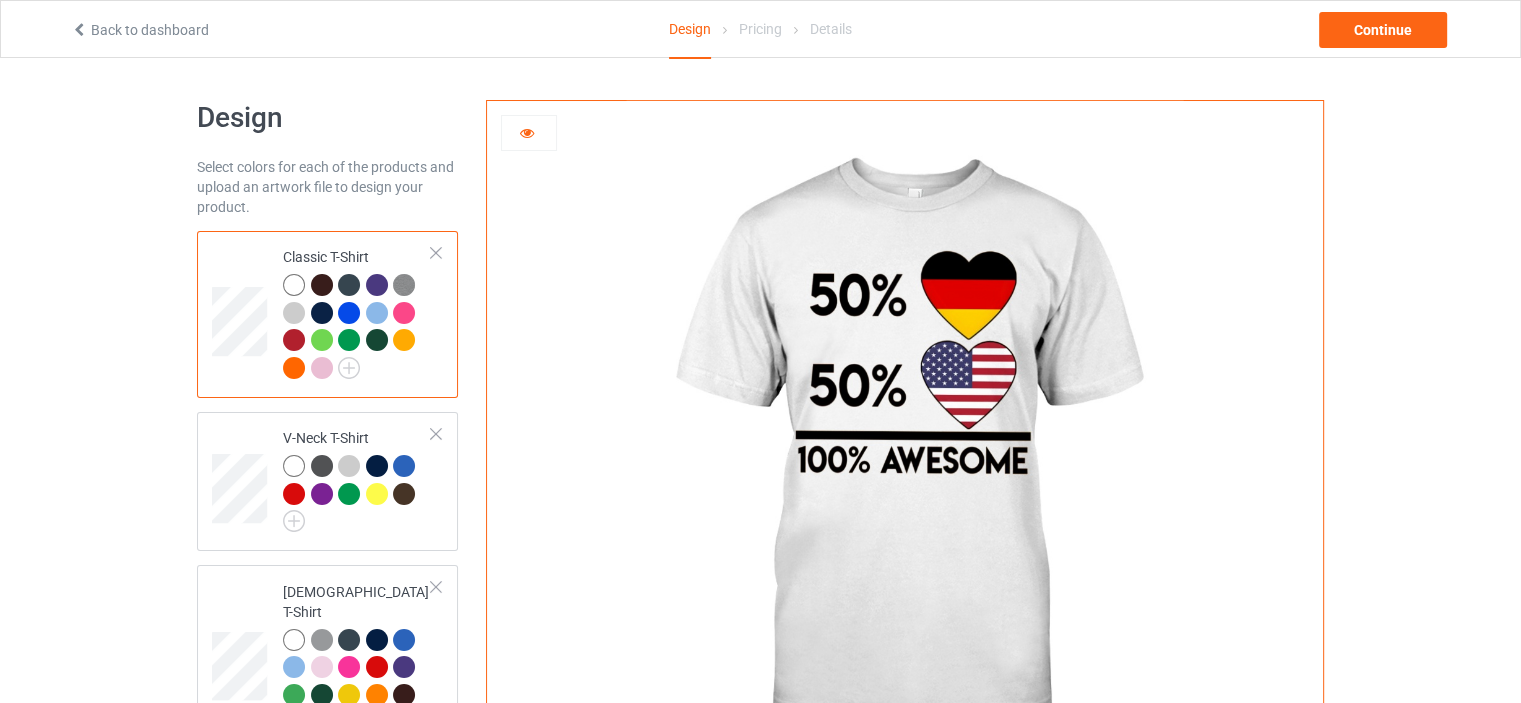 click at bounding box center (527, 130) 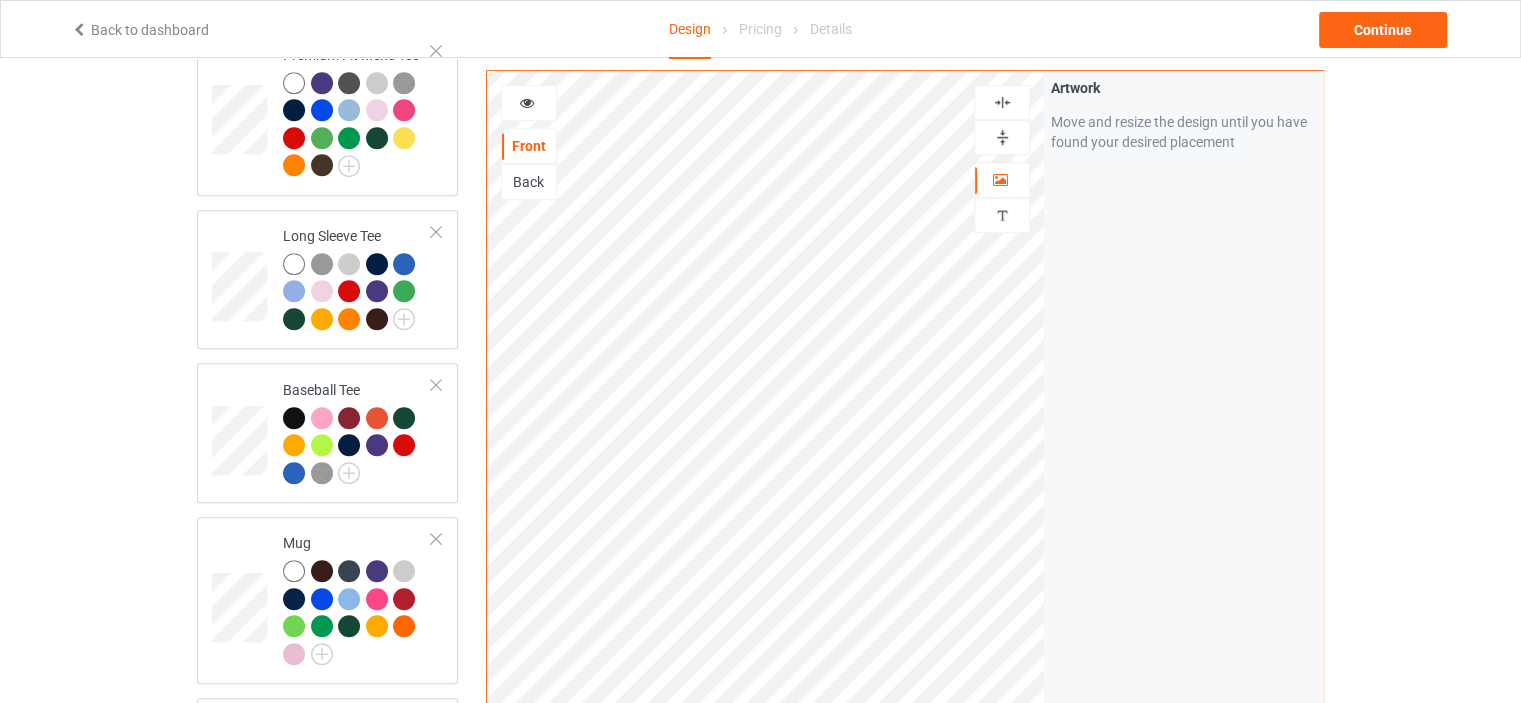 scroll, scrollTop: 1400, scrollLeft: 0, axis: vertical 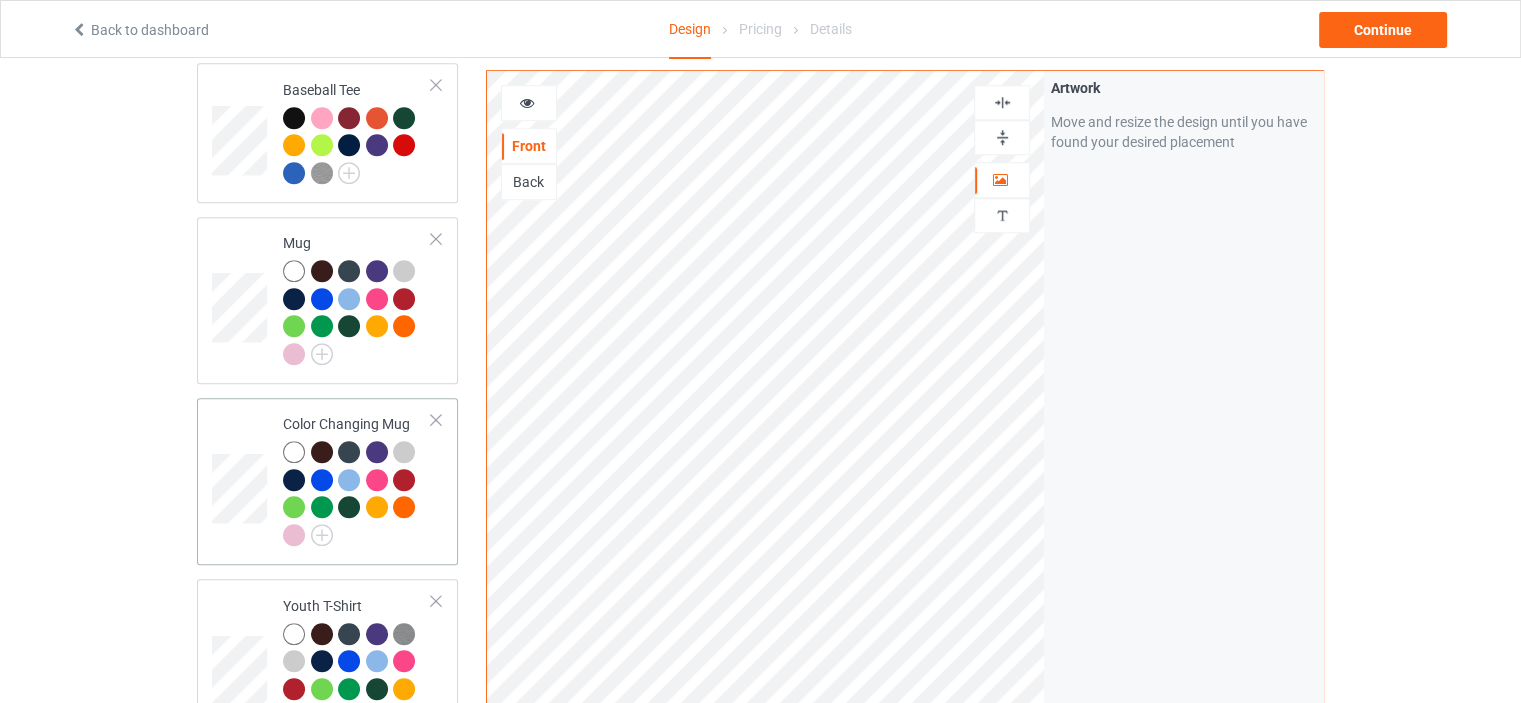 click on "Color Changing Mug" at bounding box center (357, 481) 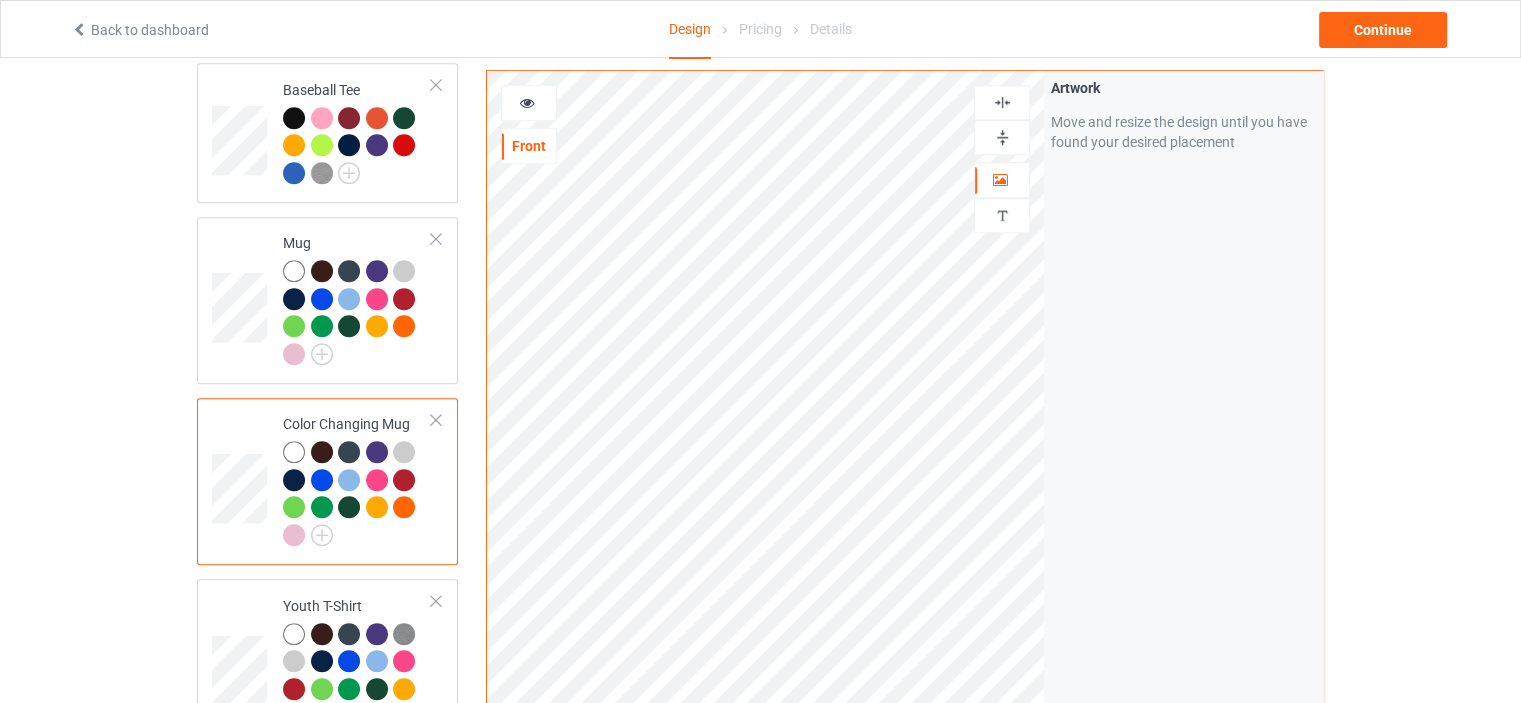 click at bounding box center [1002, 137] 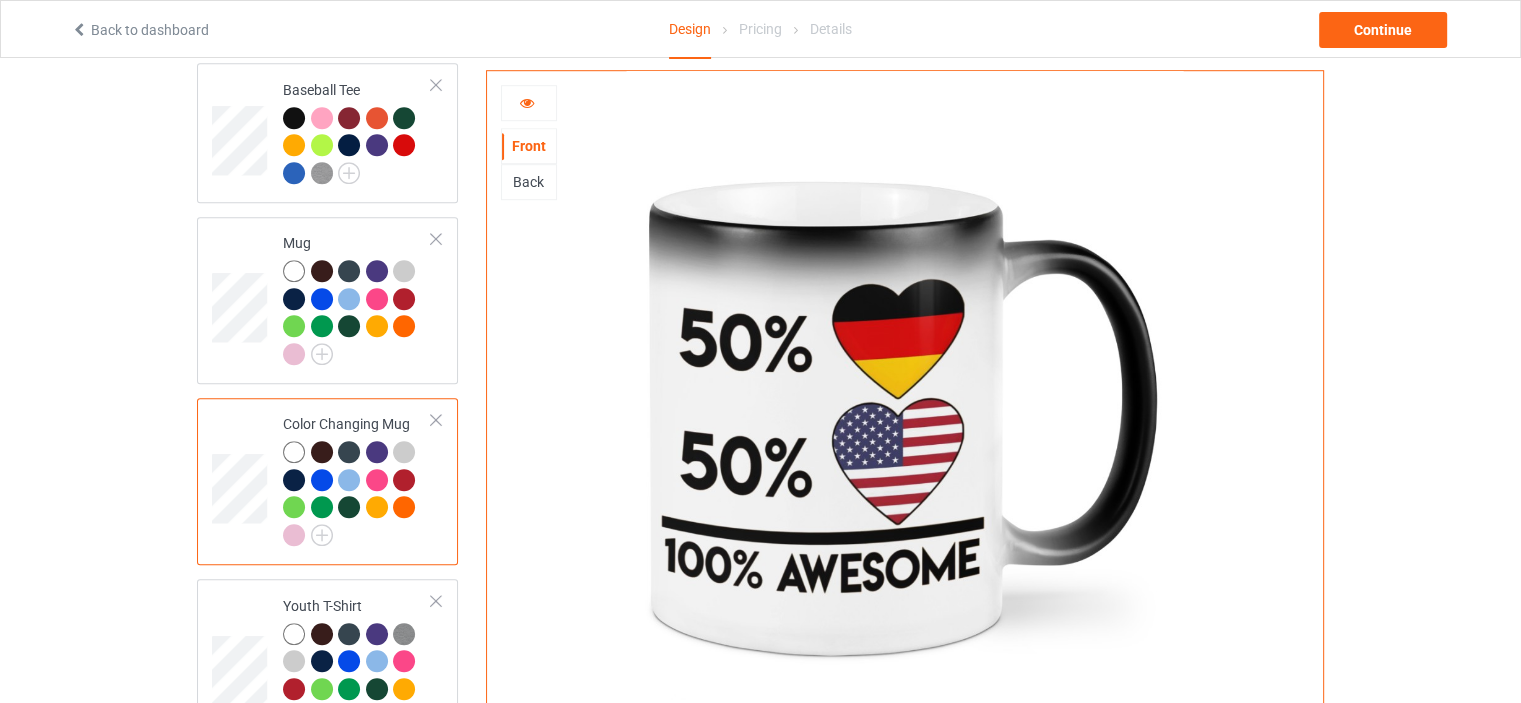 click at bounding box center (529, 103) 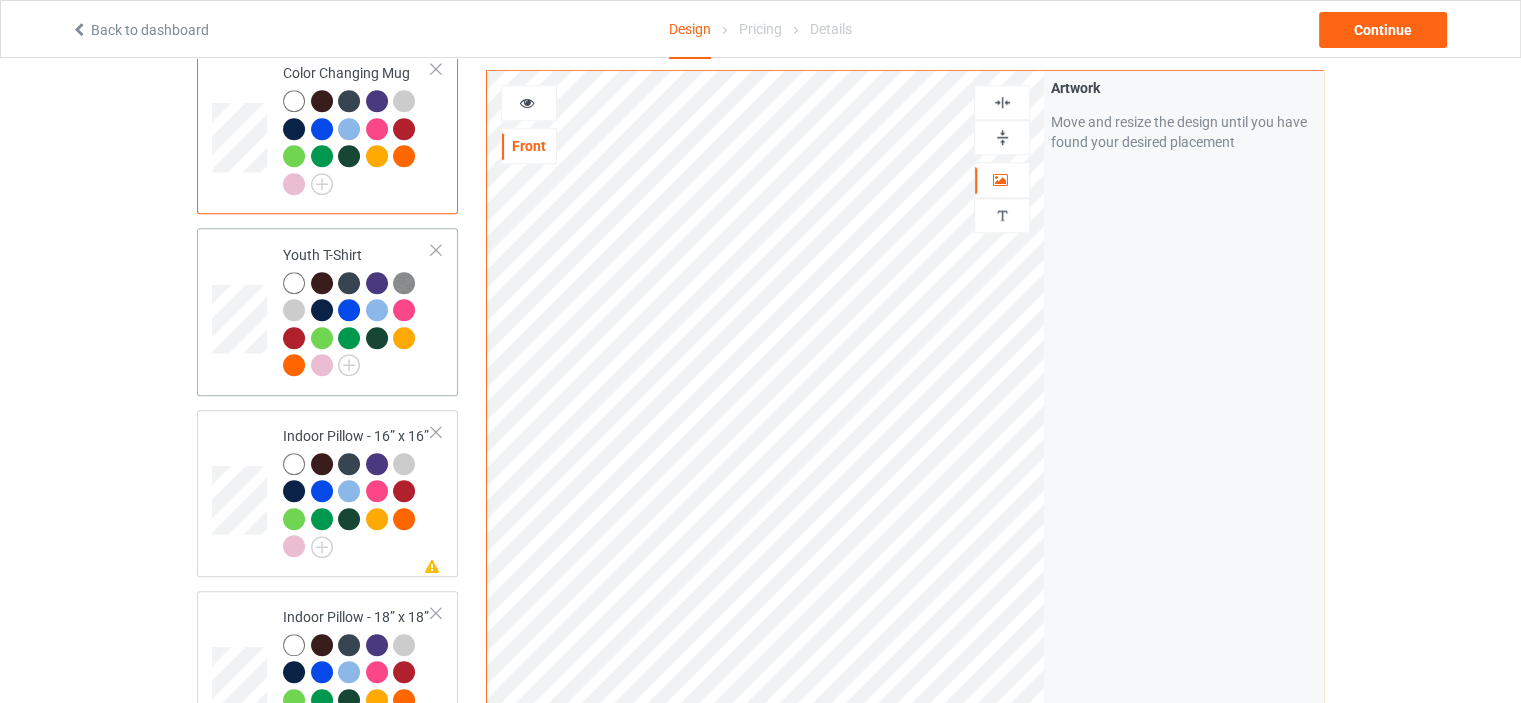scroll, scrollTop: 1800, scrollLeft: 0, axis: vertical 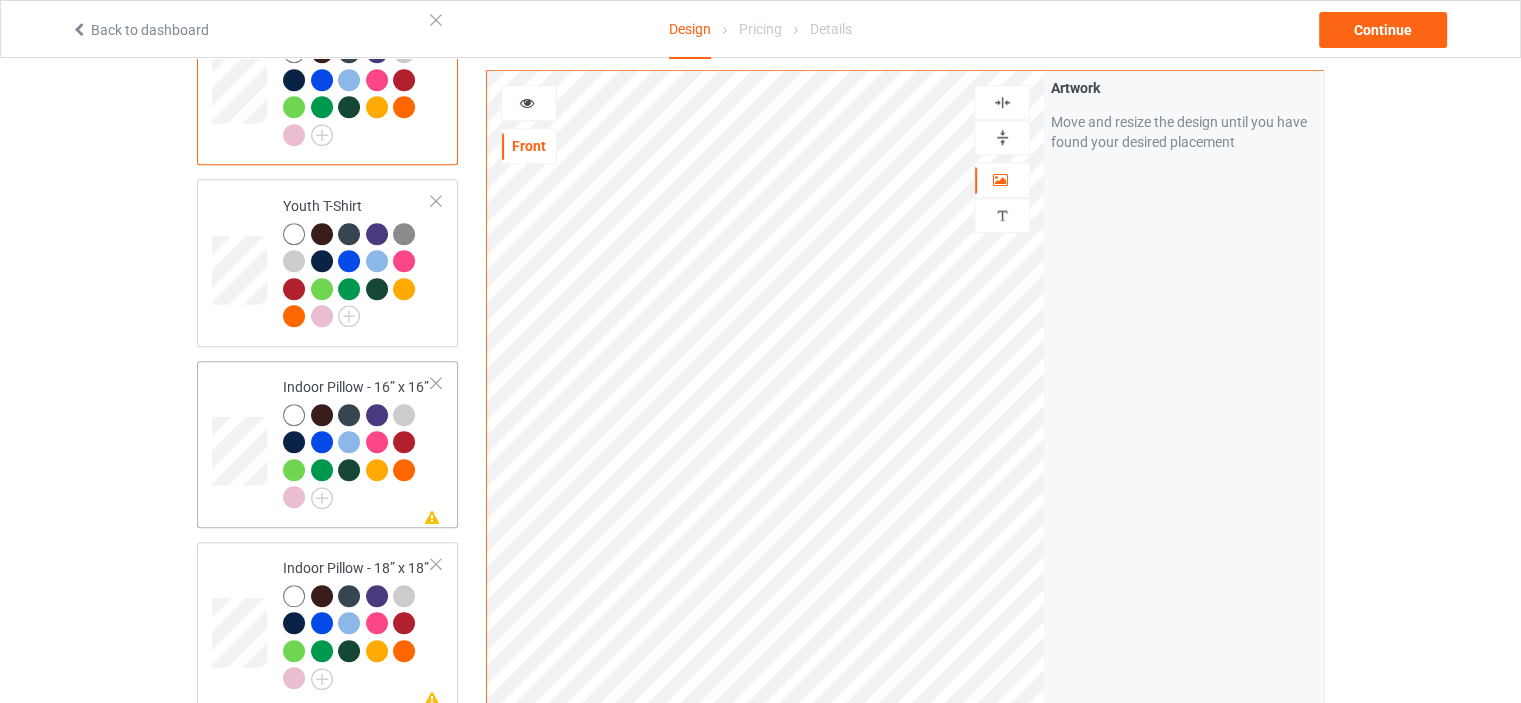 click on "Indoor Pillow - 16” x 16”" at bounding box center (357, 442) 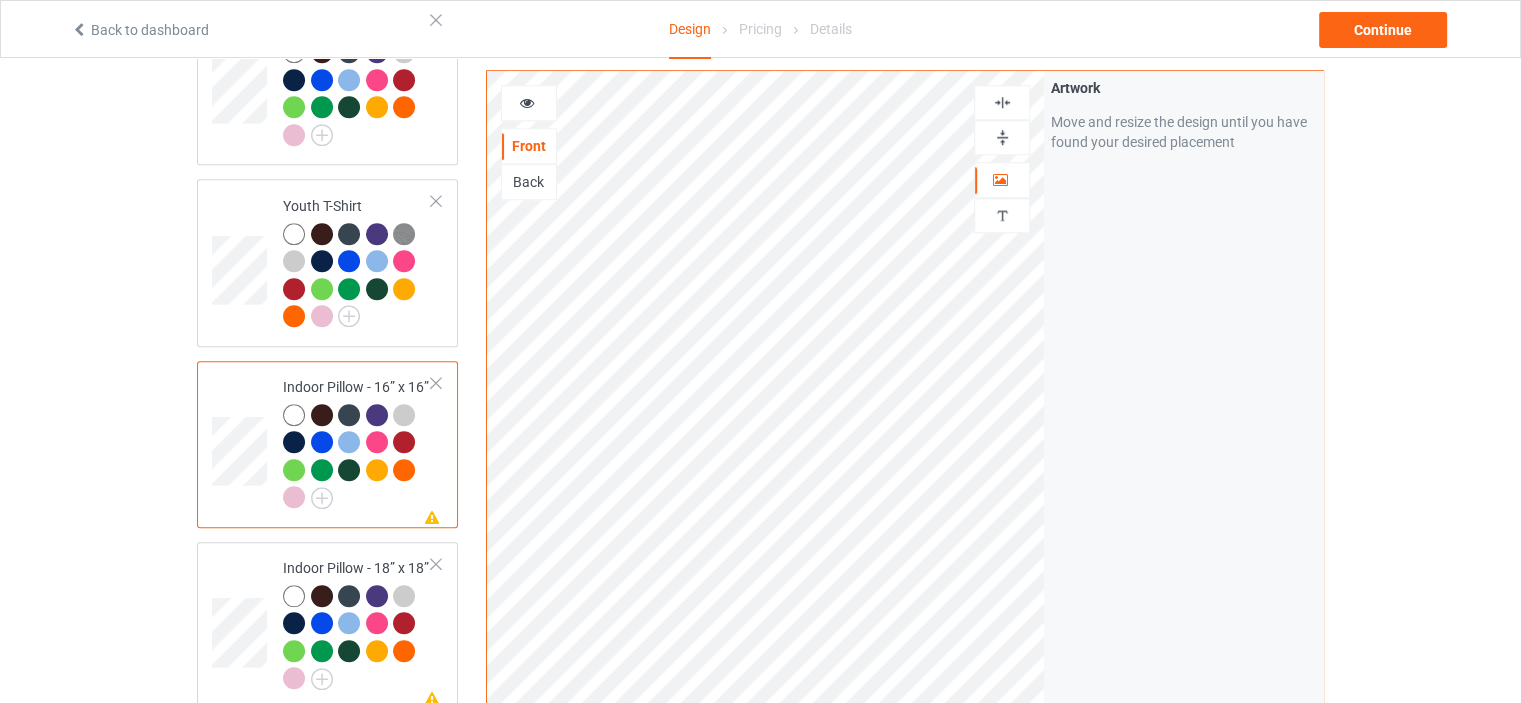 click at bounding box center (1002, 137) 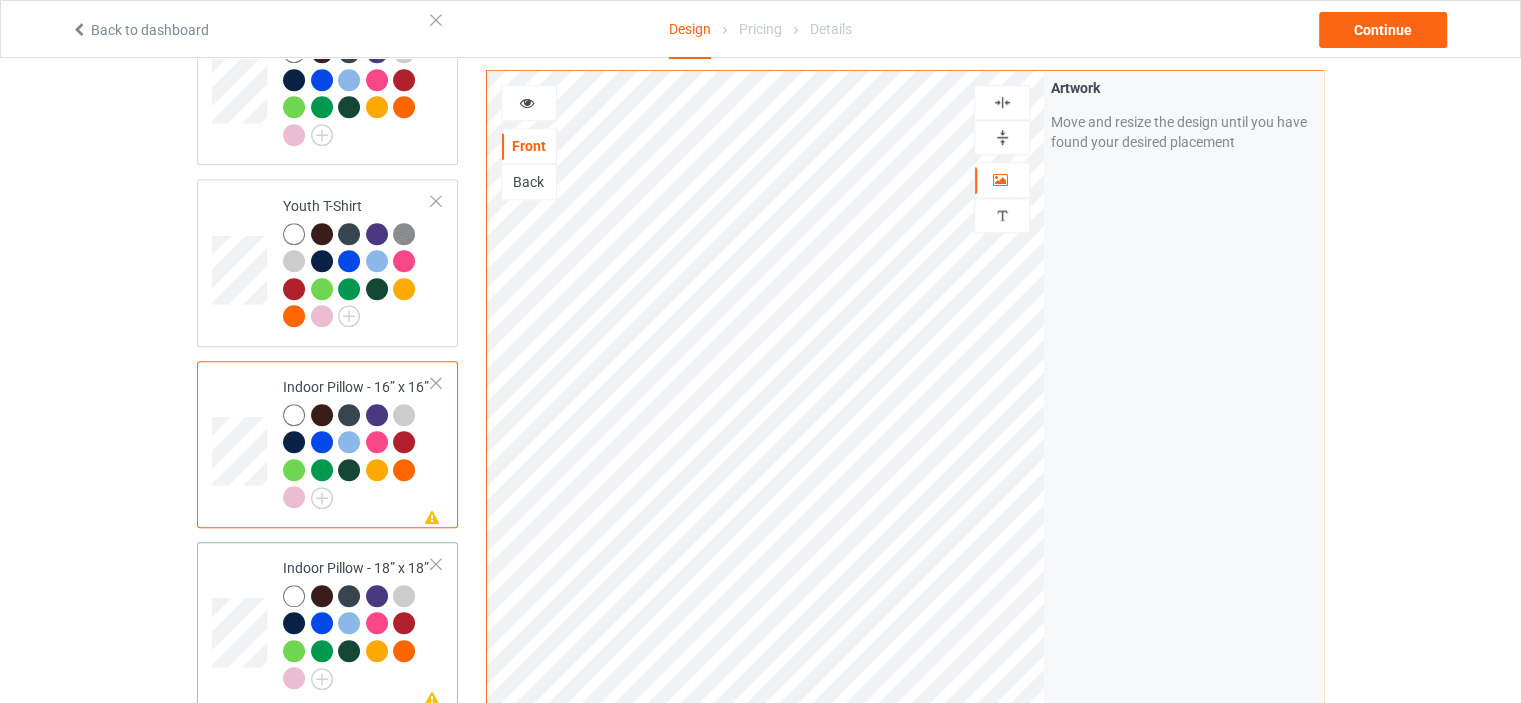 click on "Missing artwork on 1 side(s) Indoor Pillow - 18” x 18”" at bounding box center (357, 625) 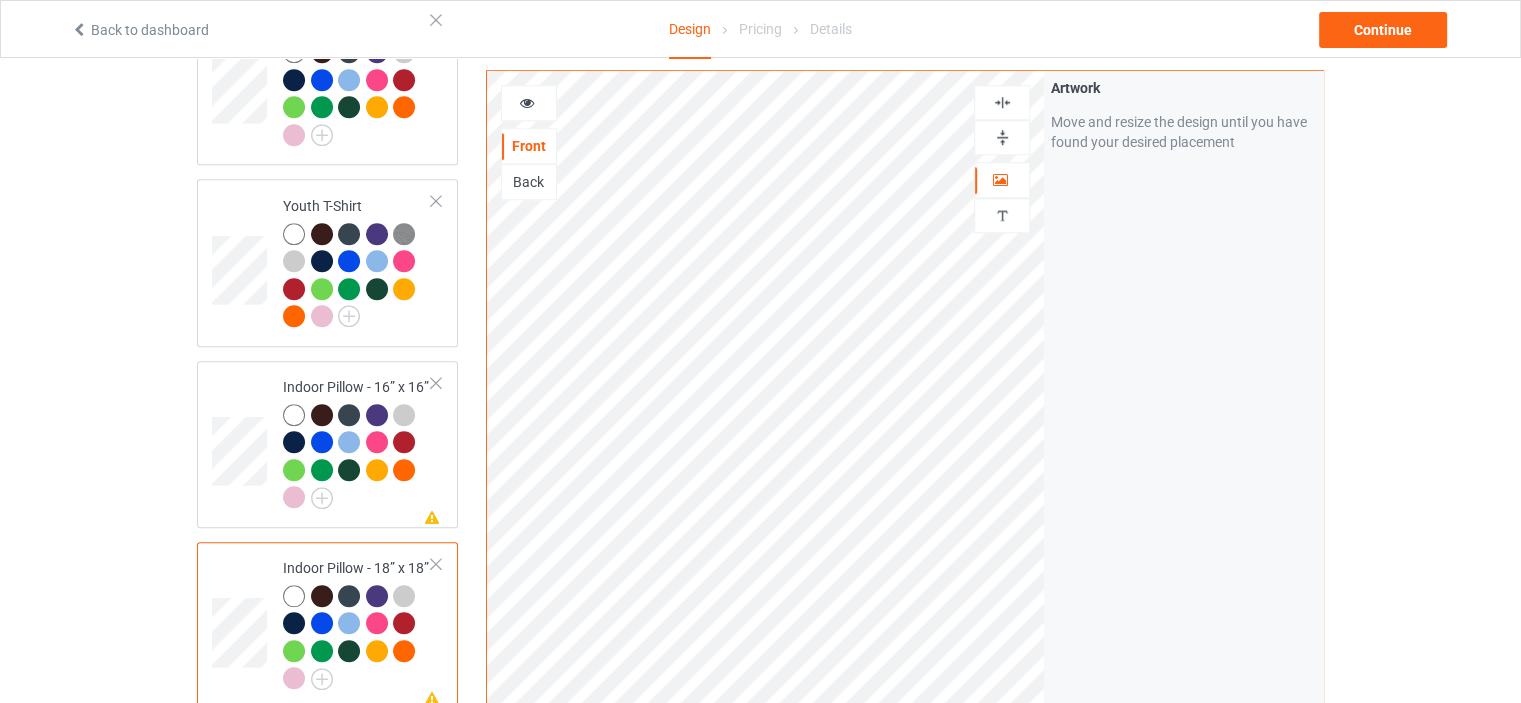 click at bounding box center [1002, 137] 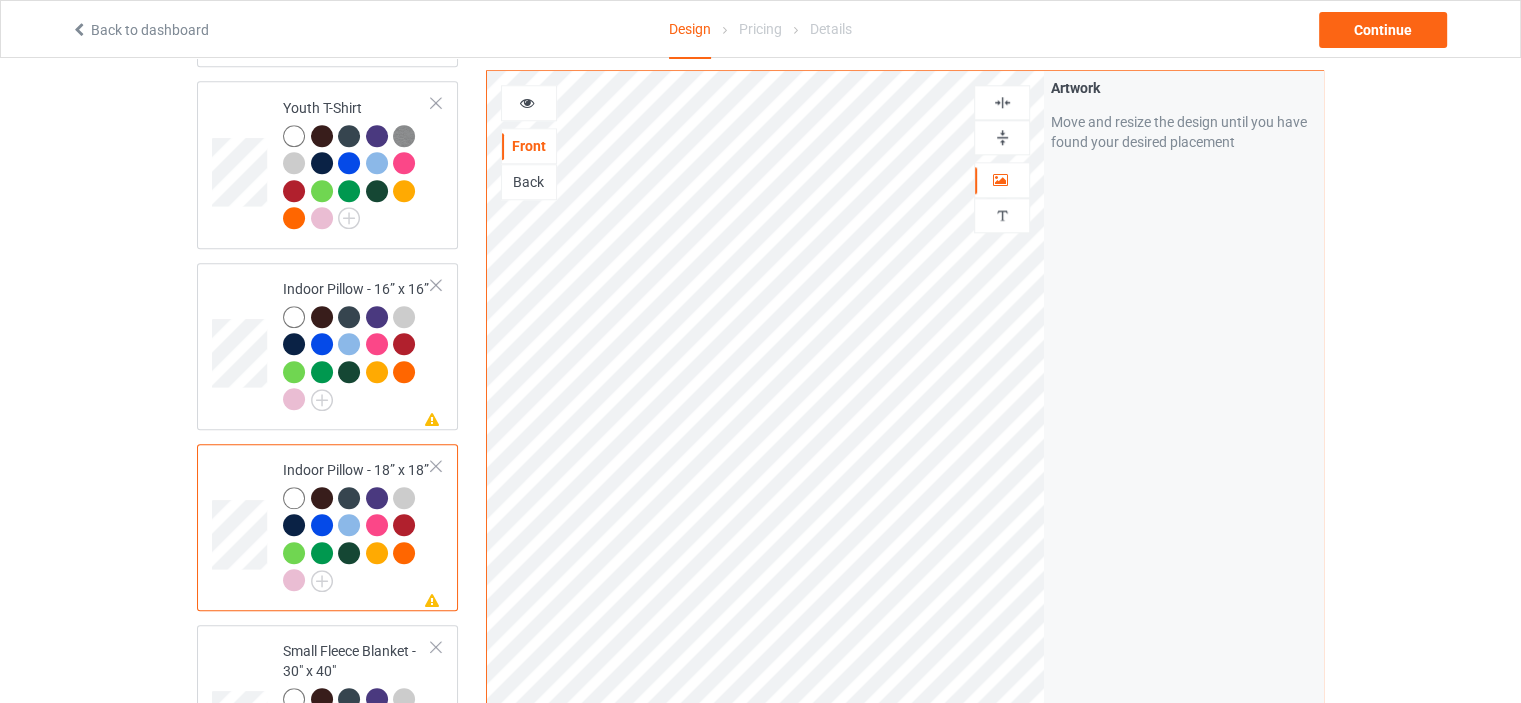 scroll, scrollTop: 2000, scrollLeft: 0, axis: vertical 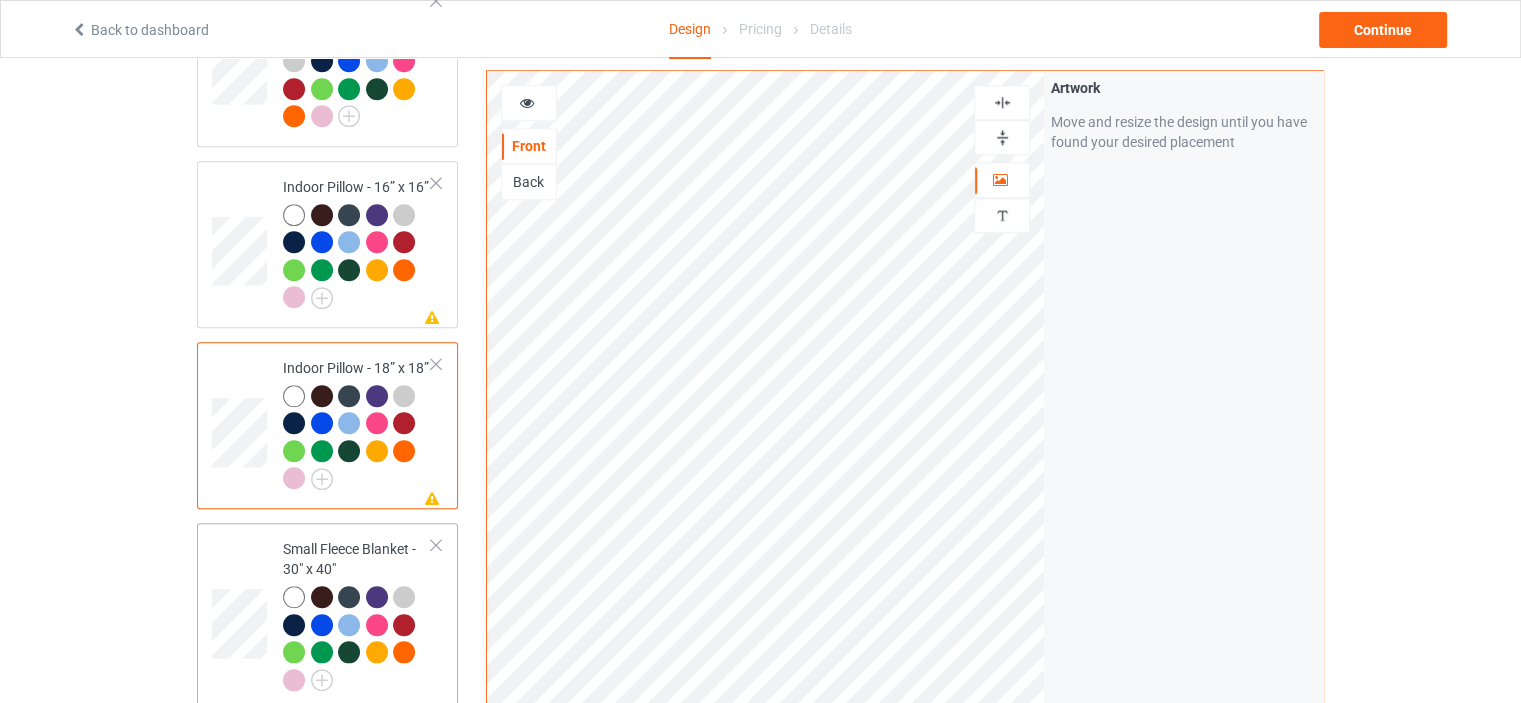 click on "Small Fleece Blanket - 30" x 40"" at bounding box center (357, 614) 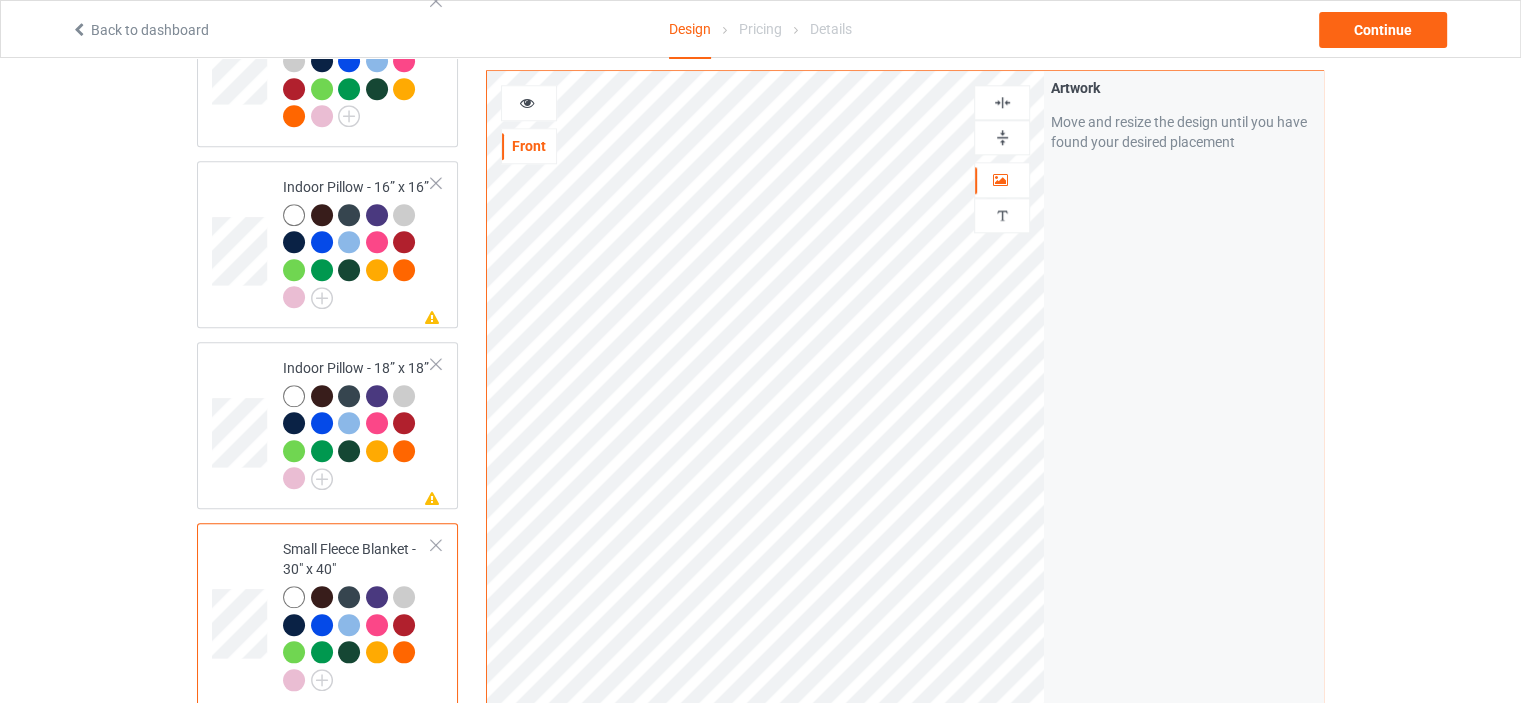 scroll, scrollTop: 2300, scrollLeft: 0, axis: vertical 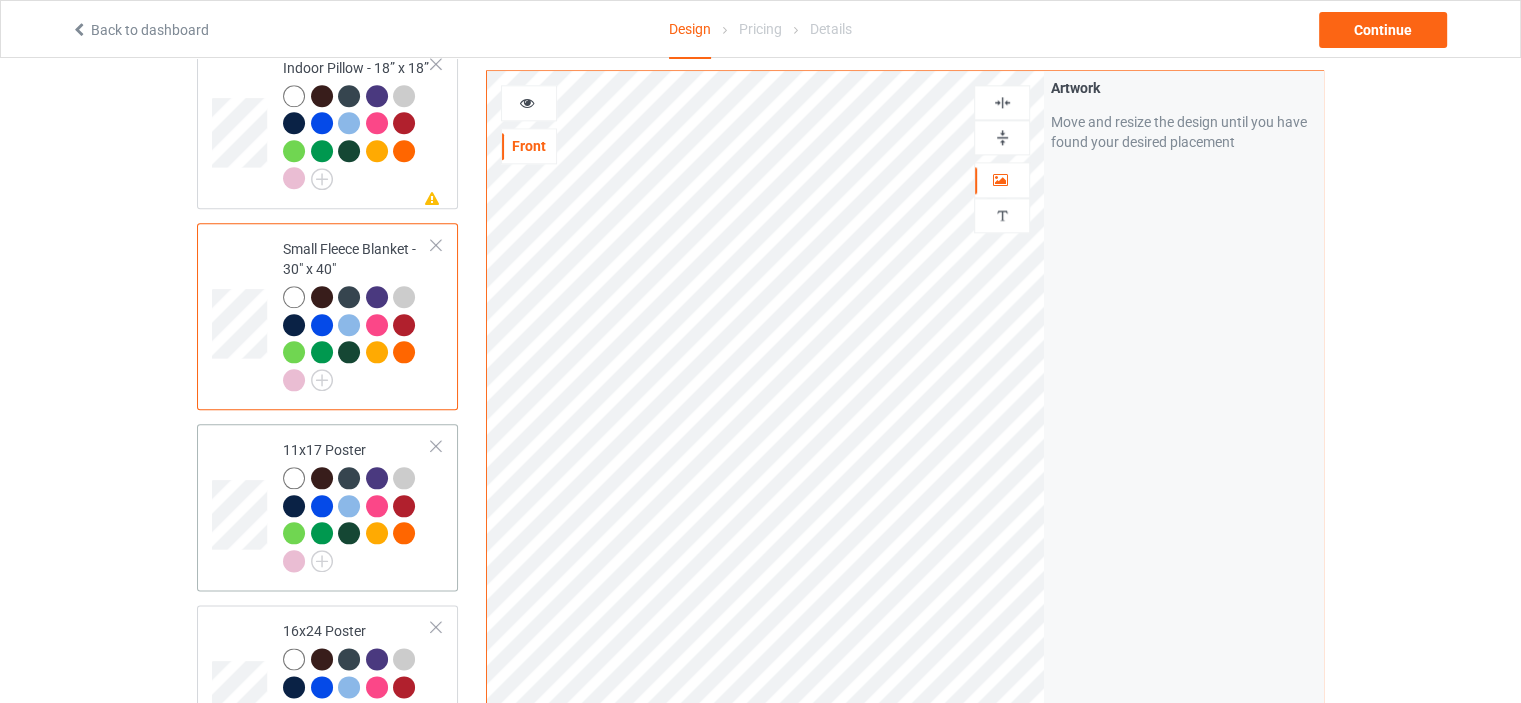 click on "11x17 Poster" at bounding box center (357, 505) 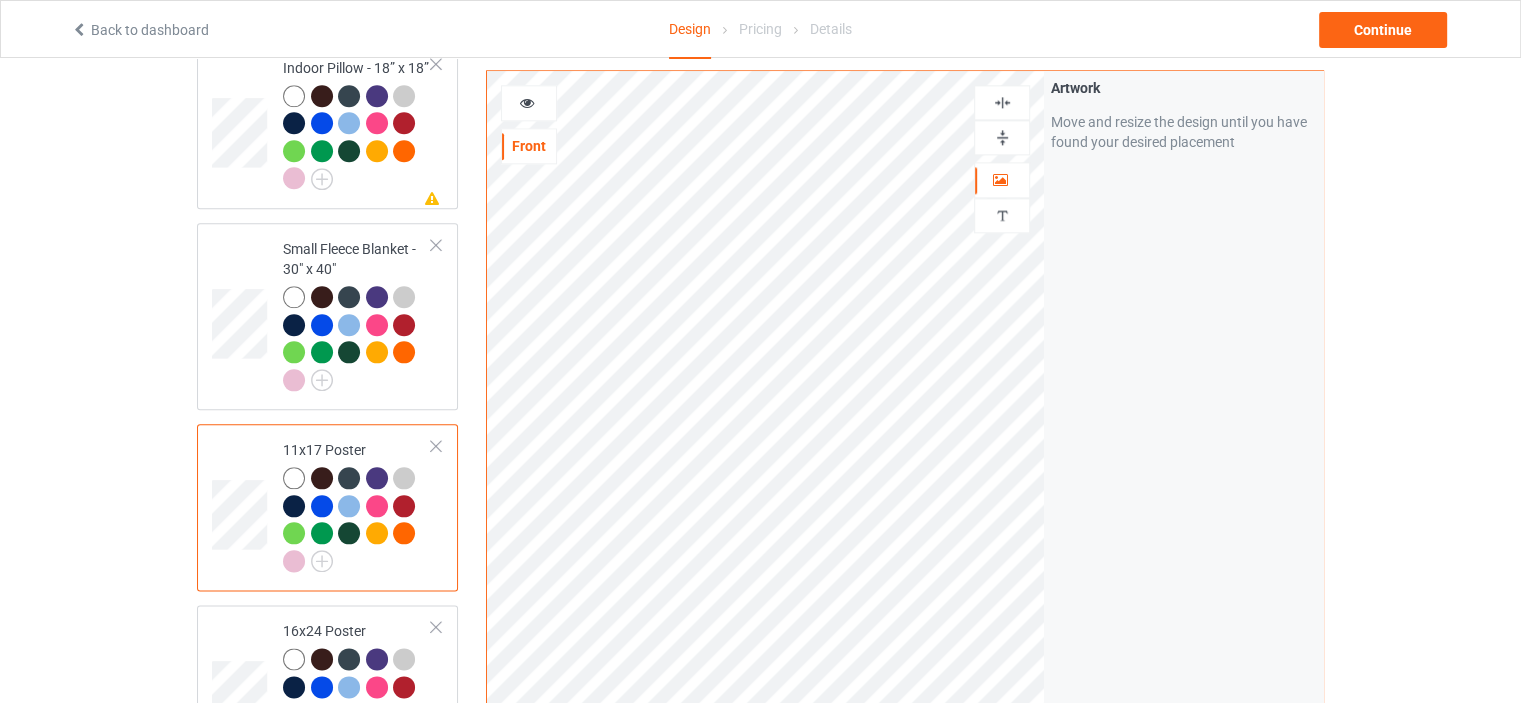 click at bounding box center (1002, 137) 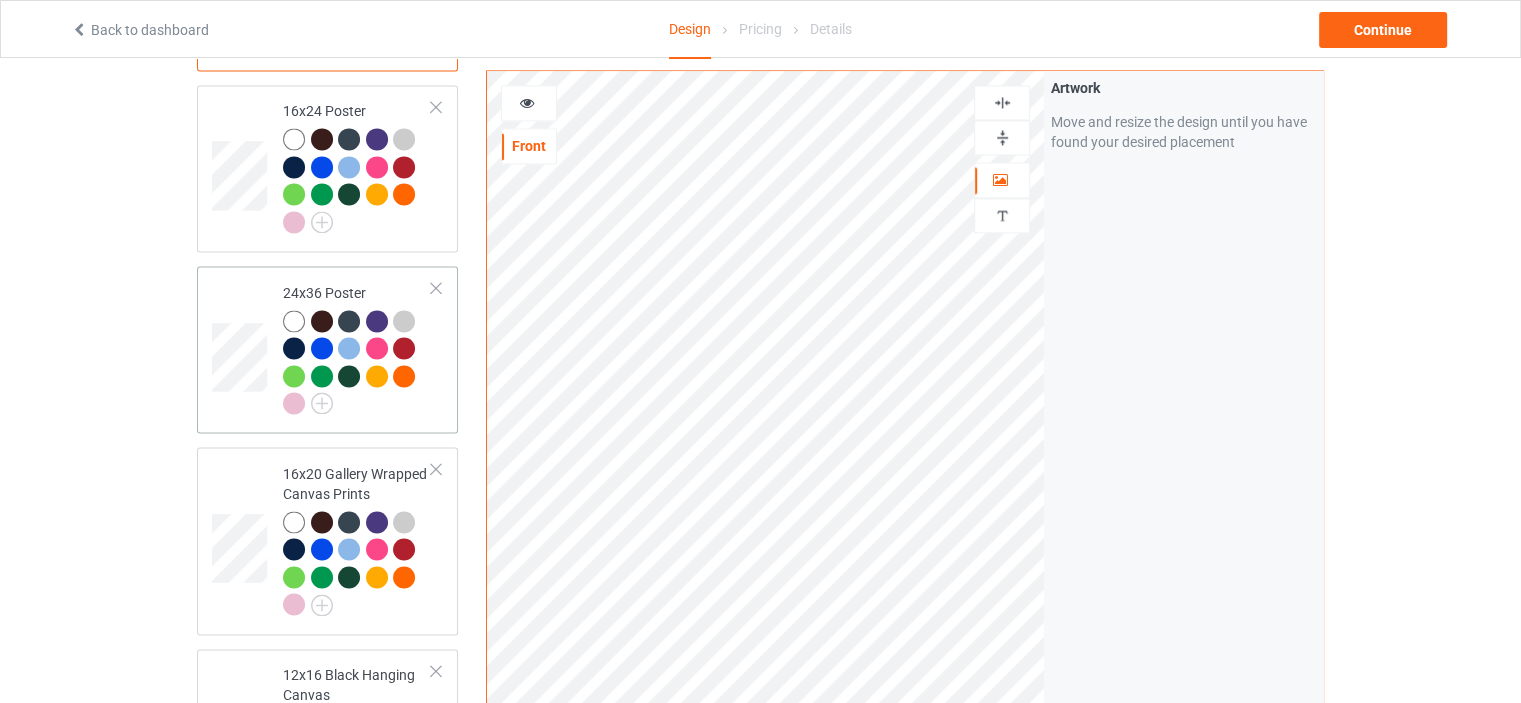 scroll, scrollTop: 2900, scrollLeft: 0, axis: vertical 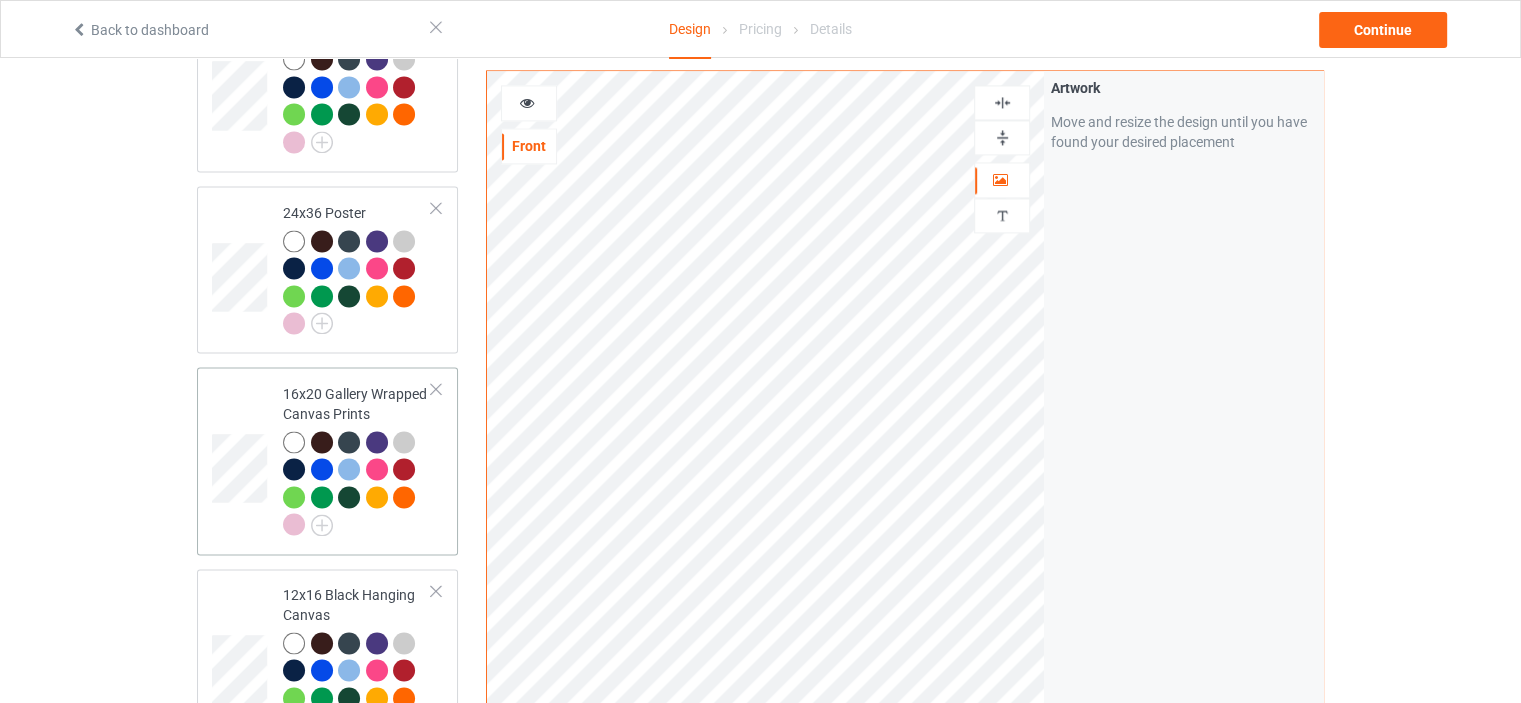 click on "16x20 Gallery Wrapped Canvas Prints" at bounding box center (357, 459) 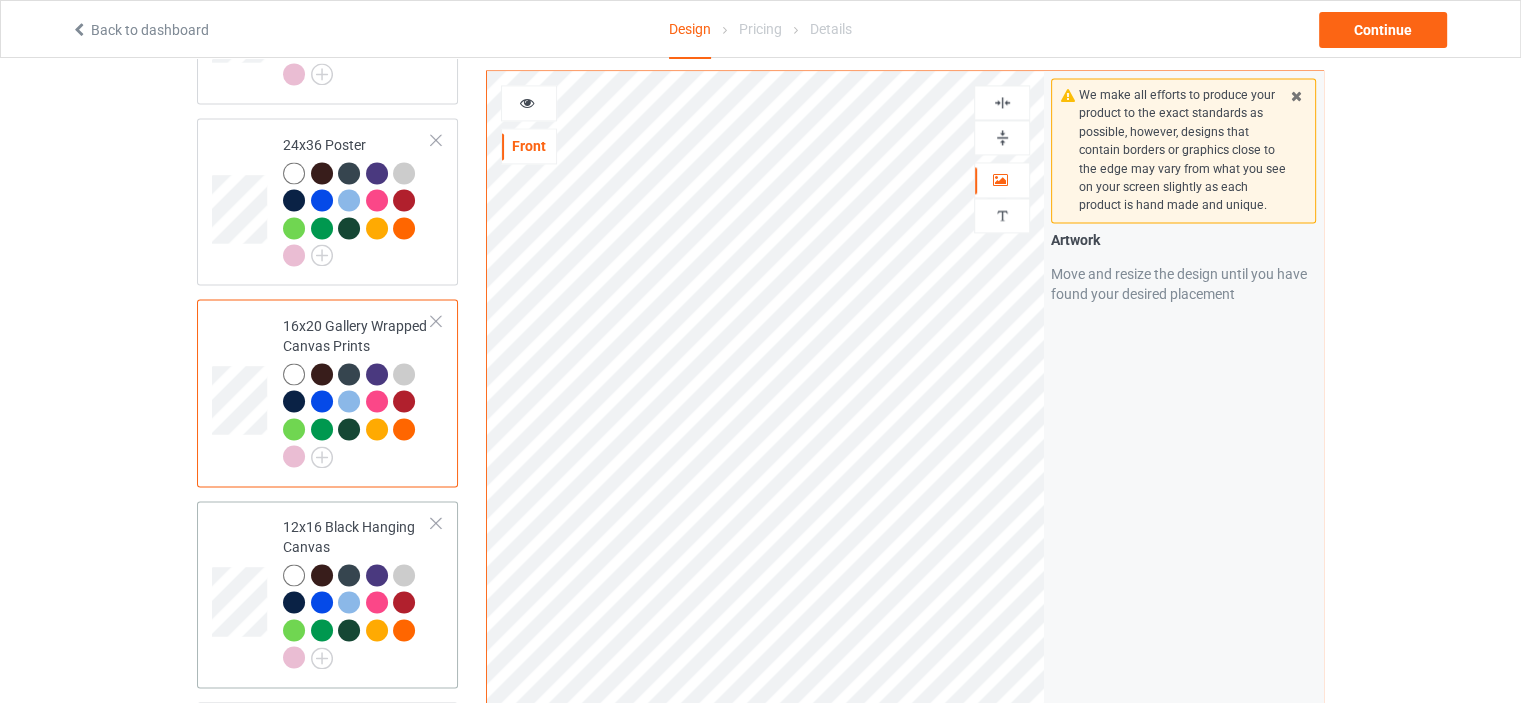 scroll, scrollTop: 3100, scrollLeft: 0, axis: vertical 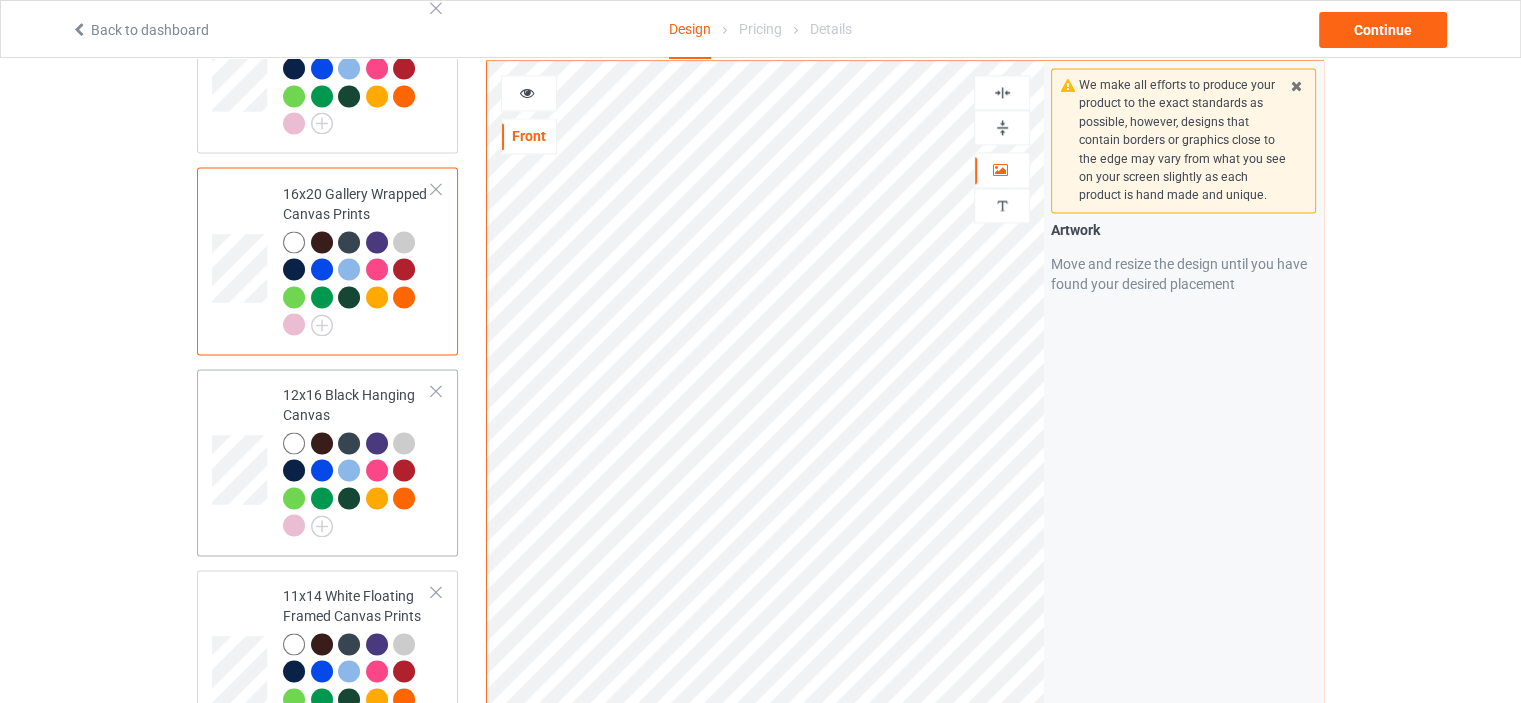 click on "12x16 Black Hanging Canvas" at bounding box center (357, 460) 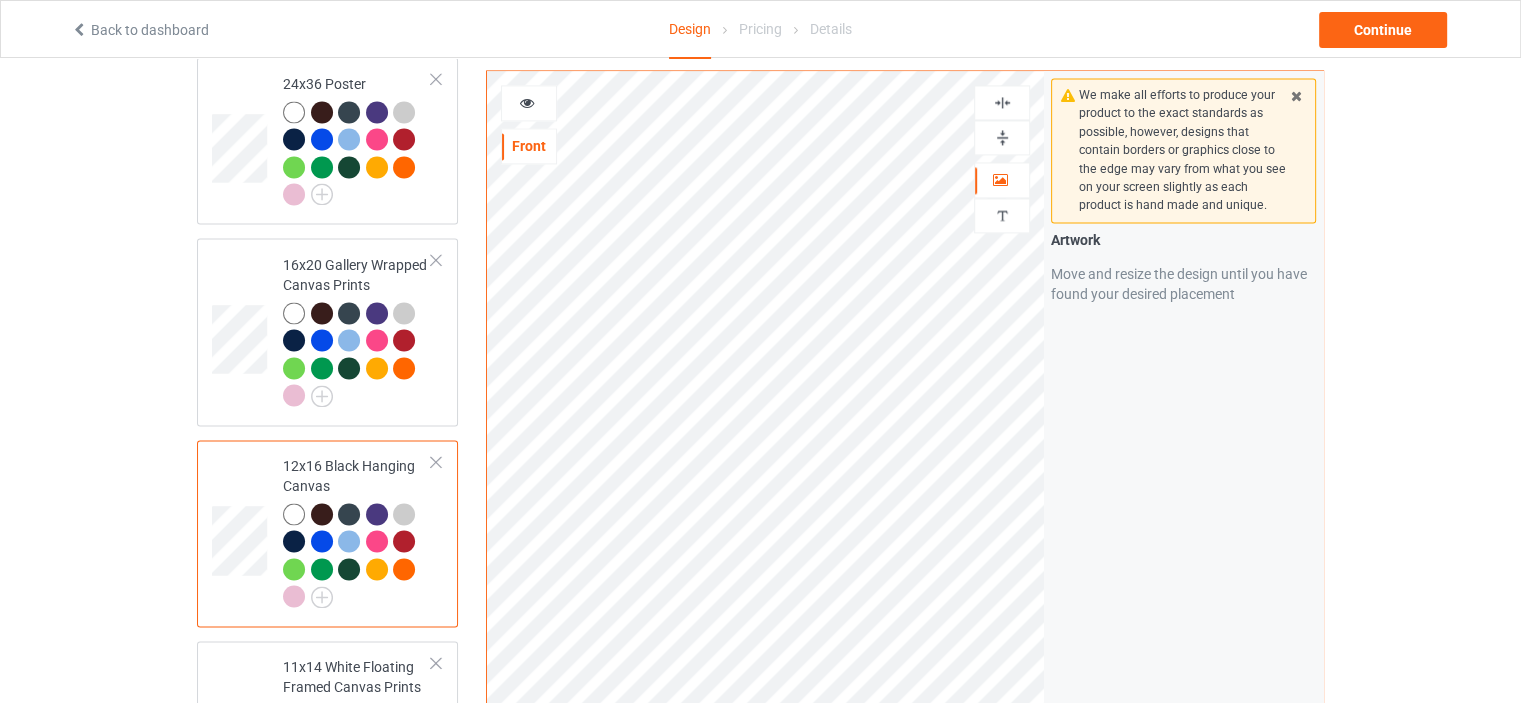 scroll, scrollTop: 3000, scrollLeft: 0, axis: vertical 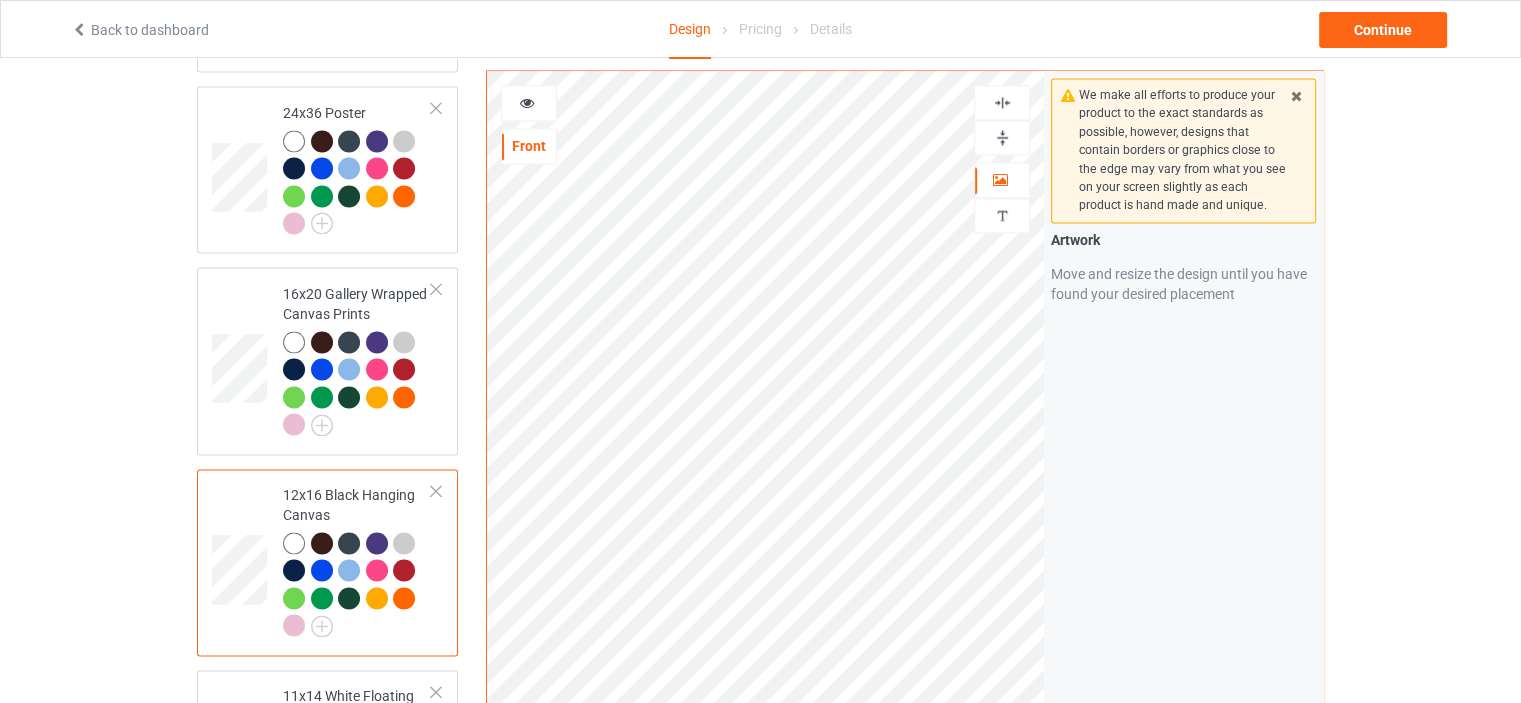 click at bounding box center (1002, 137) 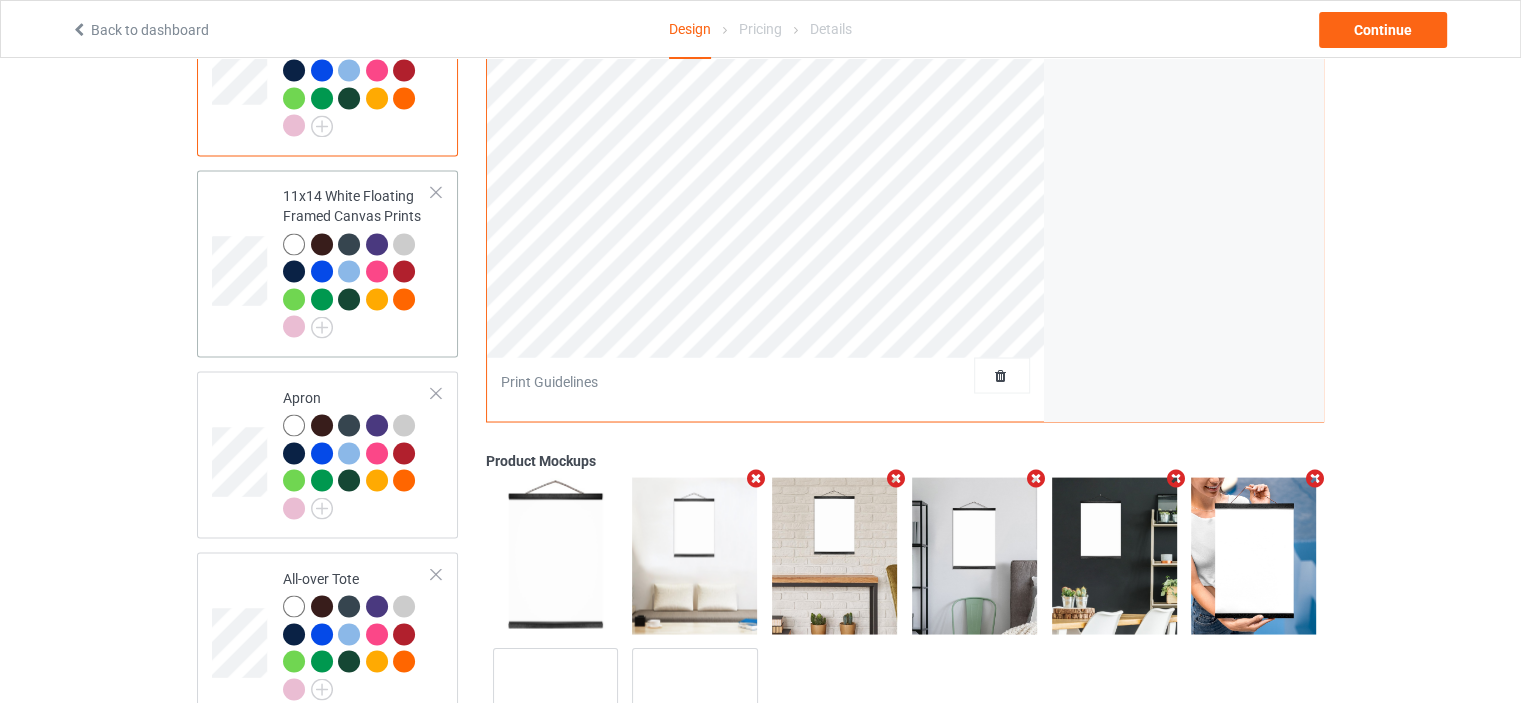 scroll, scrollTop: 3300, scrollLeft: 0, axis: vertical 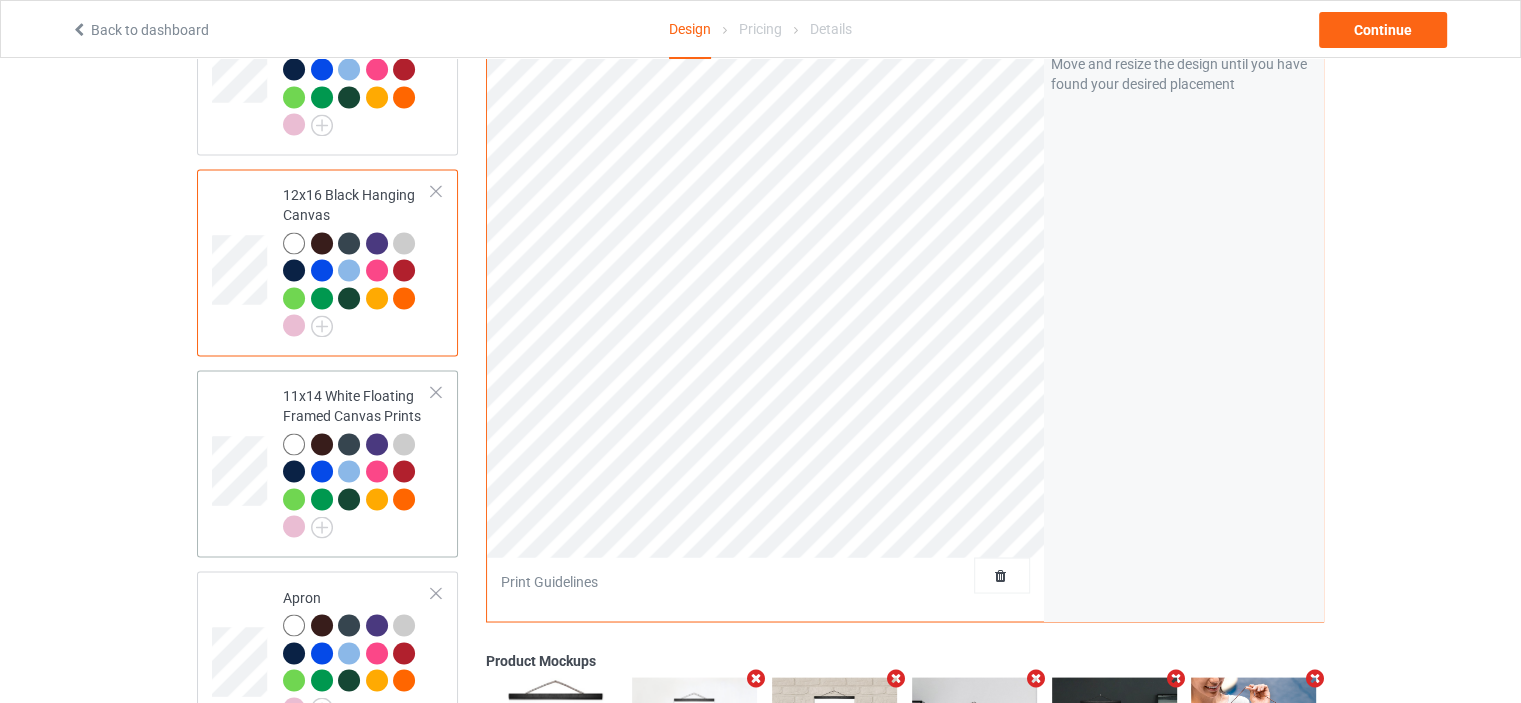 click on "11x14 White Floating Framed Canvas Prints" at bounding box center [357, 461] 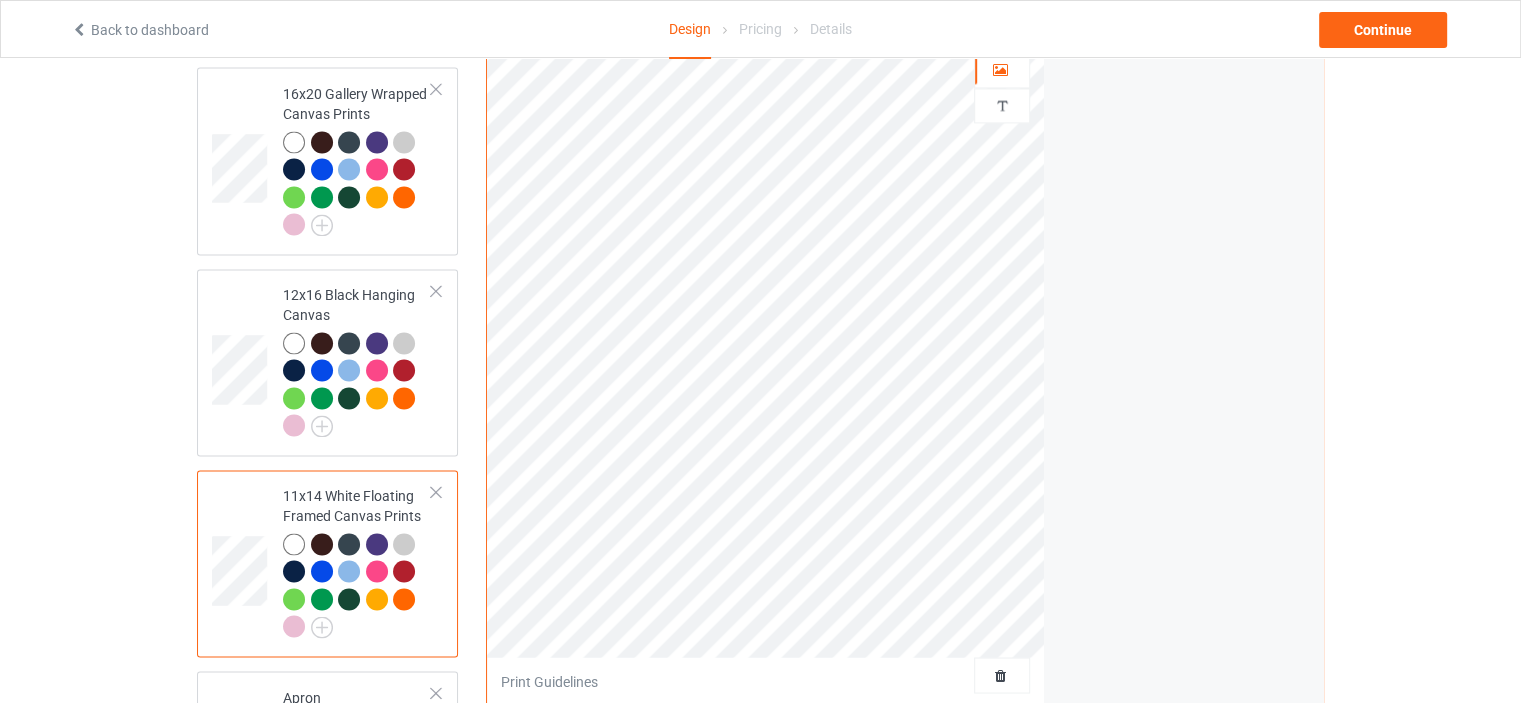 scroll, scrollTop: 3100, scrollLeft: 0, axis: vertical 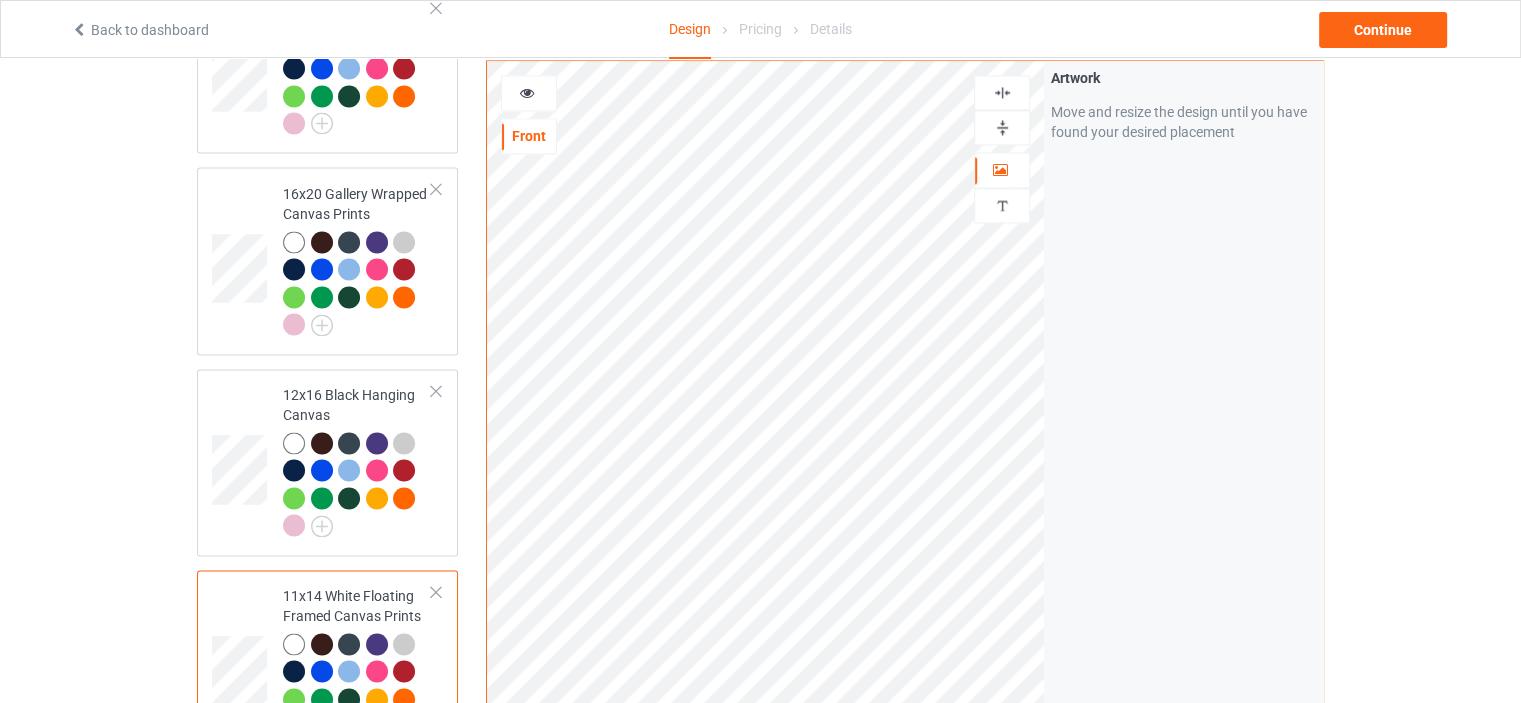 click at bounding box center (1002, 127) 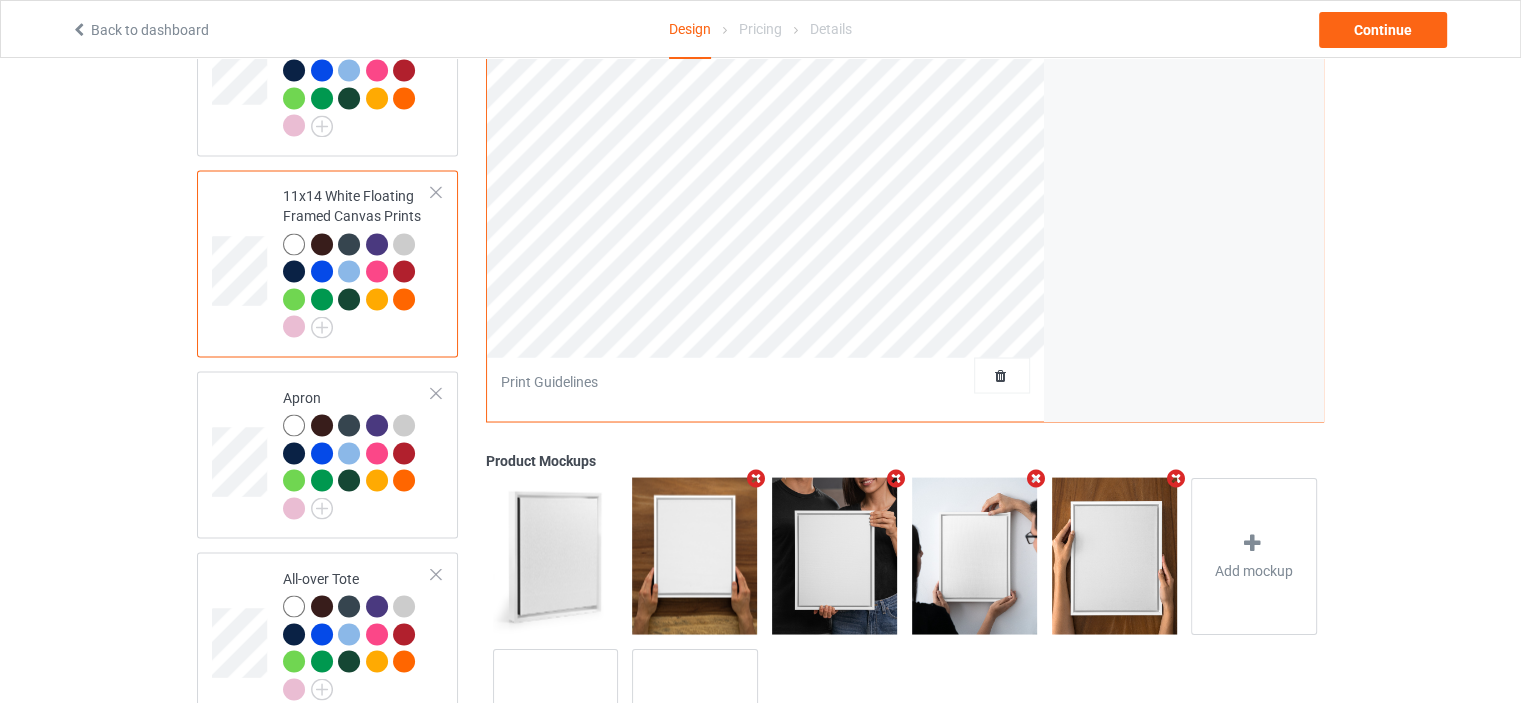 scroll, scrollTop: 3617, scrollLeft: 0, axis: vertical 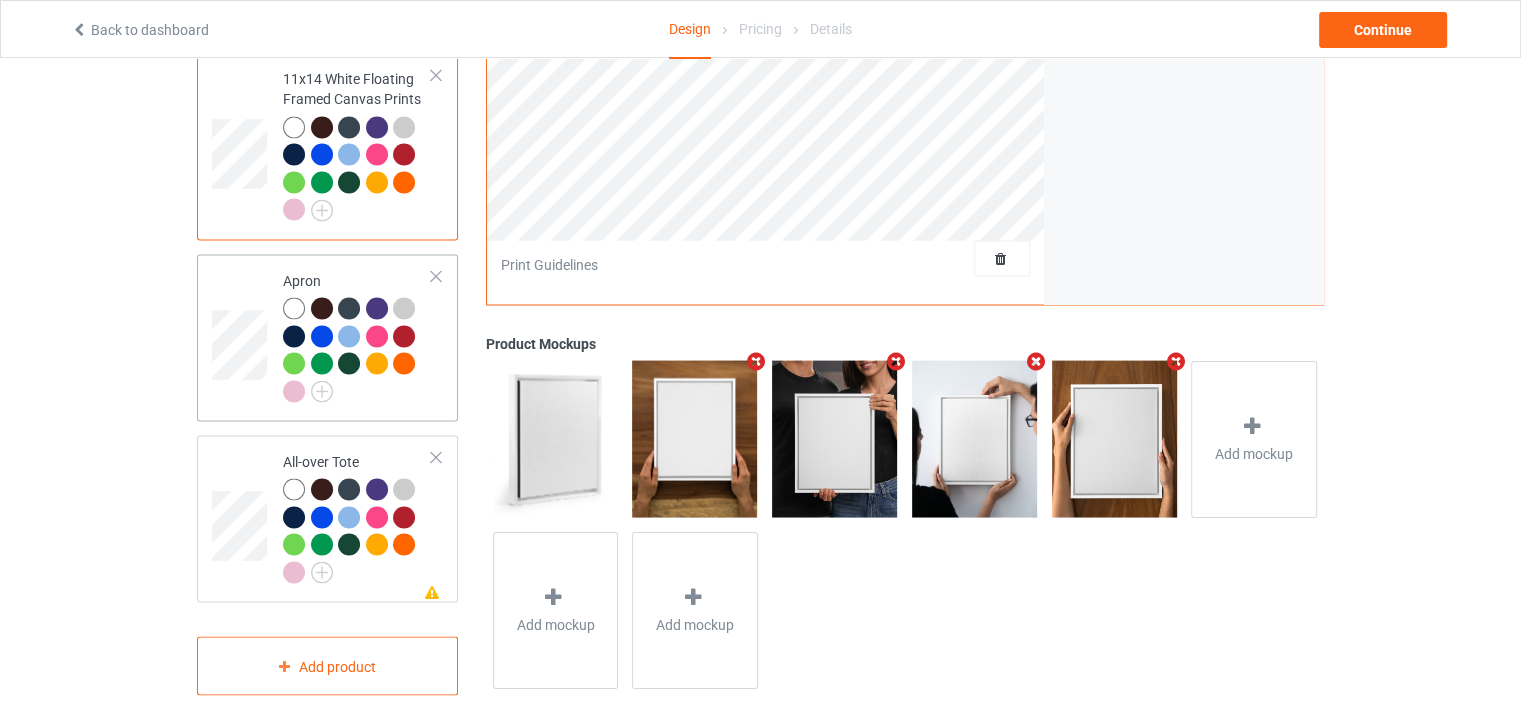 click on "Apron" at bounding box center [357, 335] 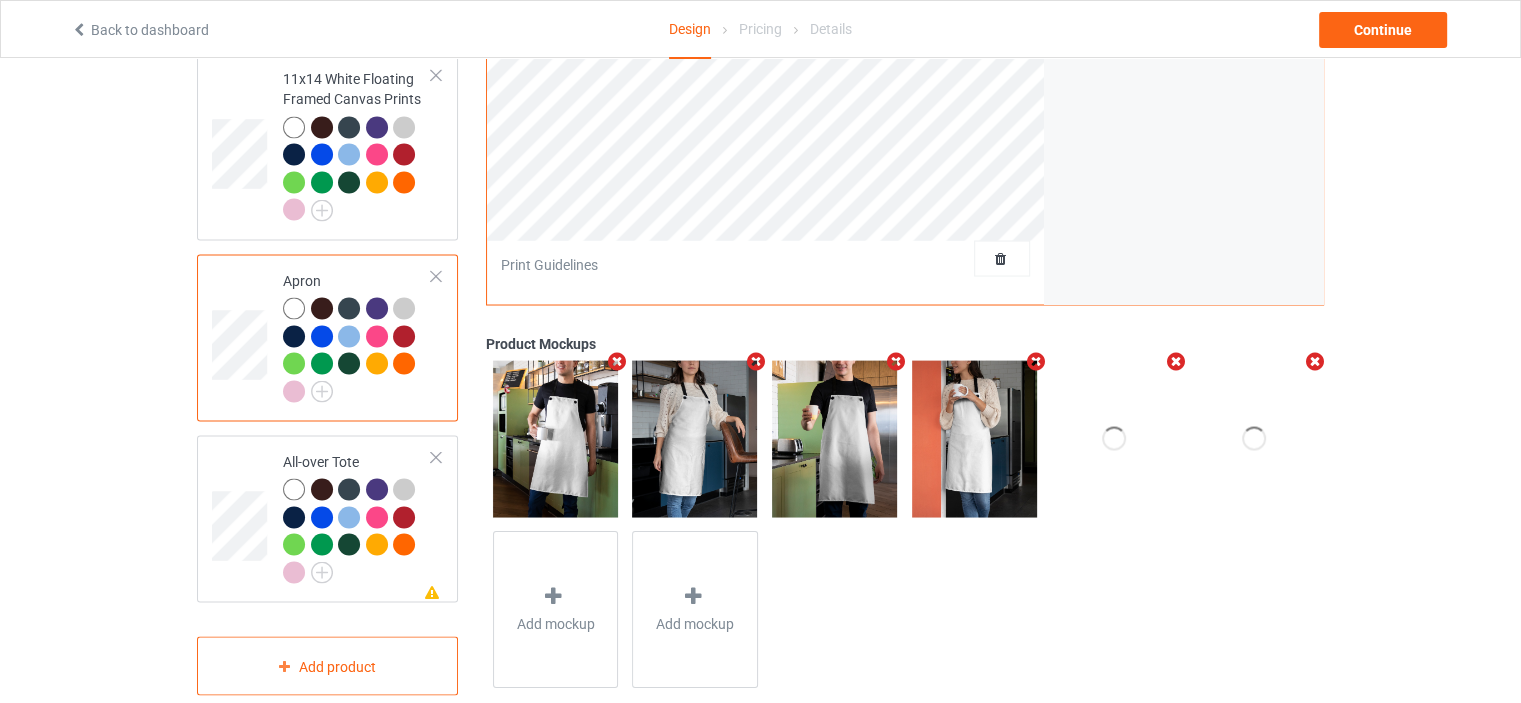 scroll, scrollTop: 3017, scrollLeft: 0, axis: vertical 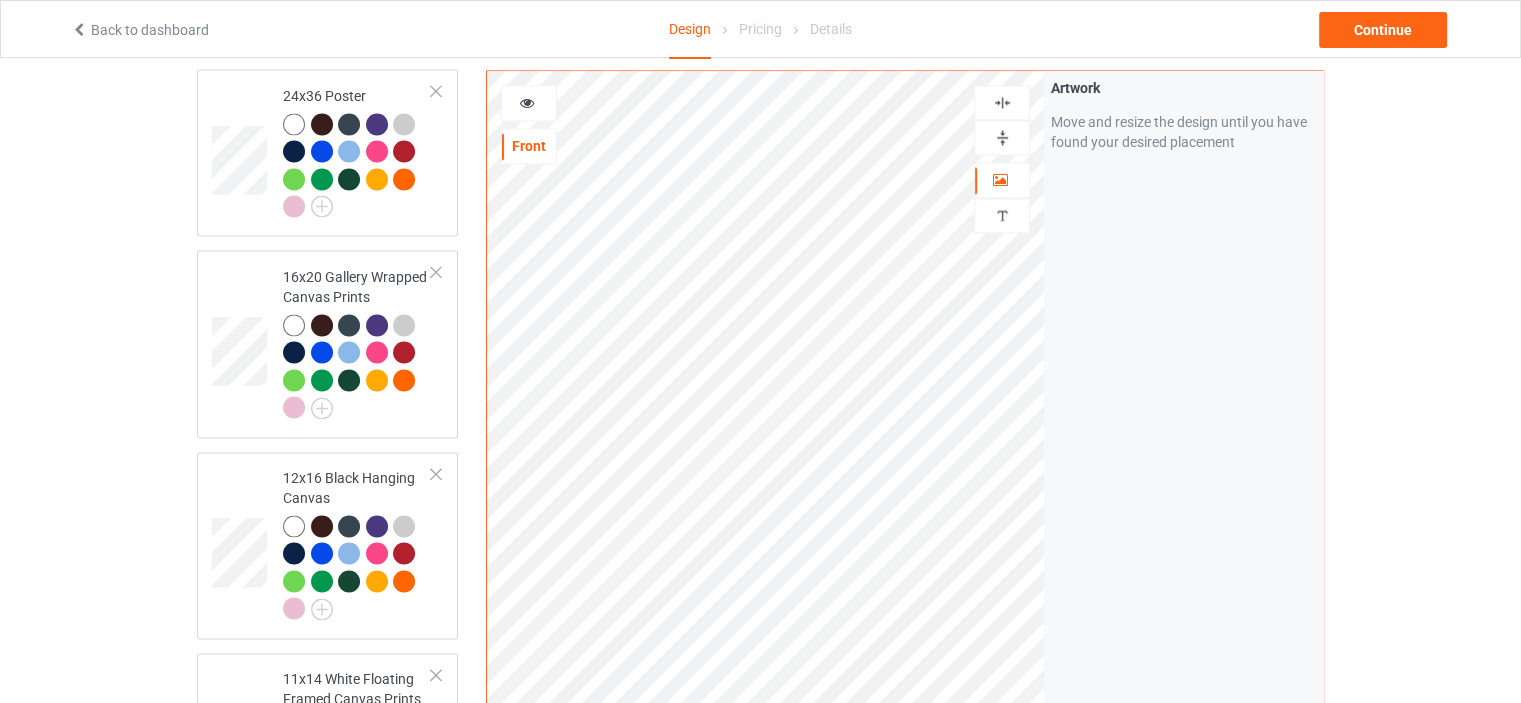 click at bounding box center (1002, 102) 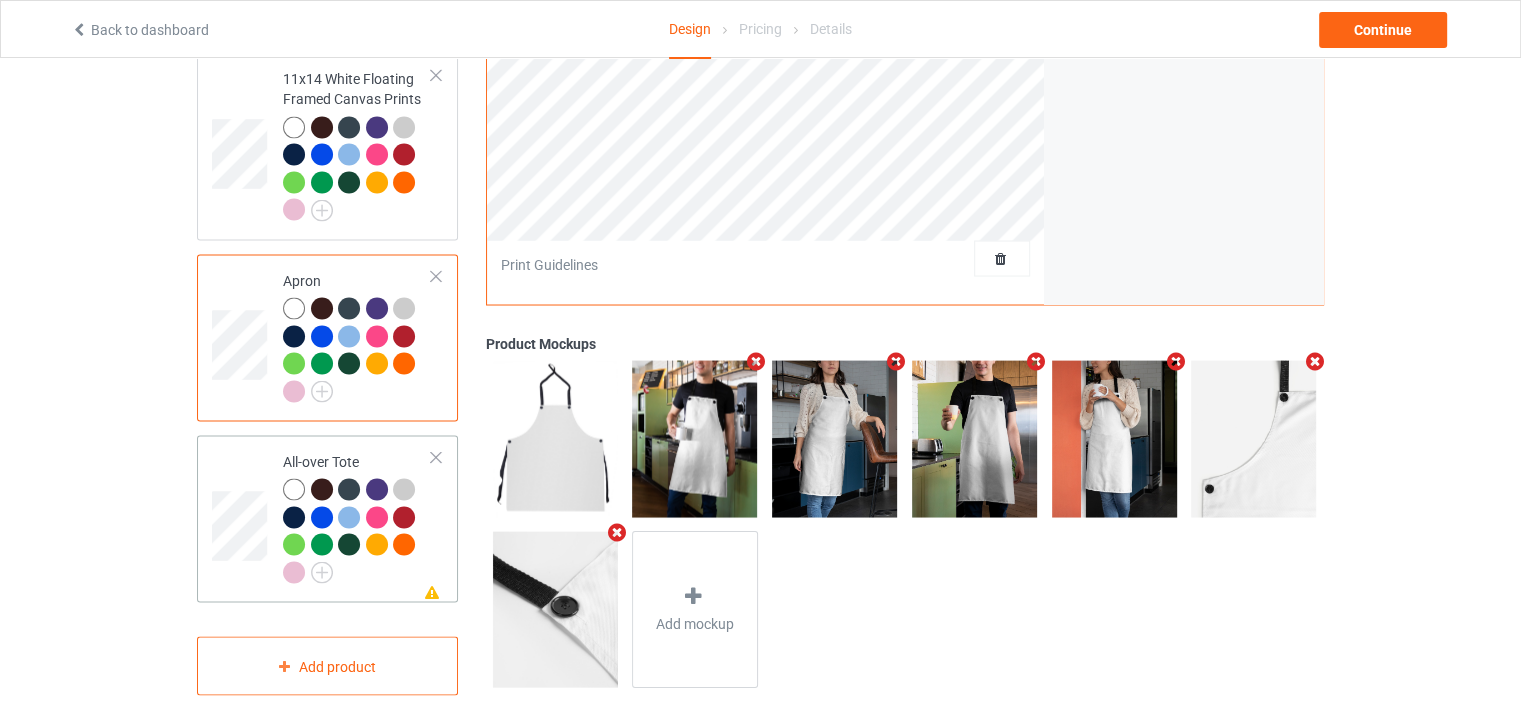 click on "Missing artwork on 1 side(s) All-over Tote" at bounding box center (357, 518) 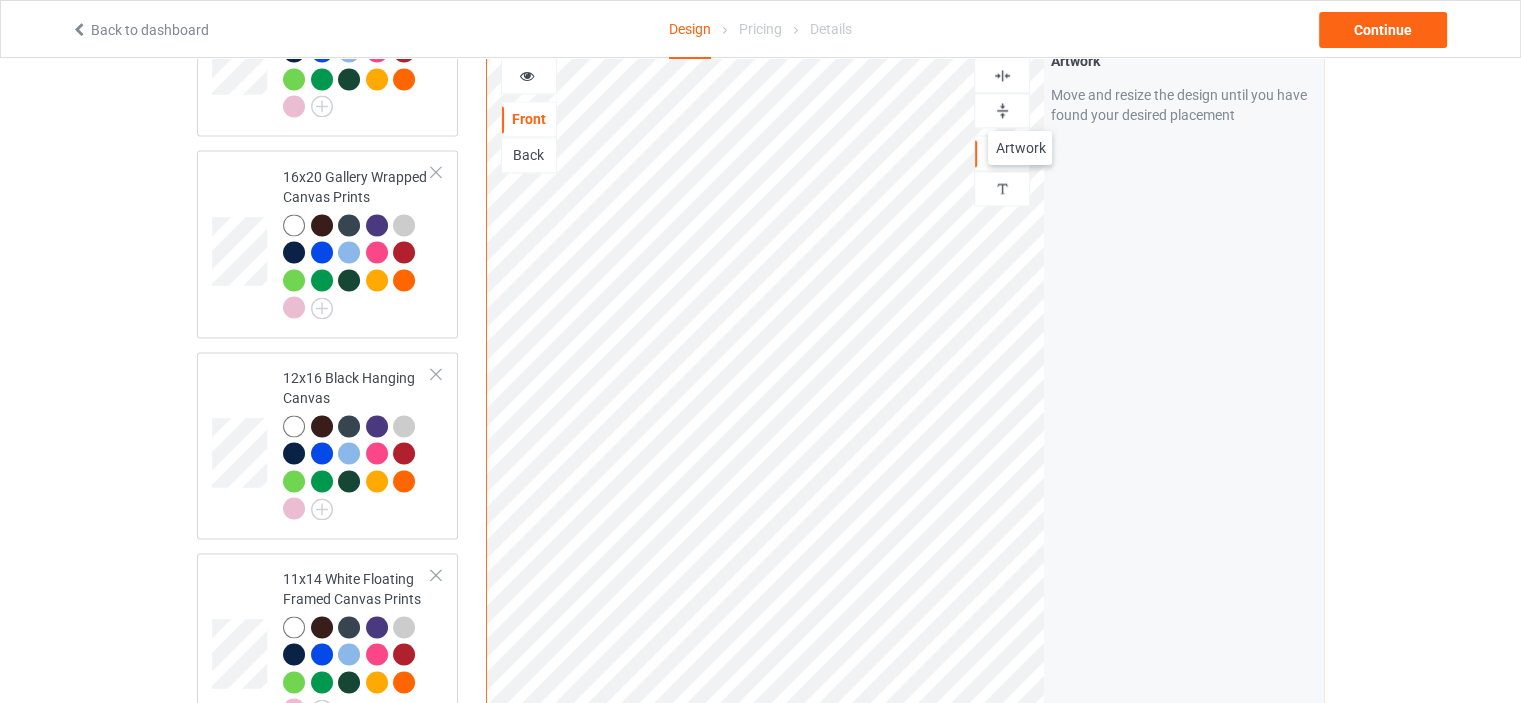 scroll, scrollTop: 3017, scrollLeft: 0, axis: vertical 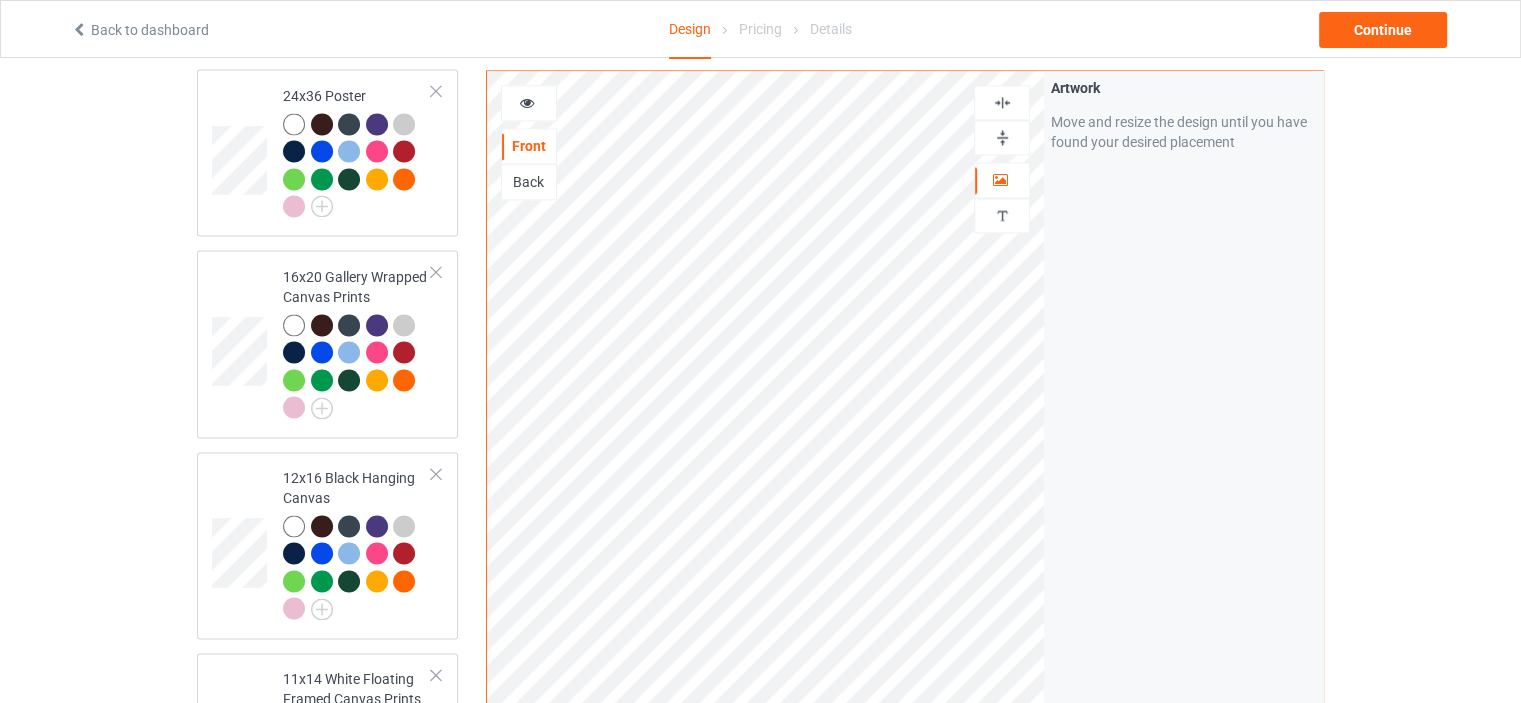 click at bounding box center [1002, 102] 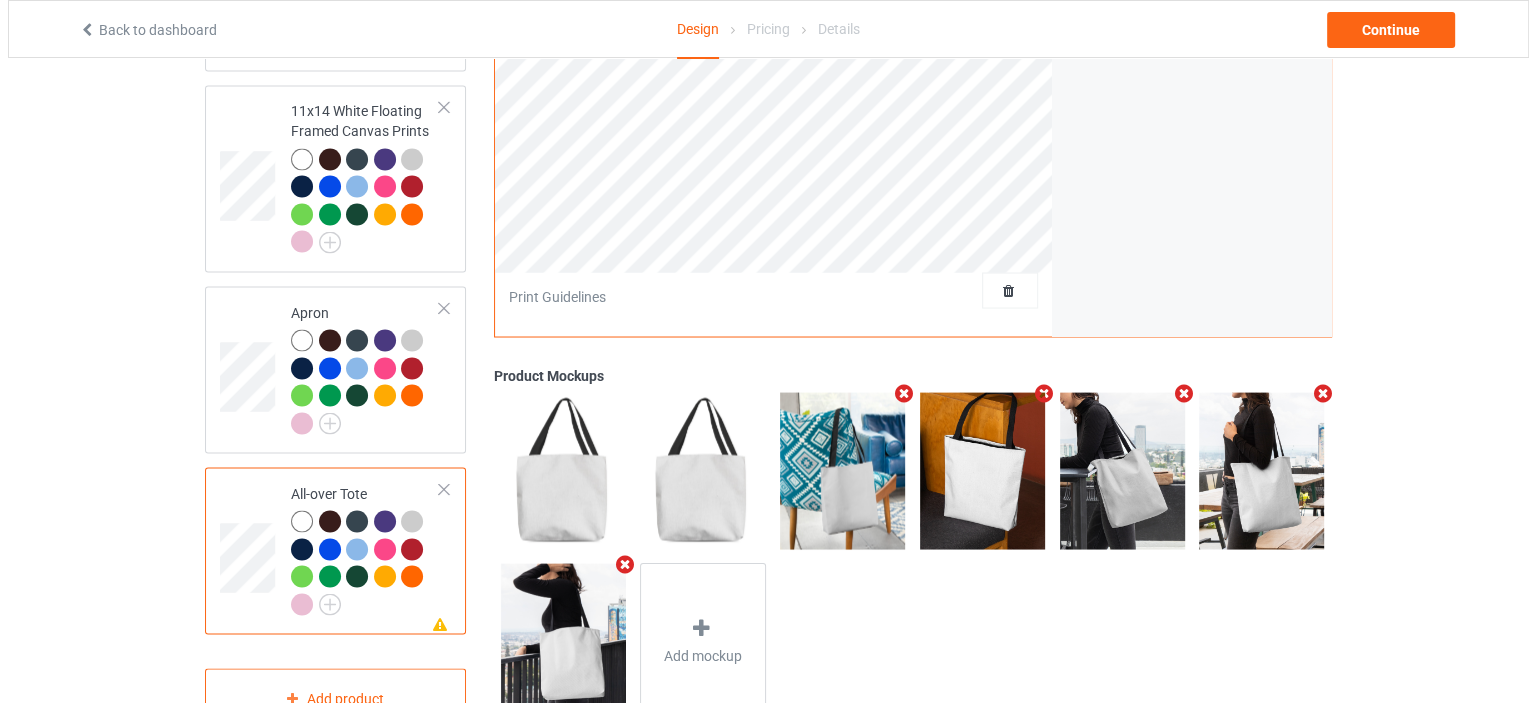scroll, scrollTop: 3617, scrollLeft: 0, axis: vertical 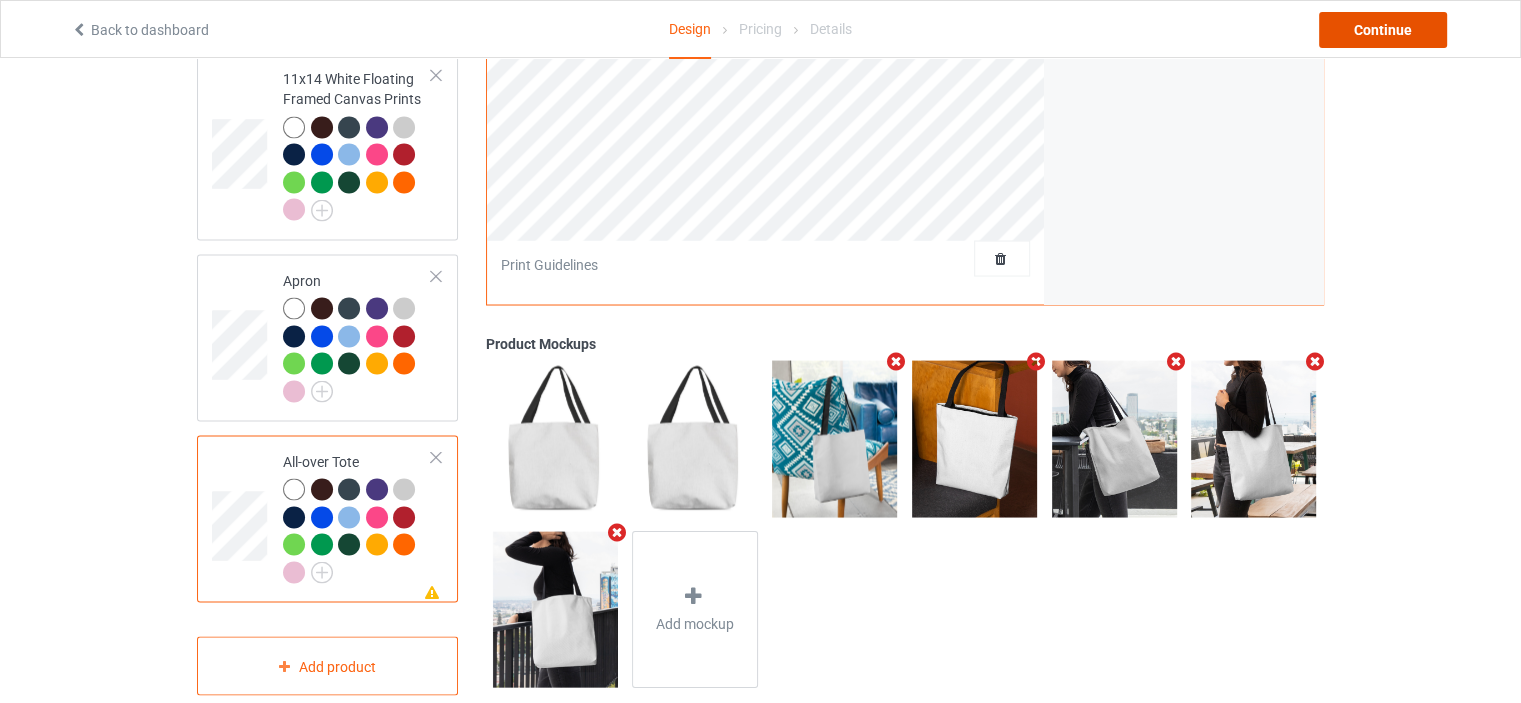 click on "Continue" at bounding box center (1383, 30) 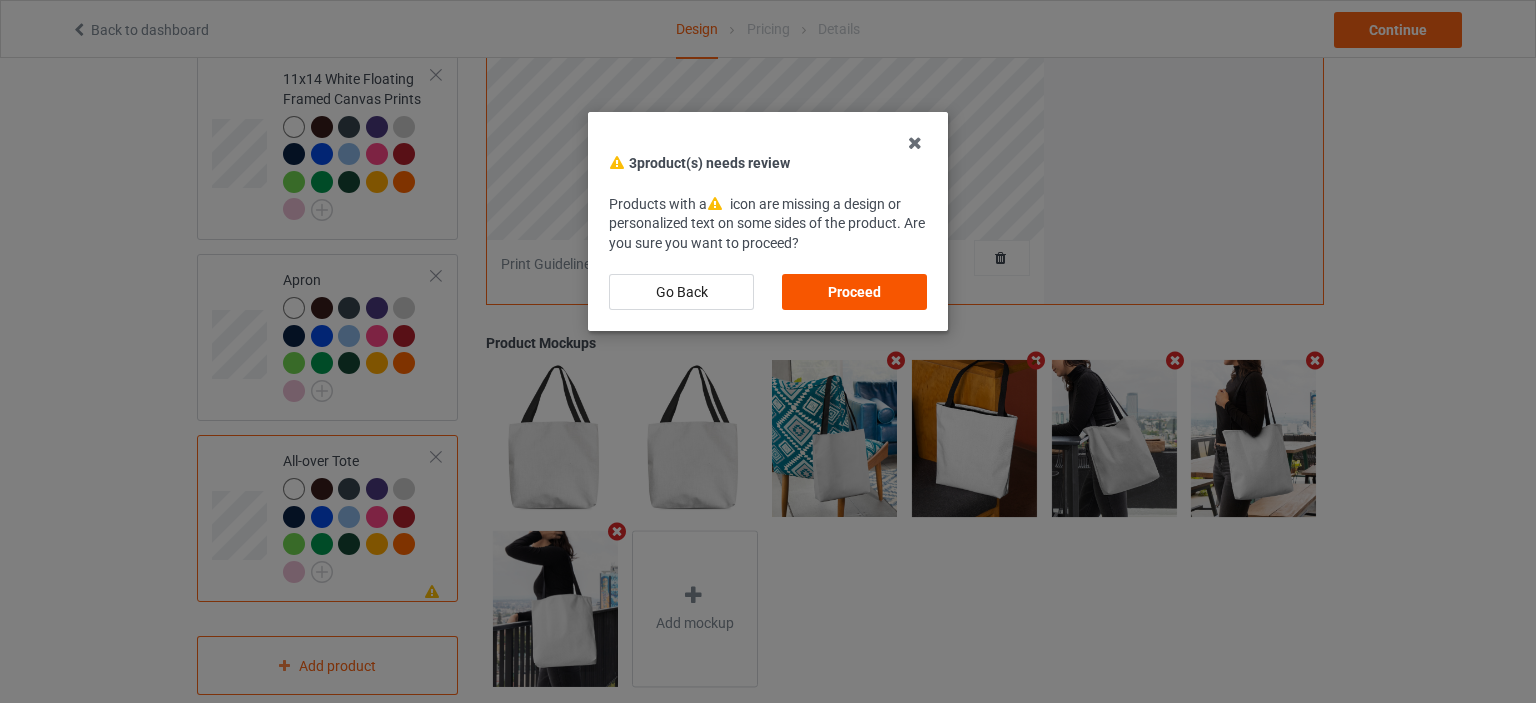 click on "Proceed" at bounding box center [854, 292] 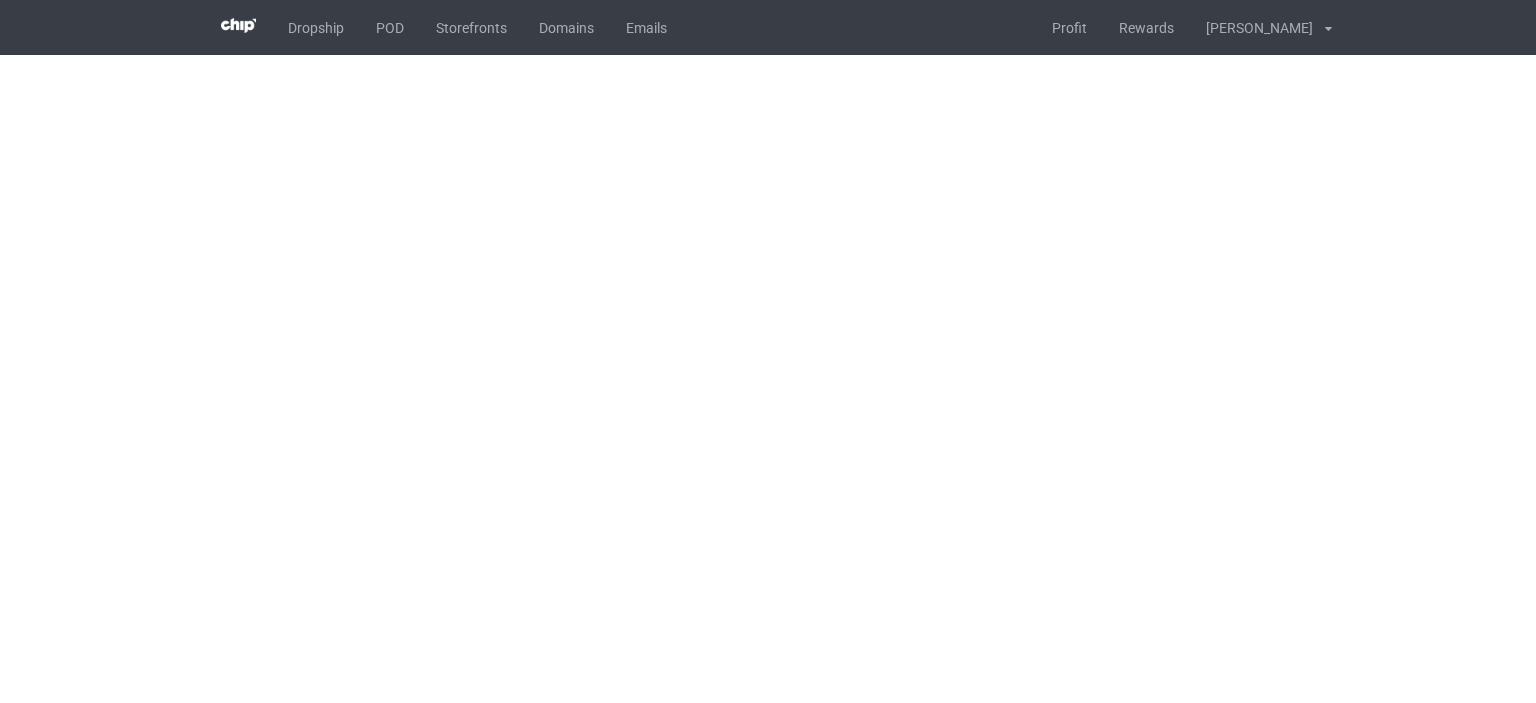 scroll, scrollTop: 0, scrollLeft: 0, axis: both 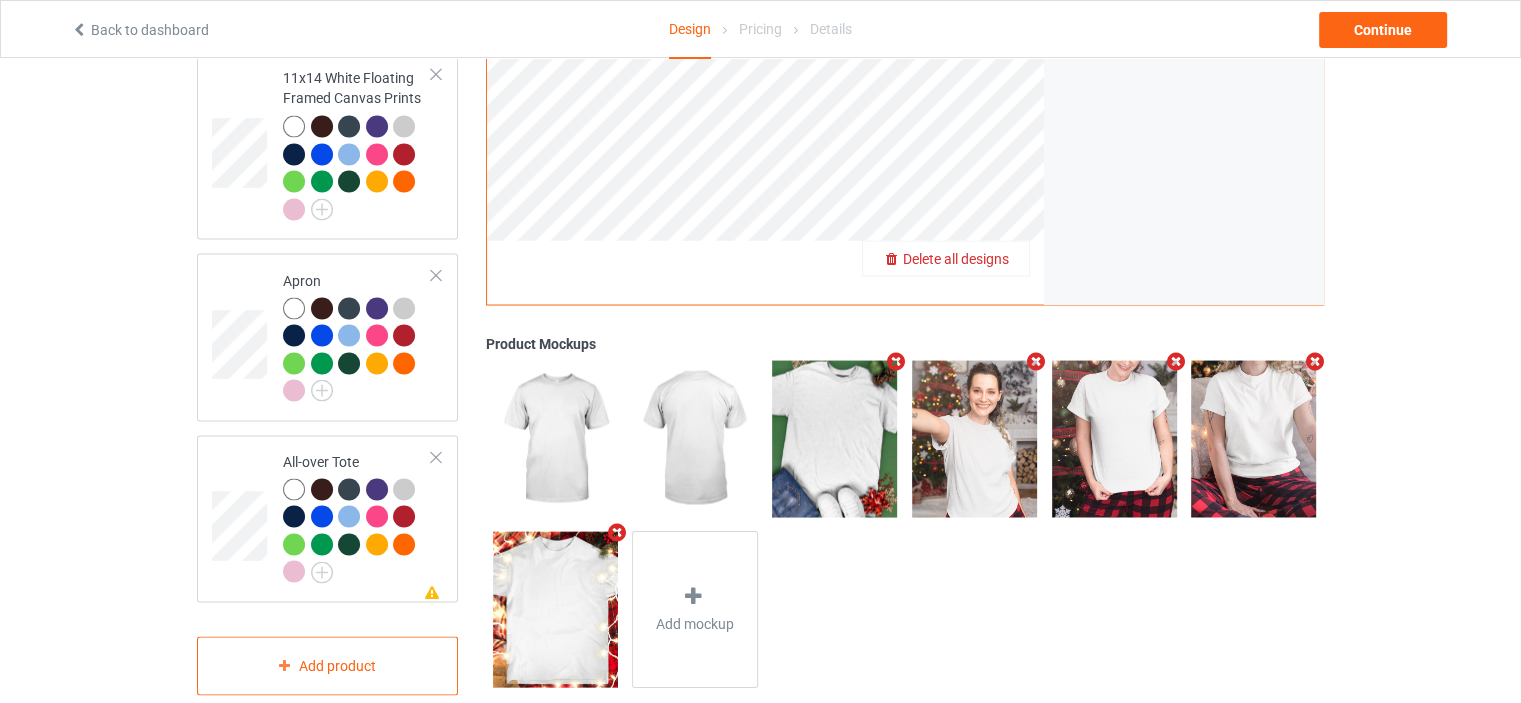 click on "Delete all designs" at bounding box center (956, 258) 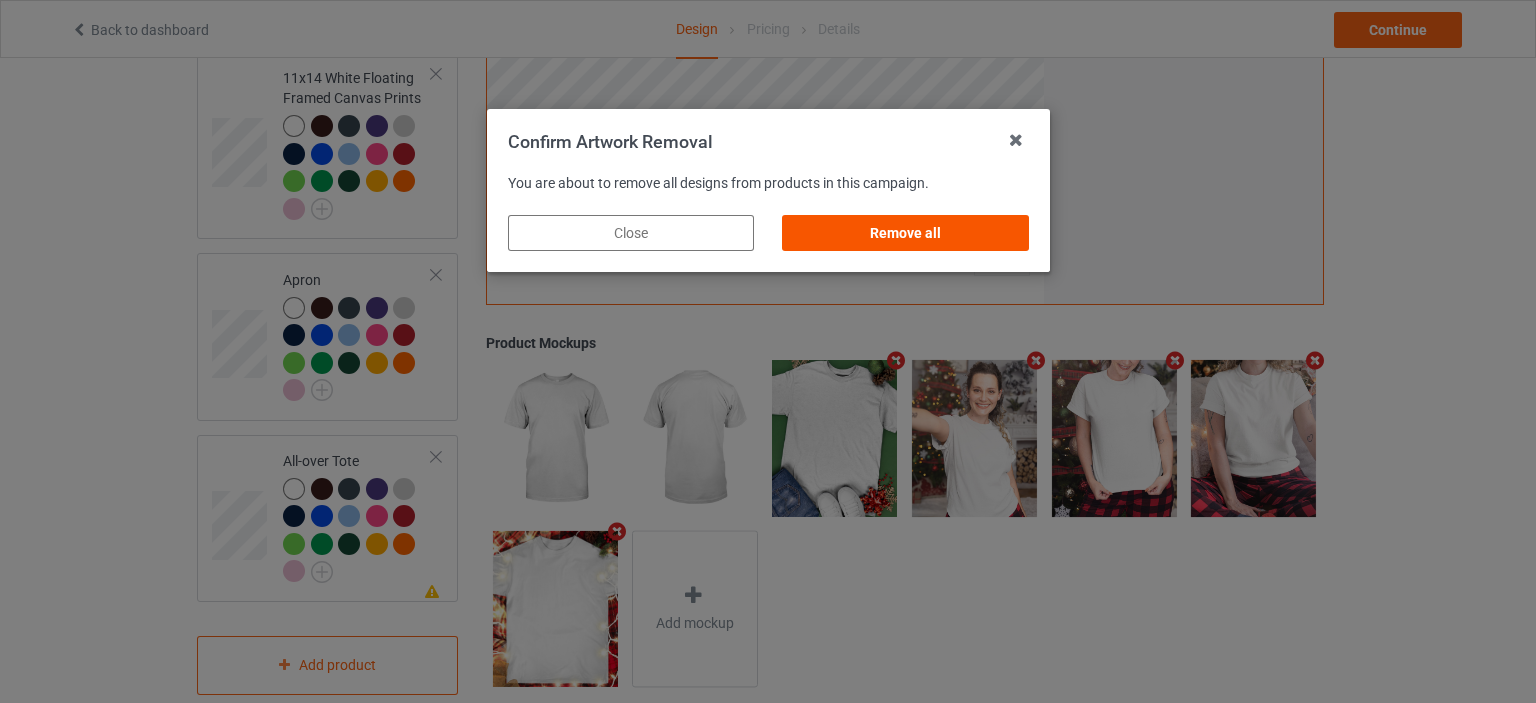 click on "Remove all" at bounding box center [905, 233] 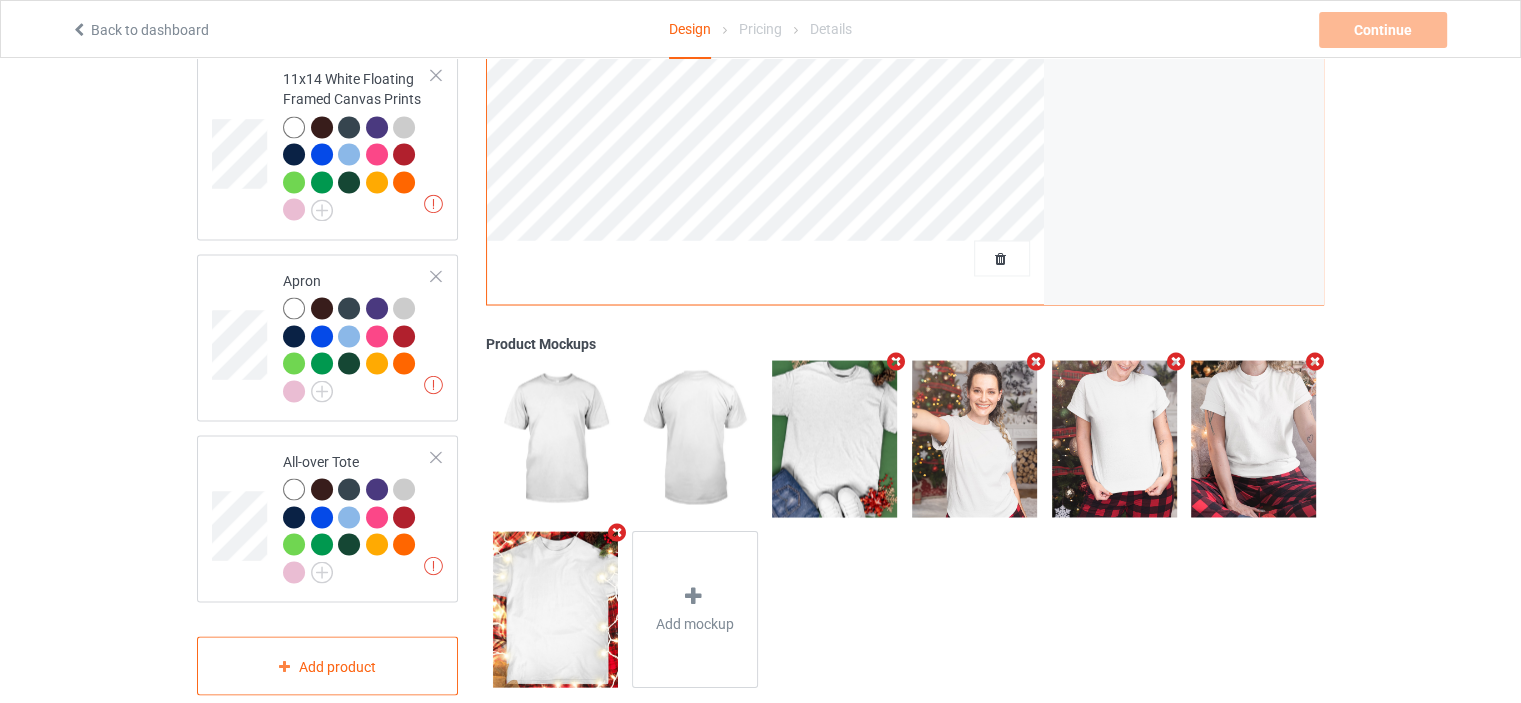 scroll, scrollTop: 1030, scrollLeft: 0, axis: vertical 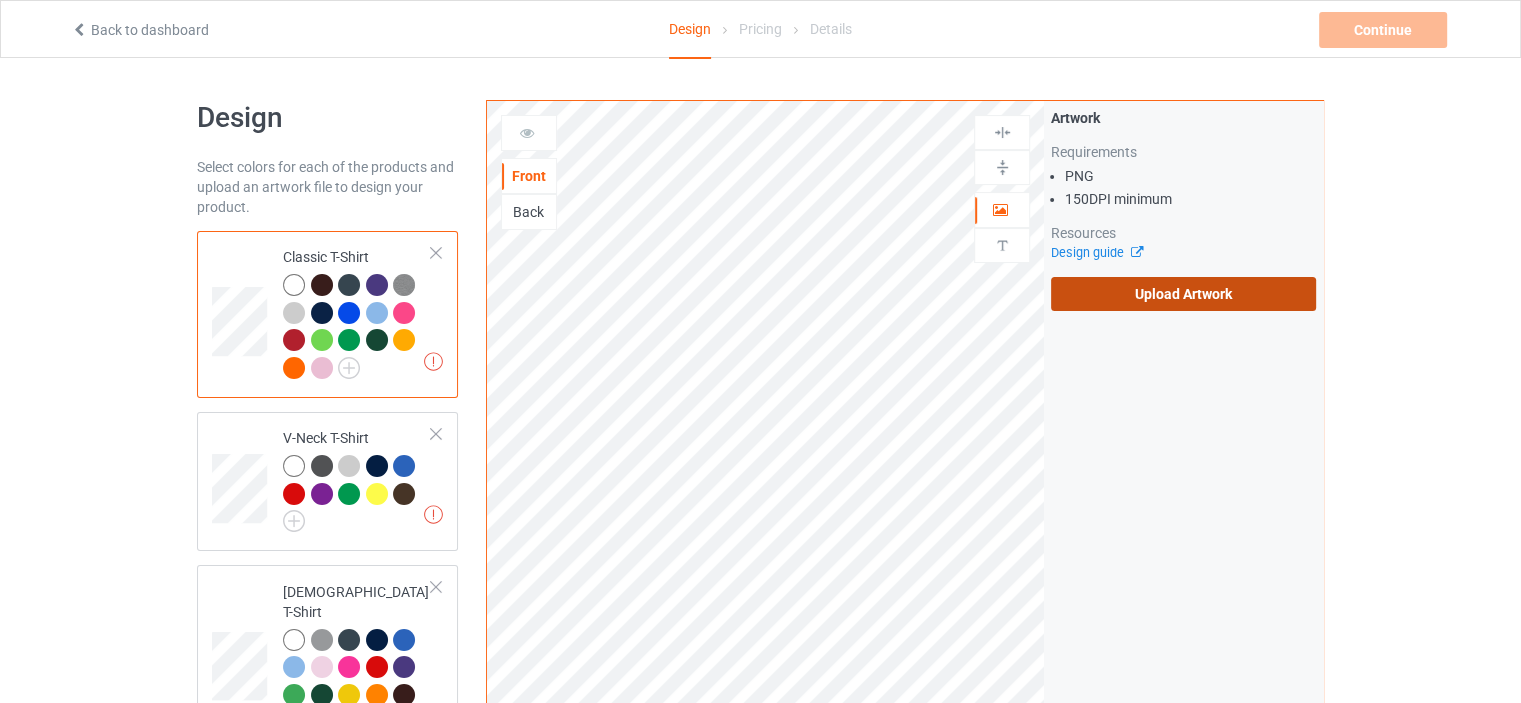 click on "Upload Artwork" at bounding box center (1183, 294) 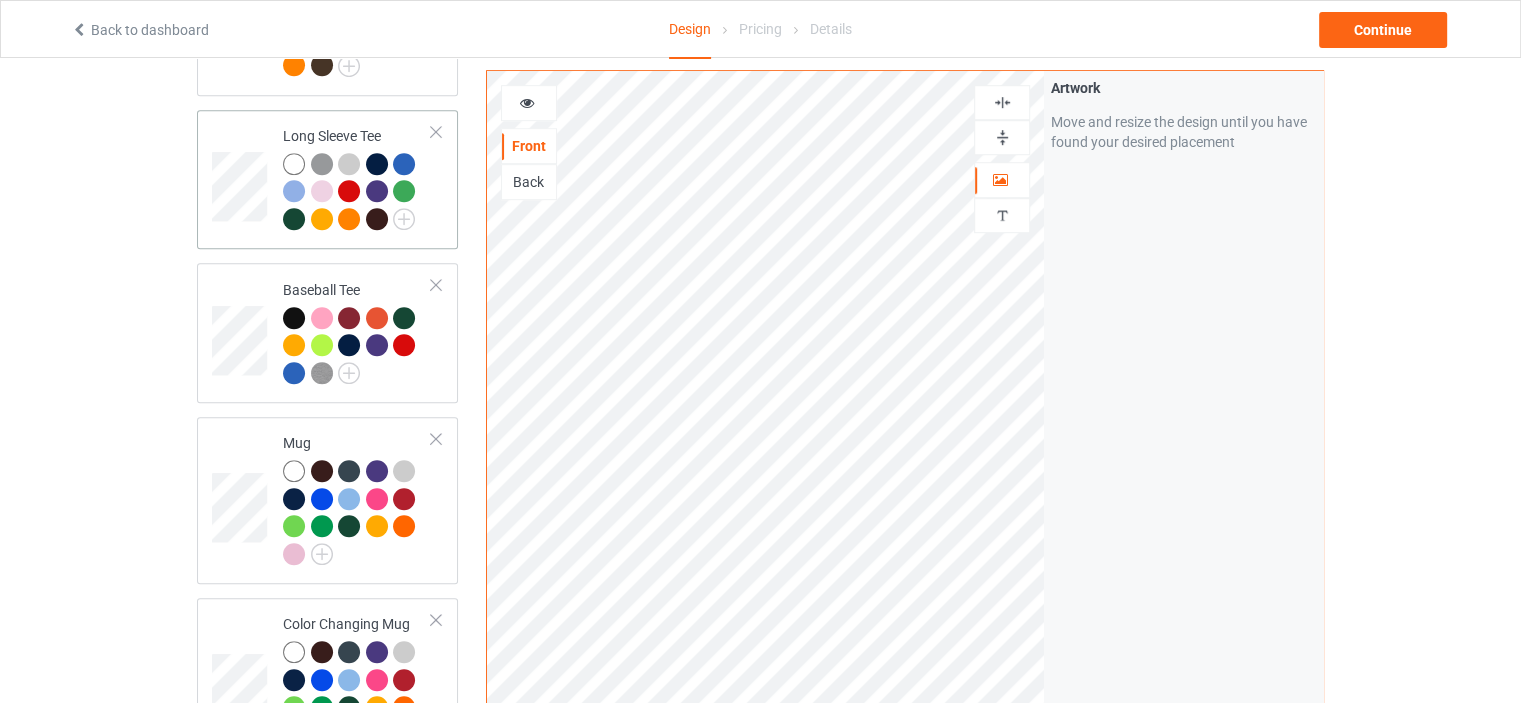 scroll, scrollTop: 1400, scrollLeft: 0, axis: vertical 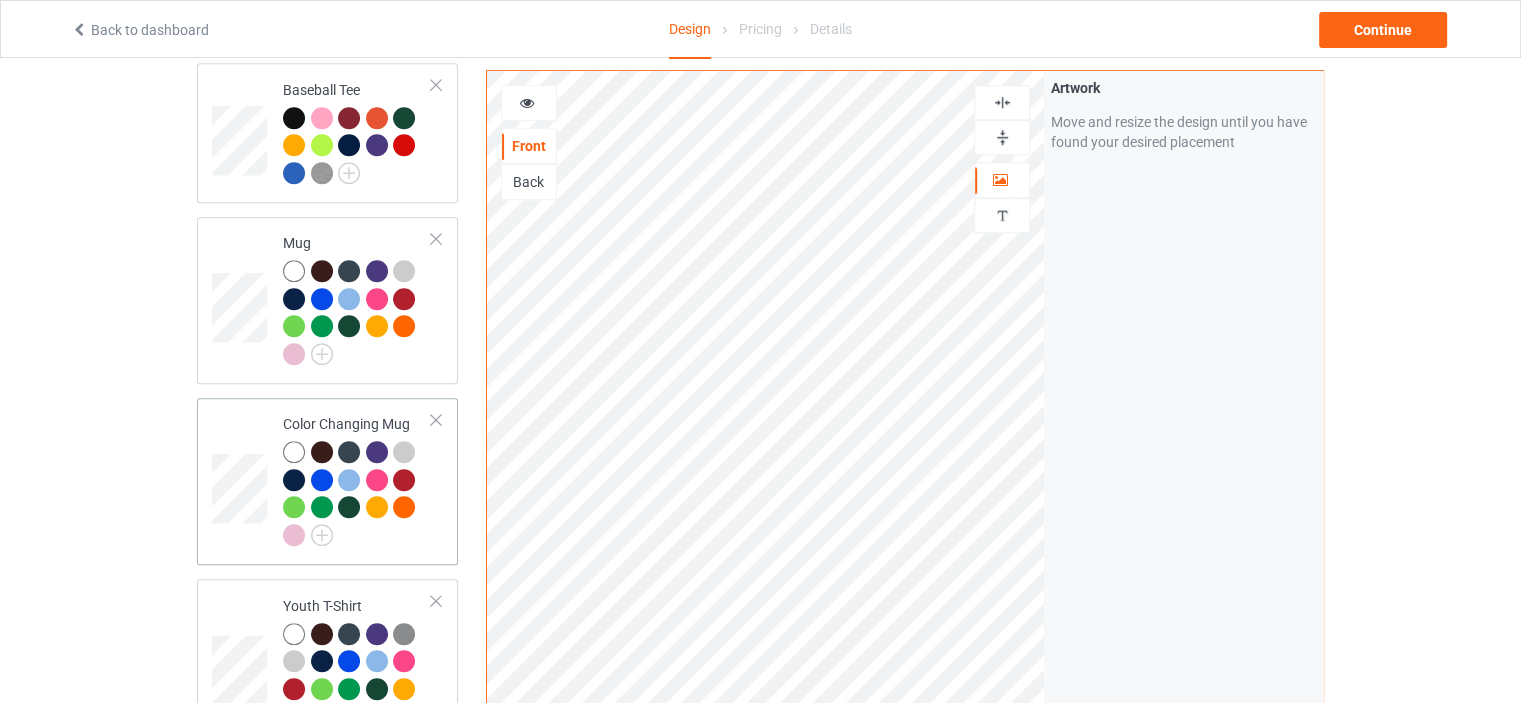 click on "Color Changing Mug" at bounding box center [357, 481] 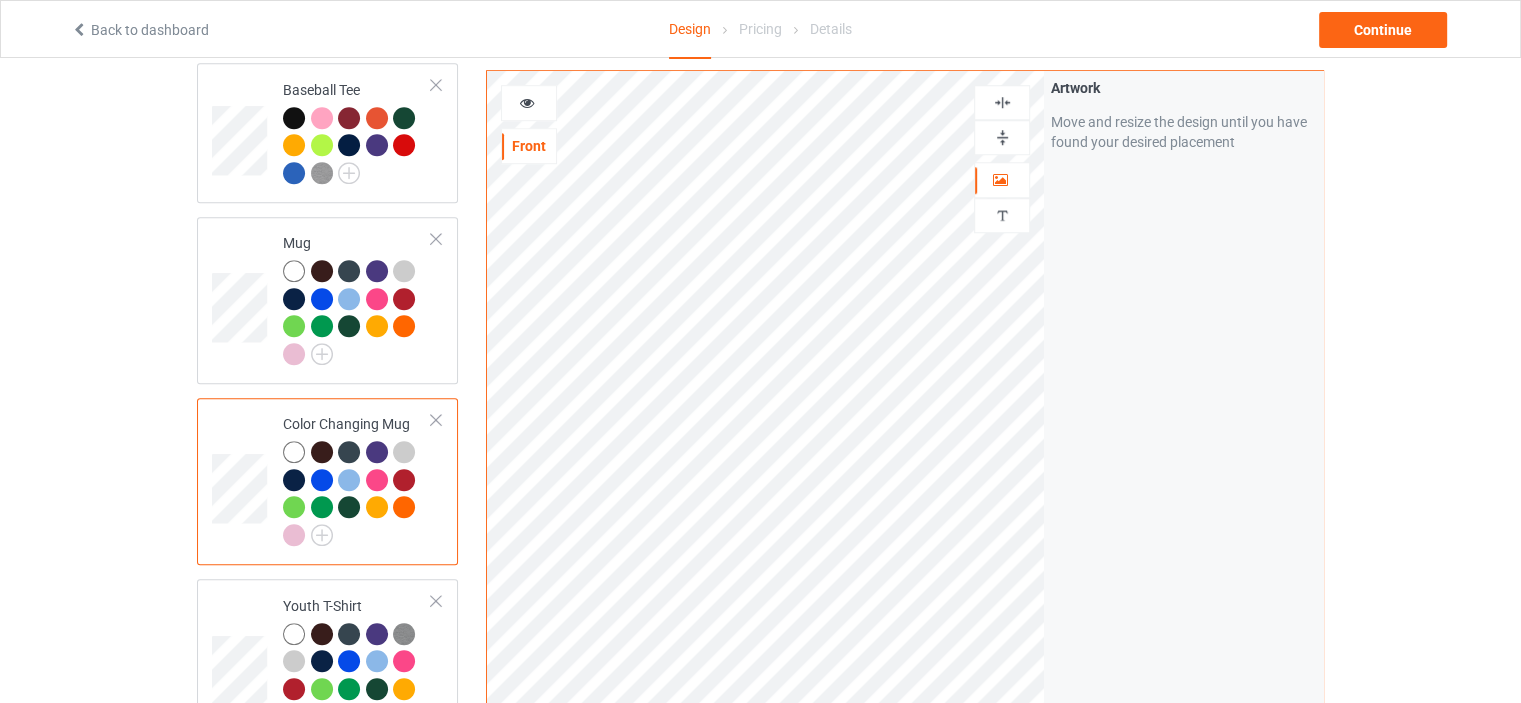 click at bounding box center [1002, 137] 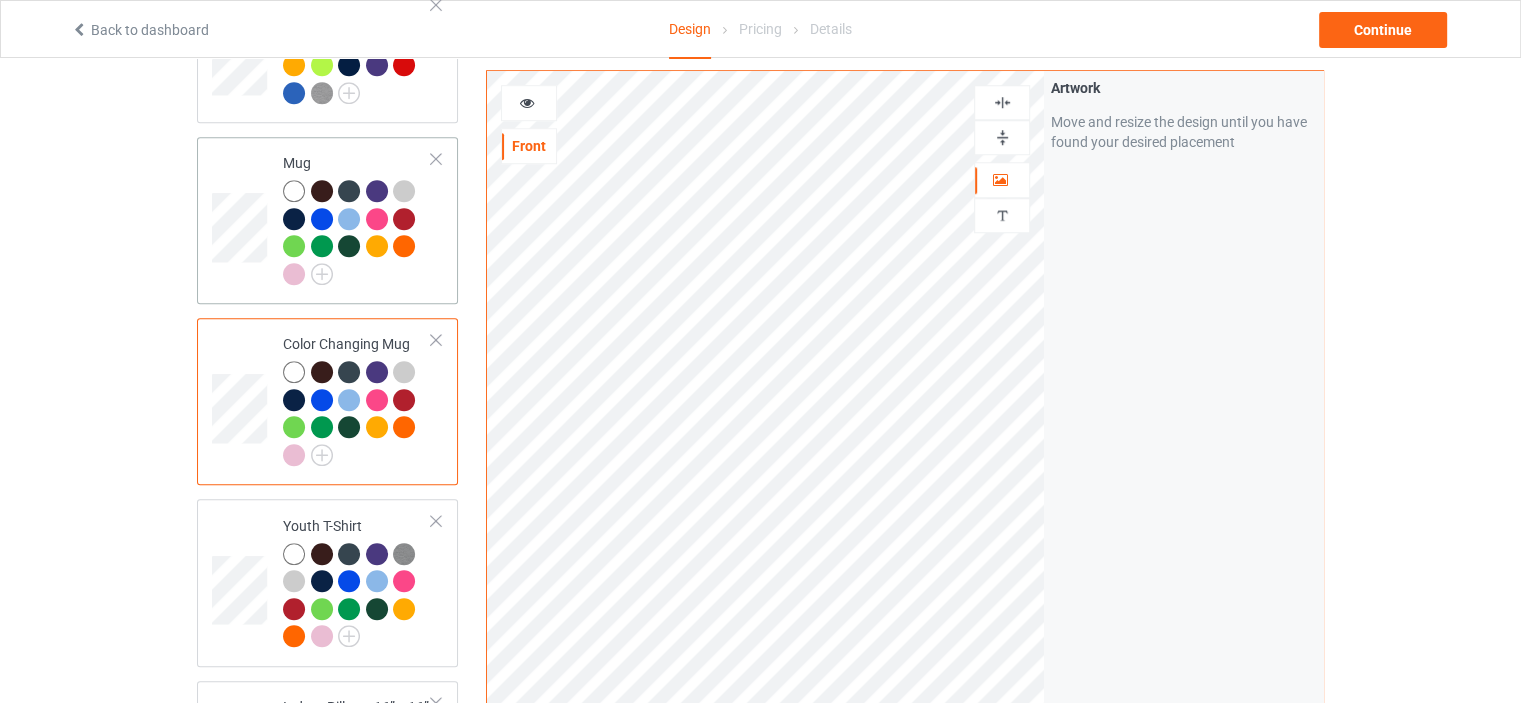 scroll, scrollTop: 1800, scrollLeft: 0, axis: vertical 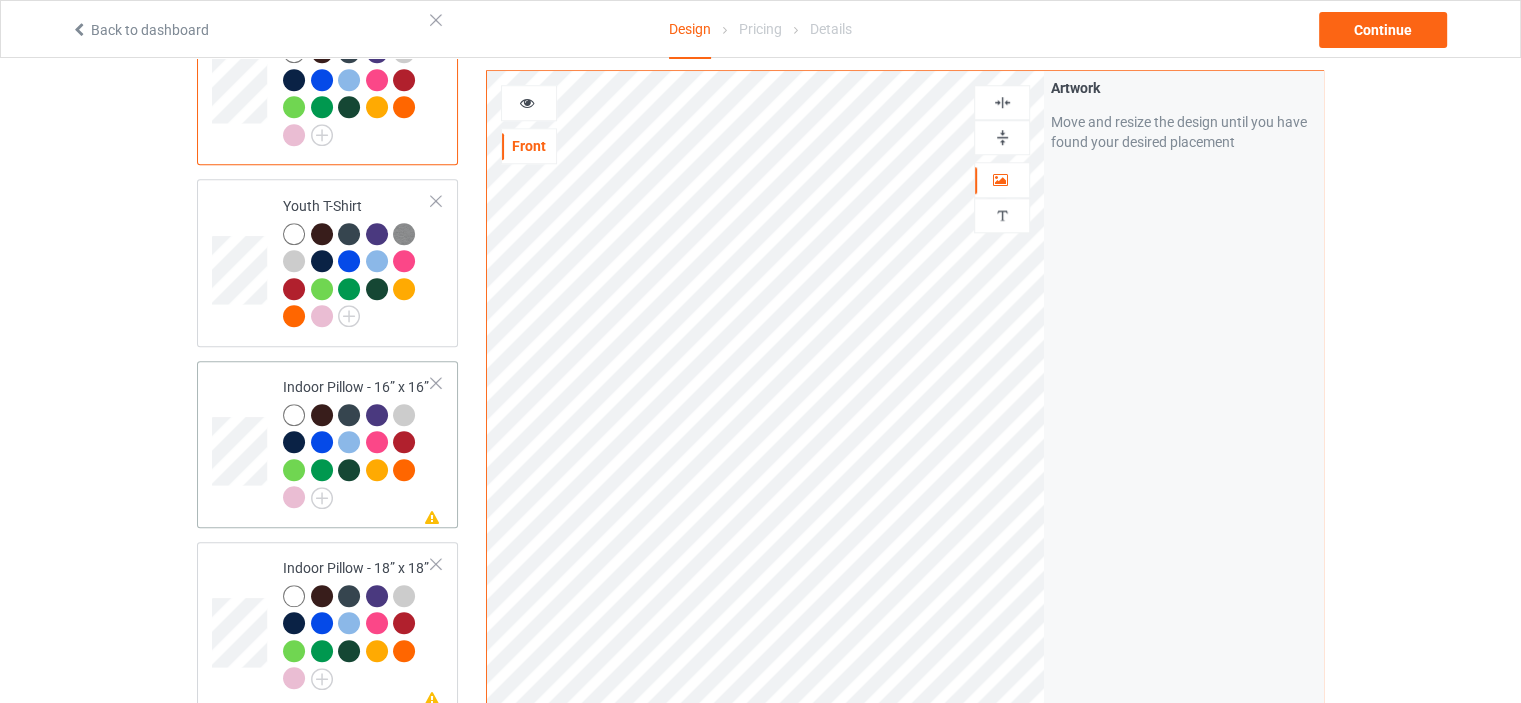click on "Missing artwork on 1 side(s) Indoor Pillow - 16” x 16”" at bounding box center [357, 444] 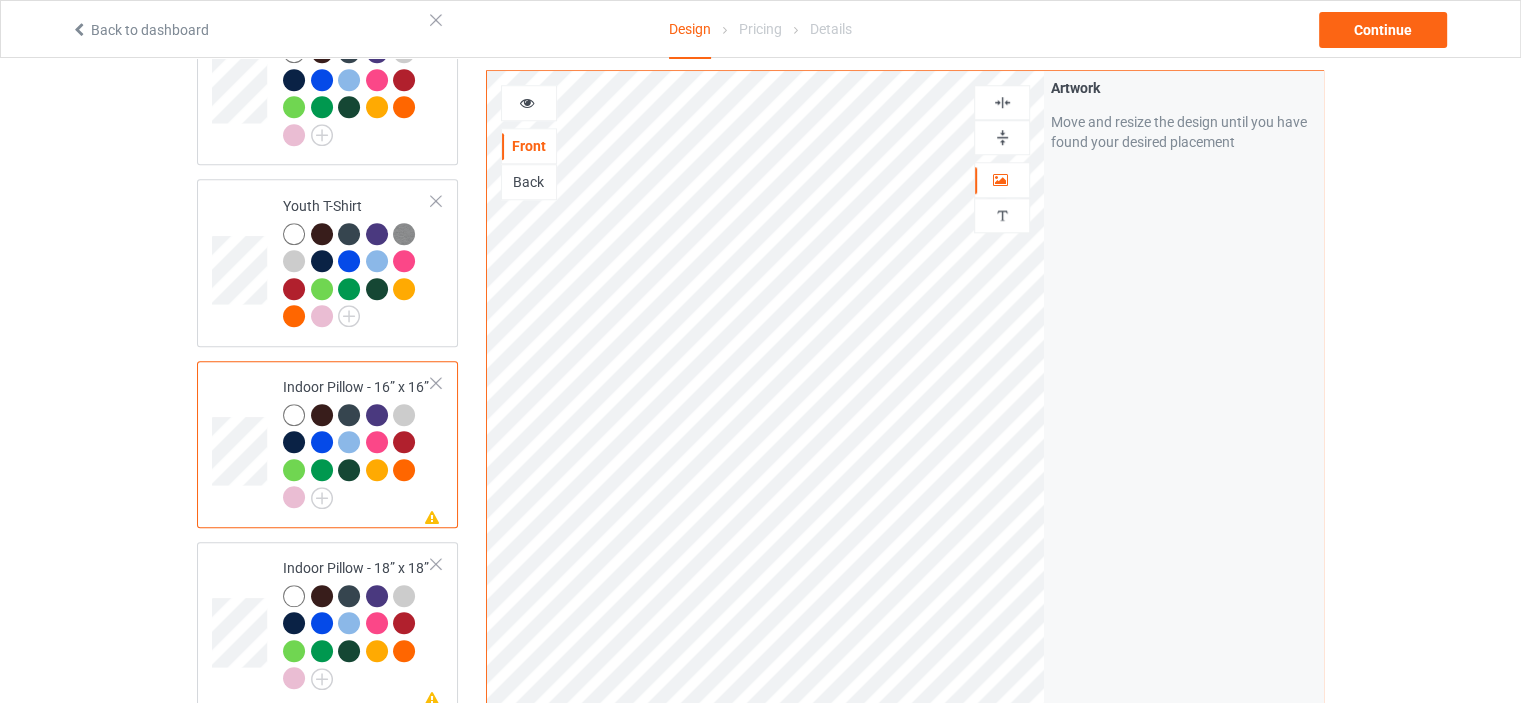 click at bounding box center (1002, 137) 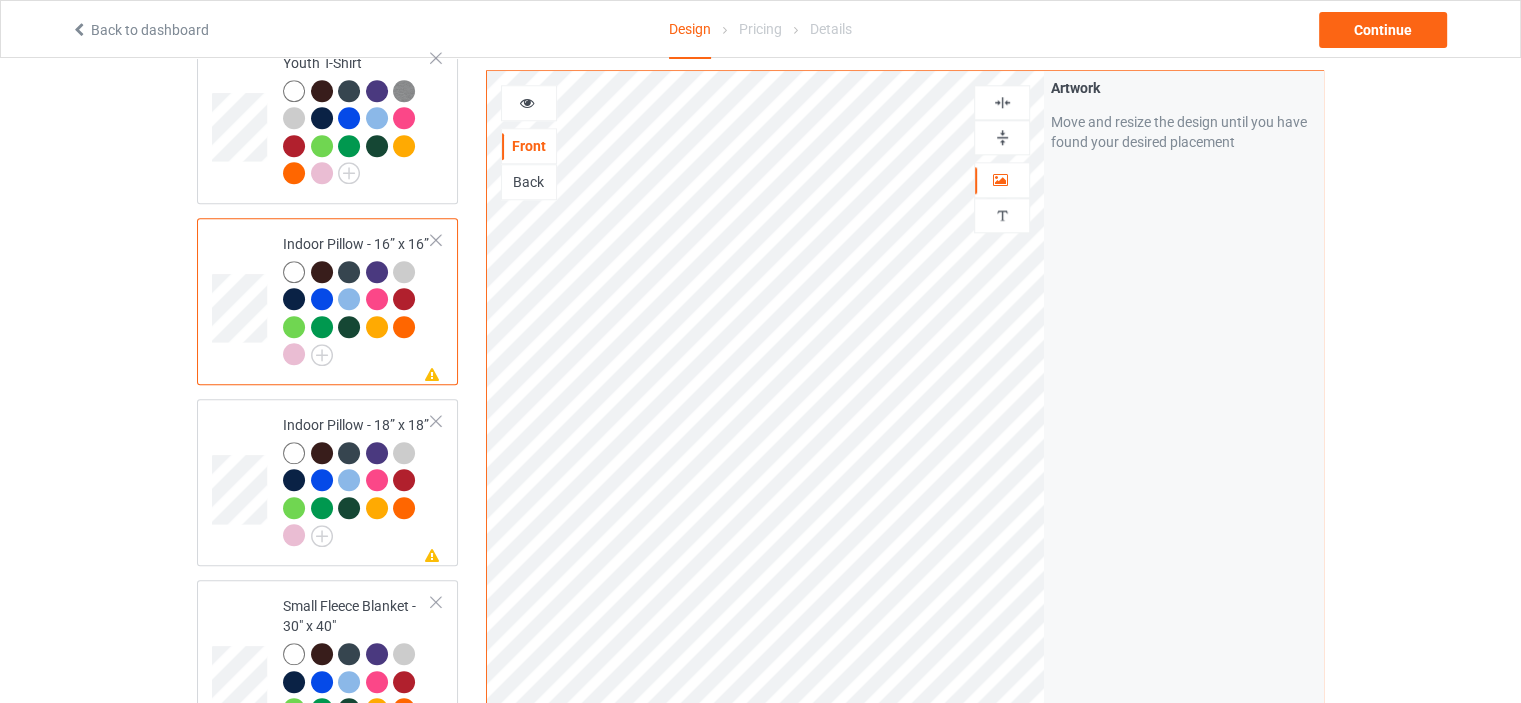 scroll, scrollTop: 2000, scrollLeft: 0, axis: vertical 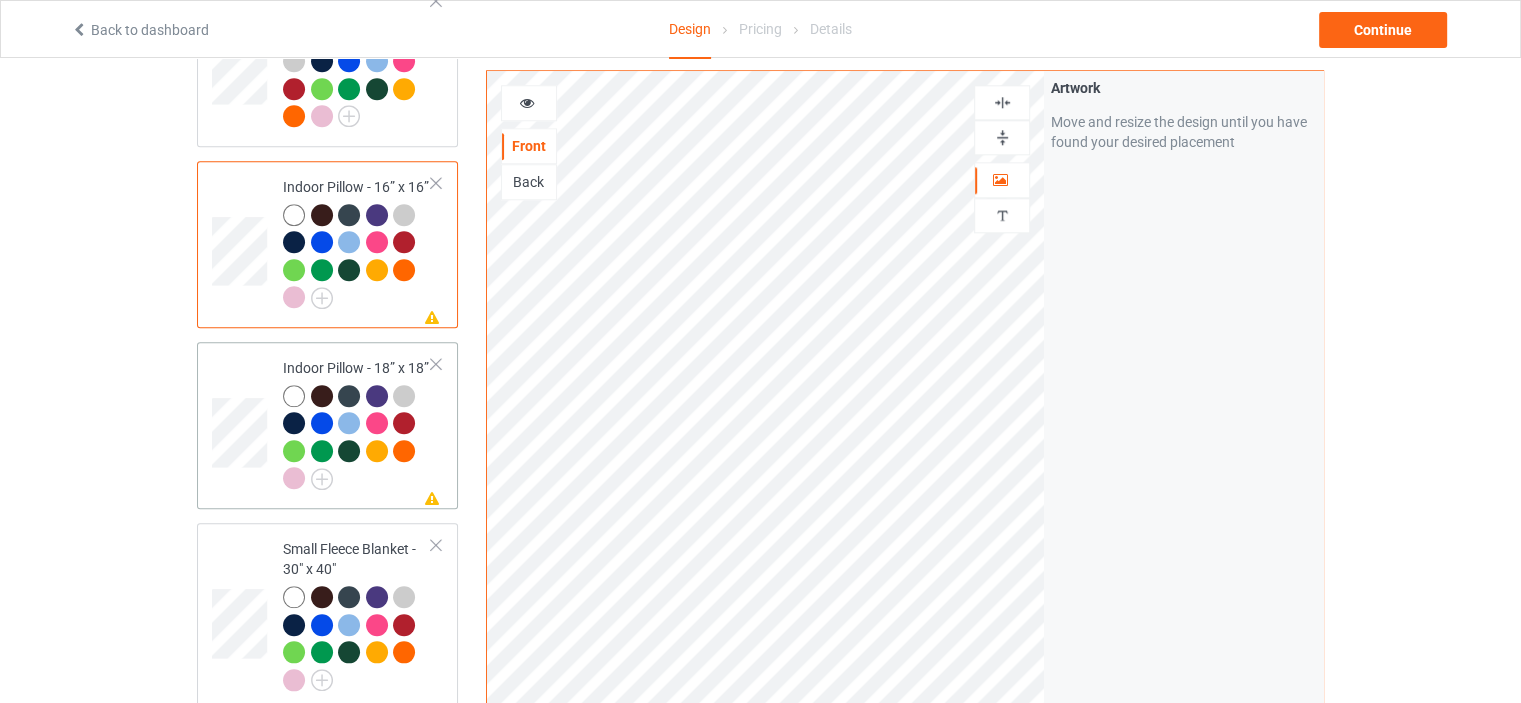 click on "Indoor Pillow - 18” x 18”" at bounding box center (357, 423) 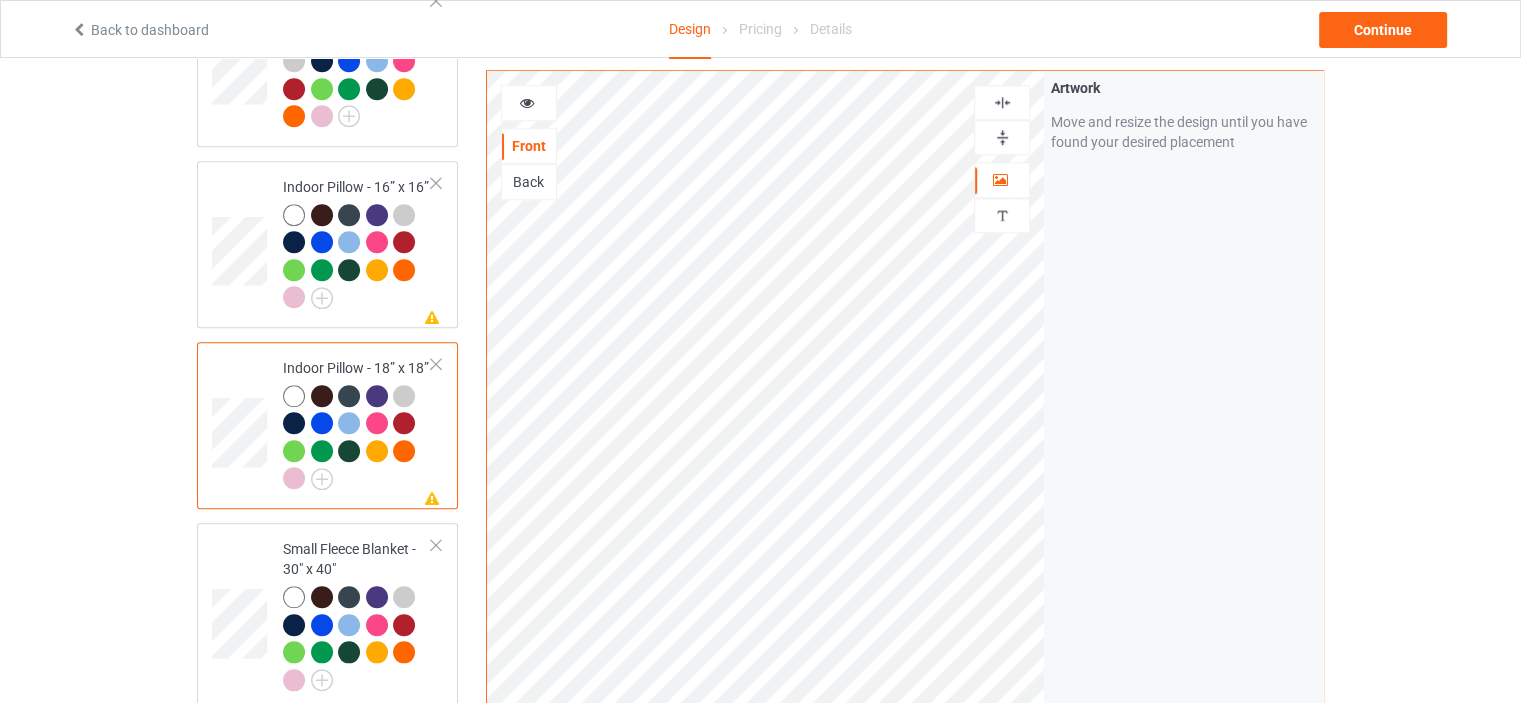 click at bounding box center (1002, 137) 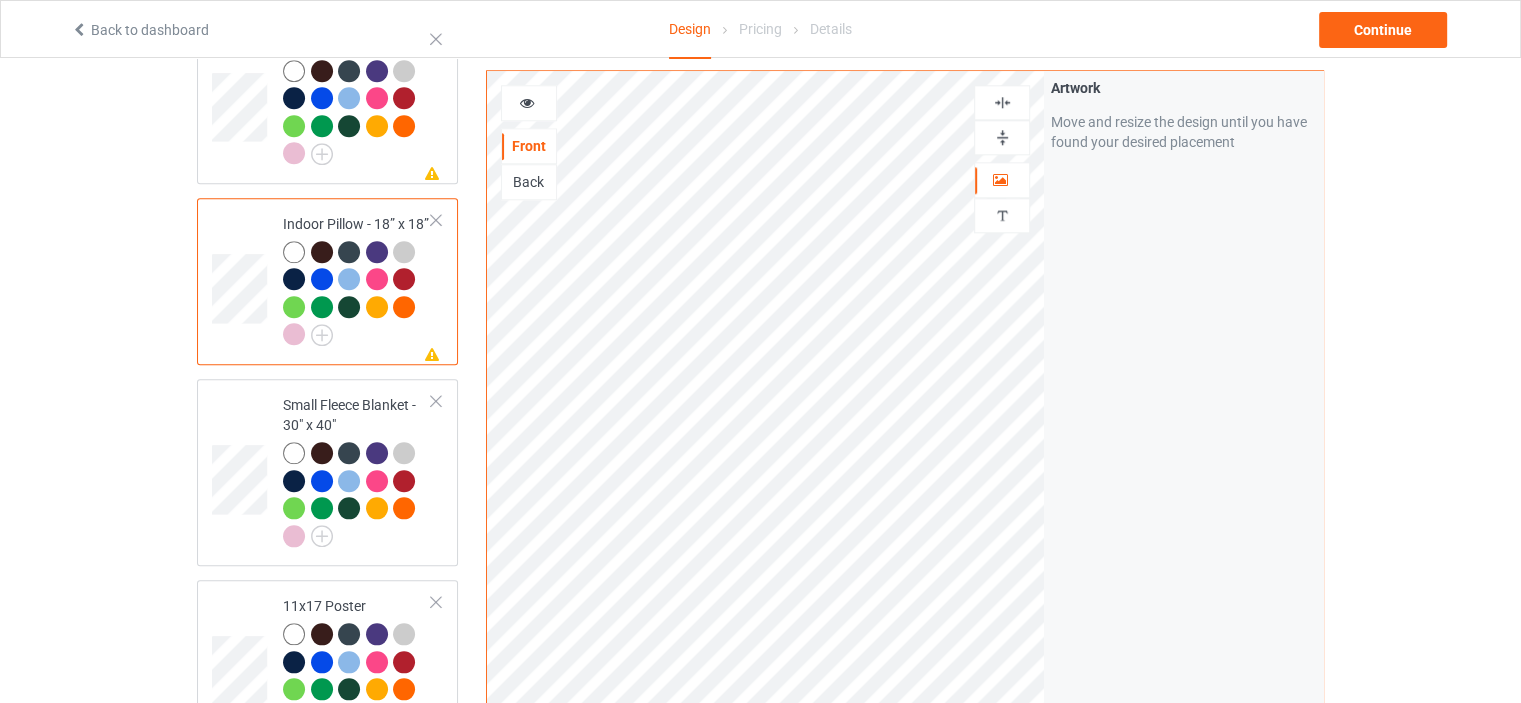 scroll, scrollTop: 2300, scrollLeft: 0, axis: vertical 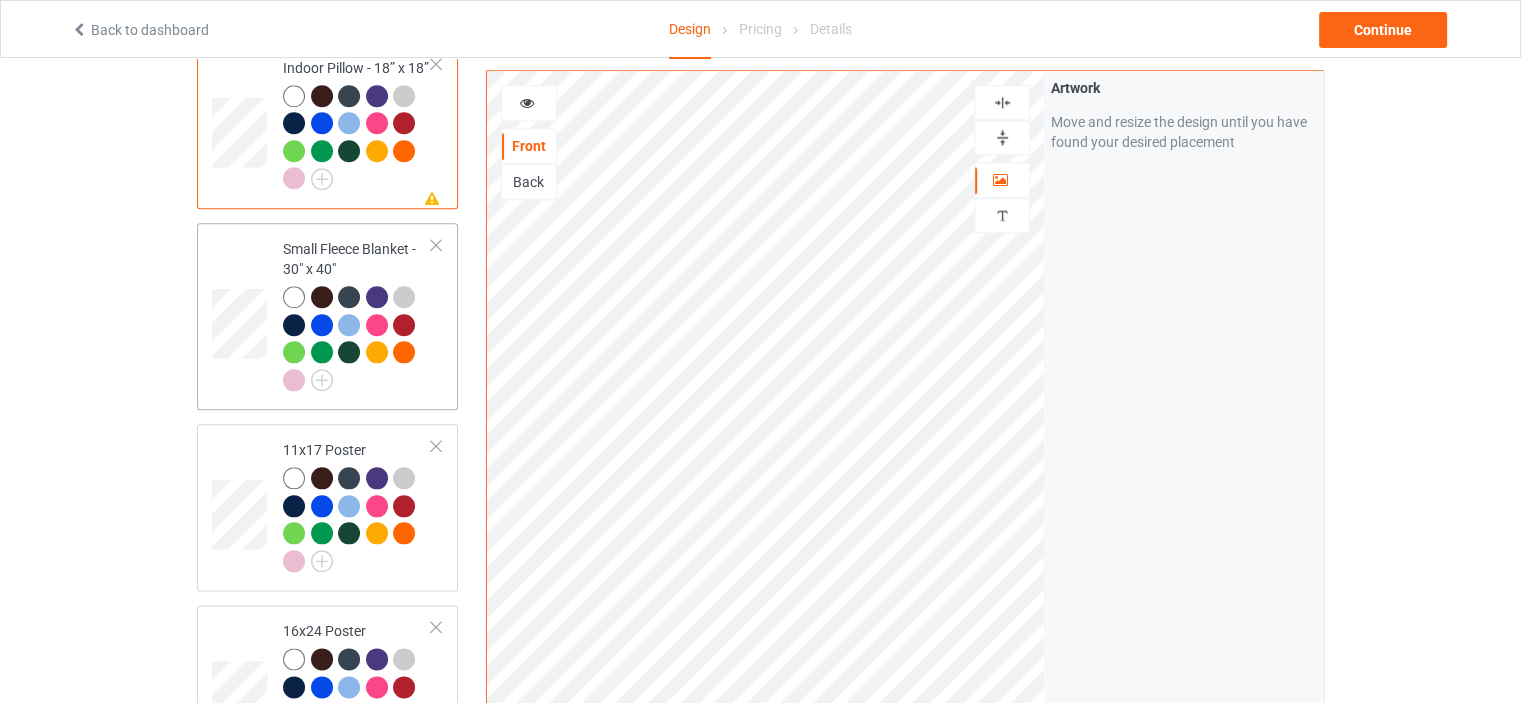 click on "Small Fleece Blanket - 30" x 40"" at bounding box center [357, 314] 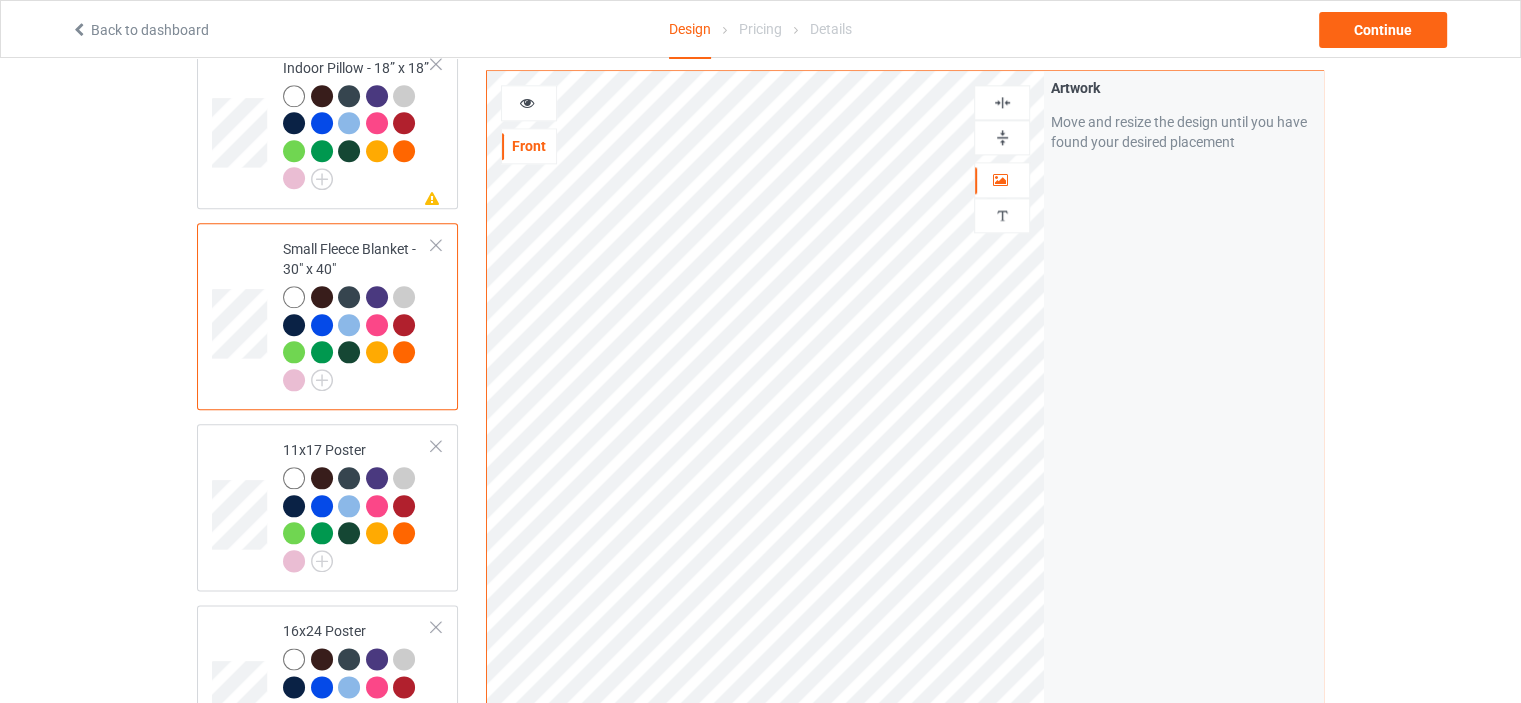 scroll, scrollTop: 2400, scrollLeft: 0, axis: vertical 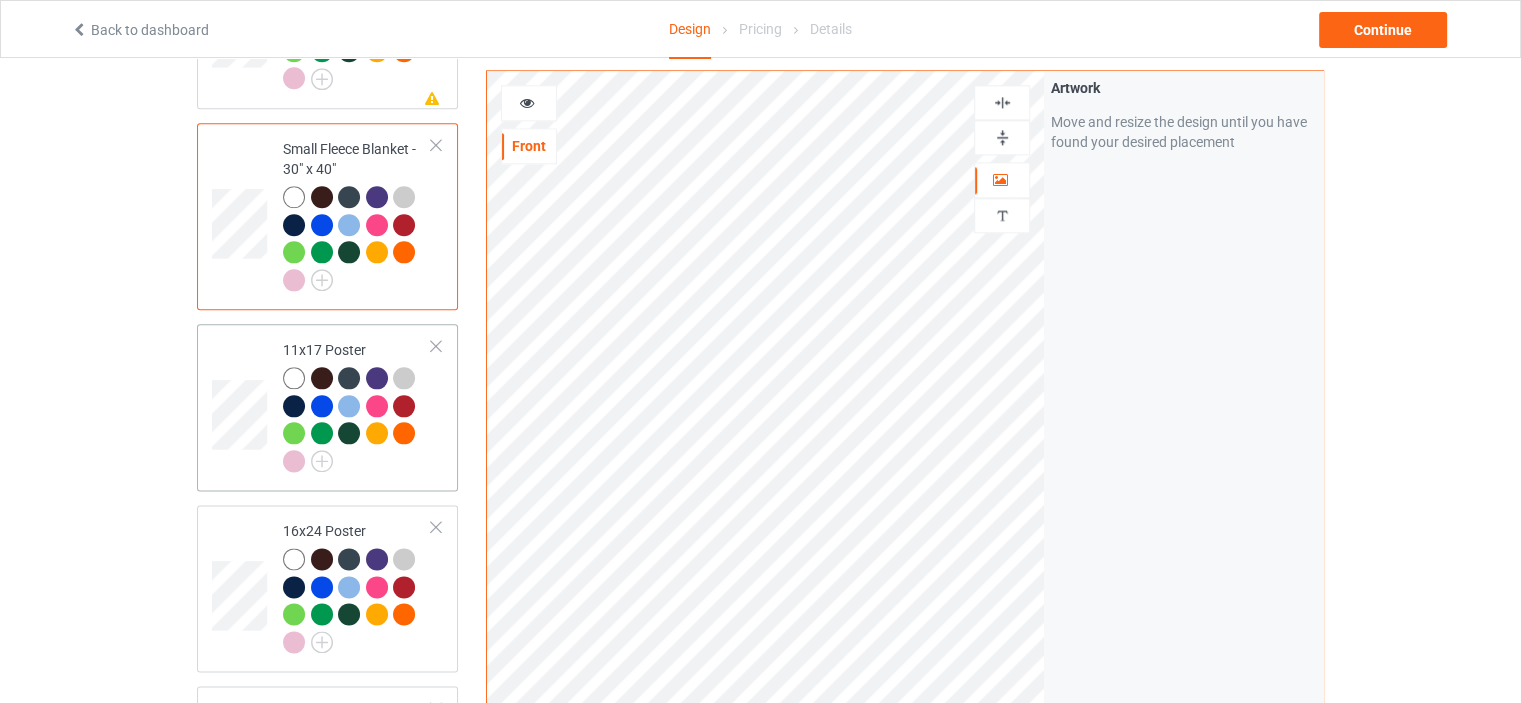 click on "11x17 Poster" at bounding box center (357, 407) 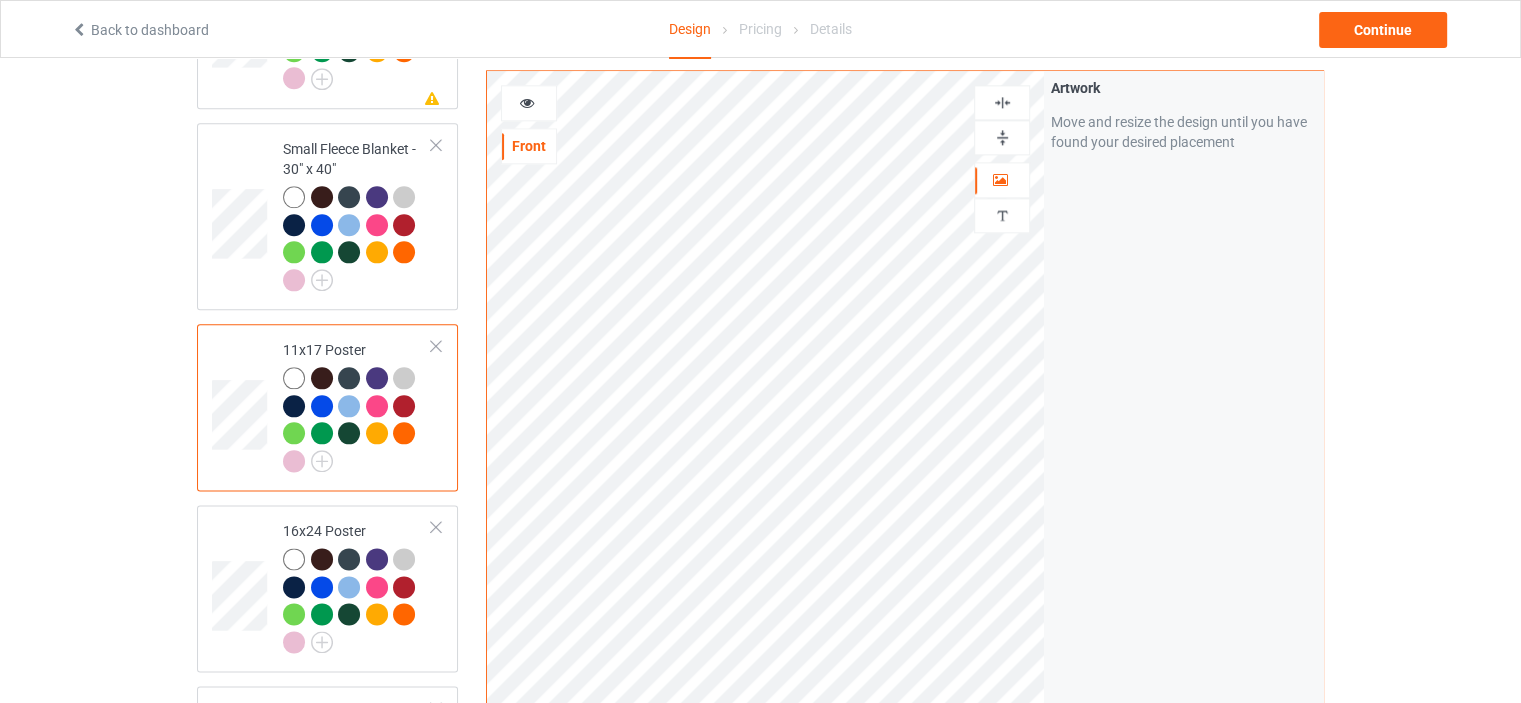 click at bounding box center [1002, 137] 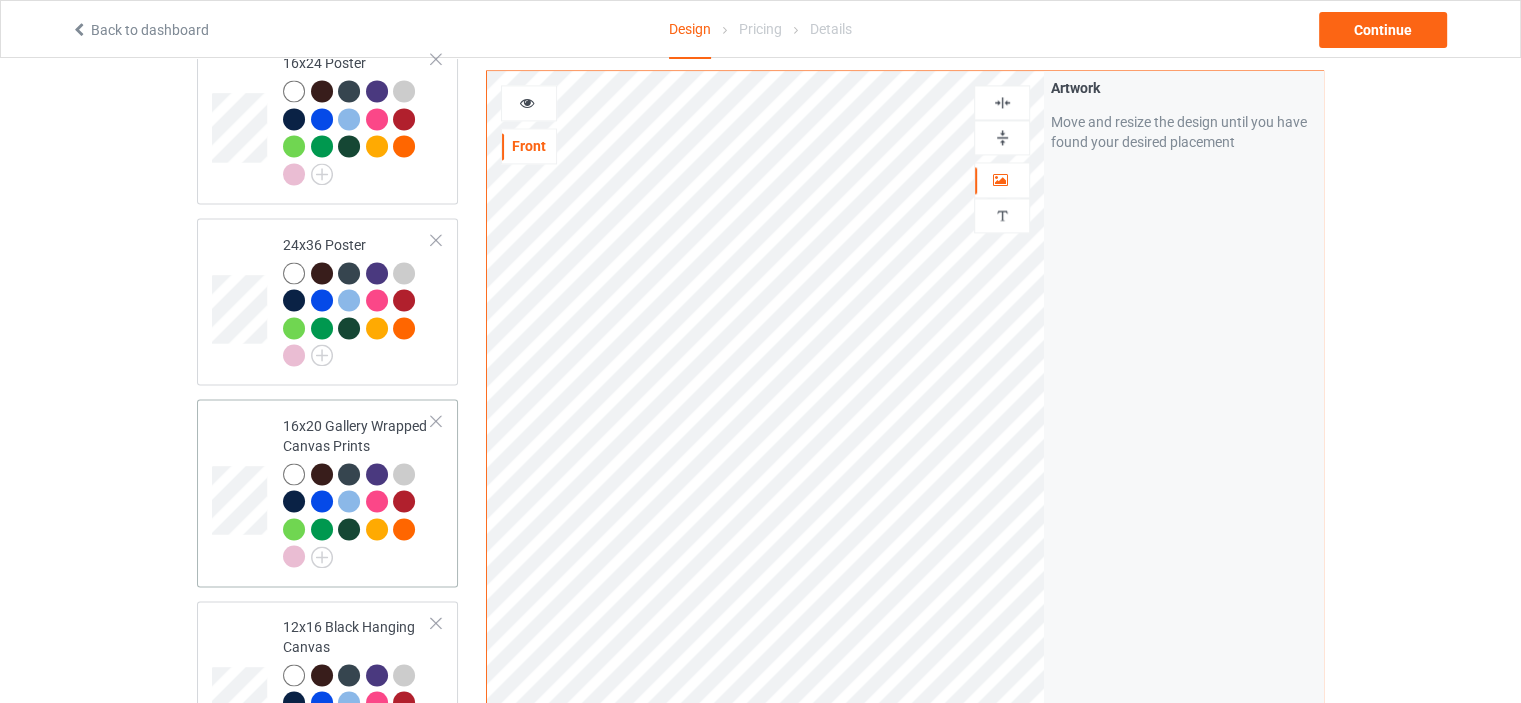 scroll, scrollTop: 2900, scrollLeft: 0, axis: vertical 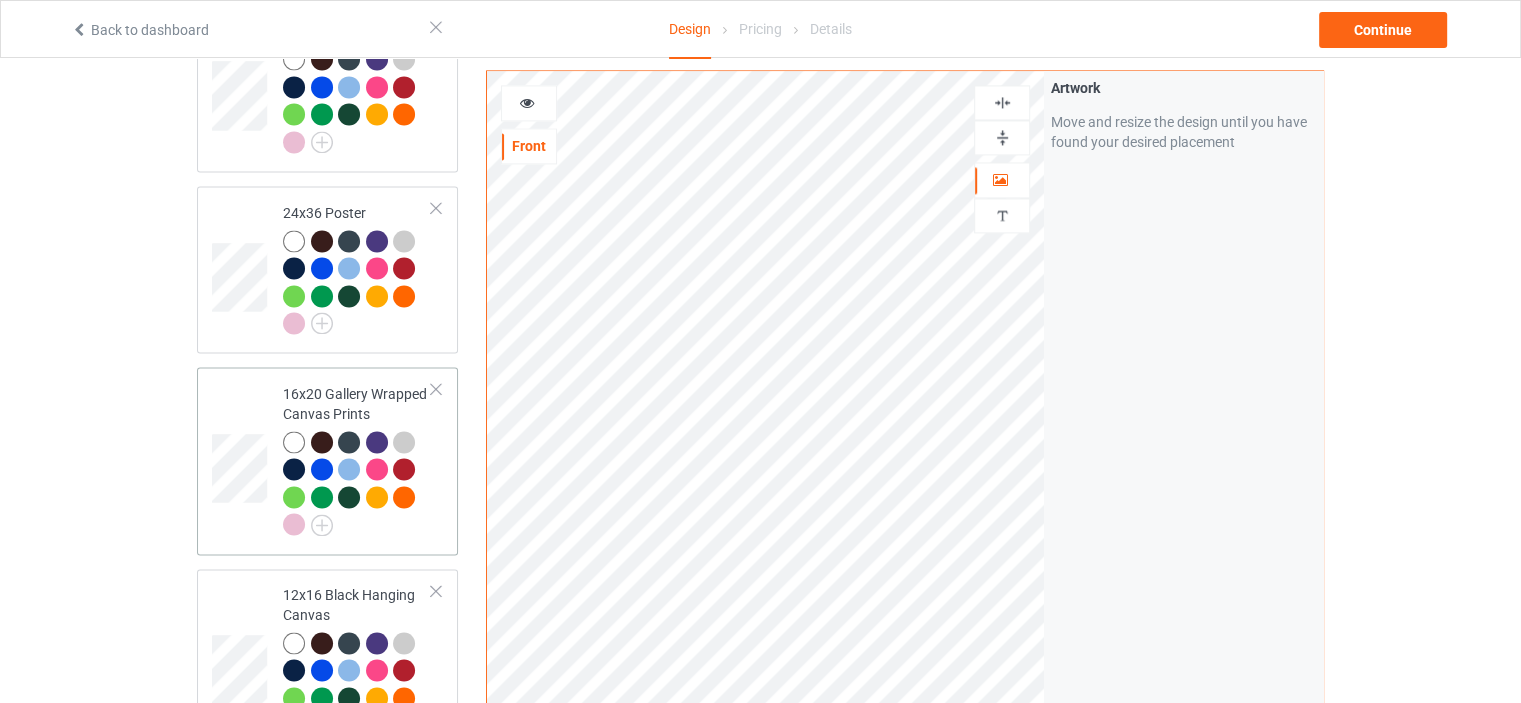 click on "16x20 Gallery Wrapped Canvas Prints" at bounding box center [357, 459] 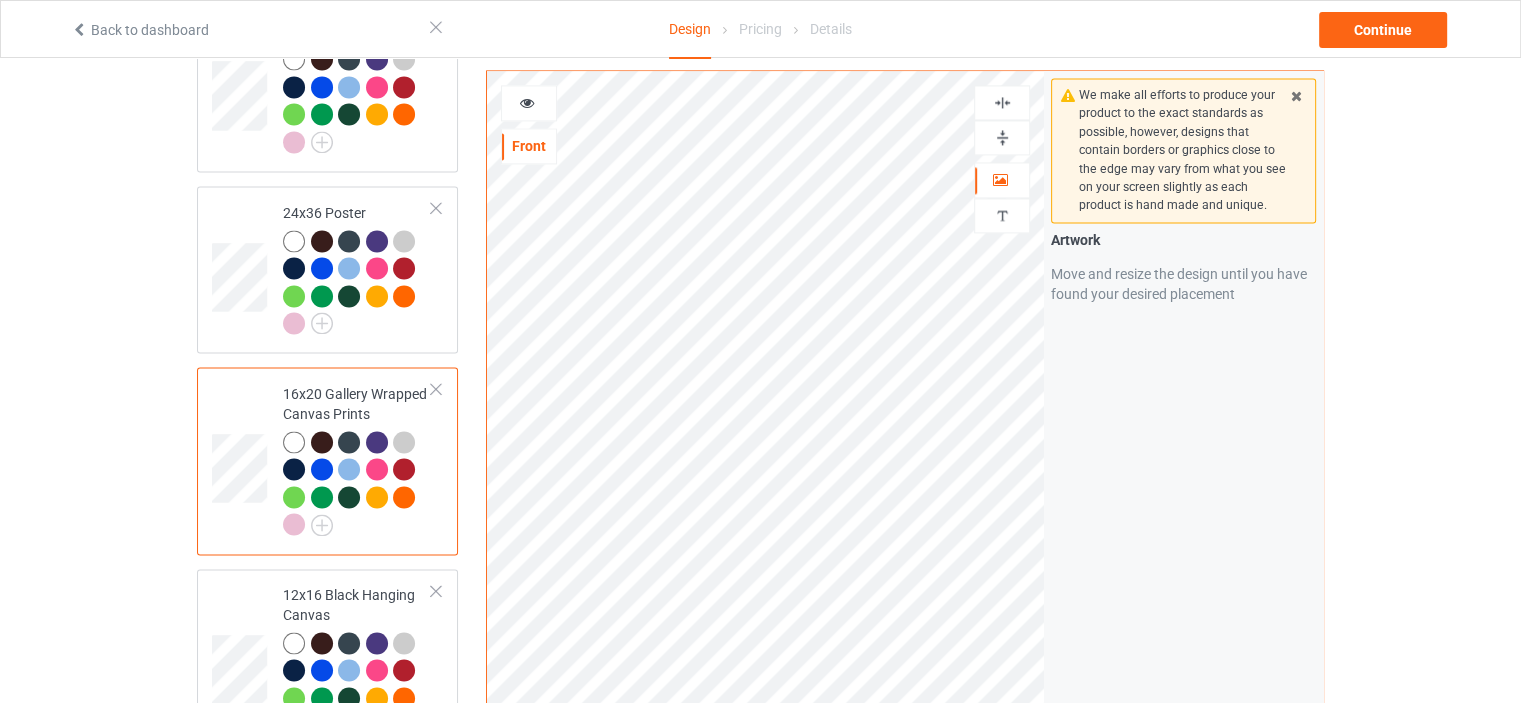scroll, scrollTop: 3100, scrollLeft: 0, axis: vertical 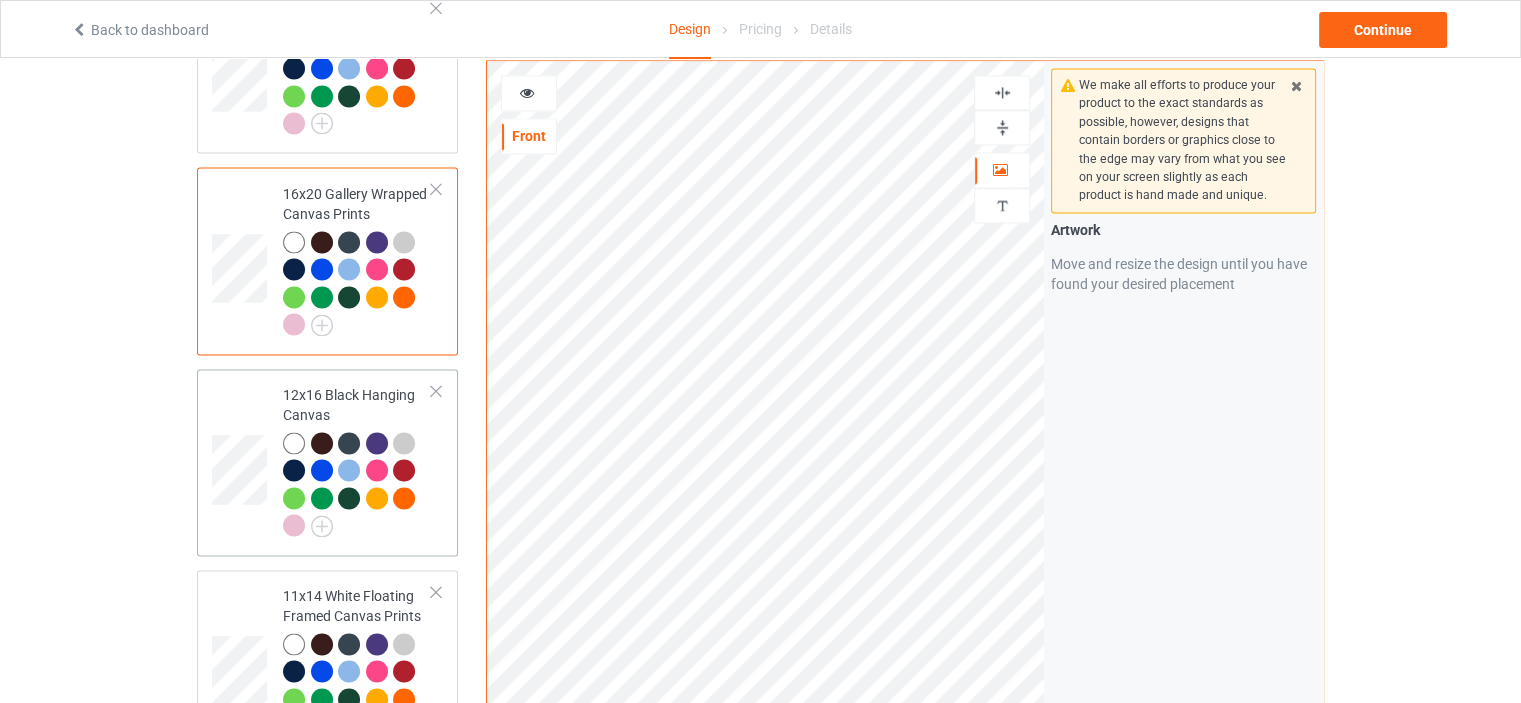 click on "12x16 Black Hanging Canvas" at bounding box center [357, 460] 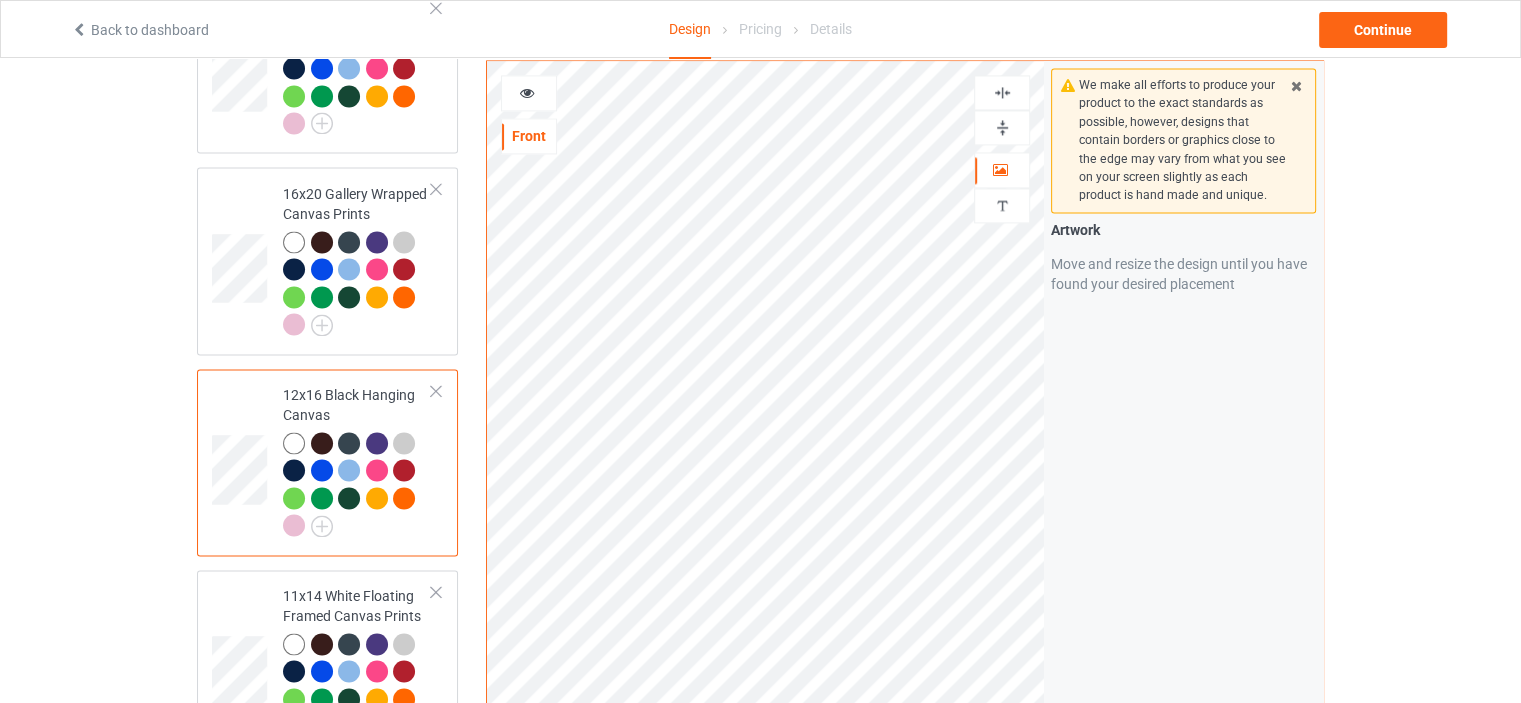 scroll, scrollTop: 3000, scrollLeft: 0, axis: vertical 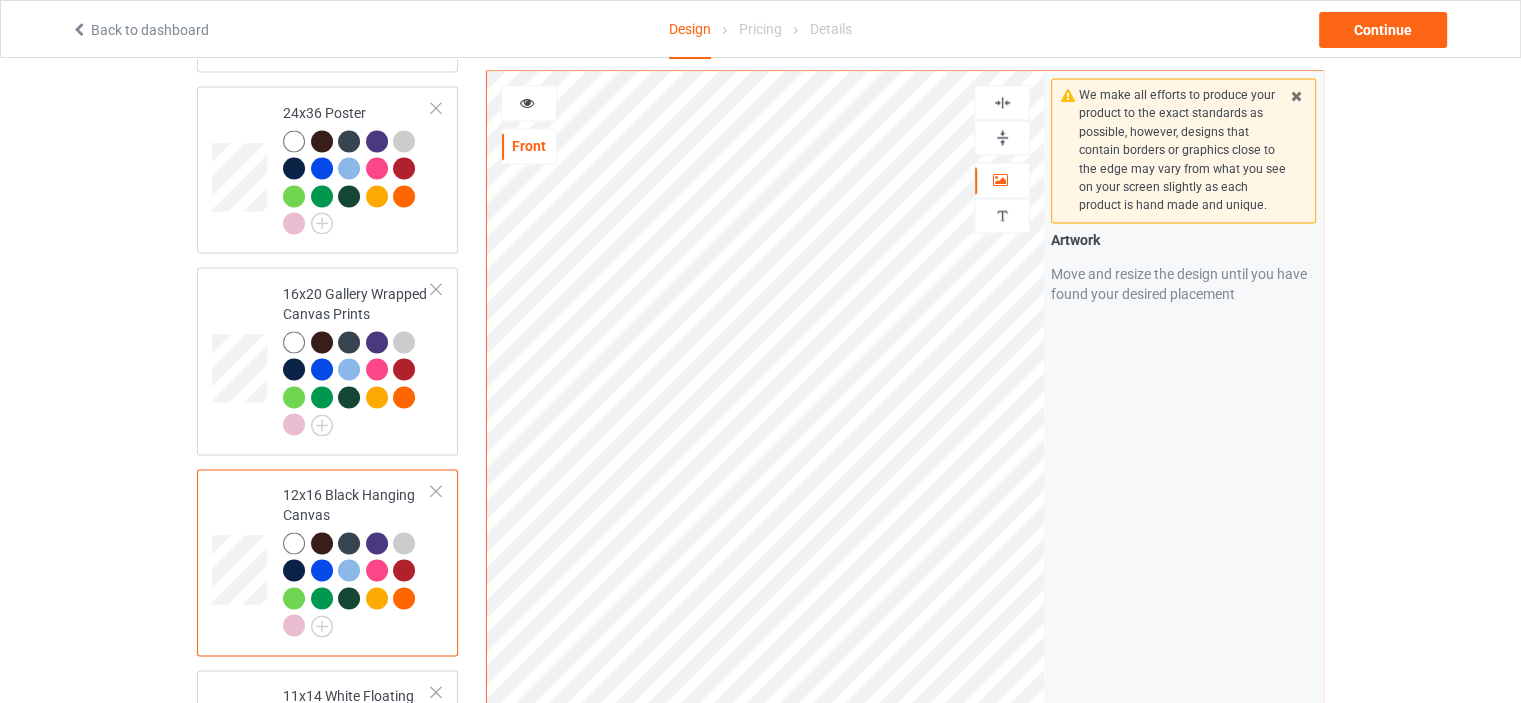 click at bounding box center [1002, 137] 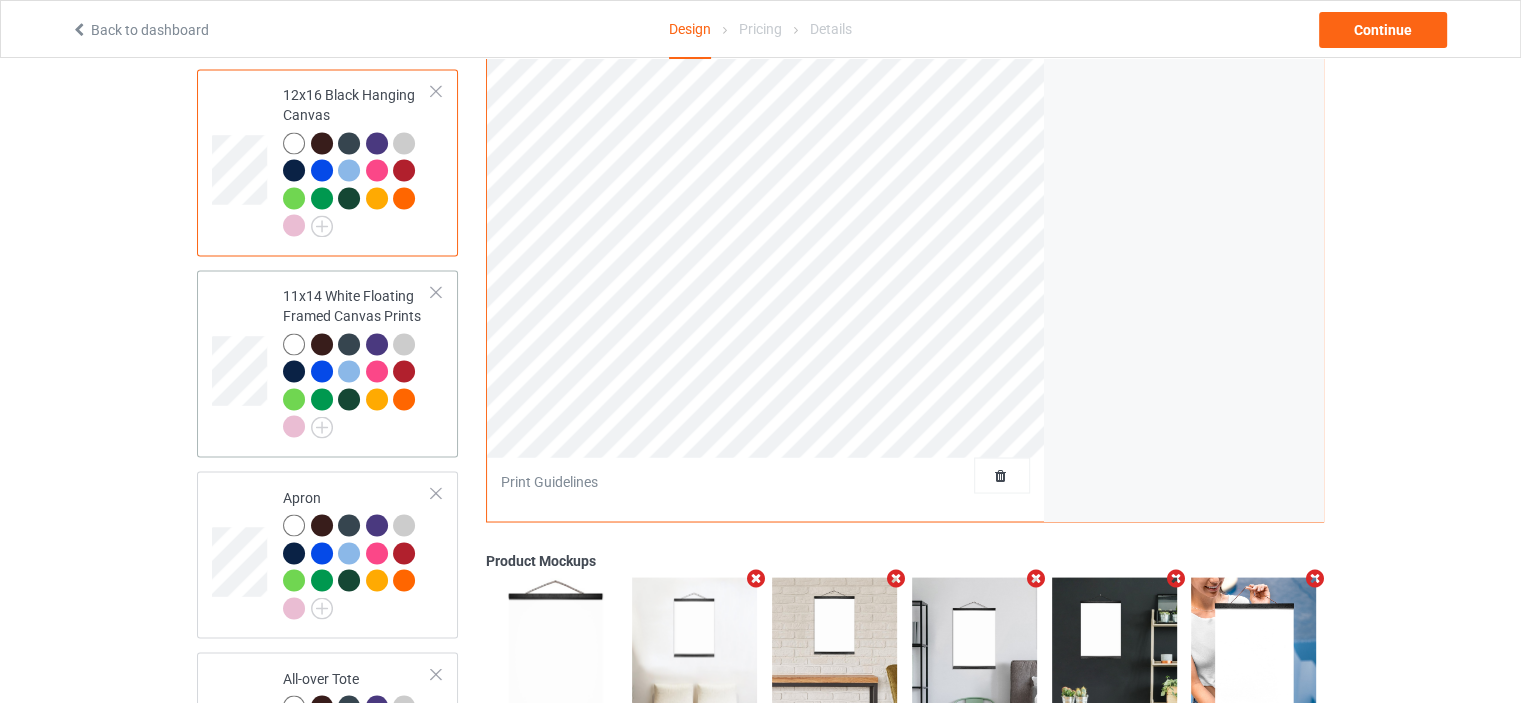 click on "11x14 White Floating Framed Canvas Prints" at bounding box center (357, 361) 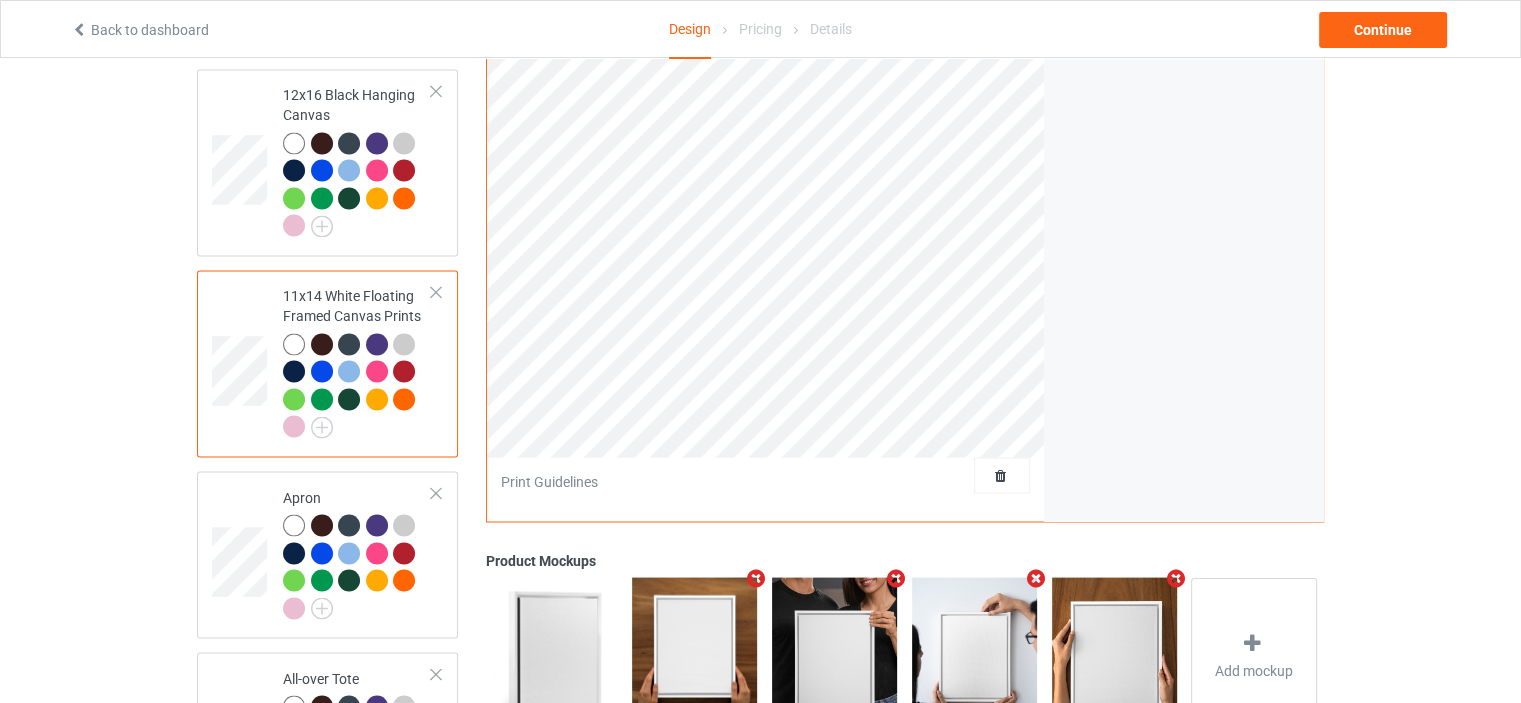 scroll, scrollTop: 3000, scrollLeft: 0, axis: vertical 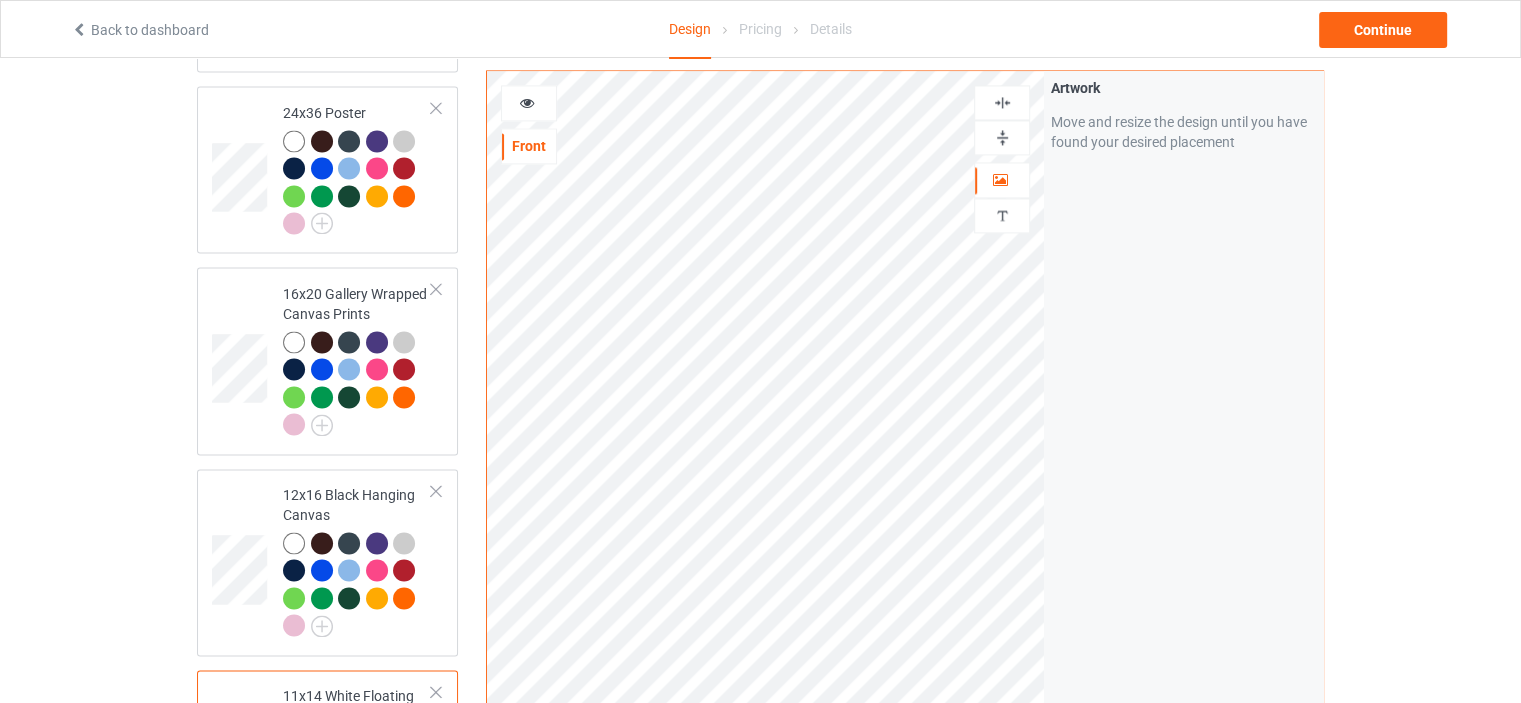 click at bounding box center (1002, 137) 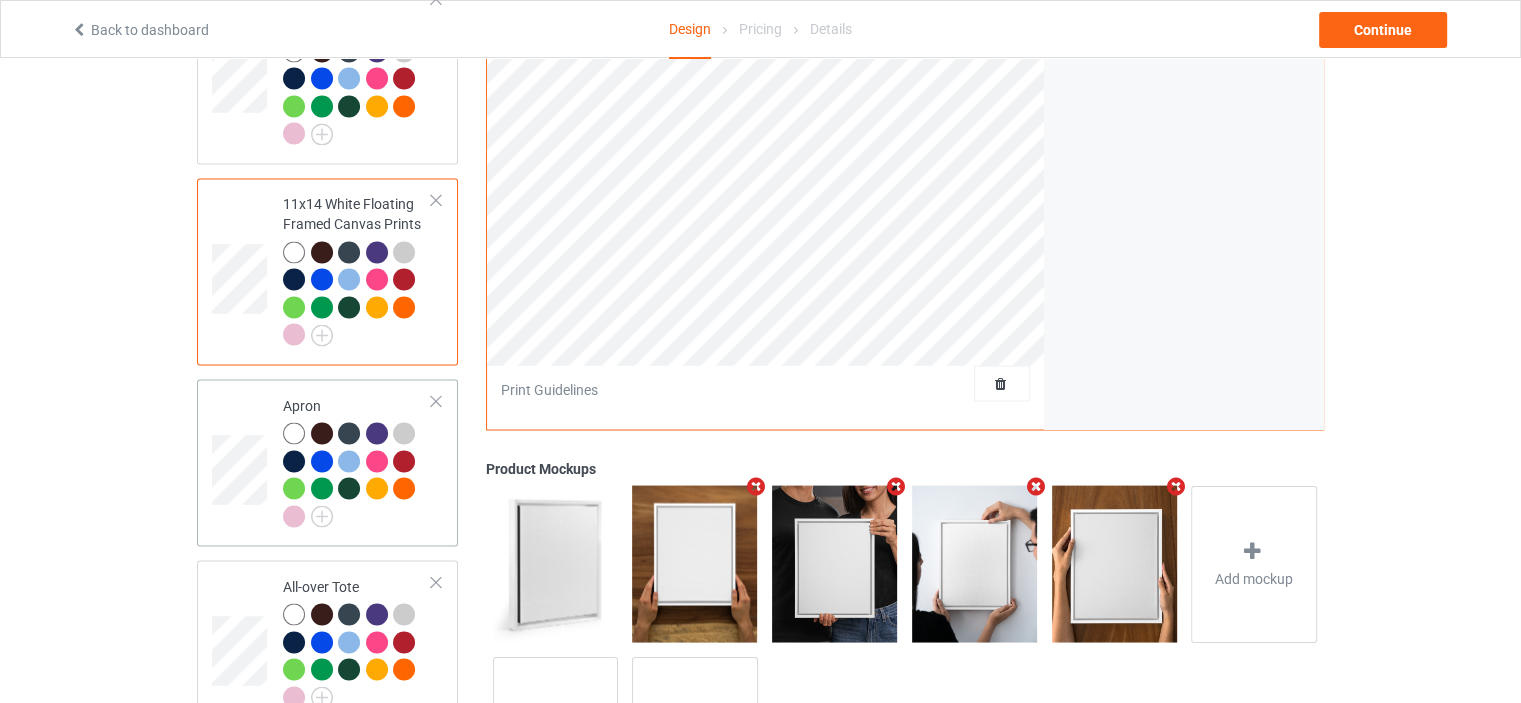 scroll, scrollTop: 3500, scrollLeft: 0, axis: vertical 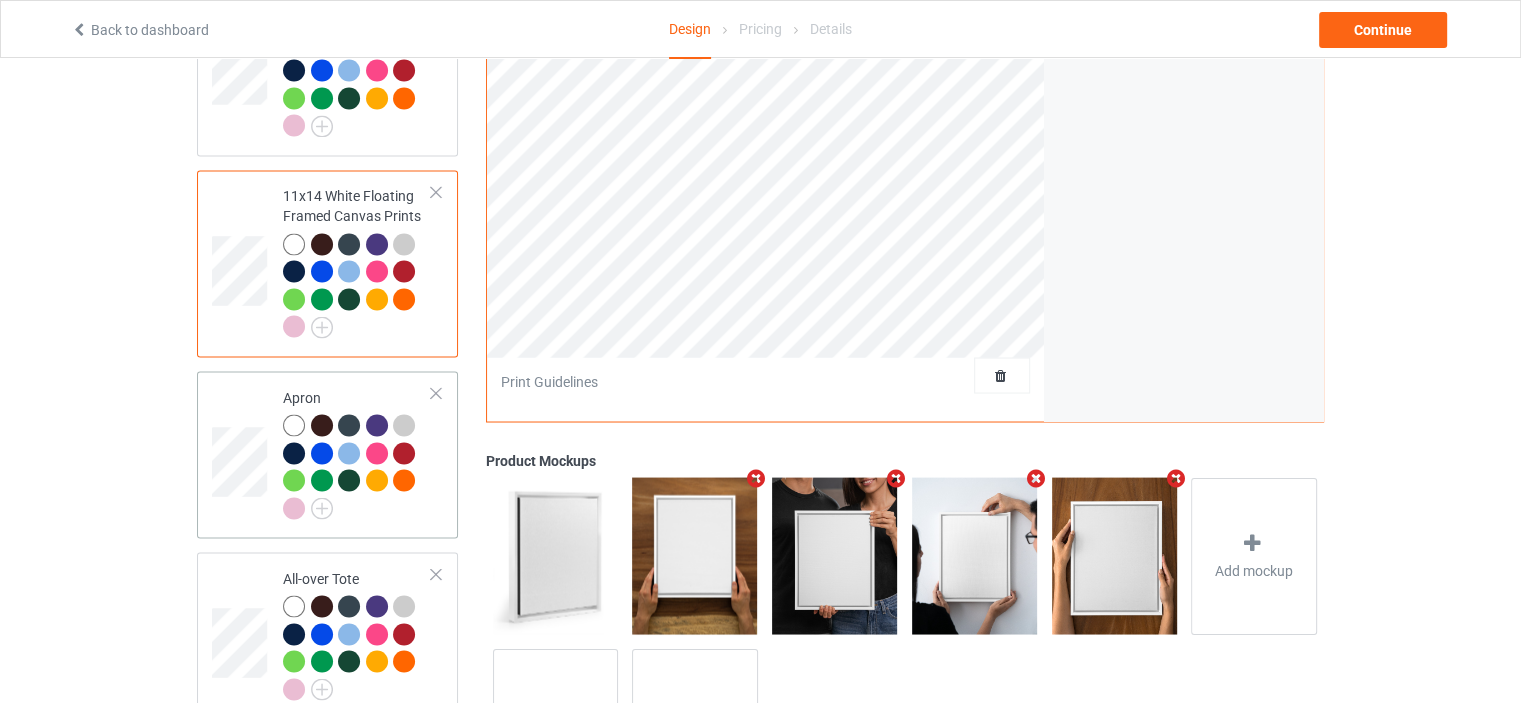 click on "Apron" at bounding box center (357, 452) 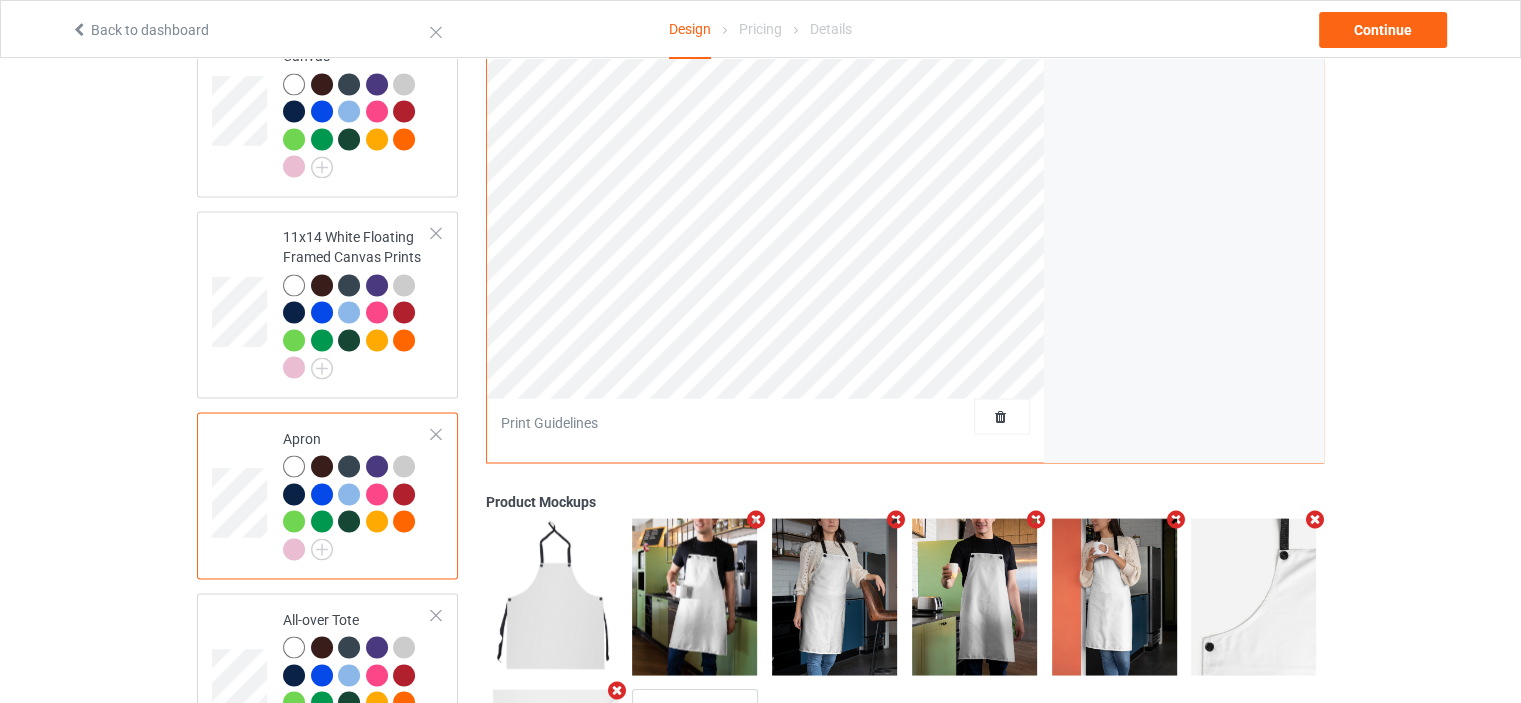 scroll, scrollTop: 3100, scrollLeft: 0, axis: vertical 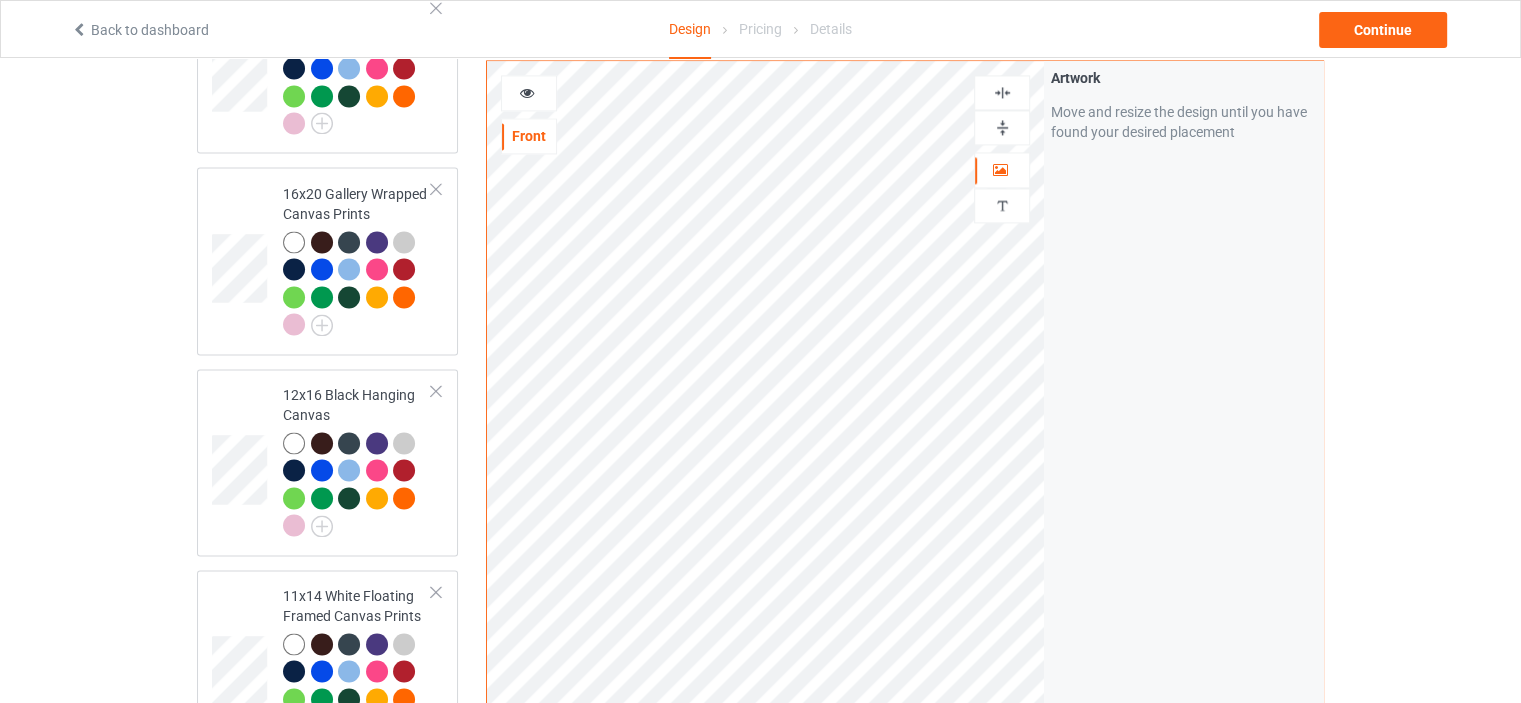 click at bounding box center [1002, 92] 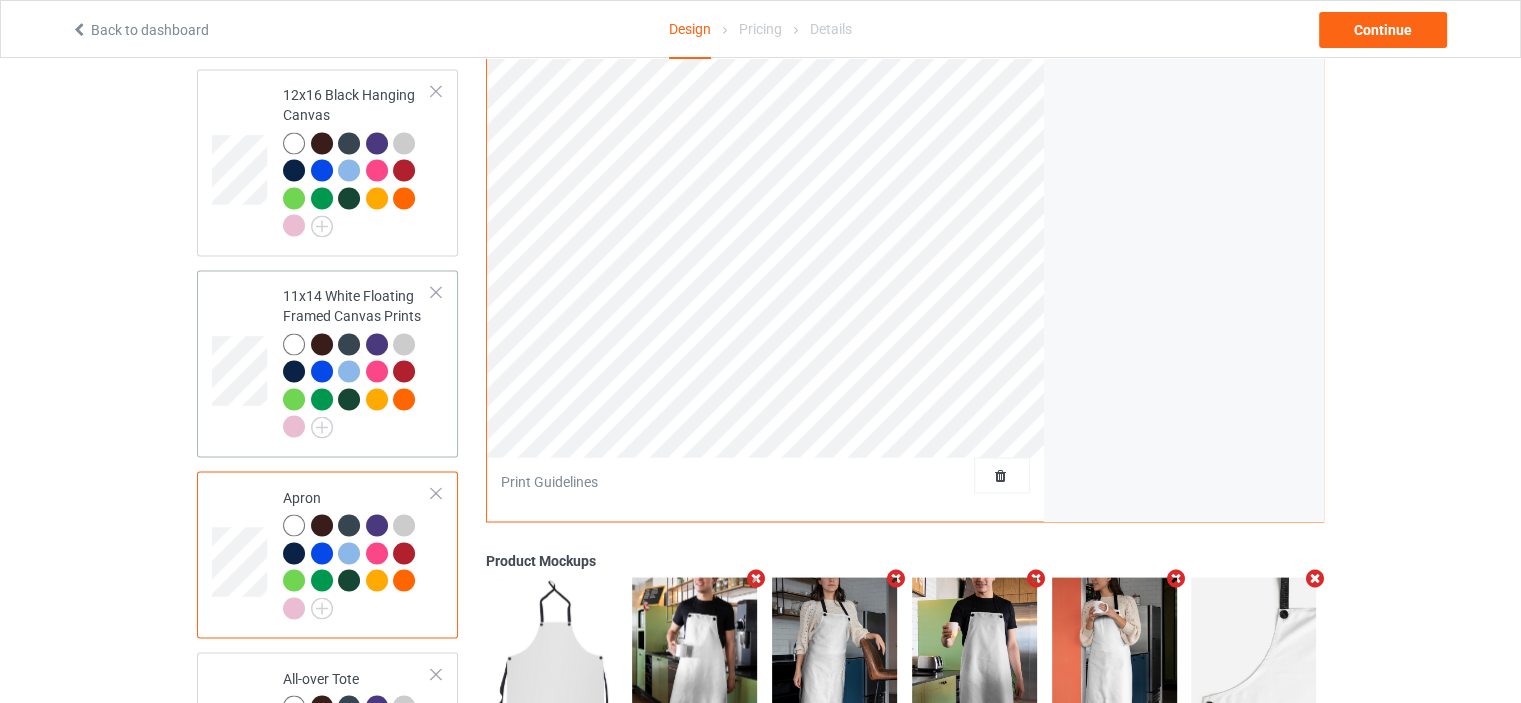 scroll, scrollTop: 3617, scrollLeft: 0, axis: vertical 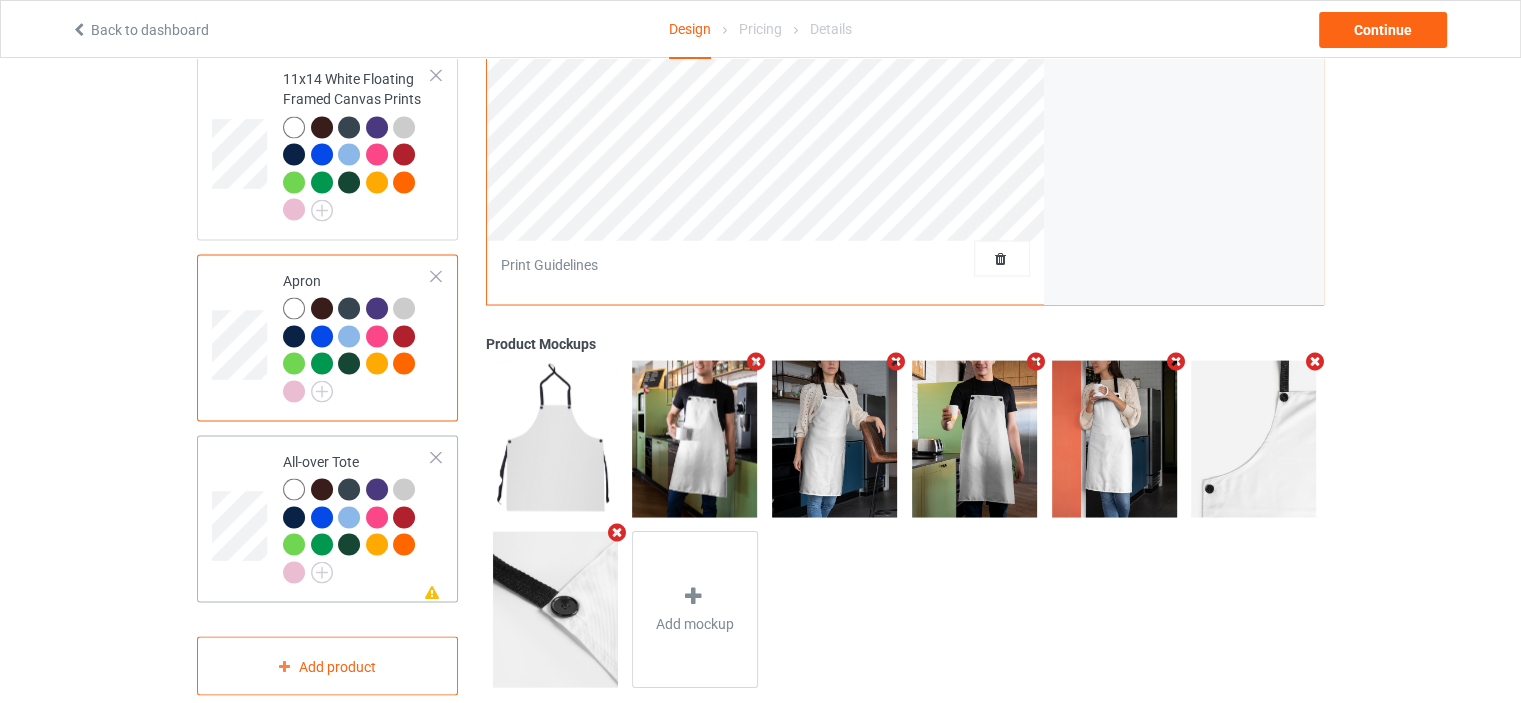 click on "Missing artwork on 1 side(s) All-over Tote" at bounding box center [357, 518] 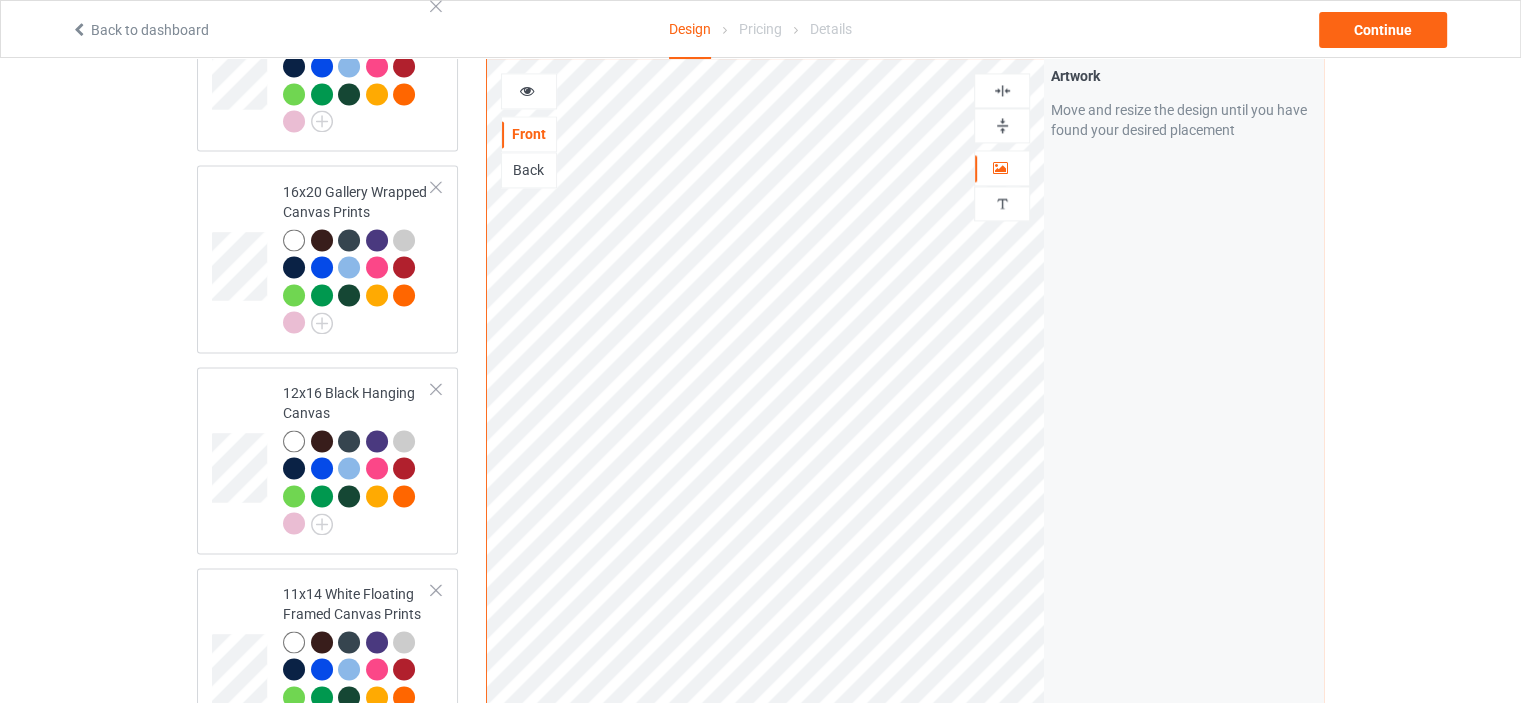 scroll, scrollTop: 2917, scrollLeft: 0, axis: vertical 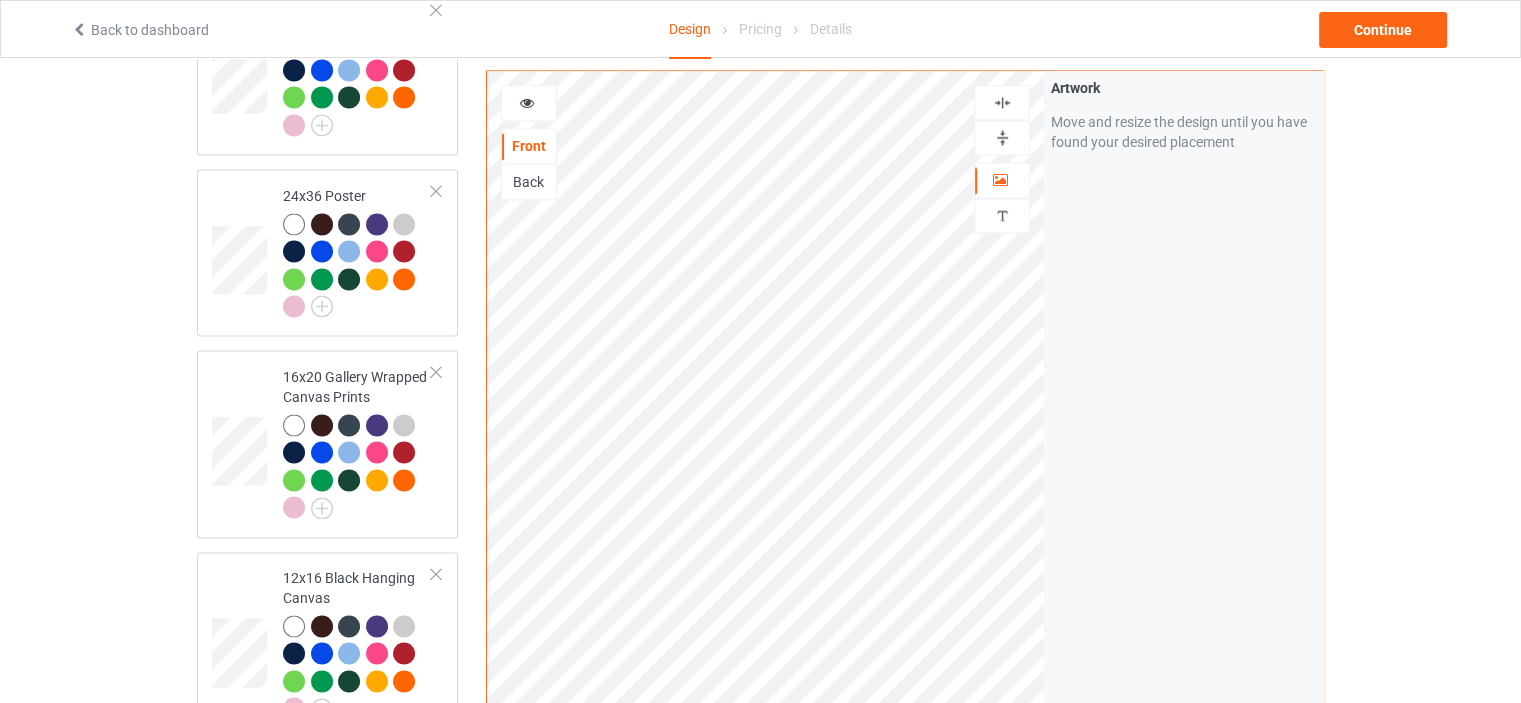 click at bounding box center (1002, 102) 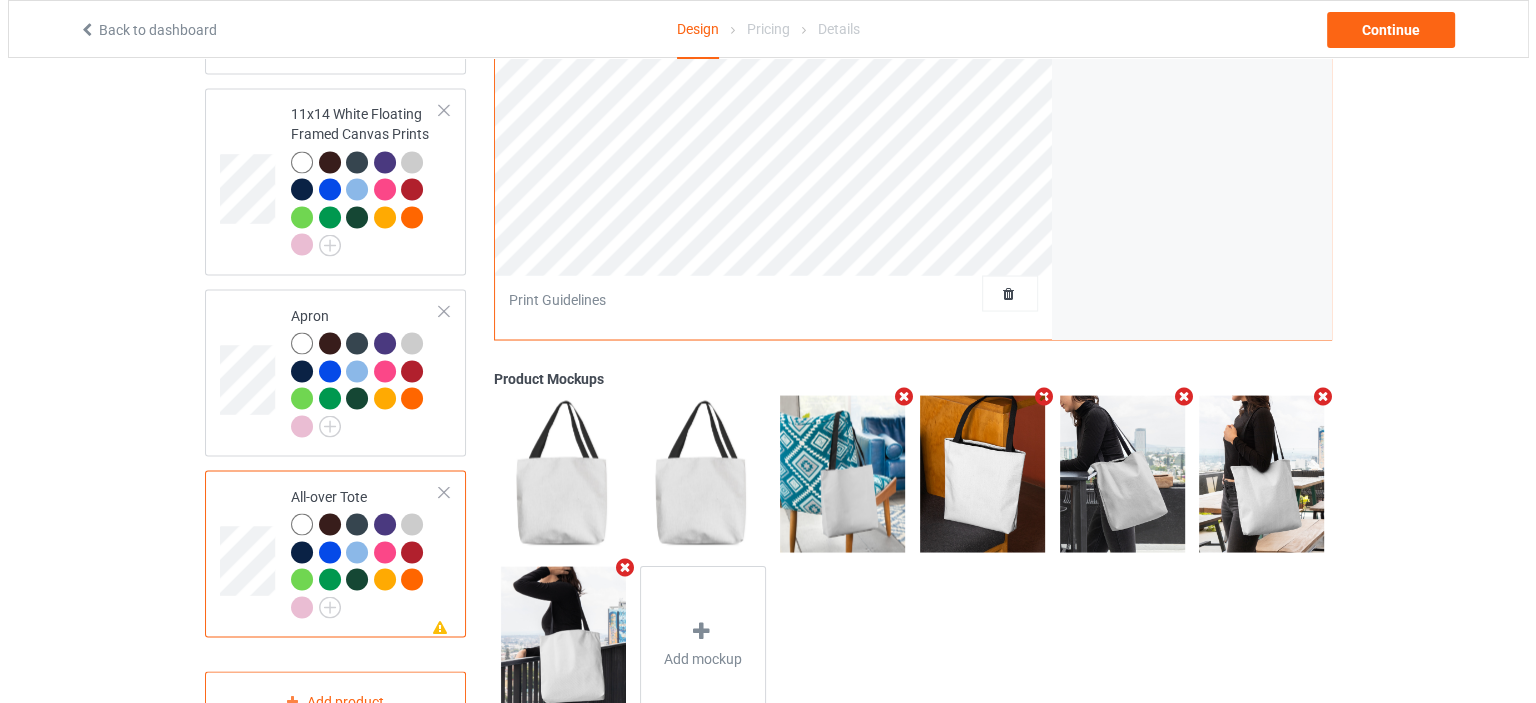 scroll, scrollTop: 3617, scrollLeft: 0, axis: vertical 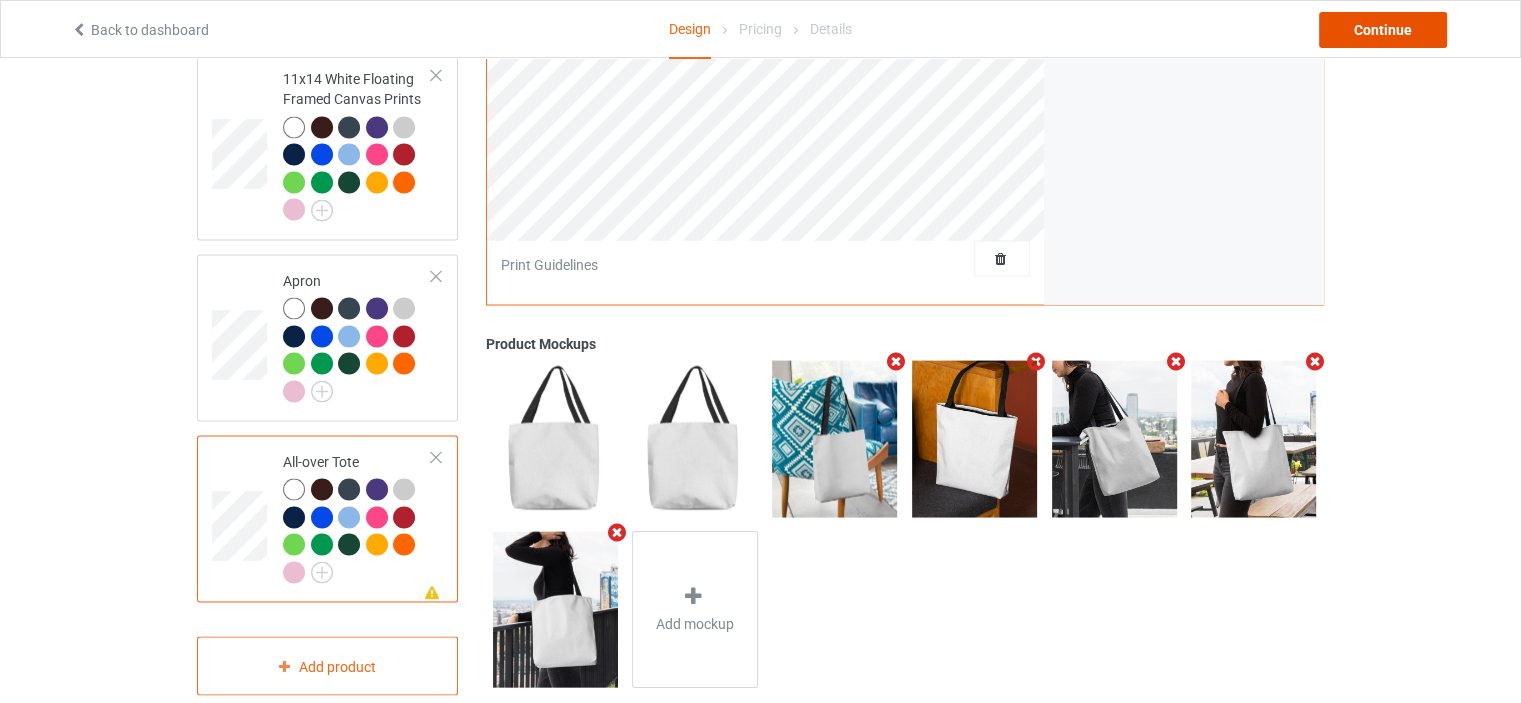 click on "Continue" at bounding box center [1383, 30] 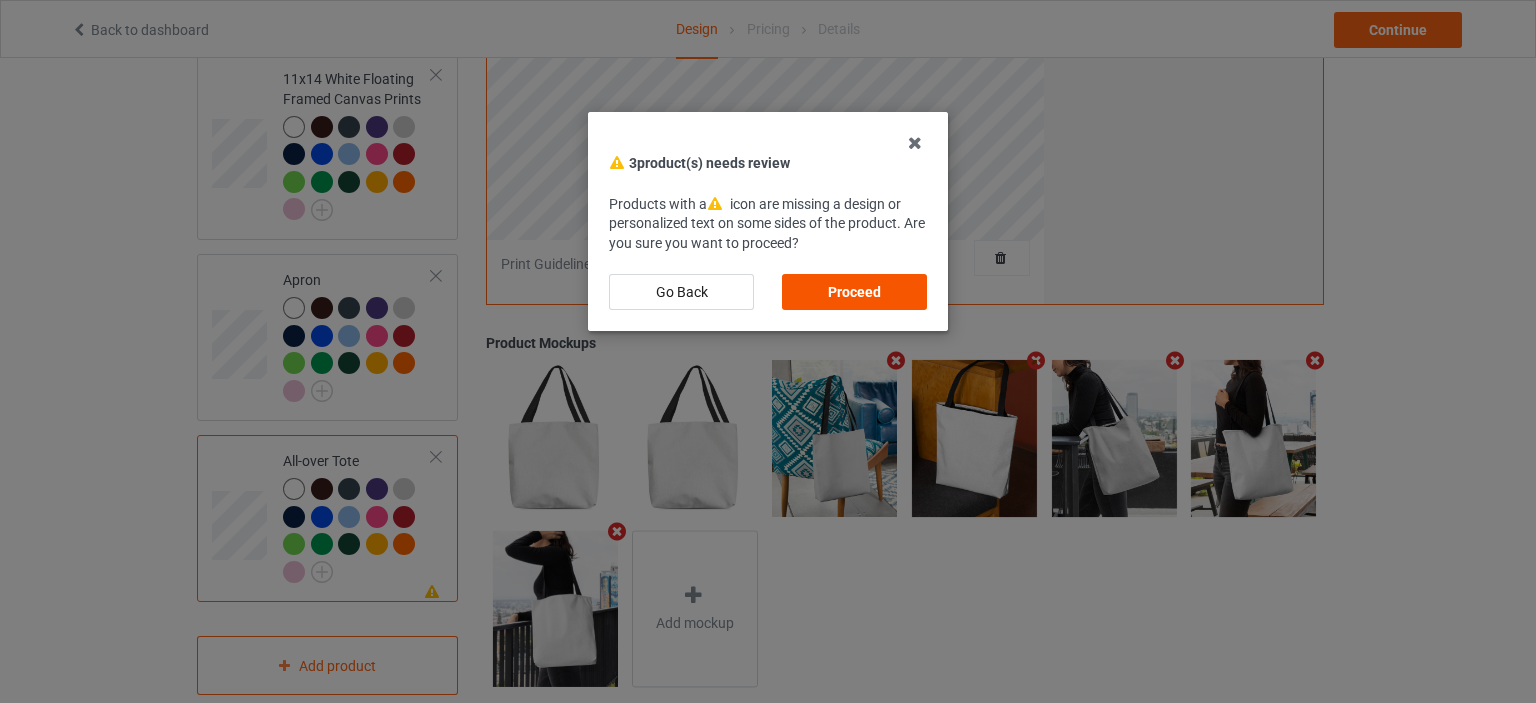 click on "Proceed" at bounding box center [854, 292] 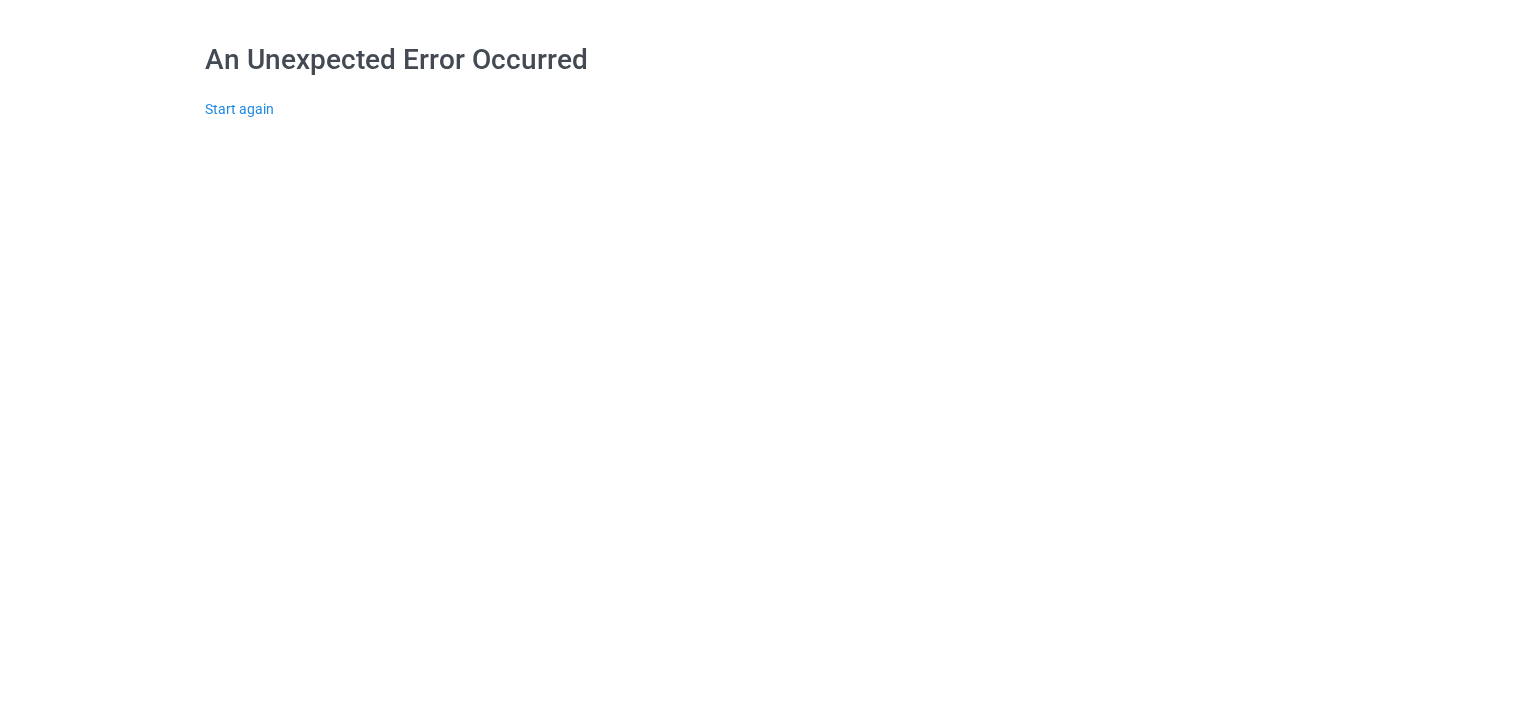 scroll, scrollTop: 0, scrollLeft: 0, axis: both 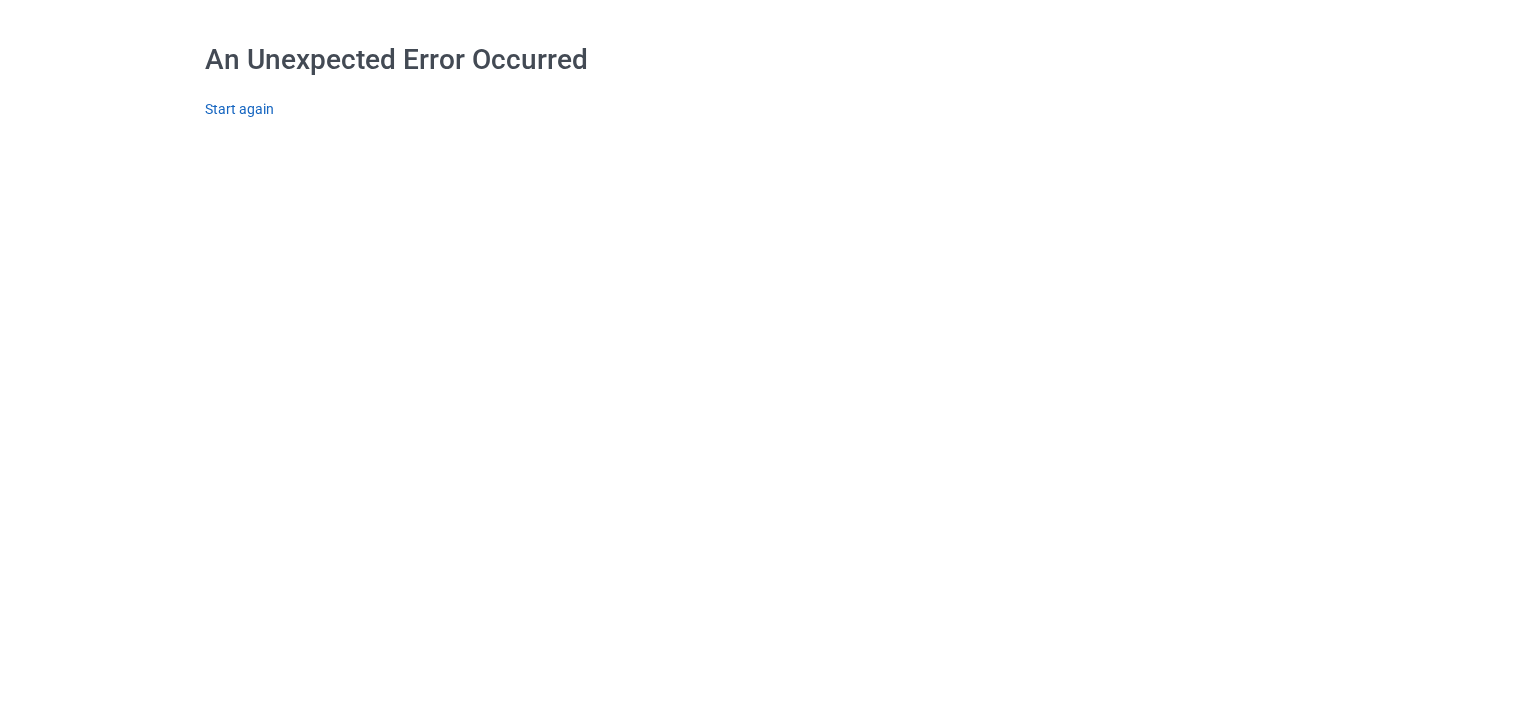 click on "Start again" at bounding box center [239, 109] 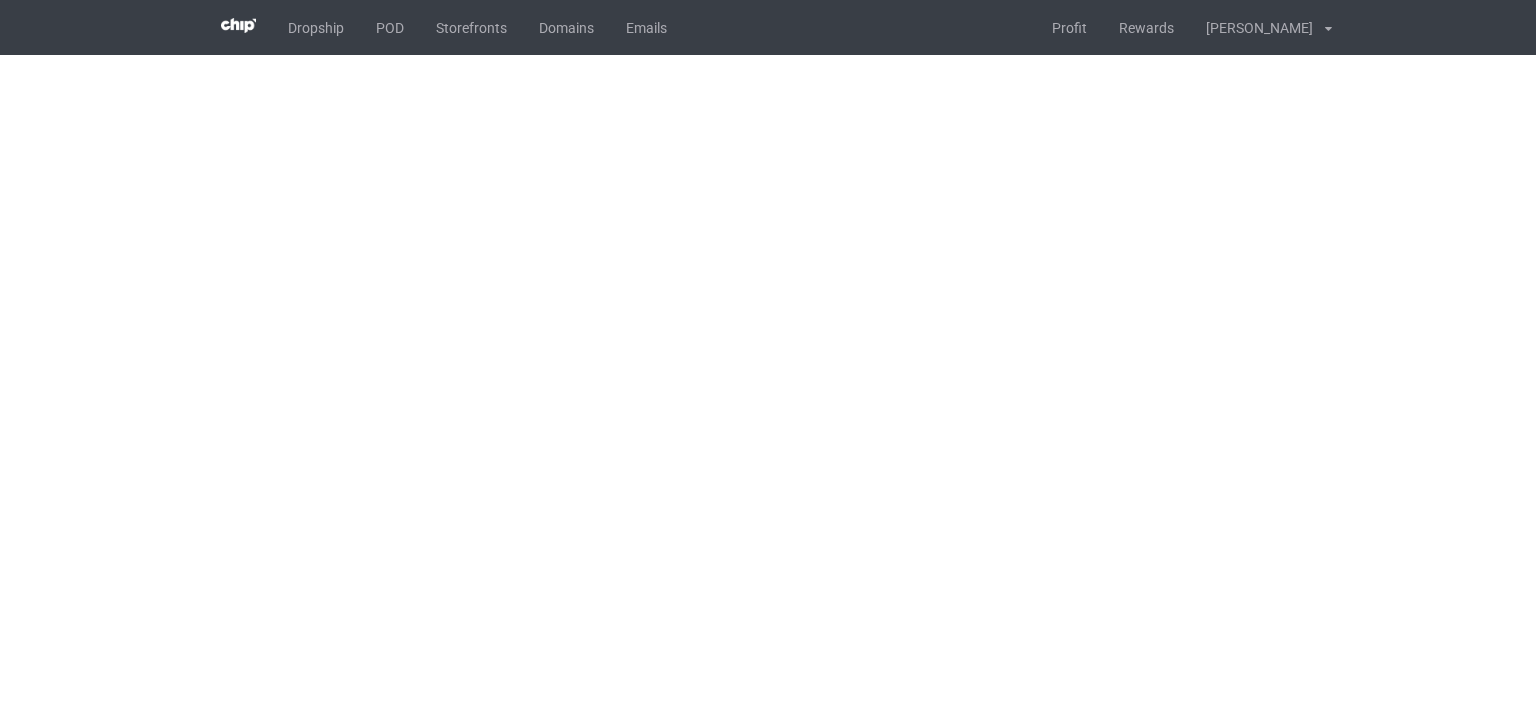 scroll, scrollTop: 0, scrollLeft: 0, axis: both 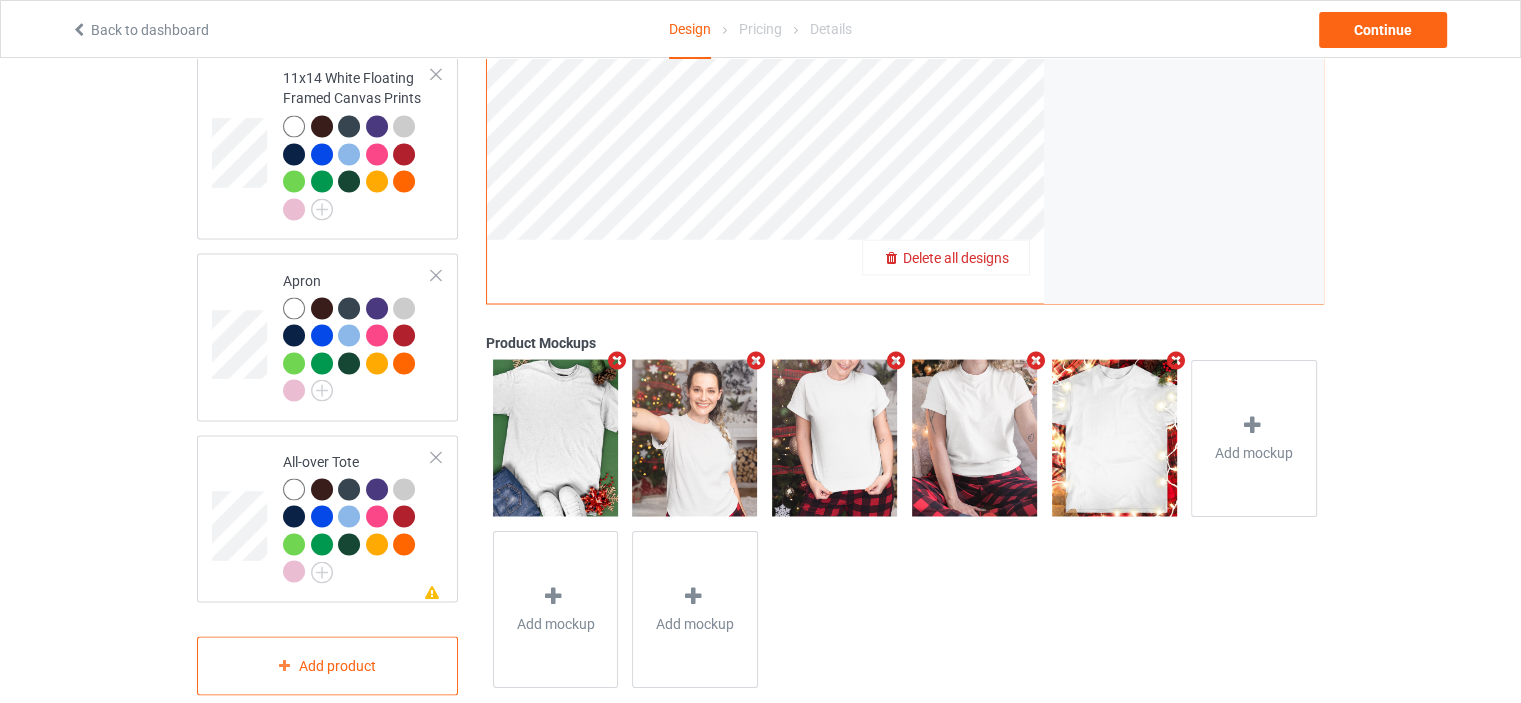 click on "Delete all designs" at bounding box center (956, 257) 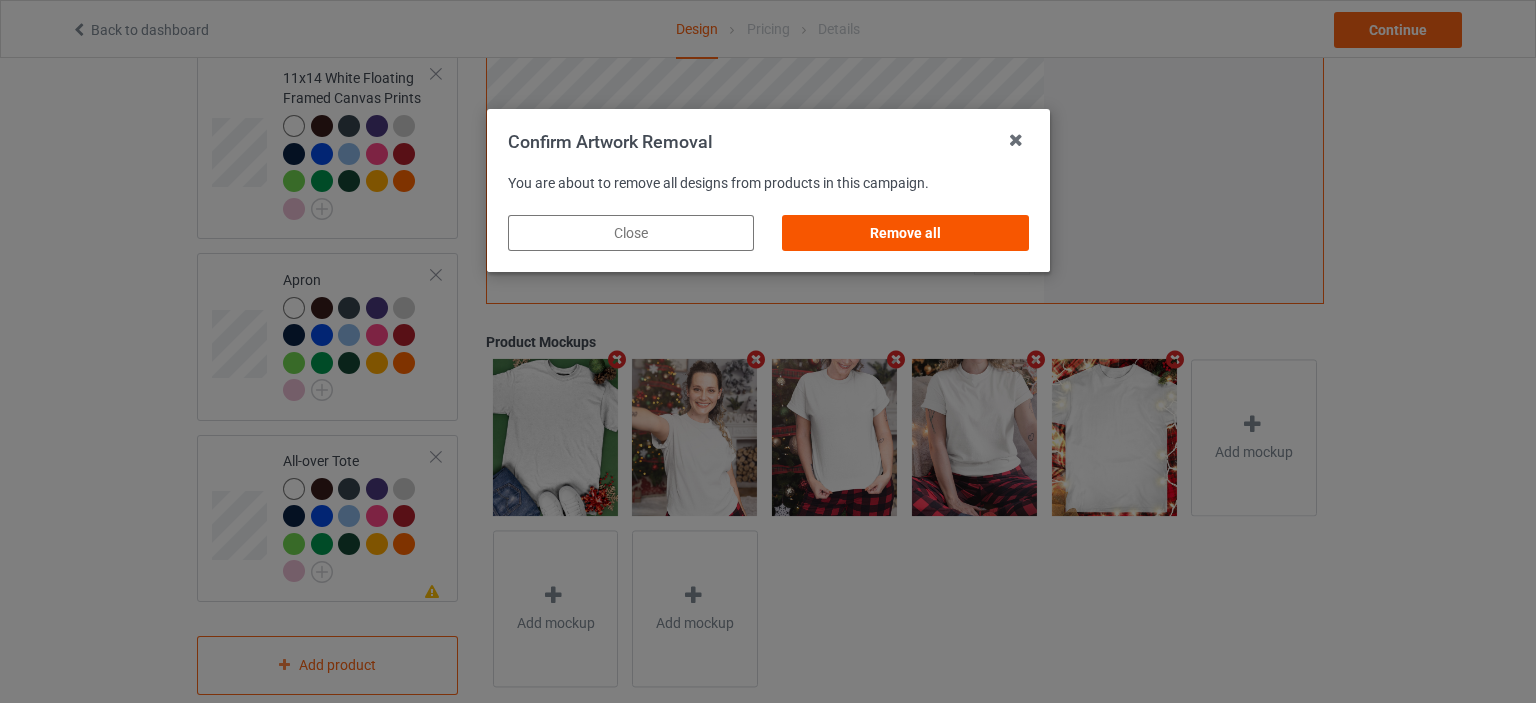 click on "Remove all" at bounding box center (905, 233) 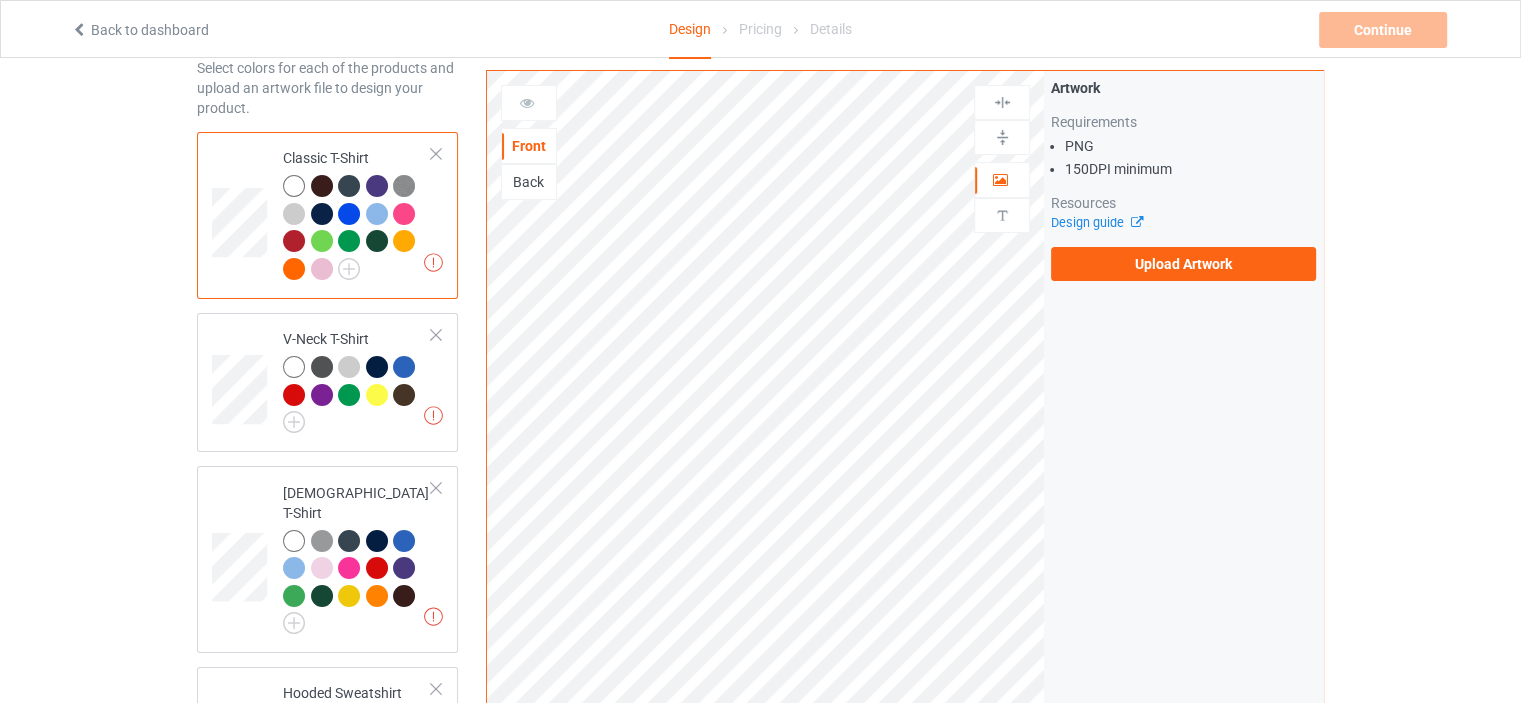 scroll, scrollTop: 1, scrollLeft: 0, axis: vertical 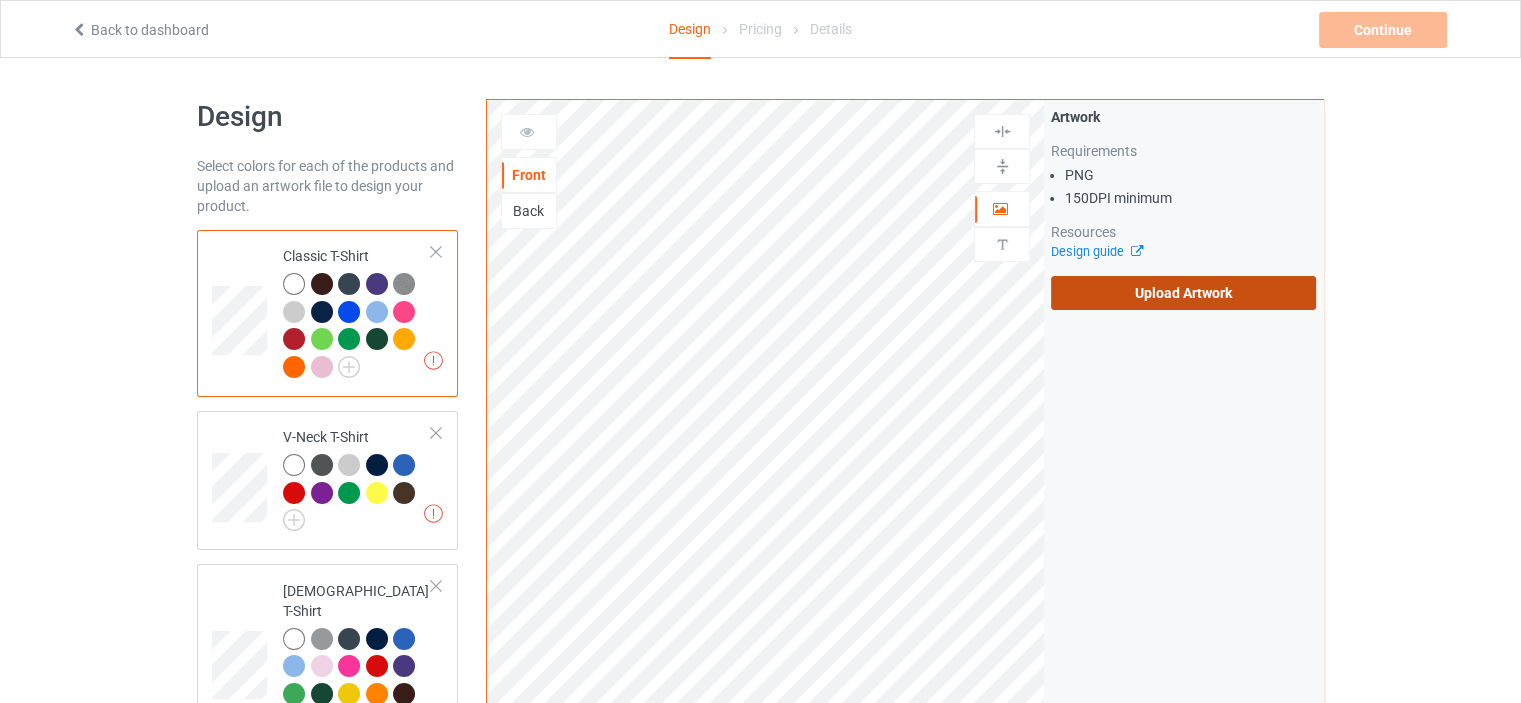 click on "Upload Artwork" at bounding box center [1183, 293] 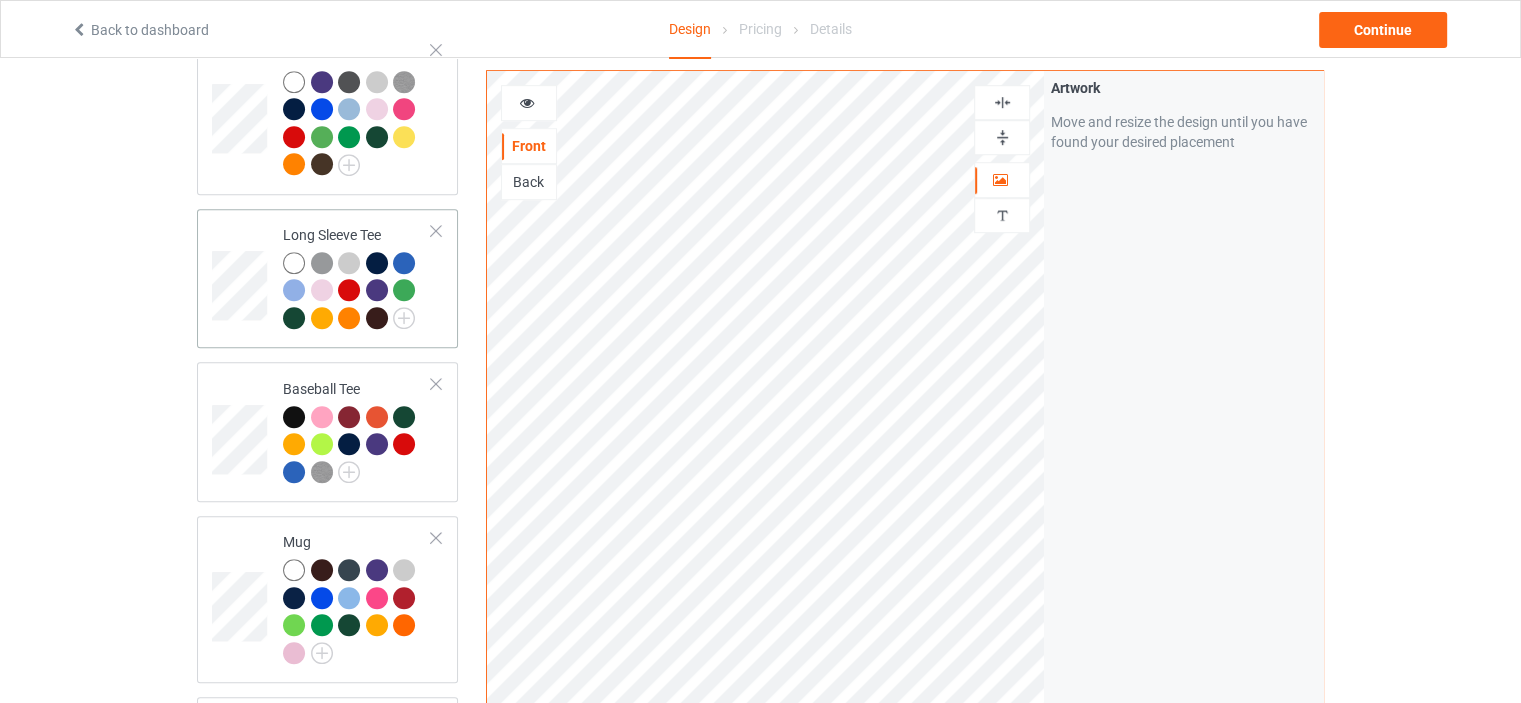 scroll, scrollTop: 1301, scrollLeft: 0, axis: vertical 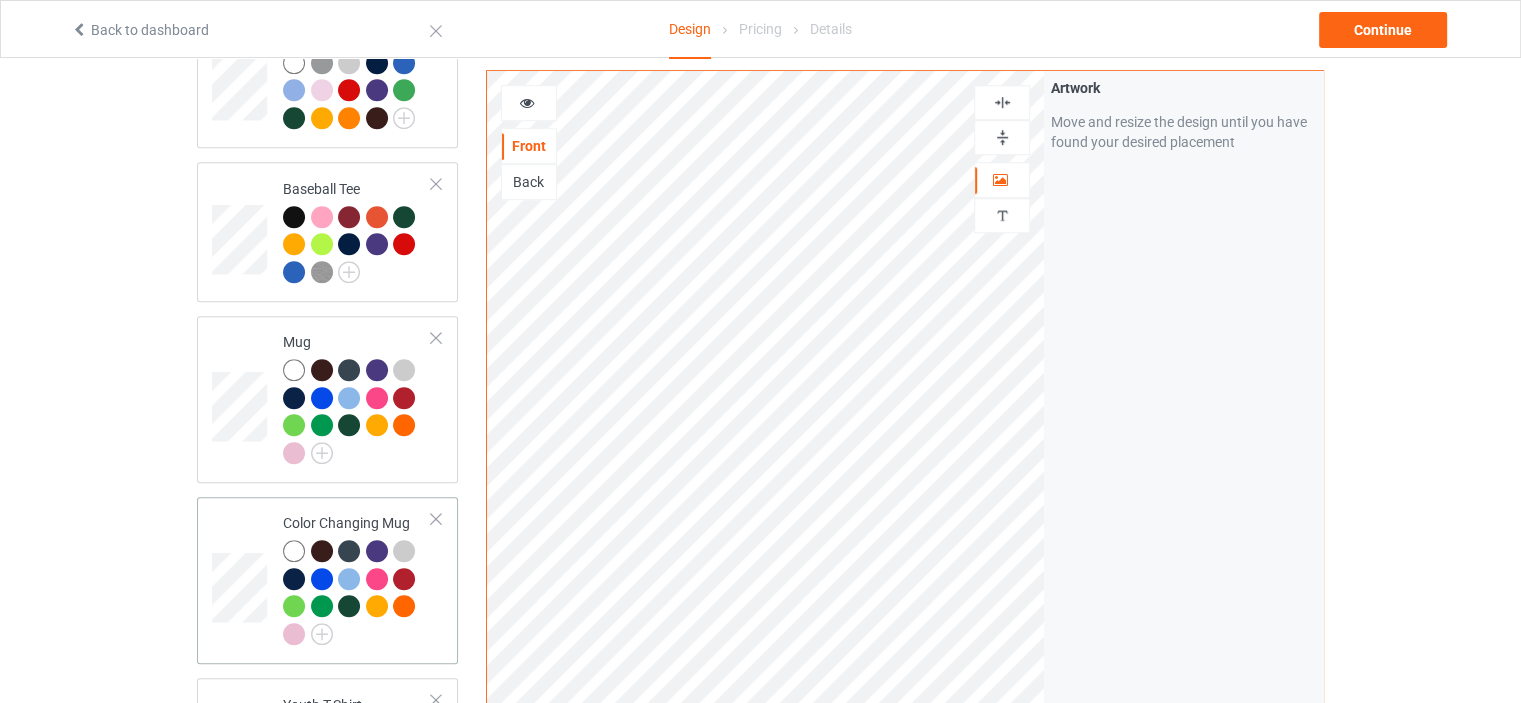 click on "Color Changing Mug" at bounding box center [357, 580] 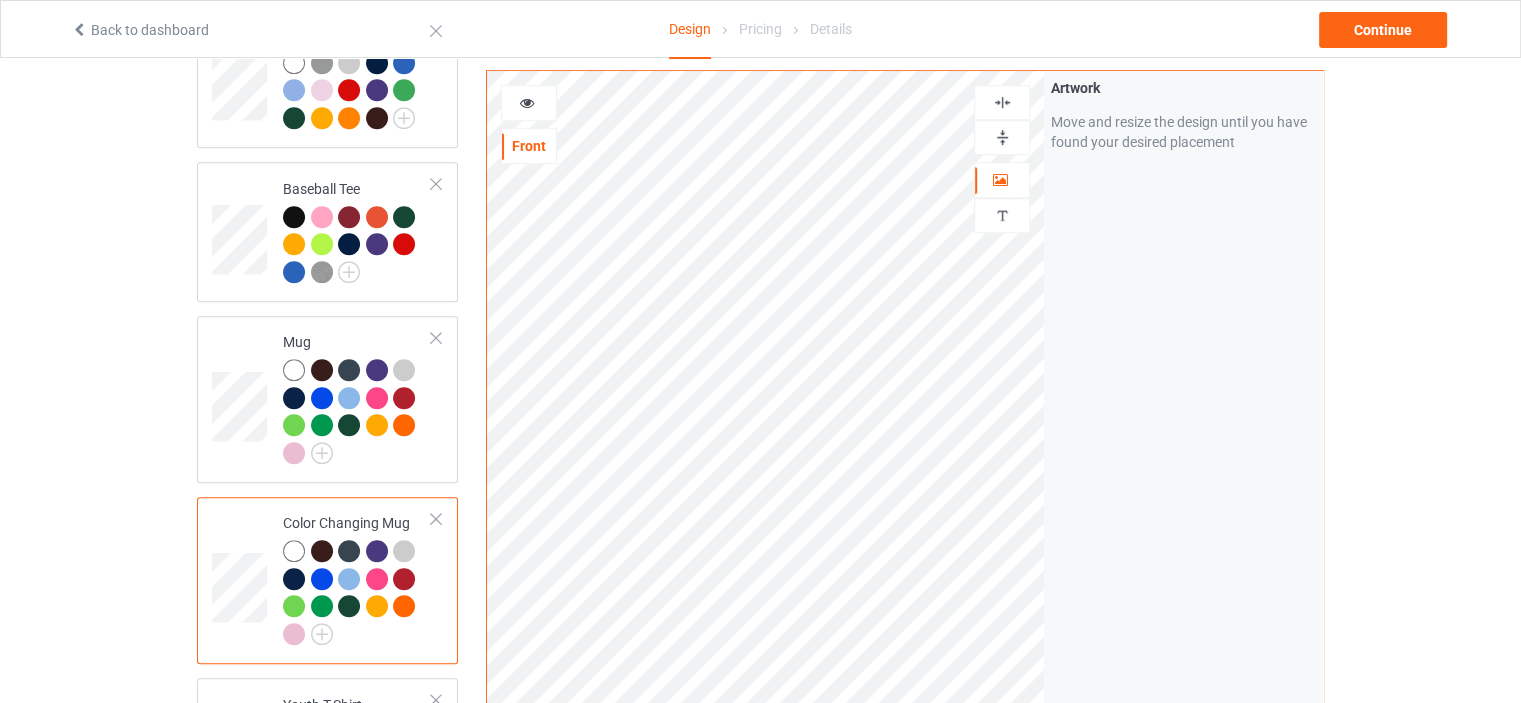 click at bounding box center (1002, 137) 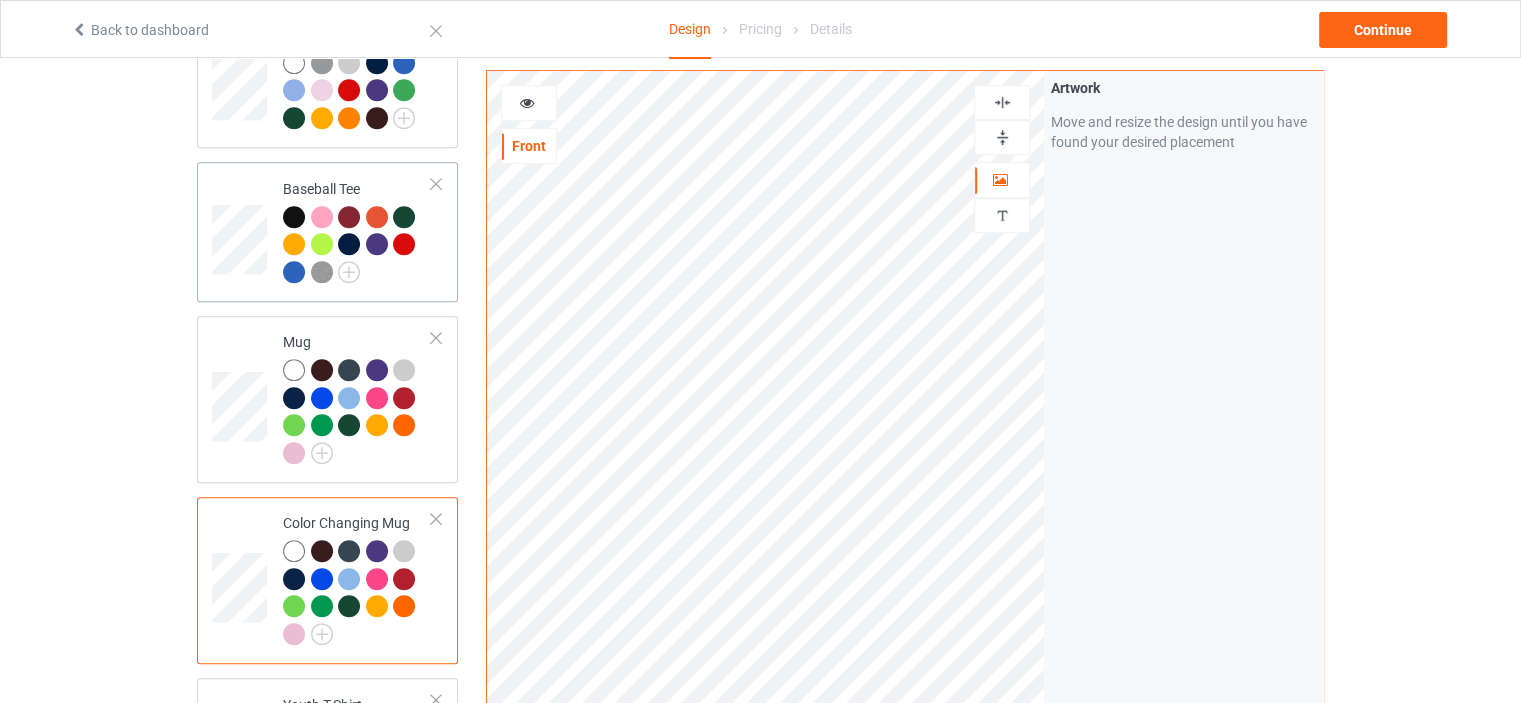 scroll, scrollTop: 1701, scrollLeft: 0, axis: vertical 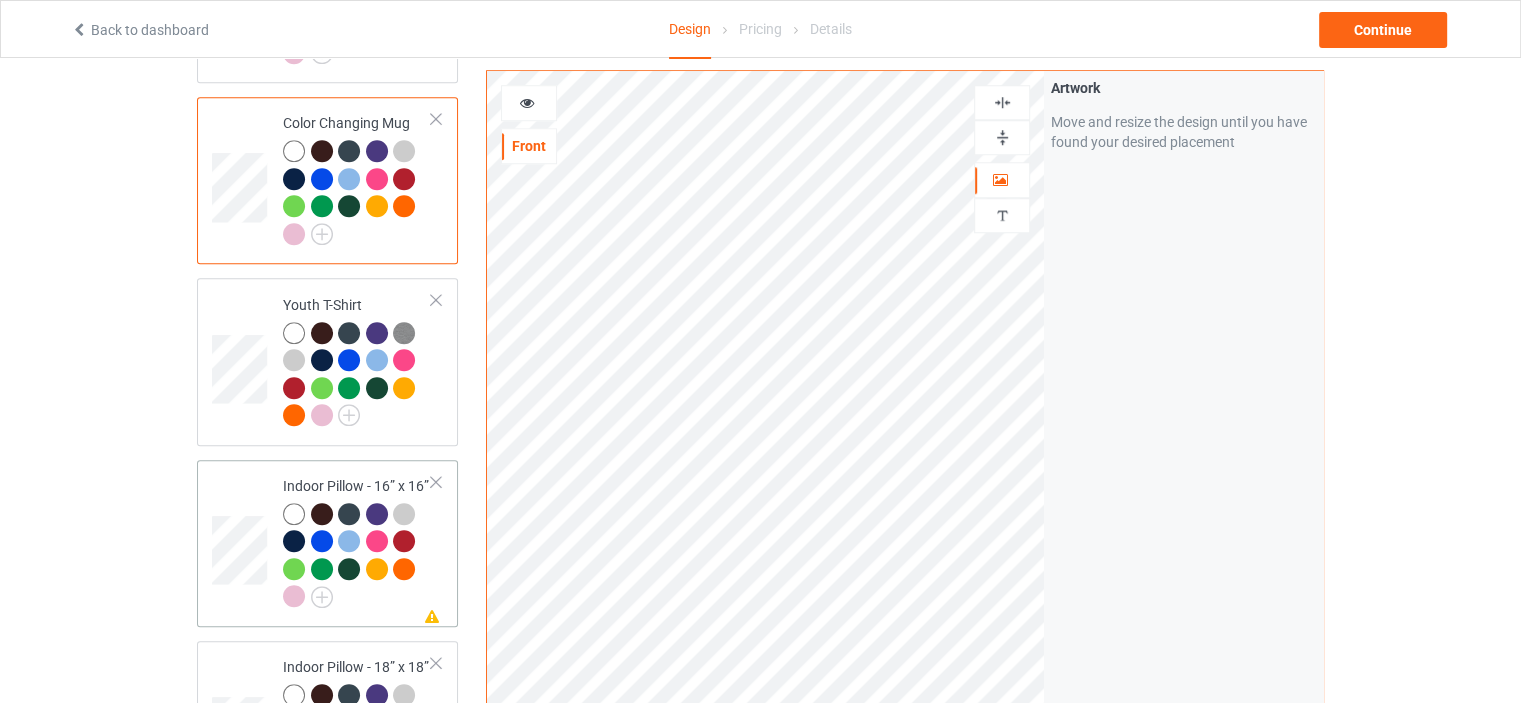 click on "Indoor Pillow - 16” x 16”" at bounding box center [357, 541] 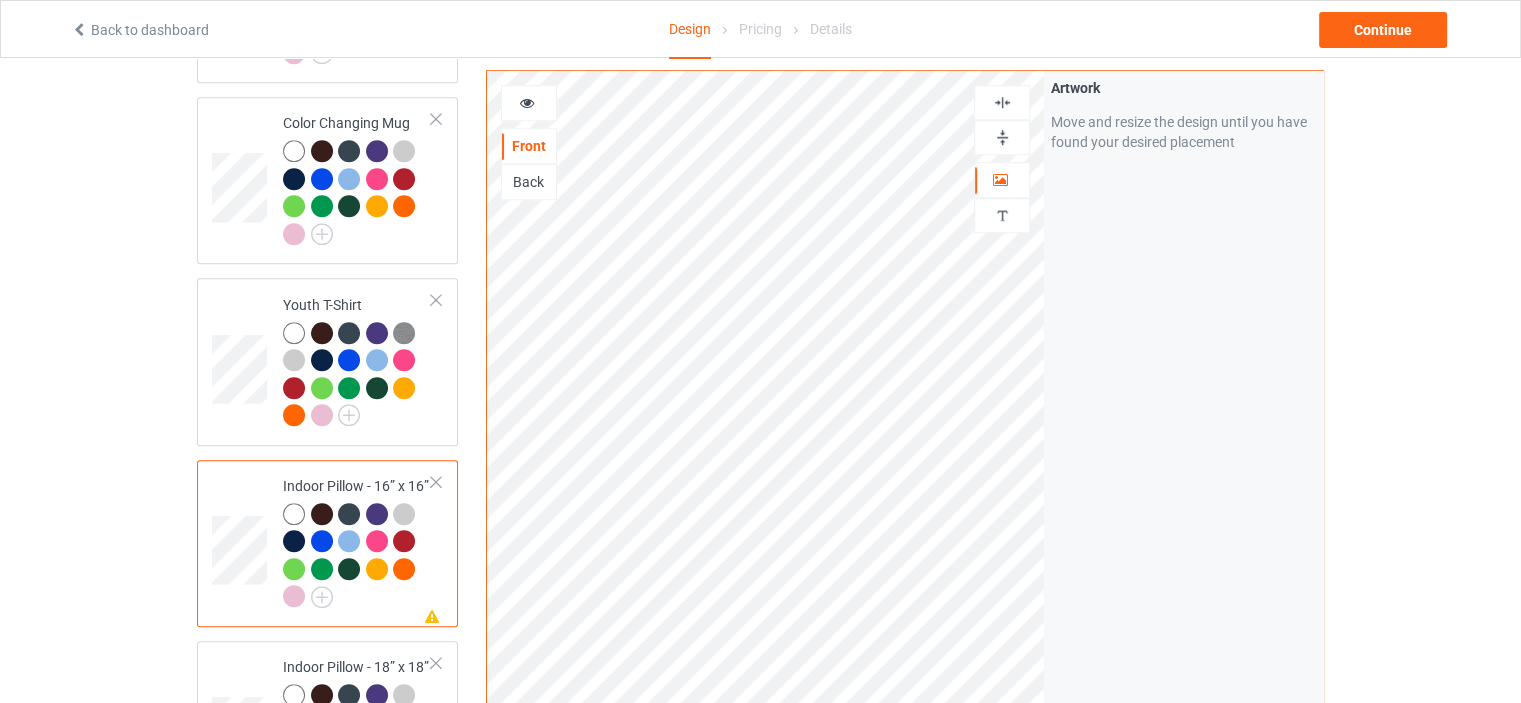 click at bounding box center (1002, 137) 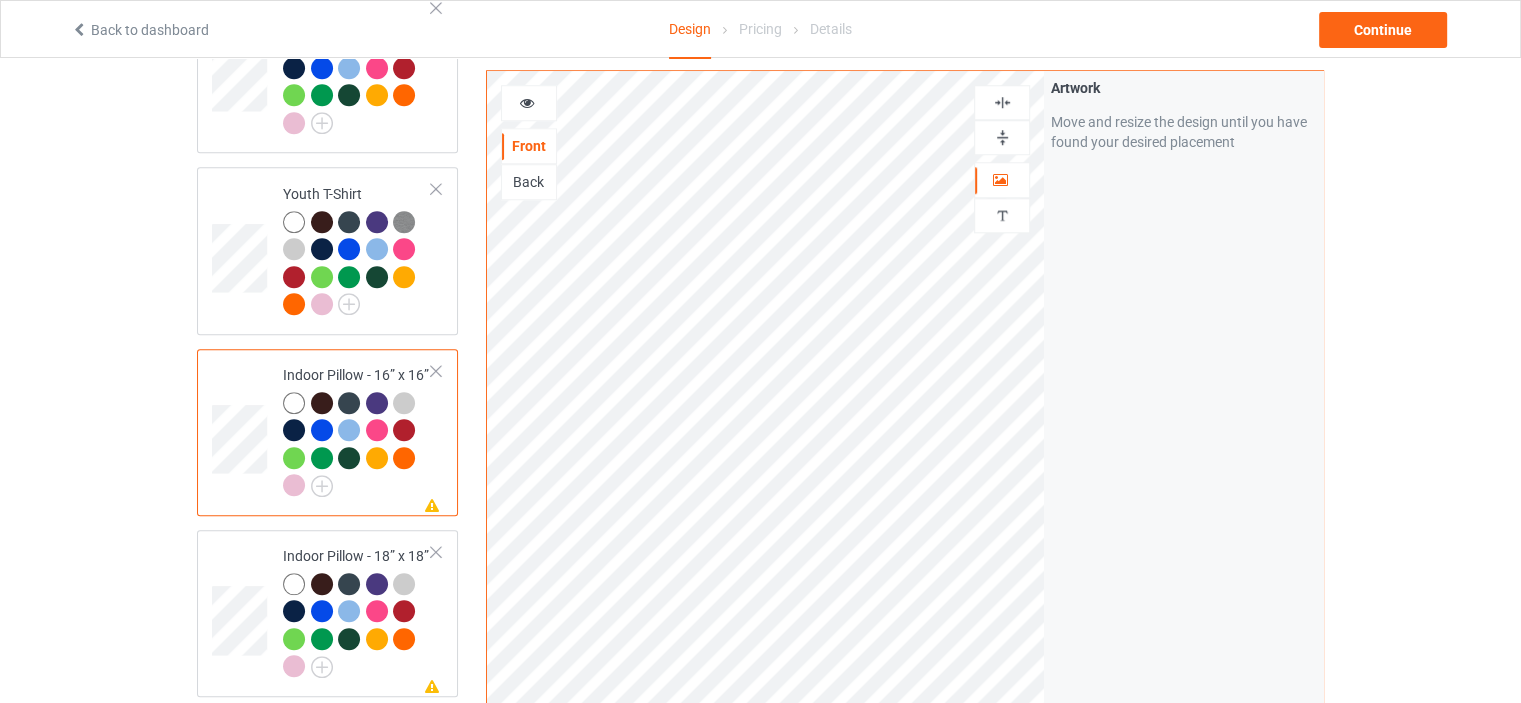 scroll, scrollTop: 1901, scrollLeft: 0, axis: vertical 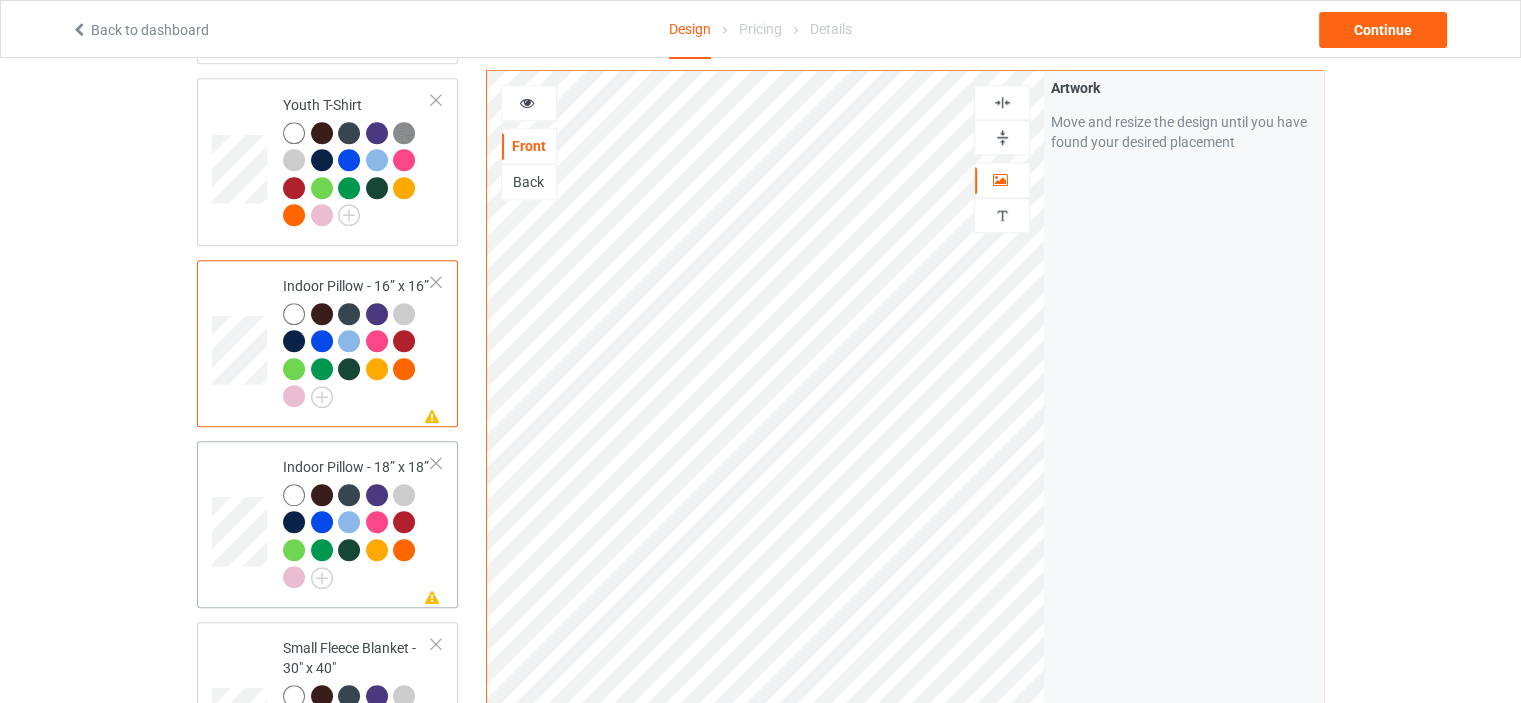 click on "Indoor Pillow - 18” x 18”" at bounding box center [357, 522] 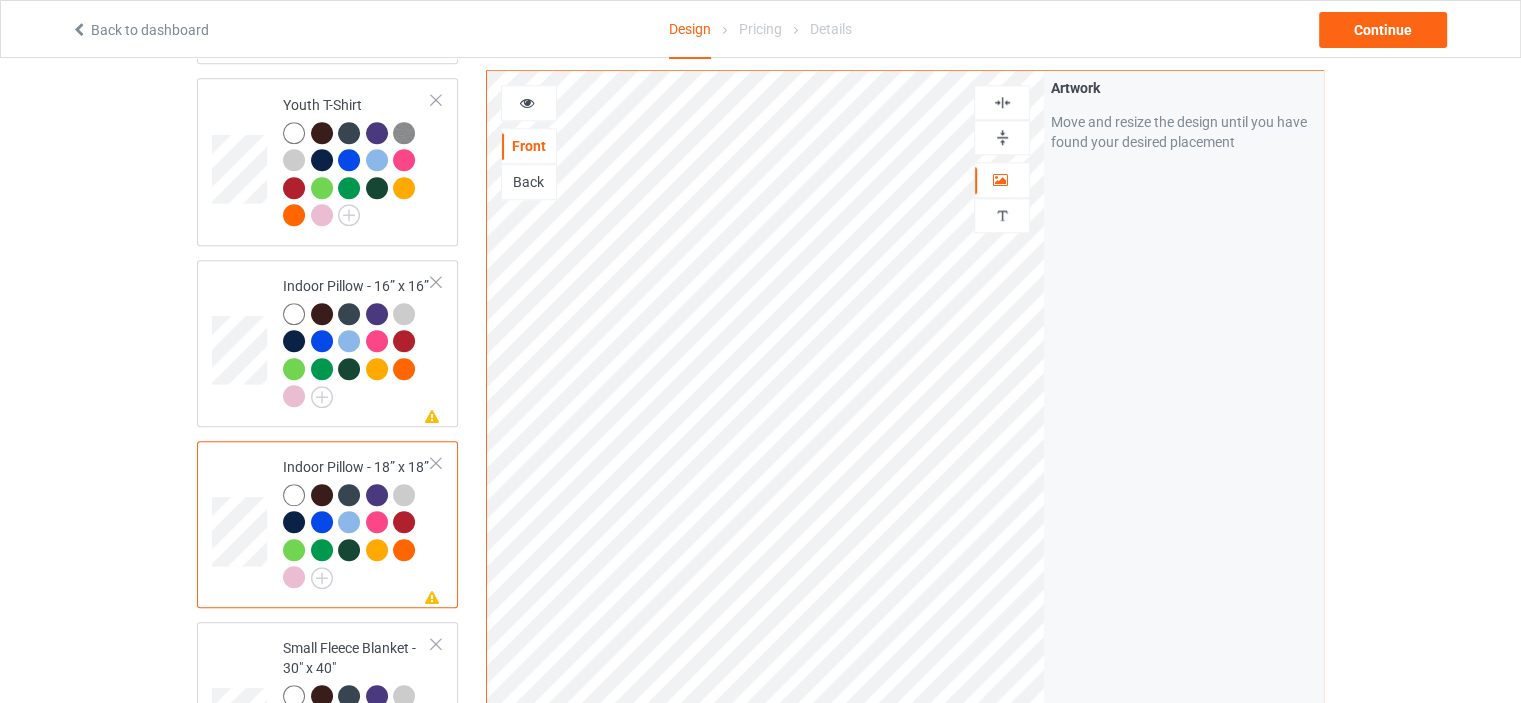 drag, startPoint x: 1012, startPoint y: 133, endPoint x: 1008, endPoint y: 115, distance: 18.439089 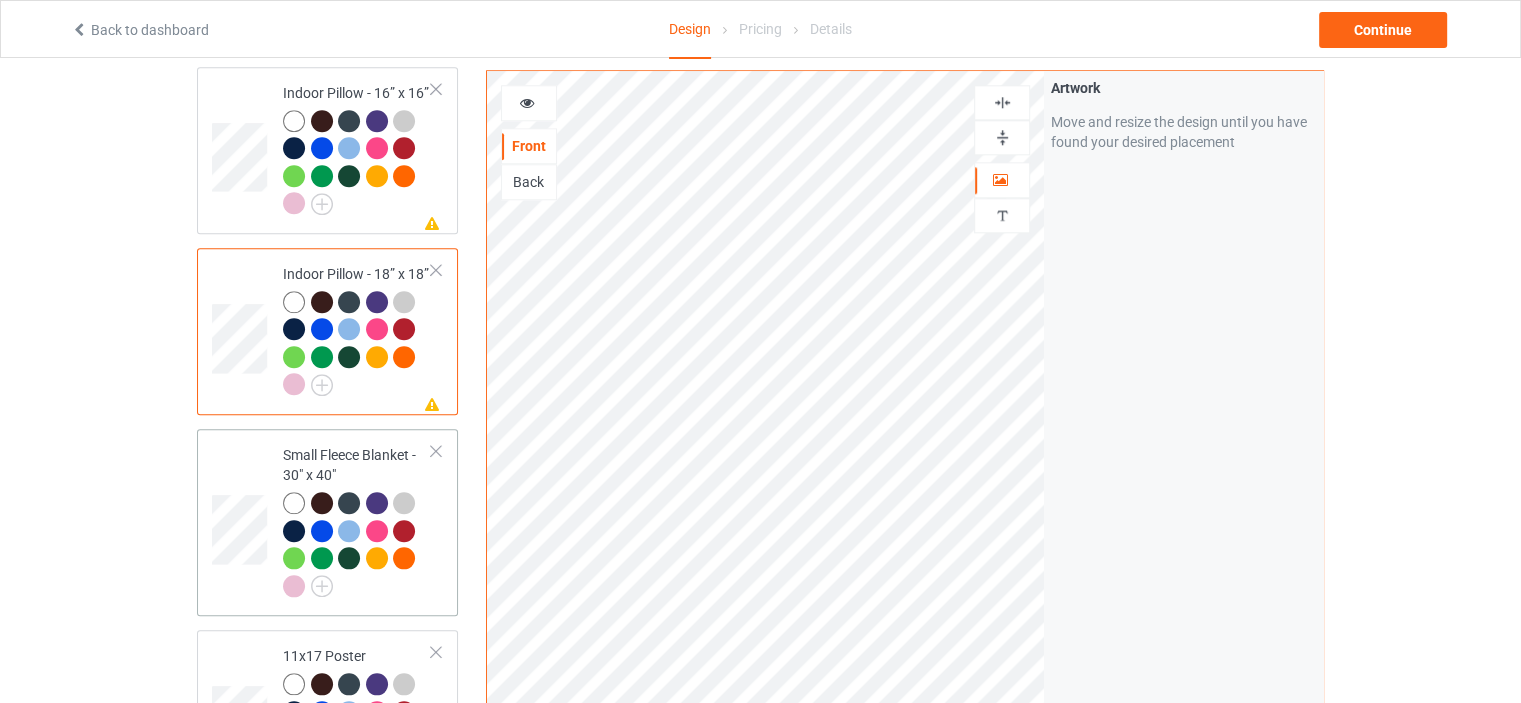scroll, scrollTop: 2101, scrollLeft: 0, axis: vertical 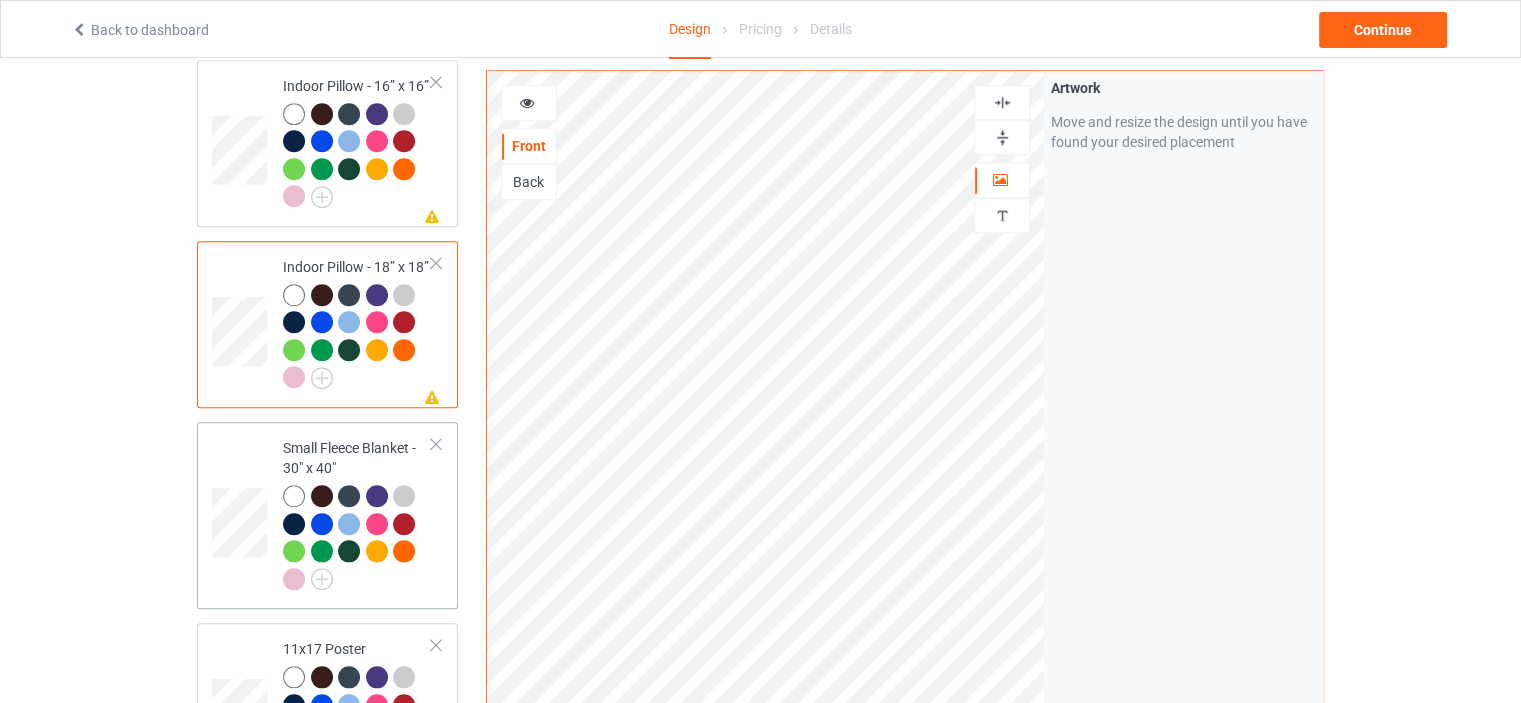 click on "Small Fleece Blanket - 30" x 40"" at bounding box center [357, 513] 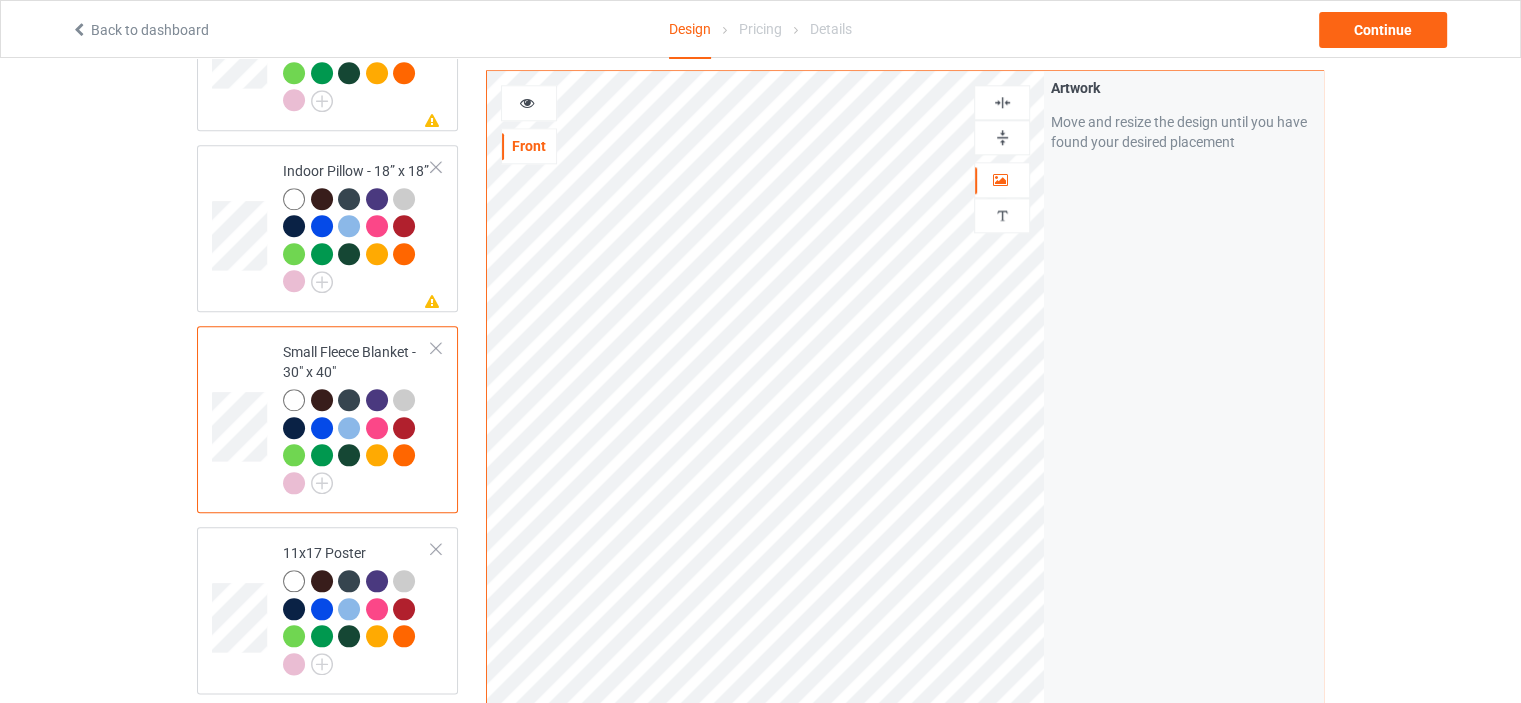 scroll, scrollTop: 2301, scrollLeft: 0, axis: vertical 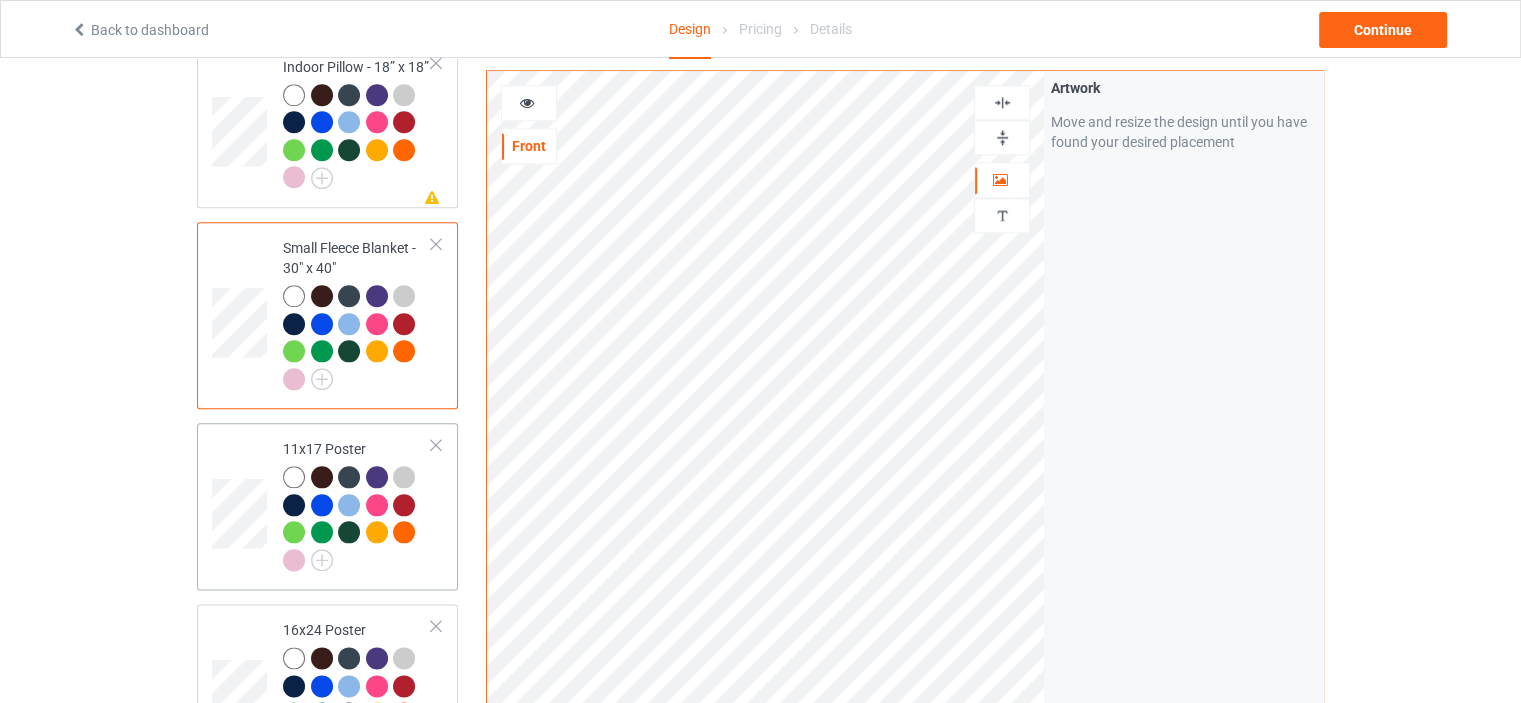 click on "11x17 Poster" at bounding box center [357, 504] 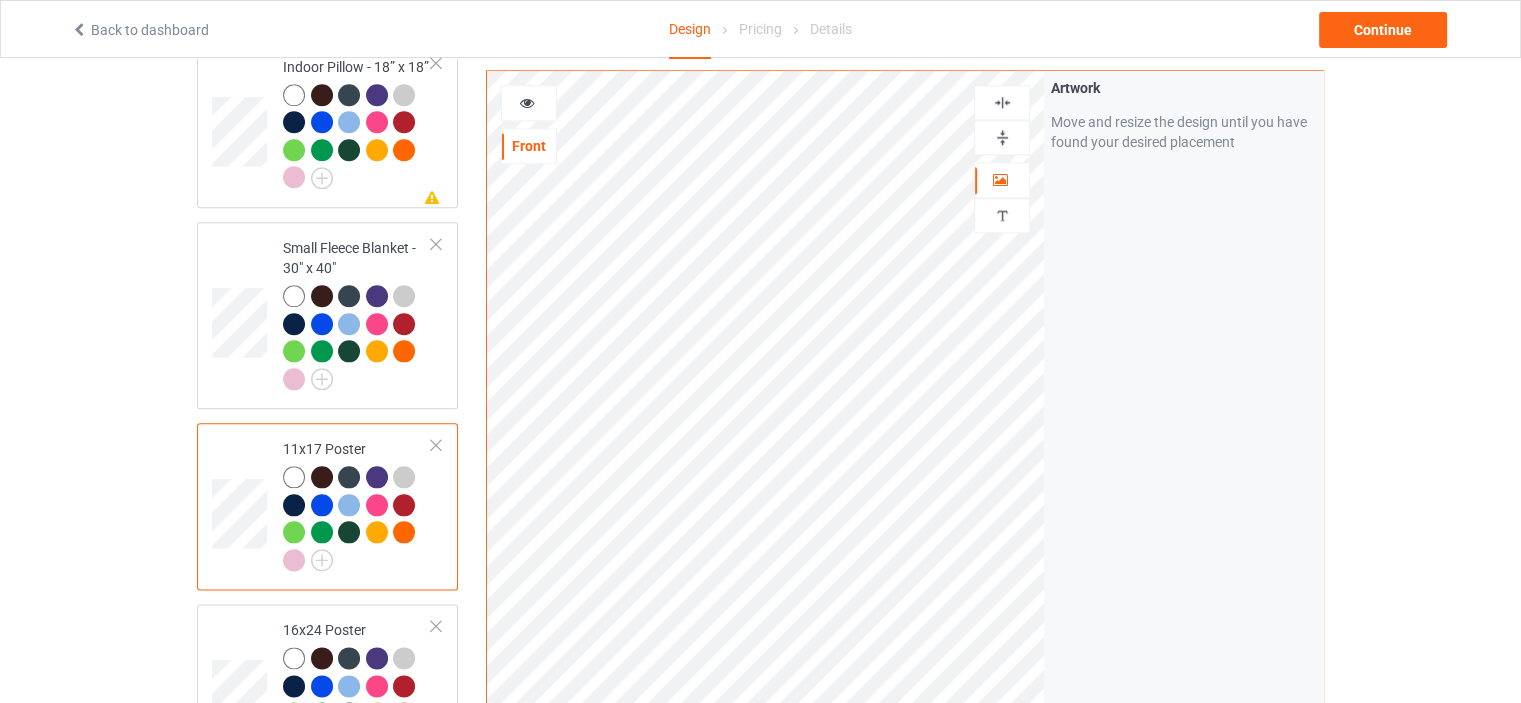 click at bounding box center (1002, 137) 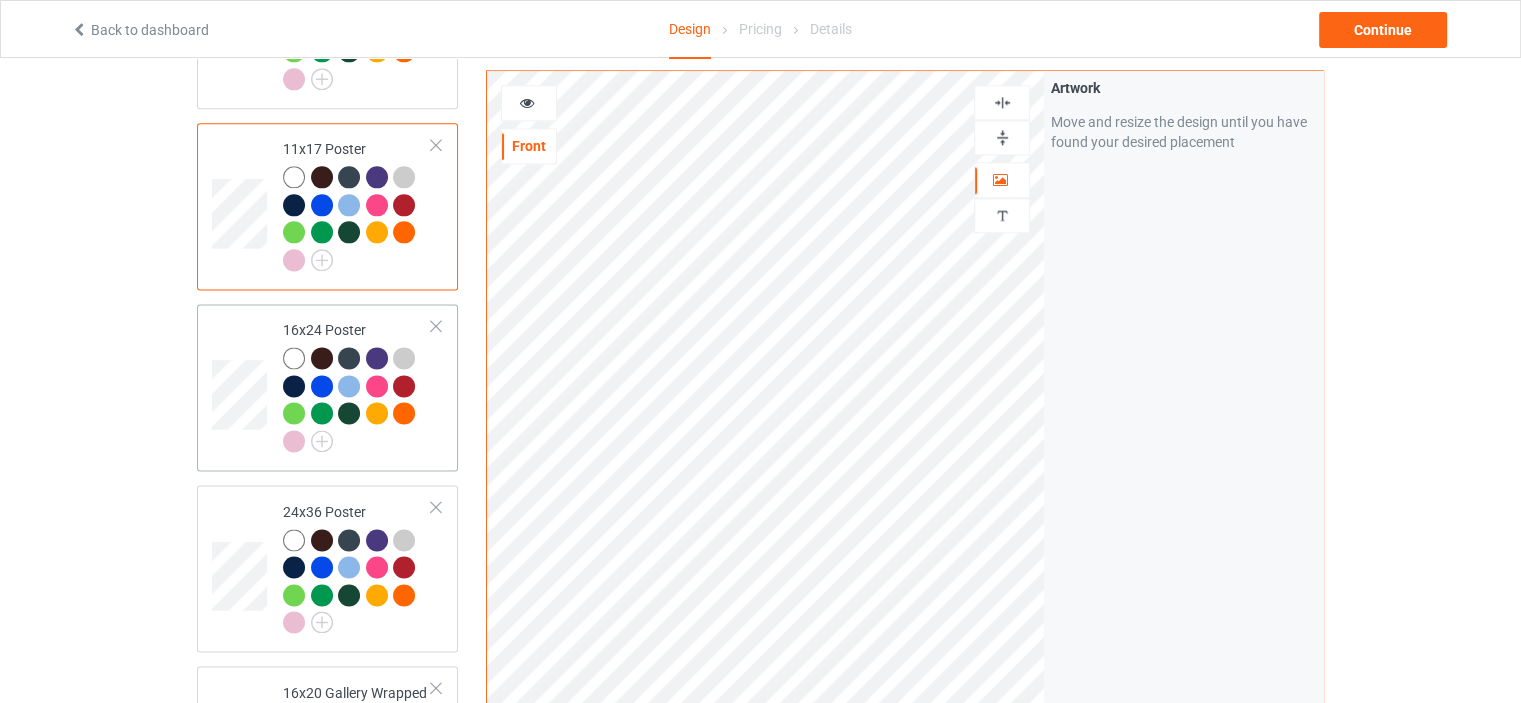 scroll, scrollTop: 2801, scrollLeft: 0, axis: vertical 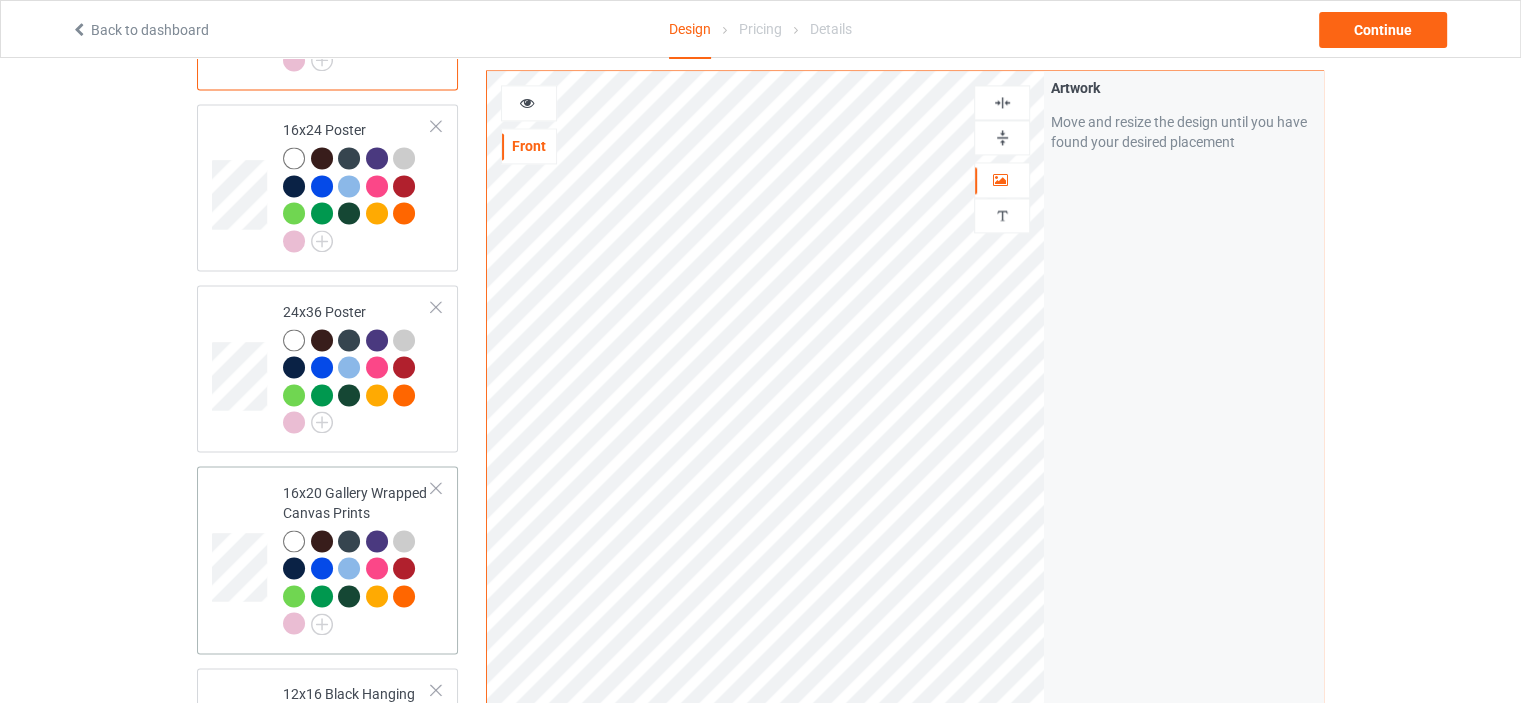 click on "16x20 Gallery Wrapped Canvas Prints" at bounding box center [357, 558] 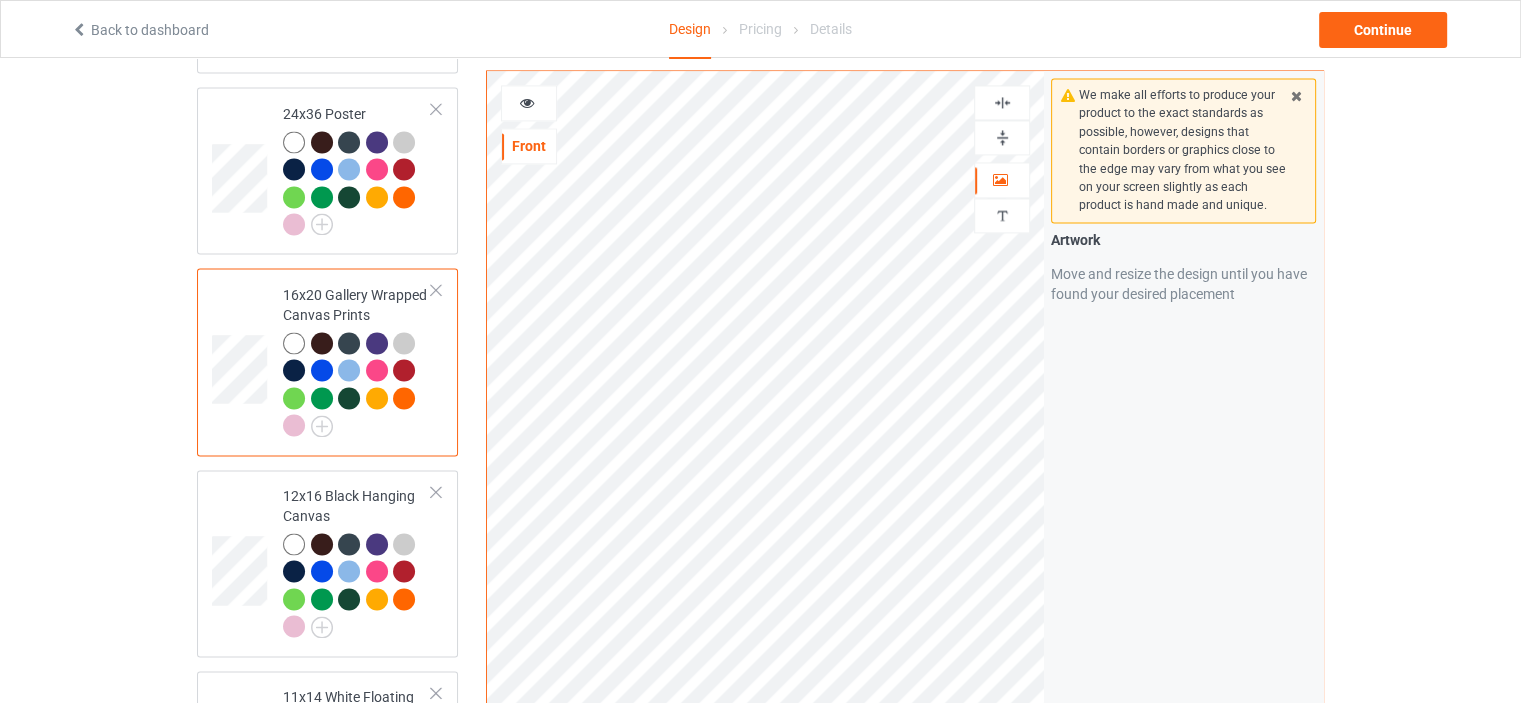 scroll, scrollTop: 3001, scrollLeft: 0, axis: vertical 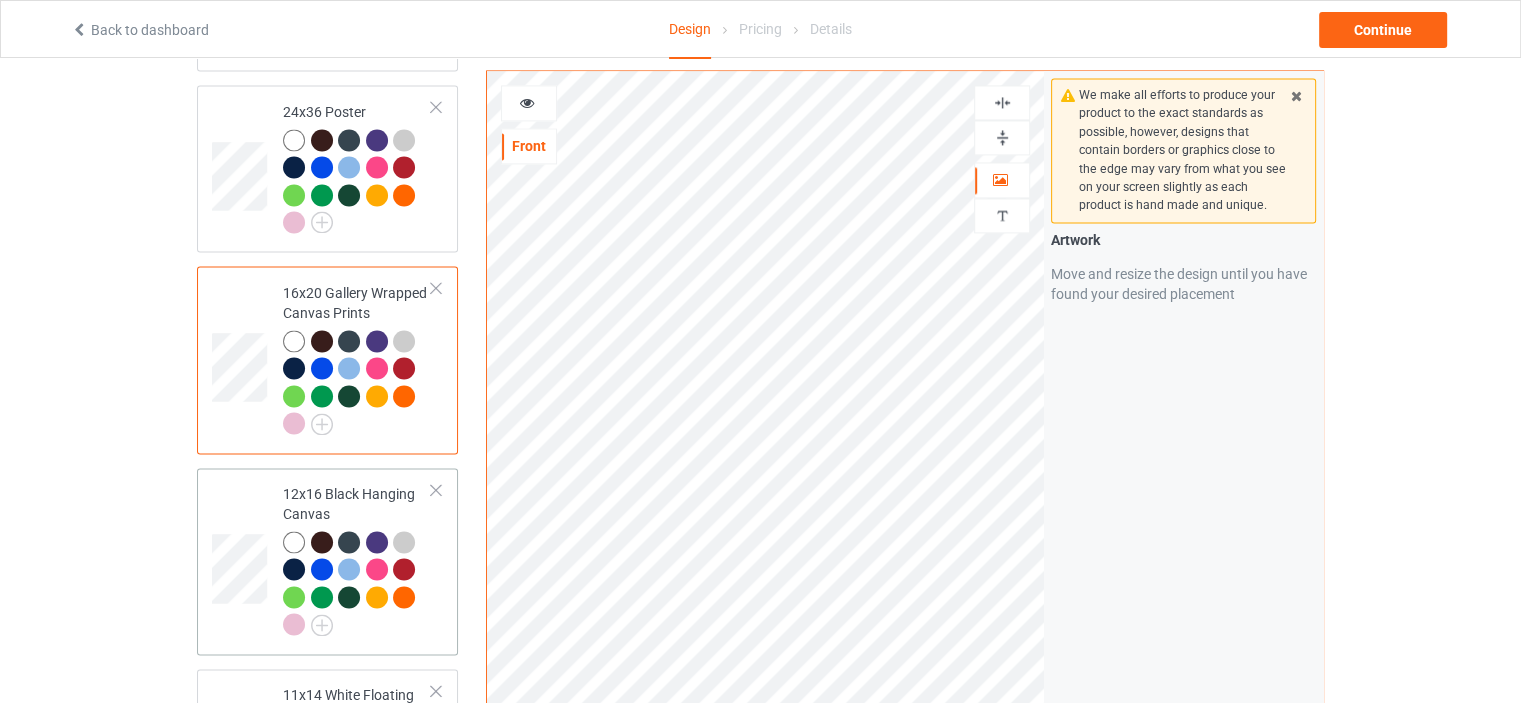 click on "12x16 Black Hanging Canvas" at bounding box center [357, 559] 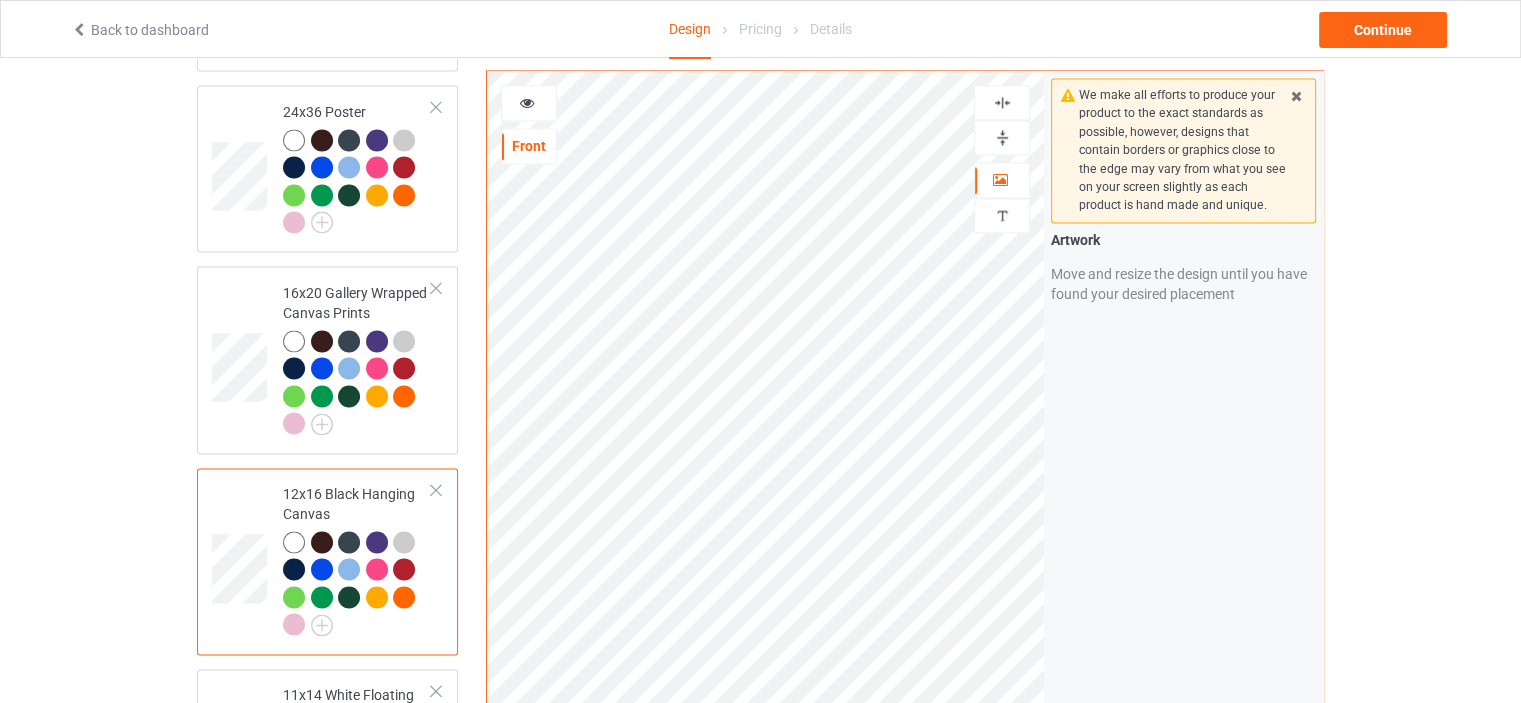 click at bounding box center (1002, 137) 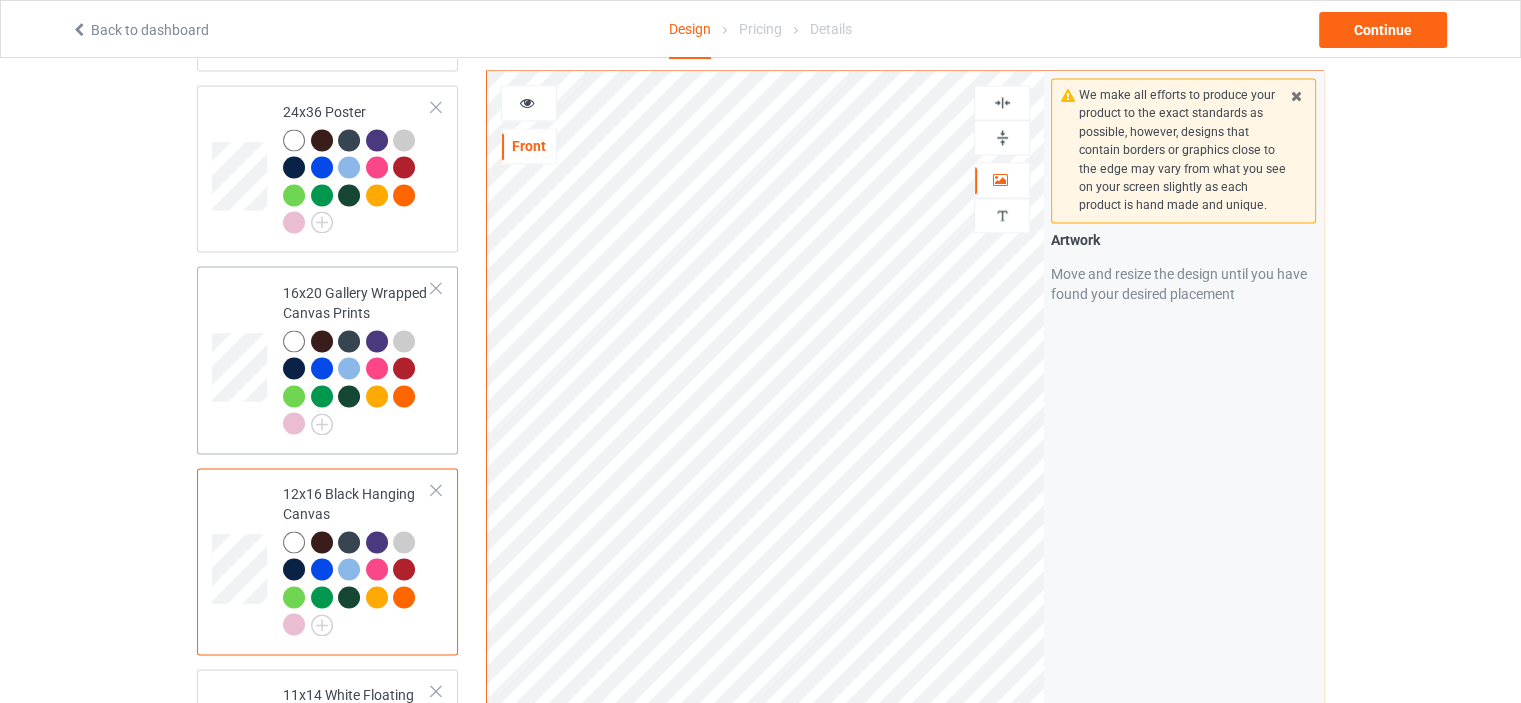 scroll, scrollTop: 3301, scrollLeft: 0, axis: vertical 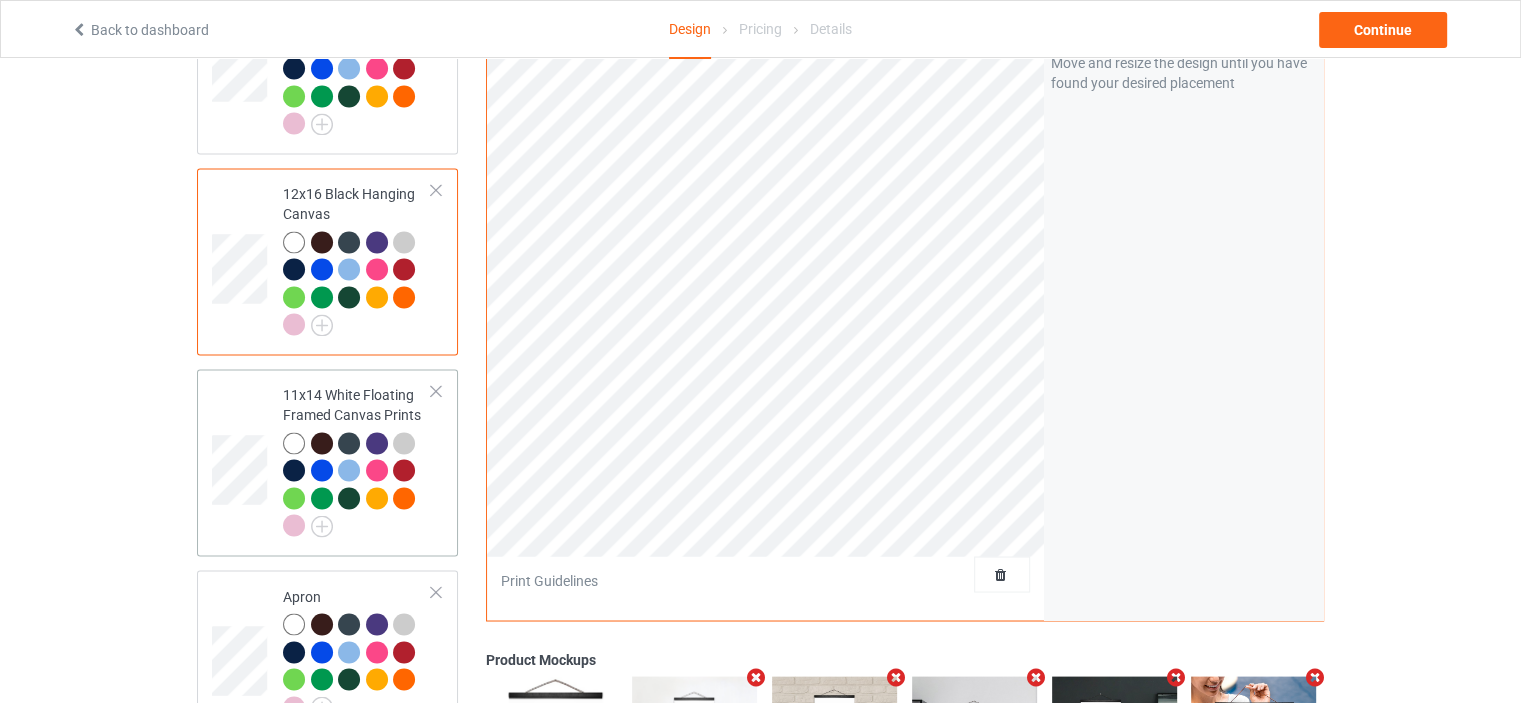 click on "11x14 White Floating Framed Canvas Prints" at bounding box center [357, 460] 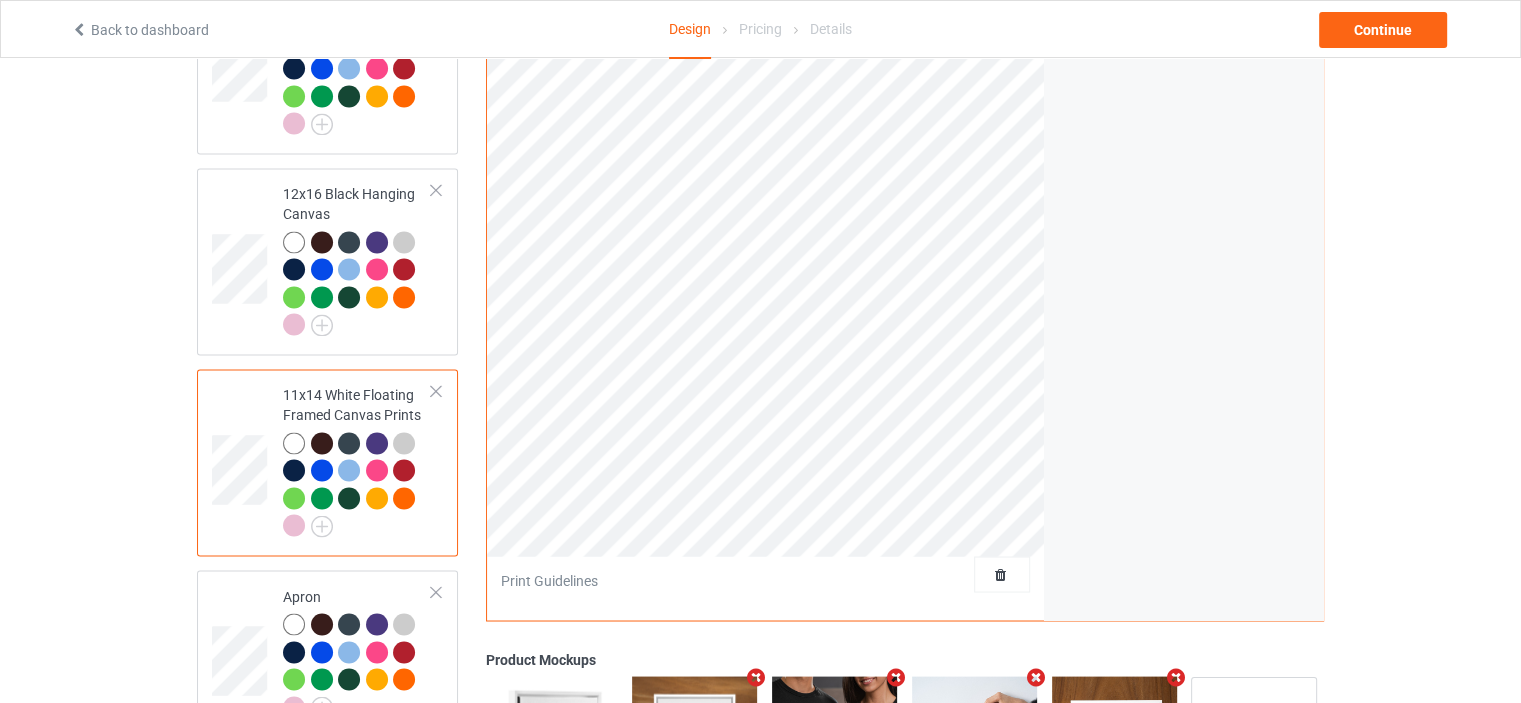 scroll, scrollTop: 3001, scrollLeft: 0, axis: vertical 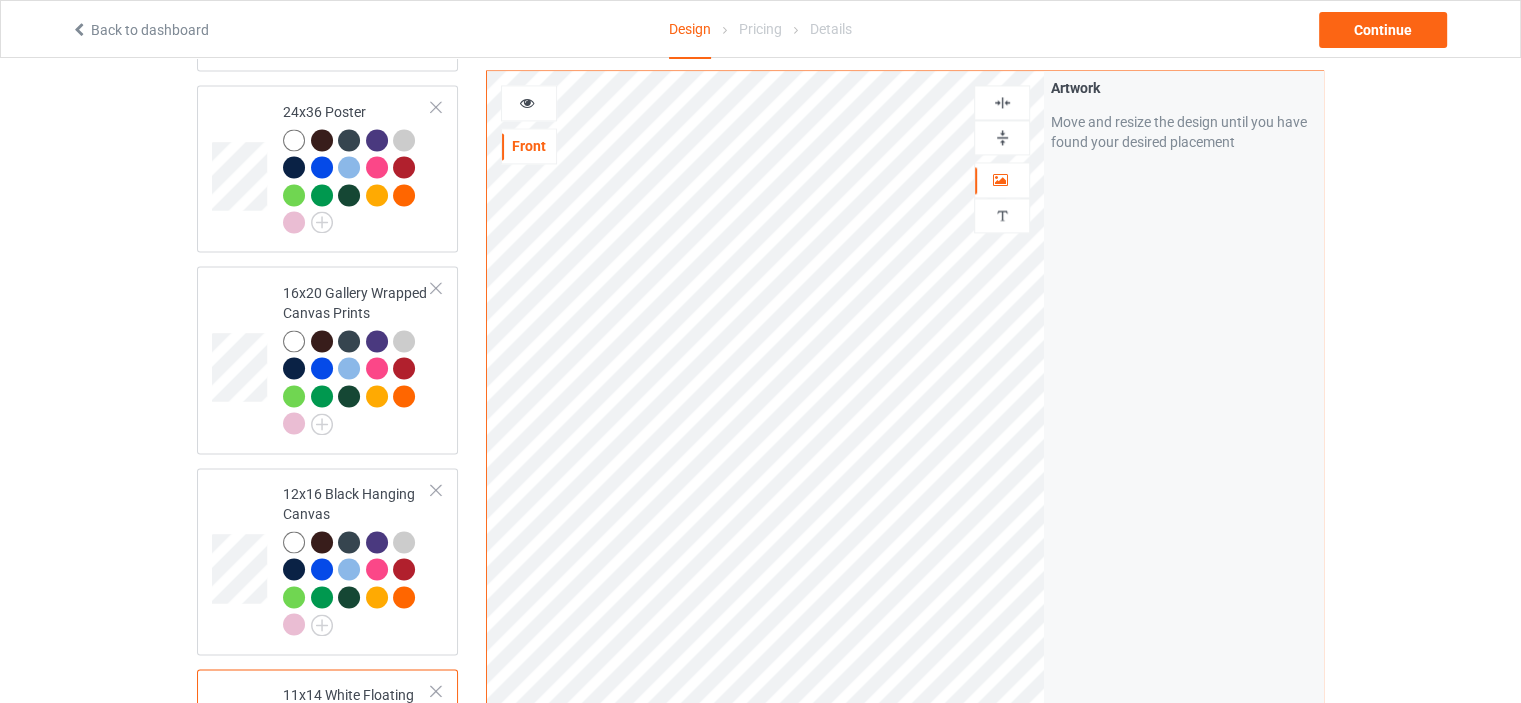 click at bounding box center [1002, 137] 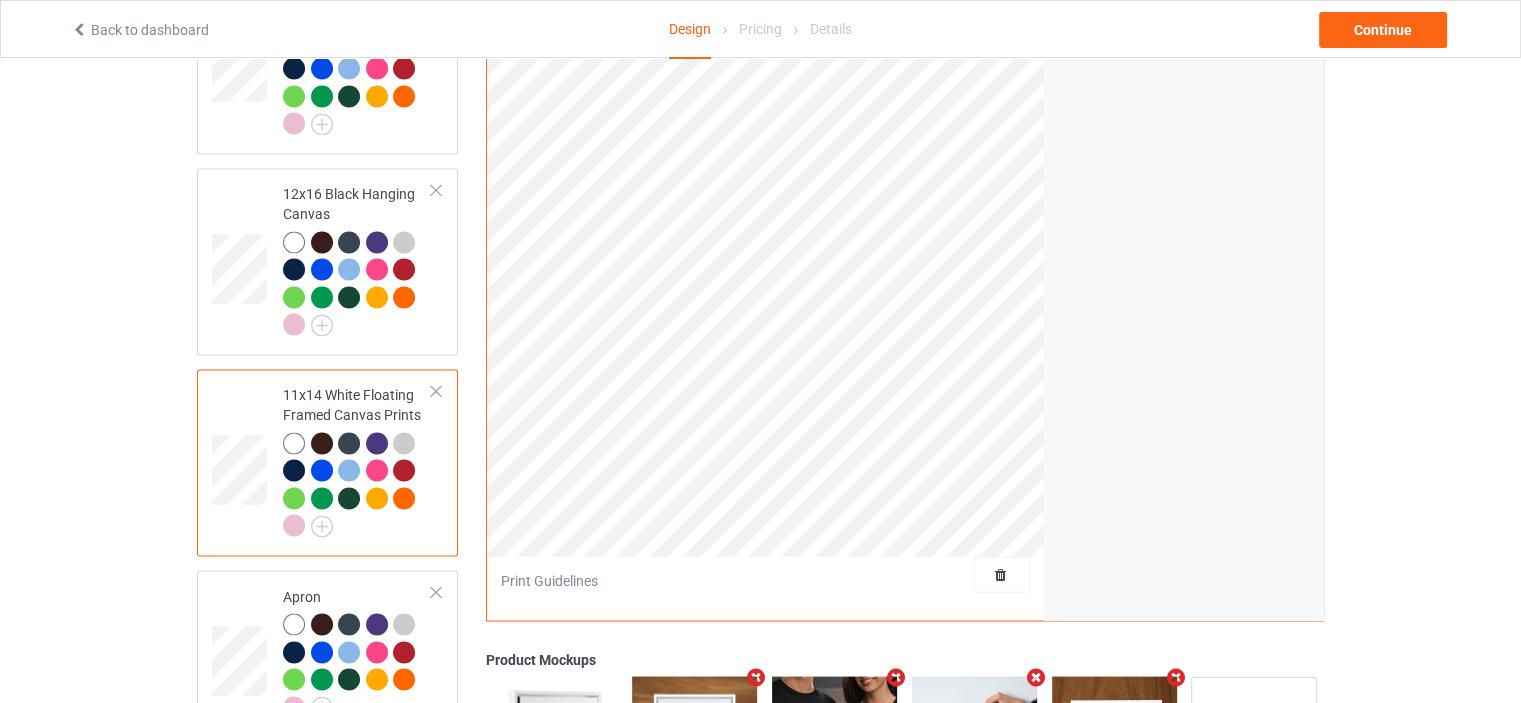 scroll, scrollTop: 3401, scrollLeft: 0, axis: vertical 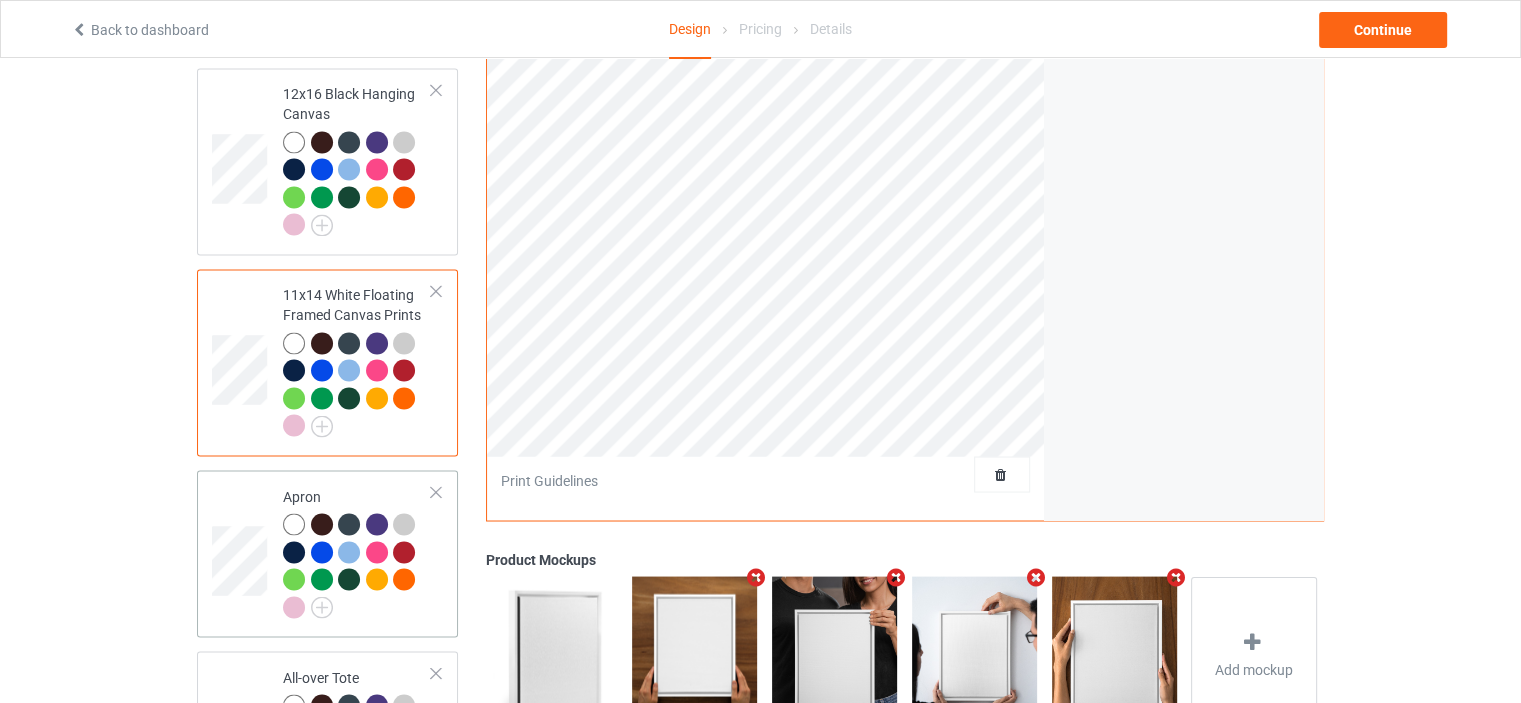 click on "Apron" at bounding box center (357, 553) 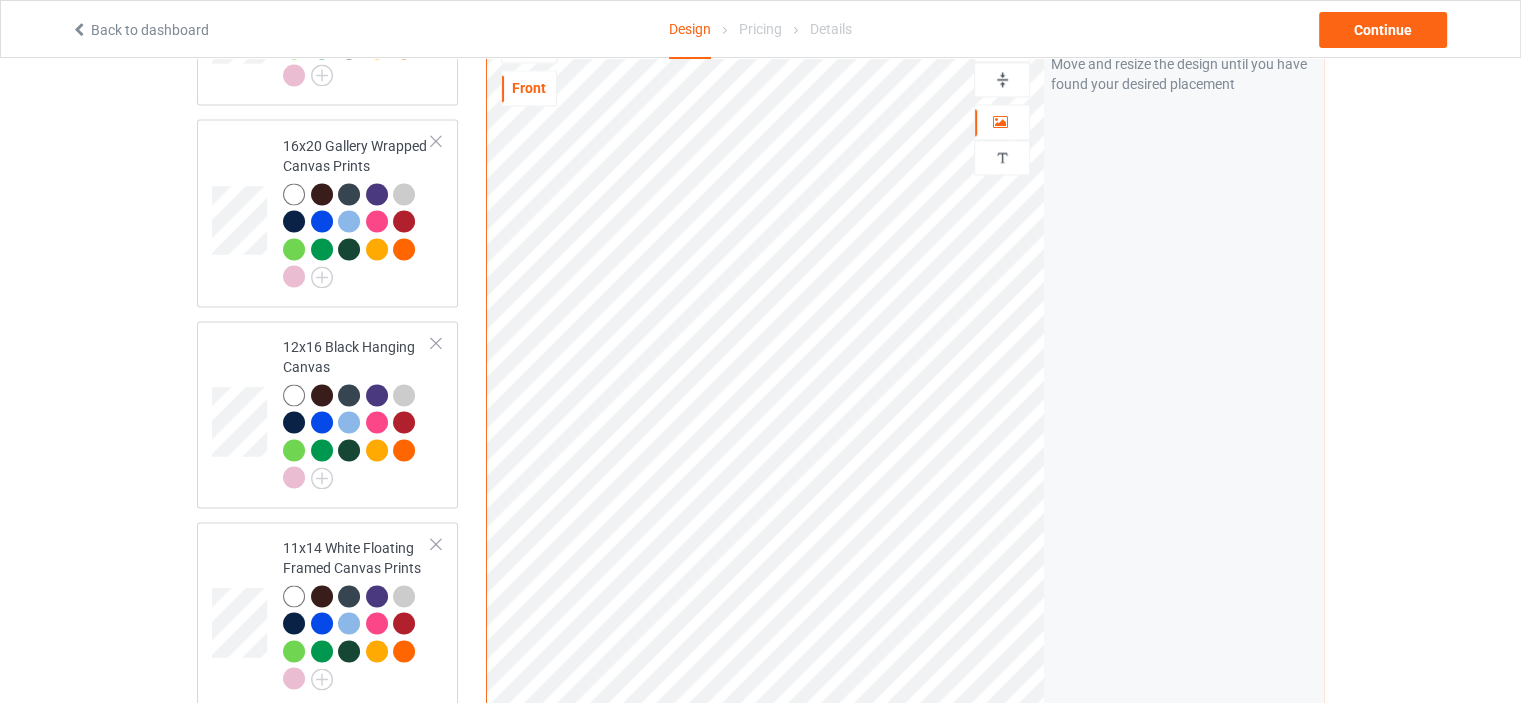scroll, scrollTop: 3001, scrollLeft: 0, axis: vertical 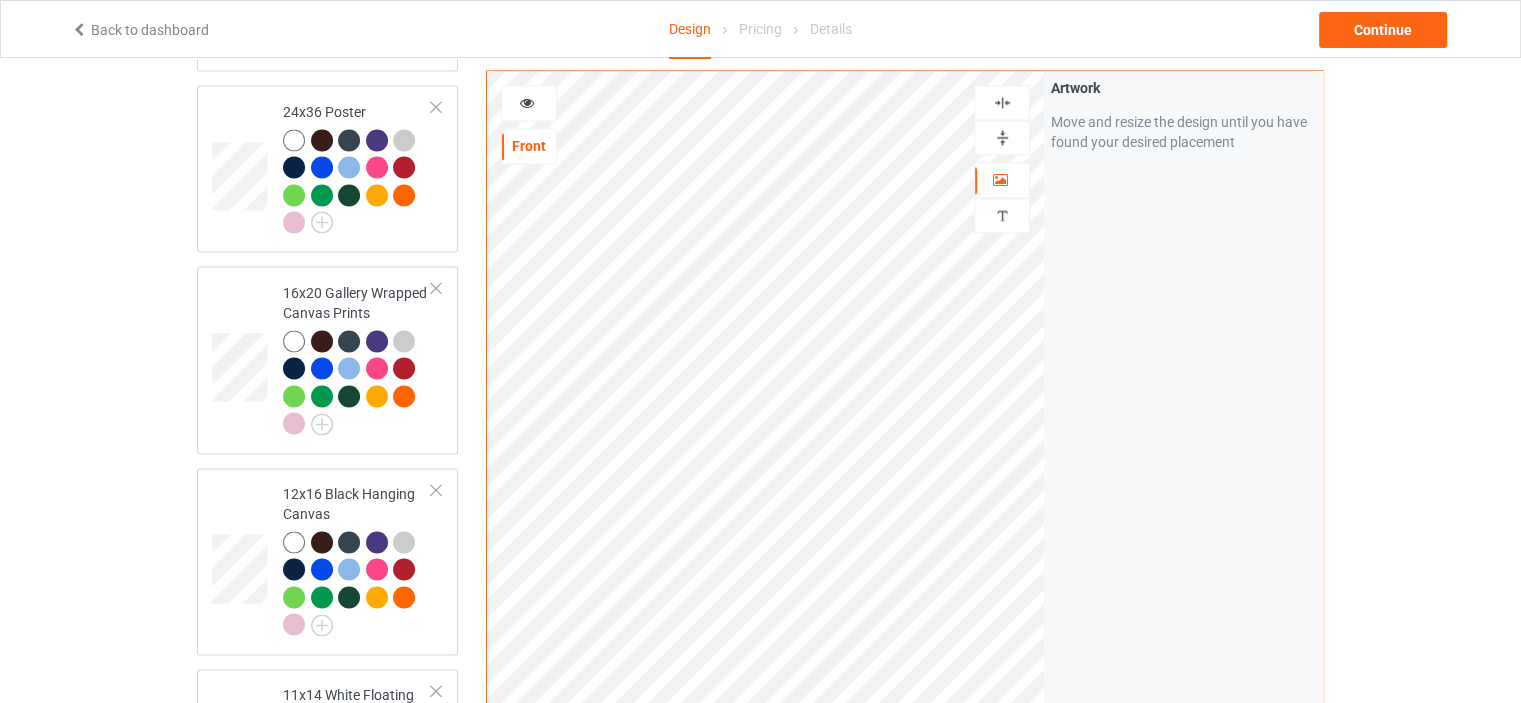 click at bounding box center [1002, 102] 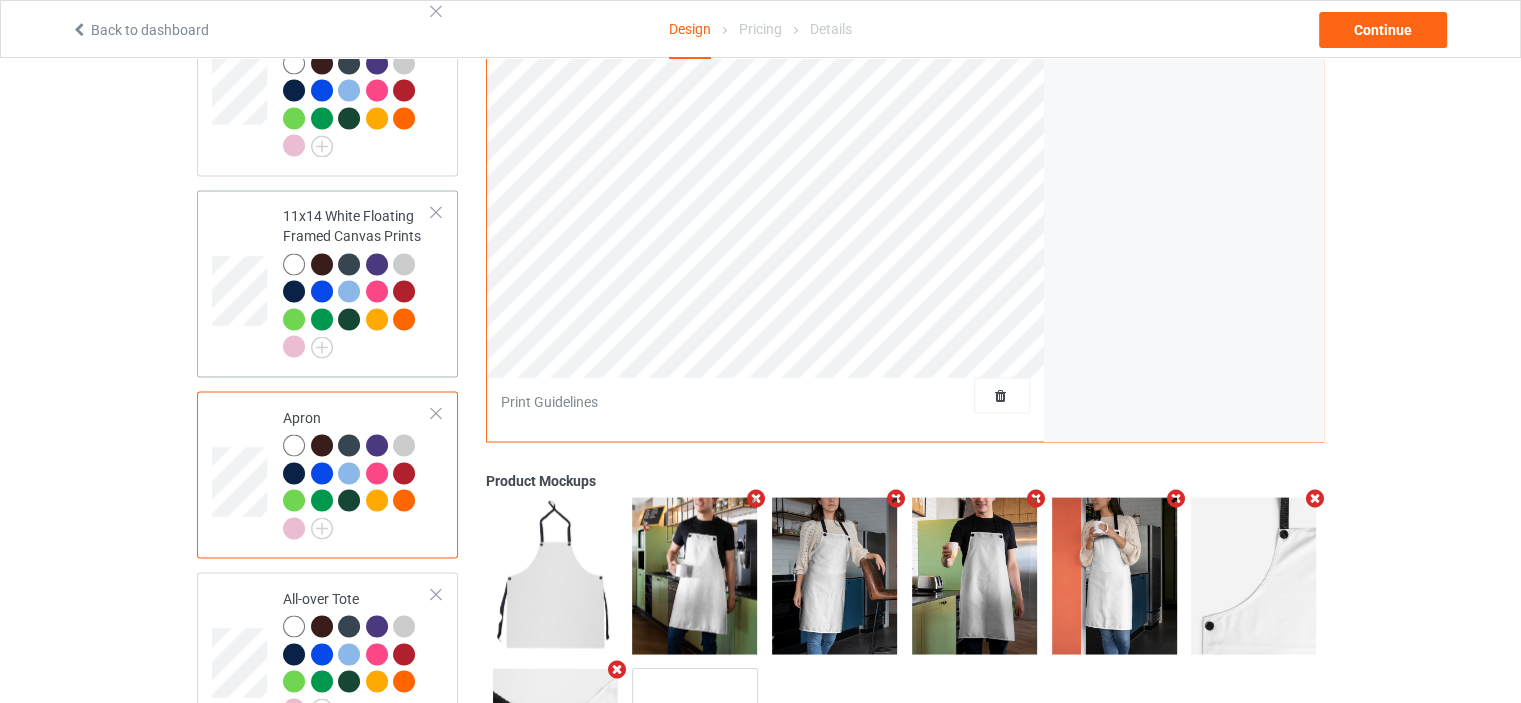 scroll, scrollTop: 3617, scrollLeft: 0, axis: vertical 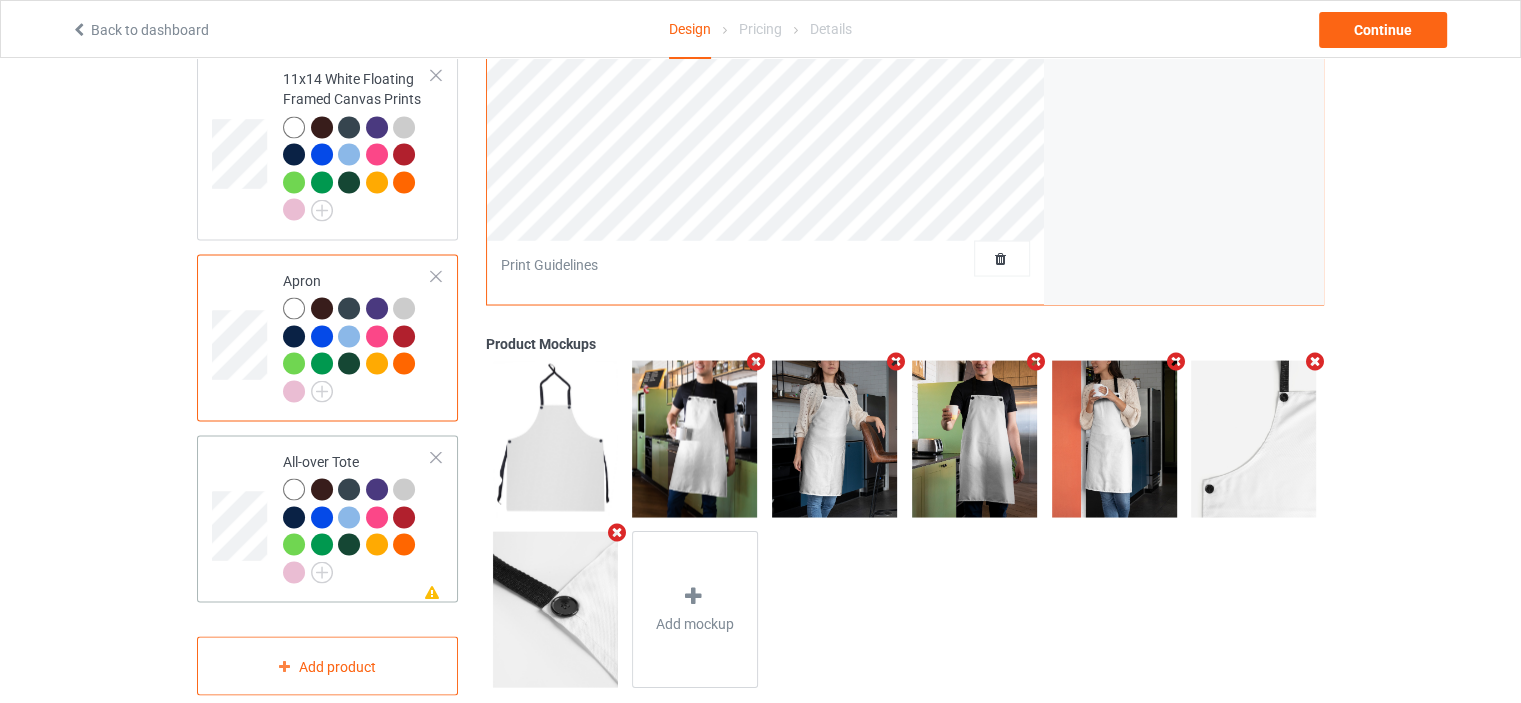 click on "Missing artwork on 1 side(s) All-over Tote" at bounding box center (357, 518) 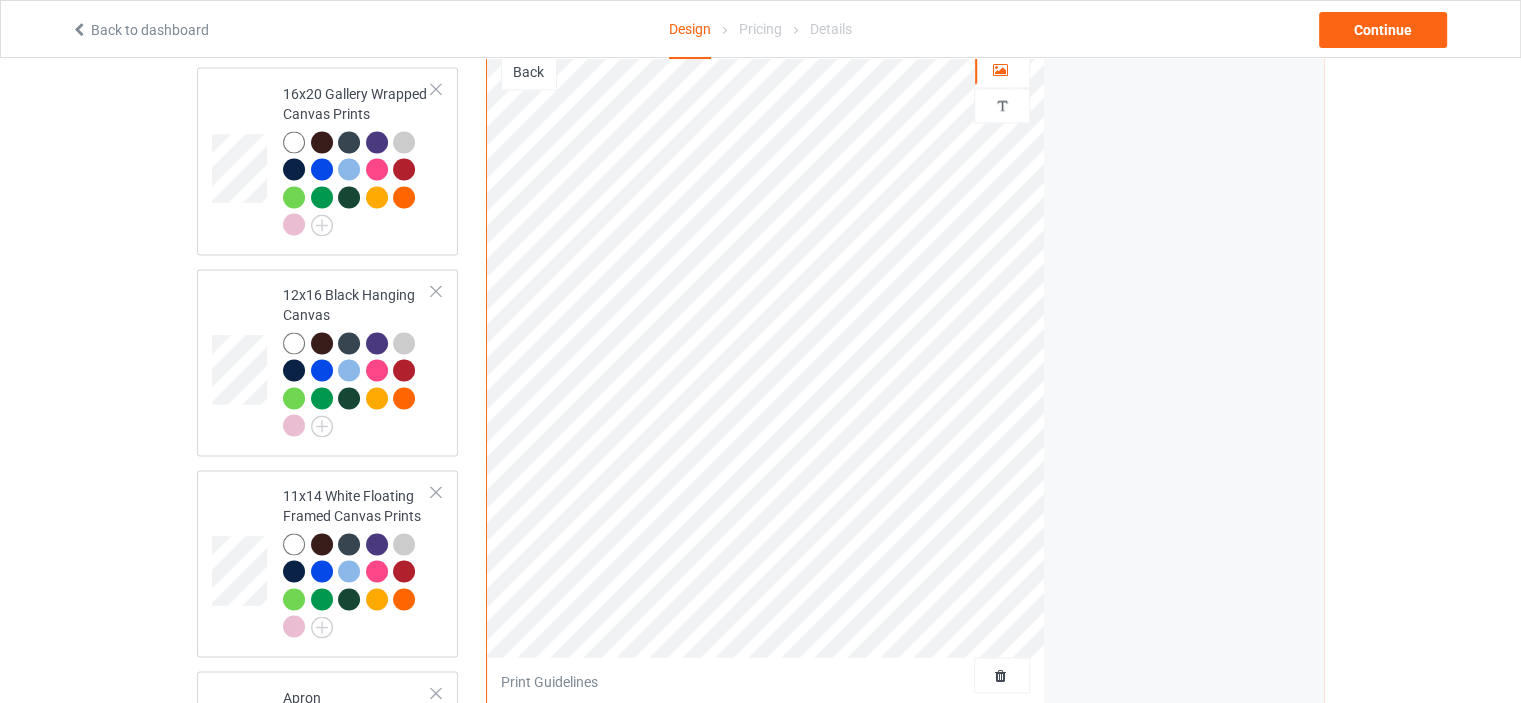 scroll, scrollTop: 3017, scrollLeft: 0, axis: vertical 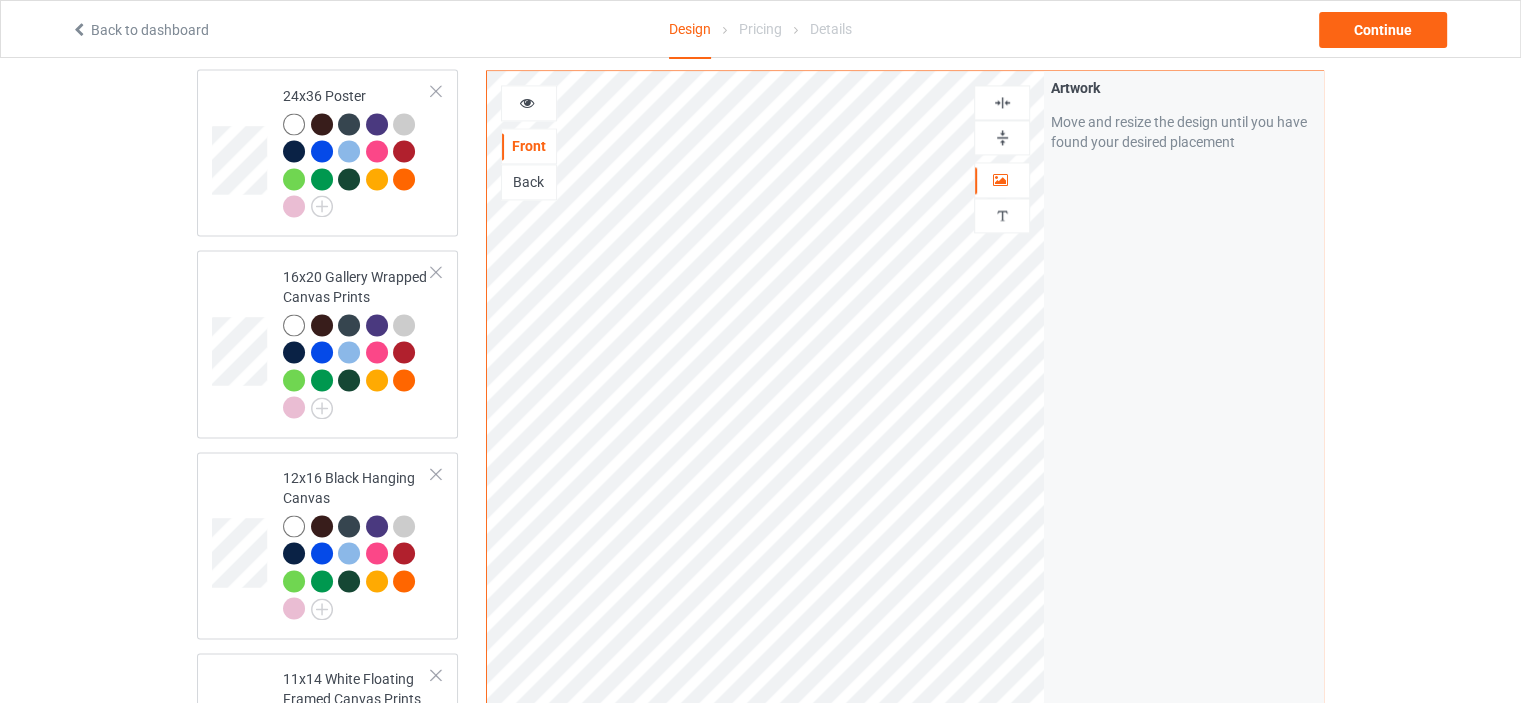 click at bounding box center [1002, 102] 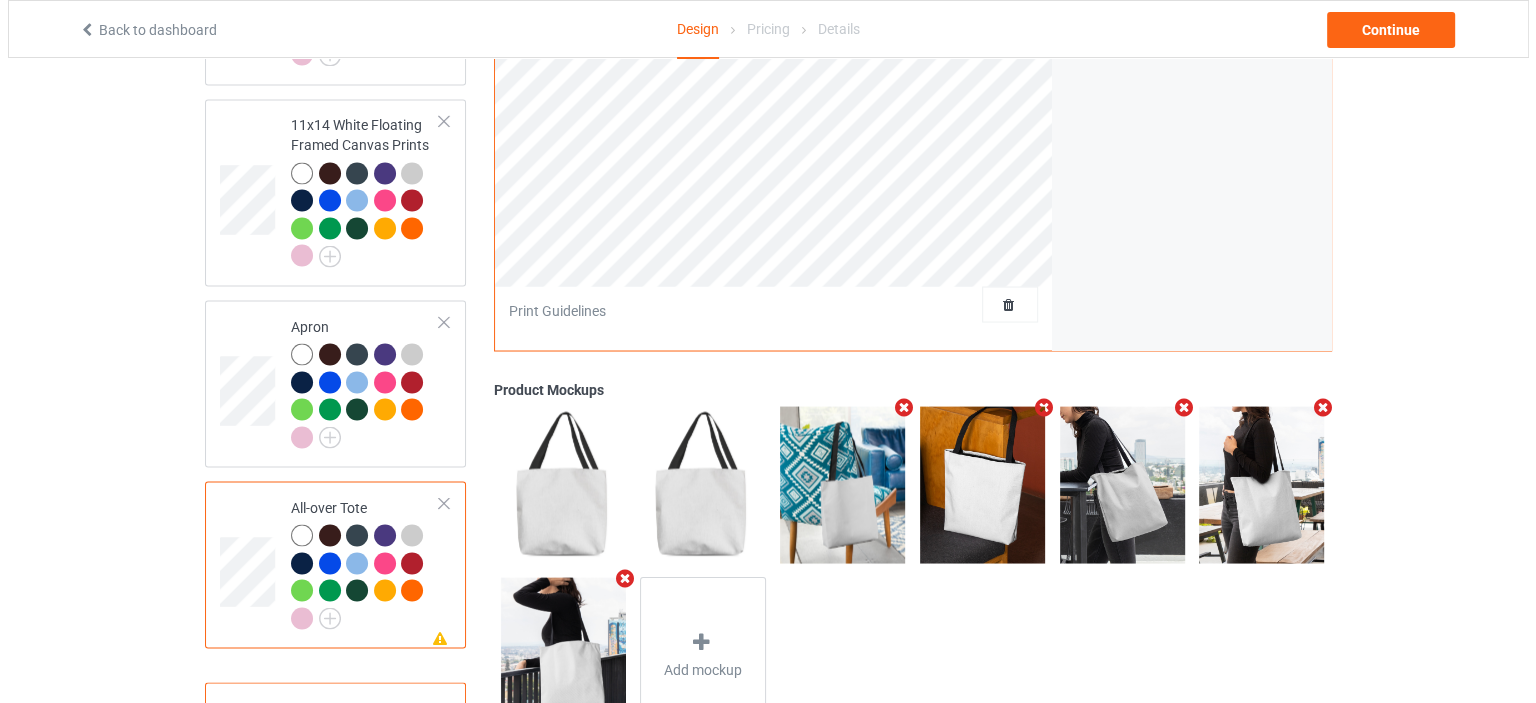scroll, scrollTop: 3617, scrollLeft: 0, axis: vertical 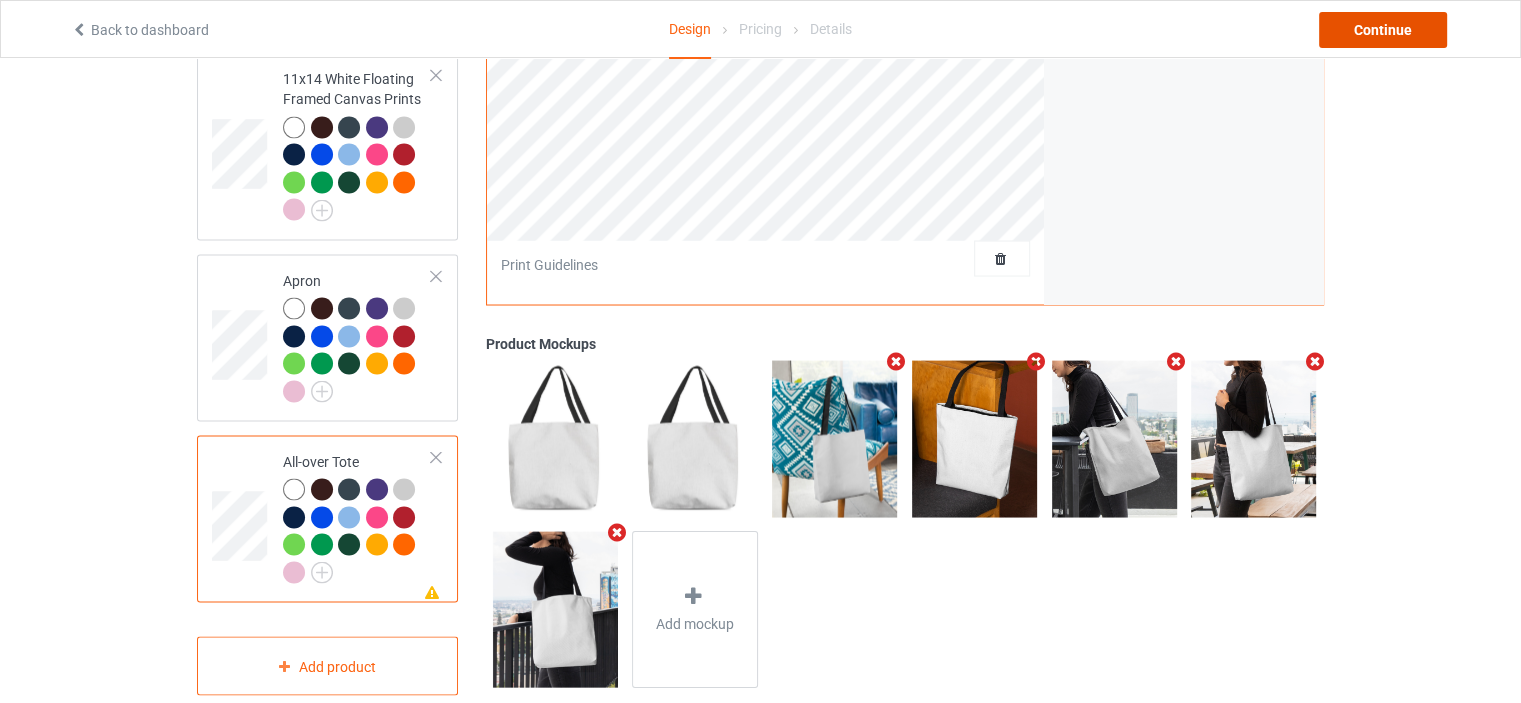 click on "Continue" at bounding box center [1383, 30] 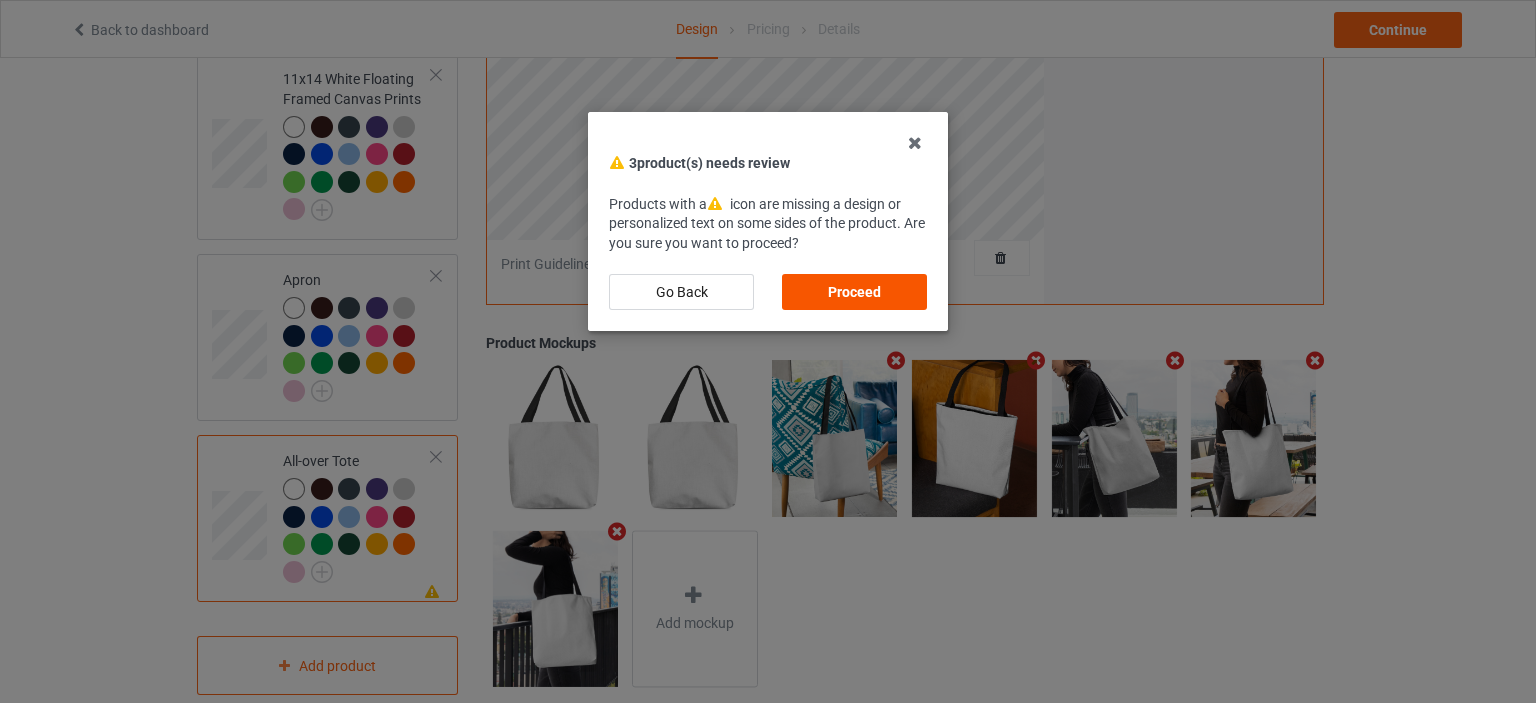 click on "Proceed" at bounding box center (854, 292) 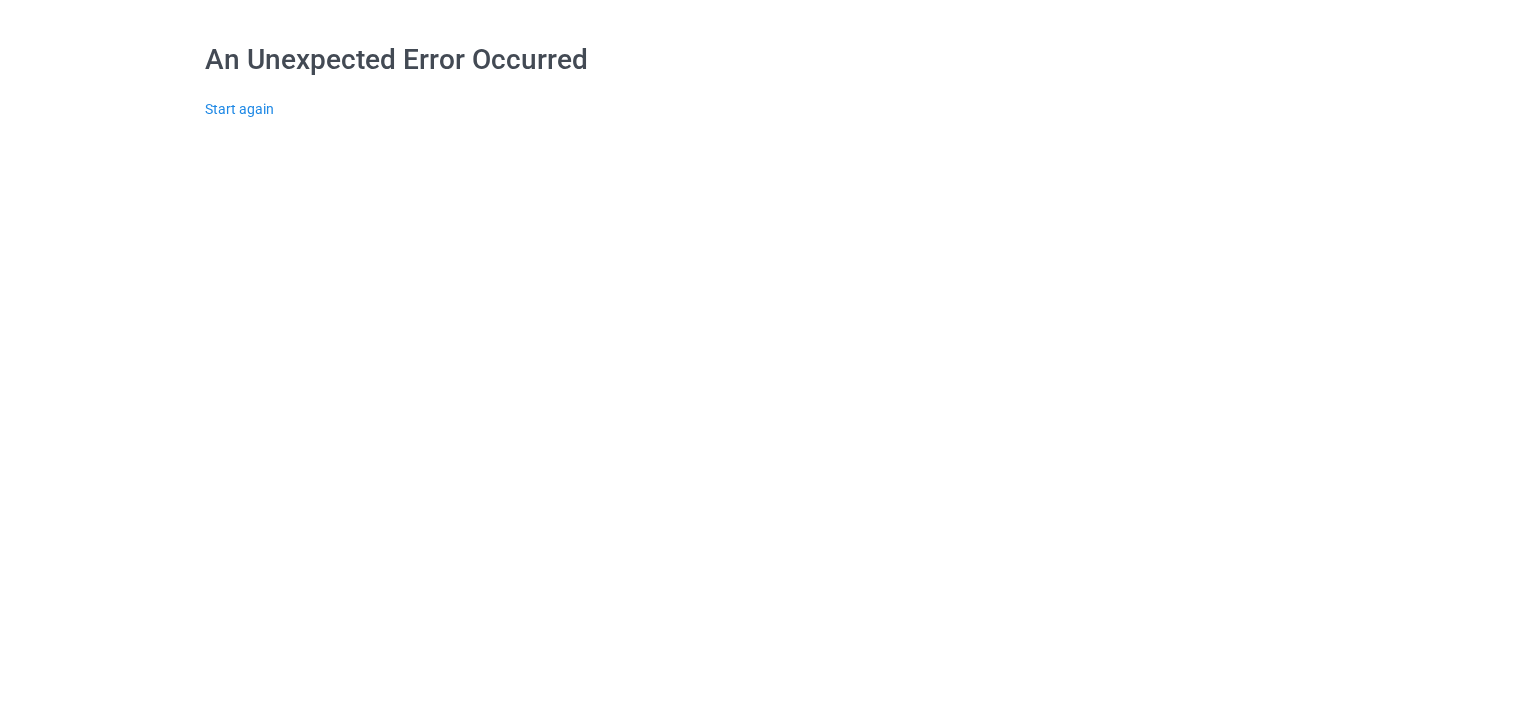 scroll, scrollTop: 0, scrollLeft: 0, axis: both 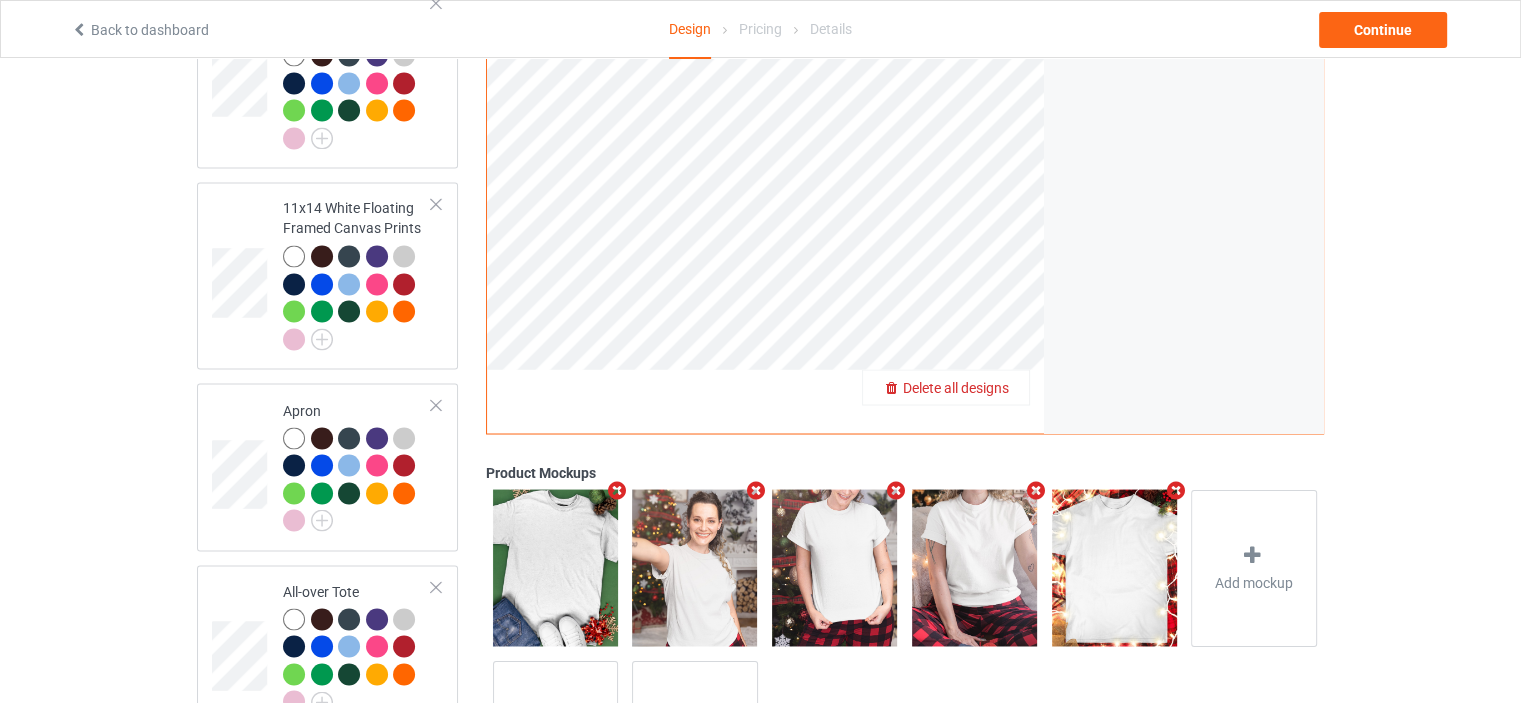 click on "Delete all designs" at bounding box center [956, 387] 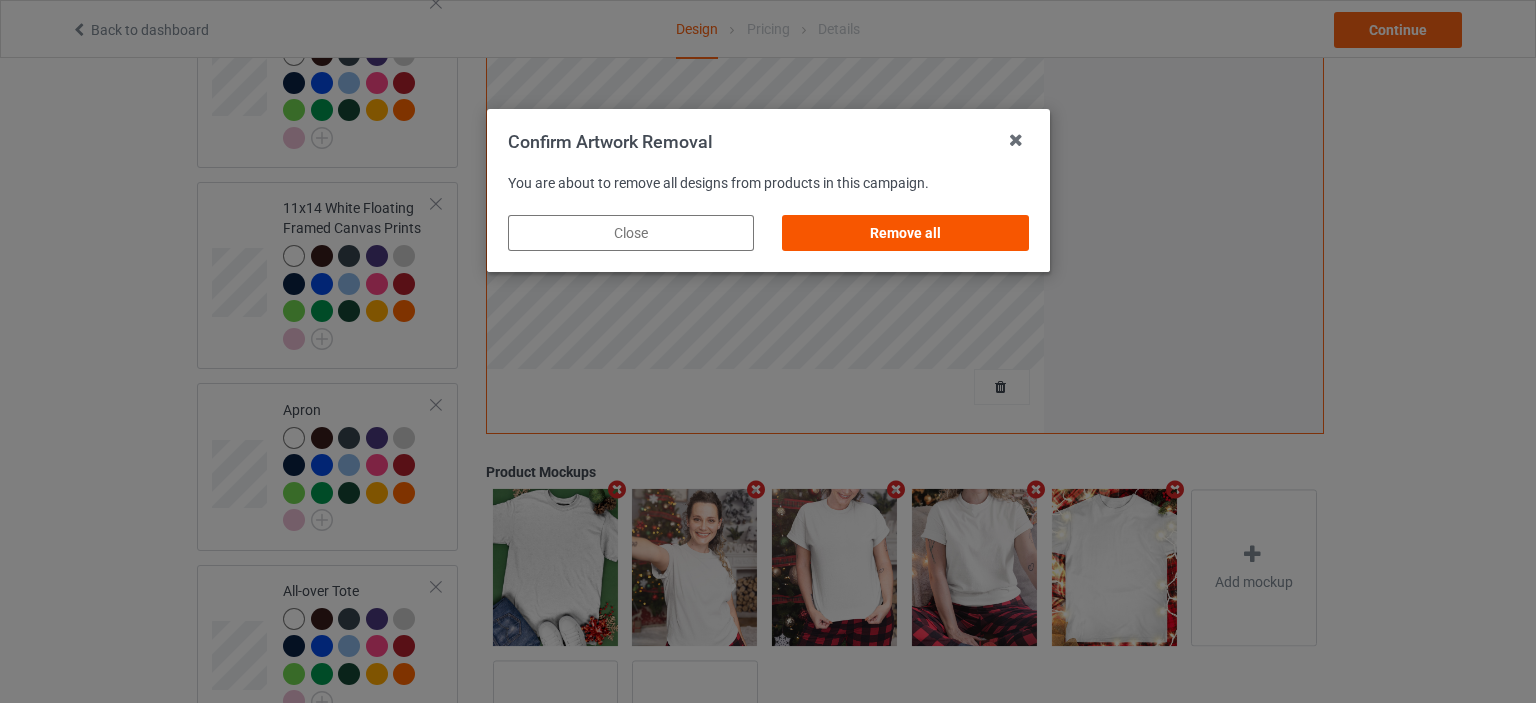 click on "Remove all" at bounding box center (905, 233) 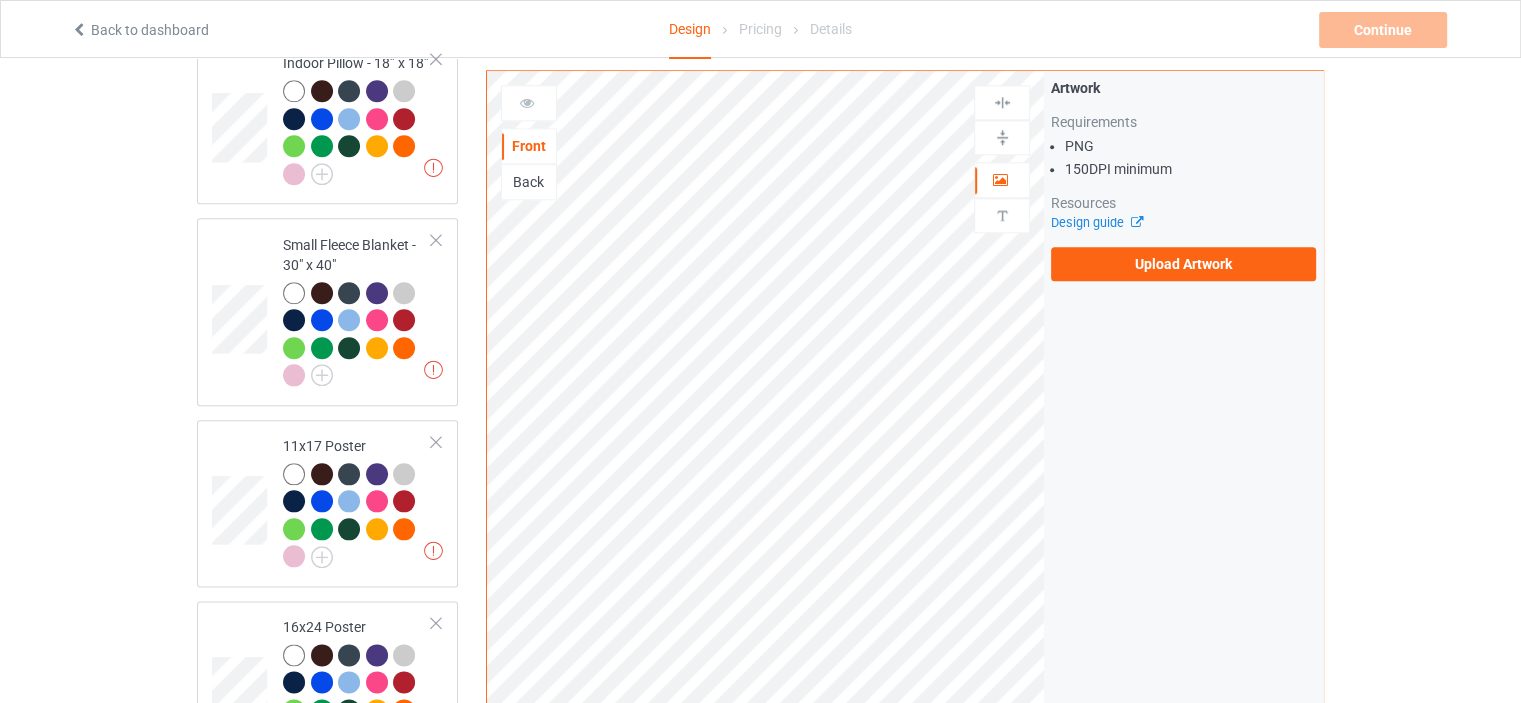 scroll, scrollTop: 0, scrollLeft: 0, axis: both 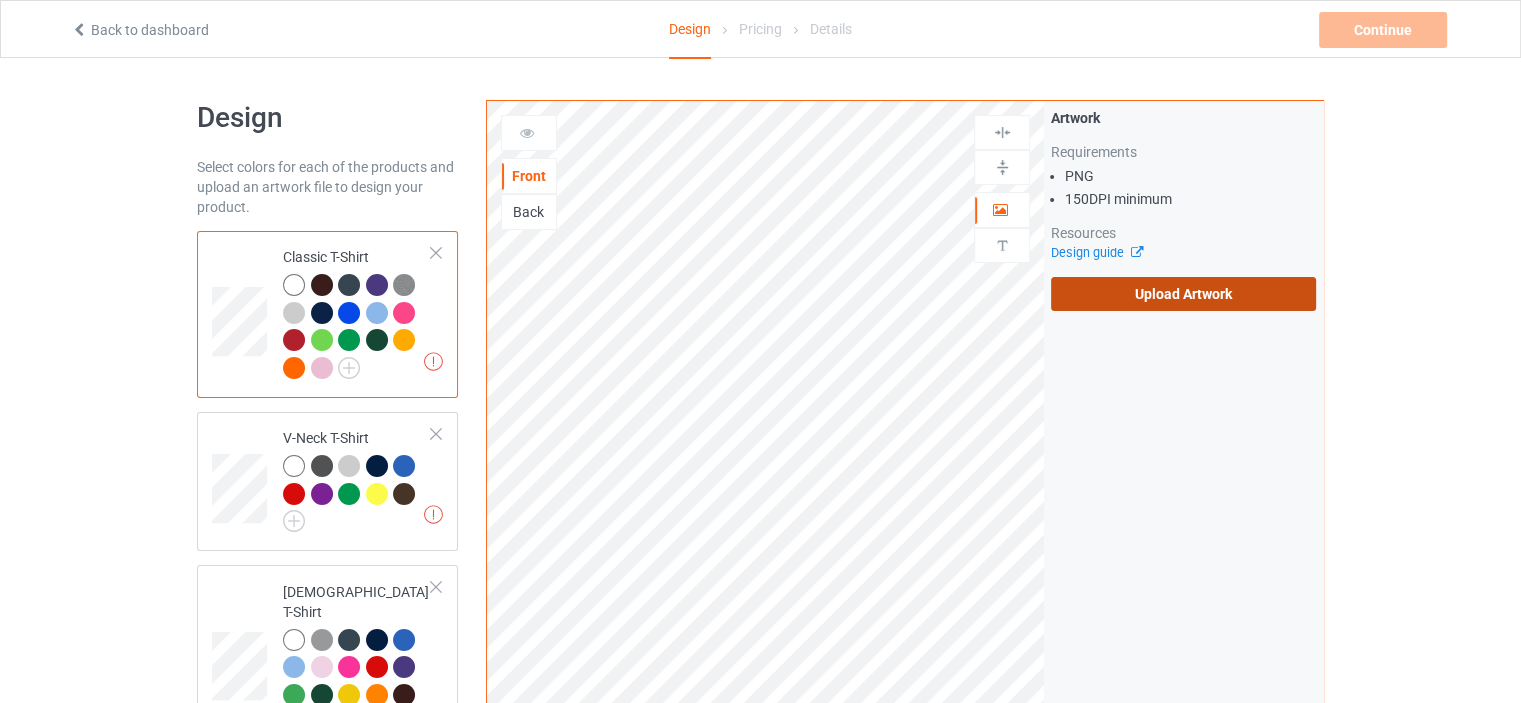 click on "Upload Artwork" at bounding box center [1183, 294] 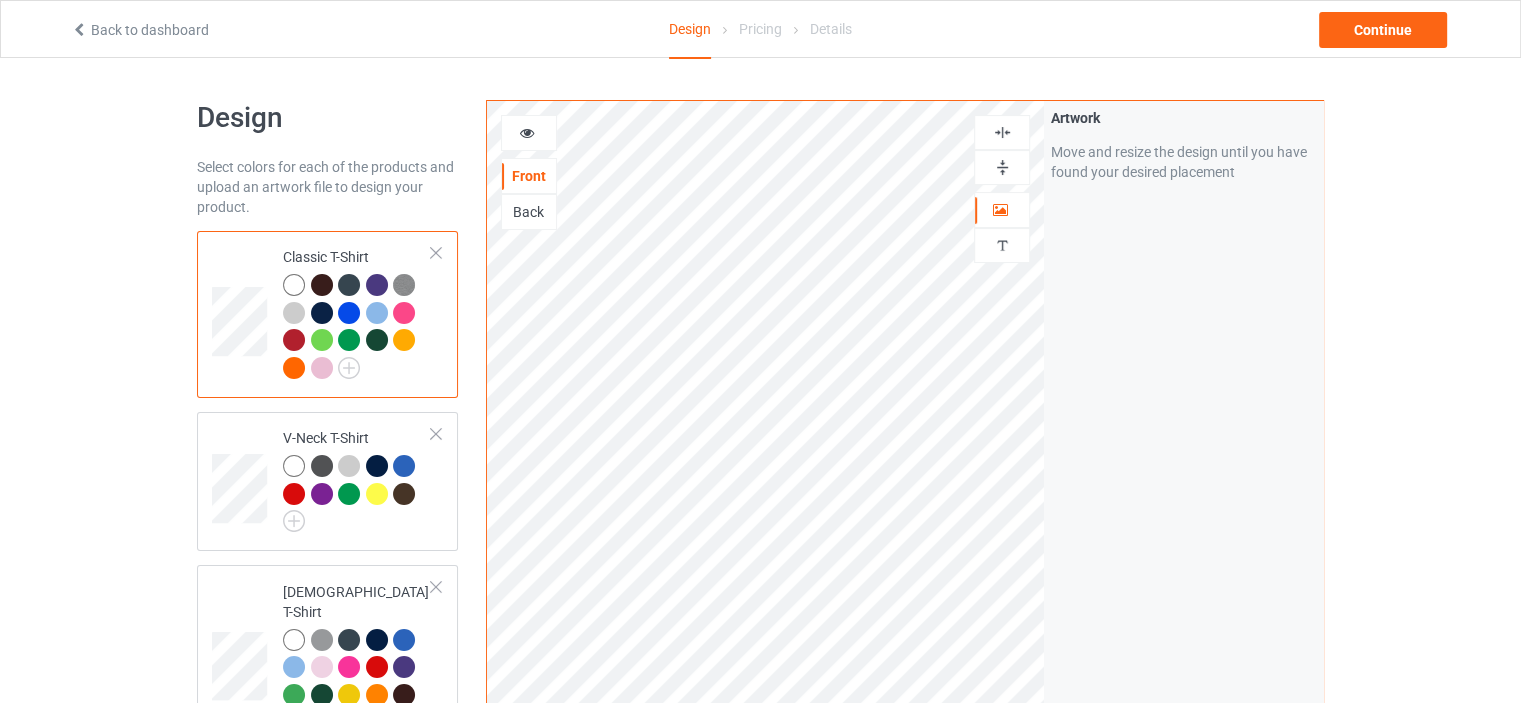 click at bounding box center (322, 285) 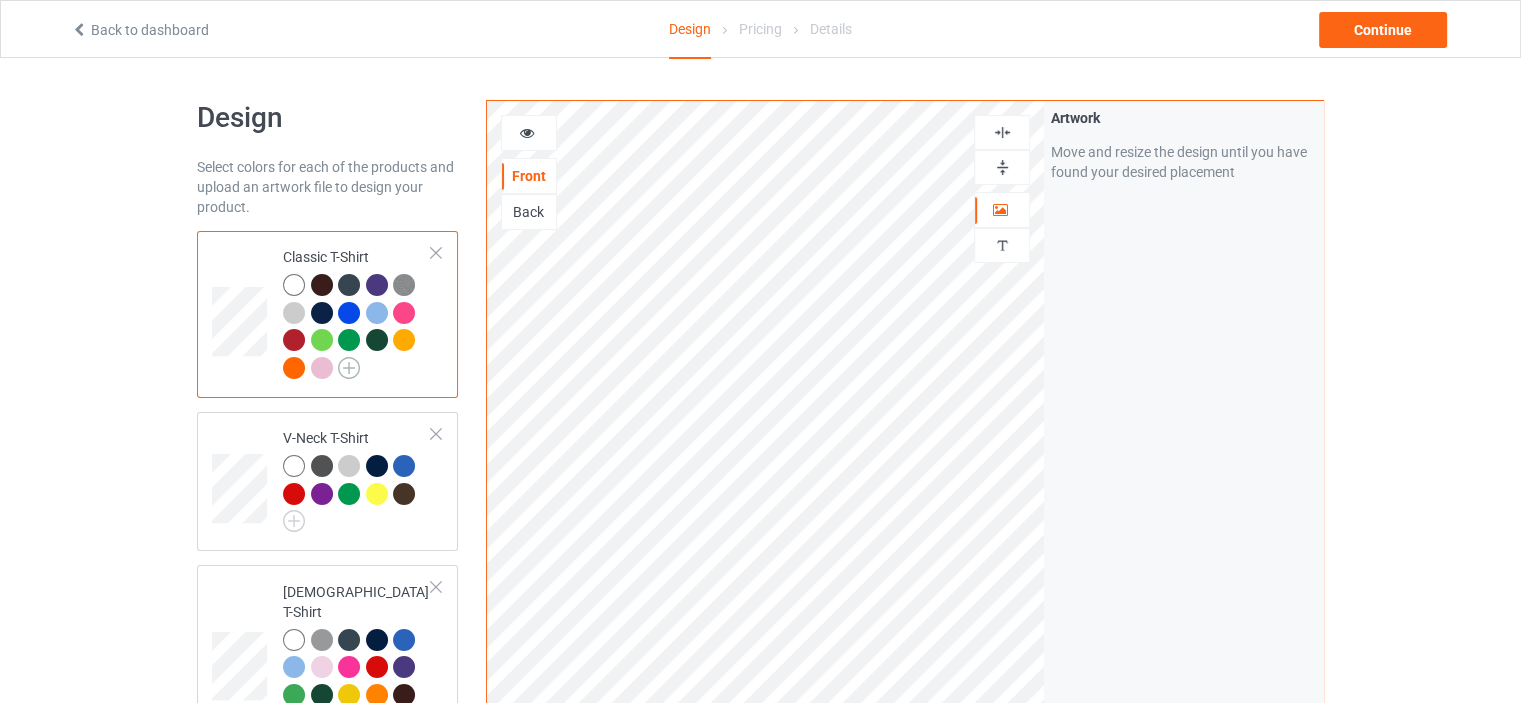 click at bounding box center [349, 368] 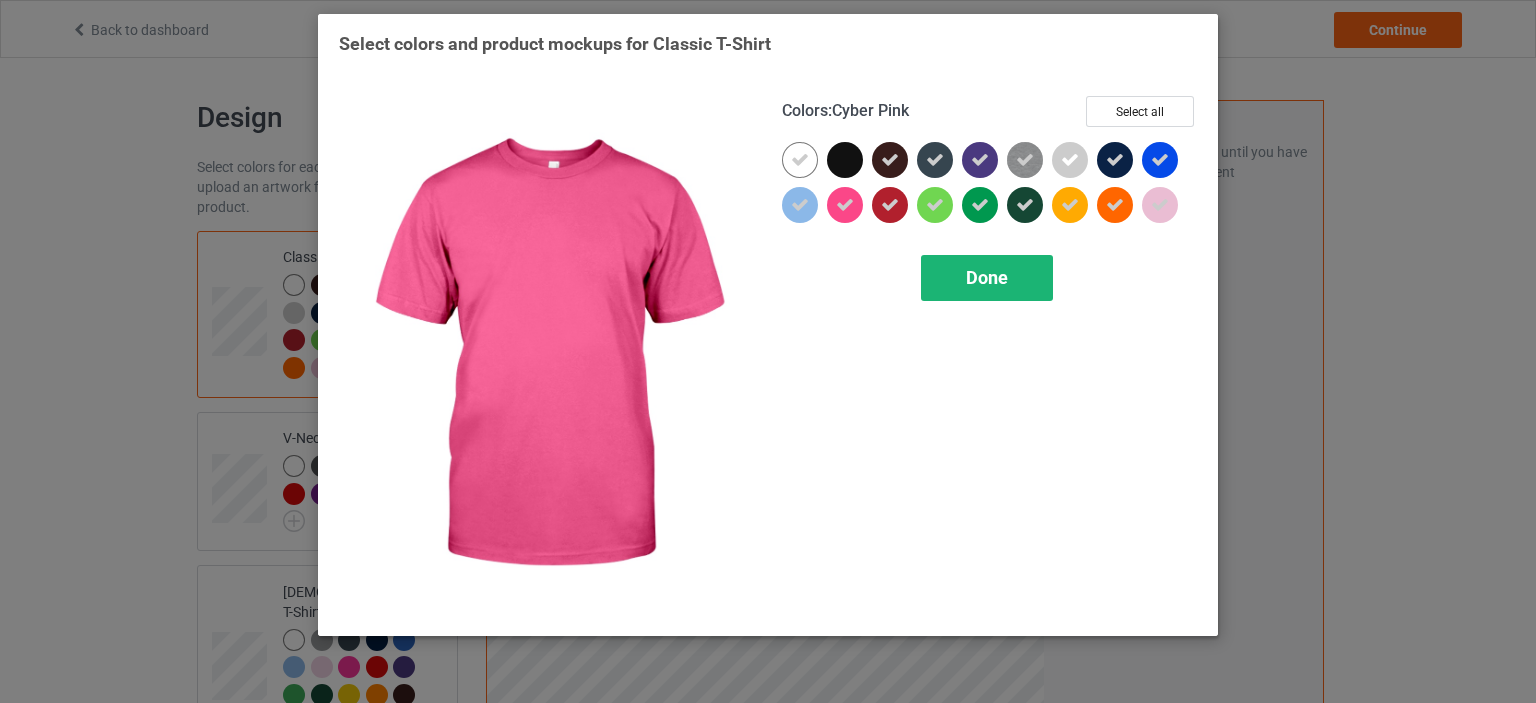 click at bounding box center [845, 160] 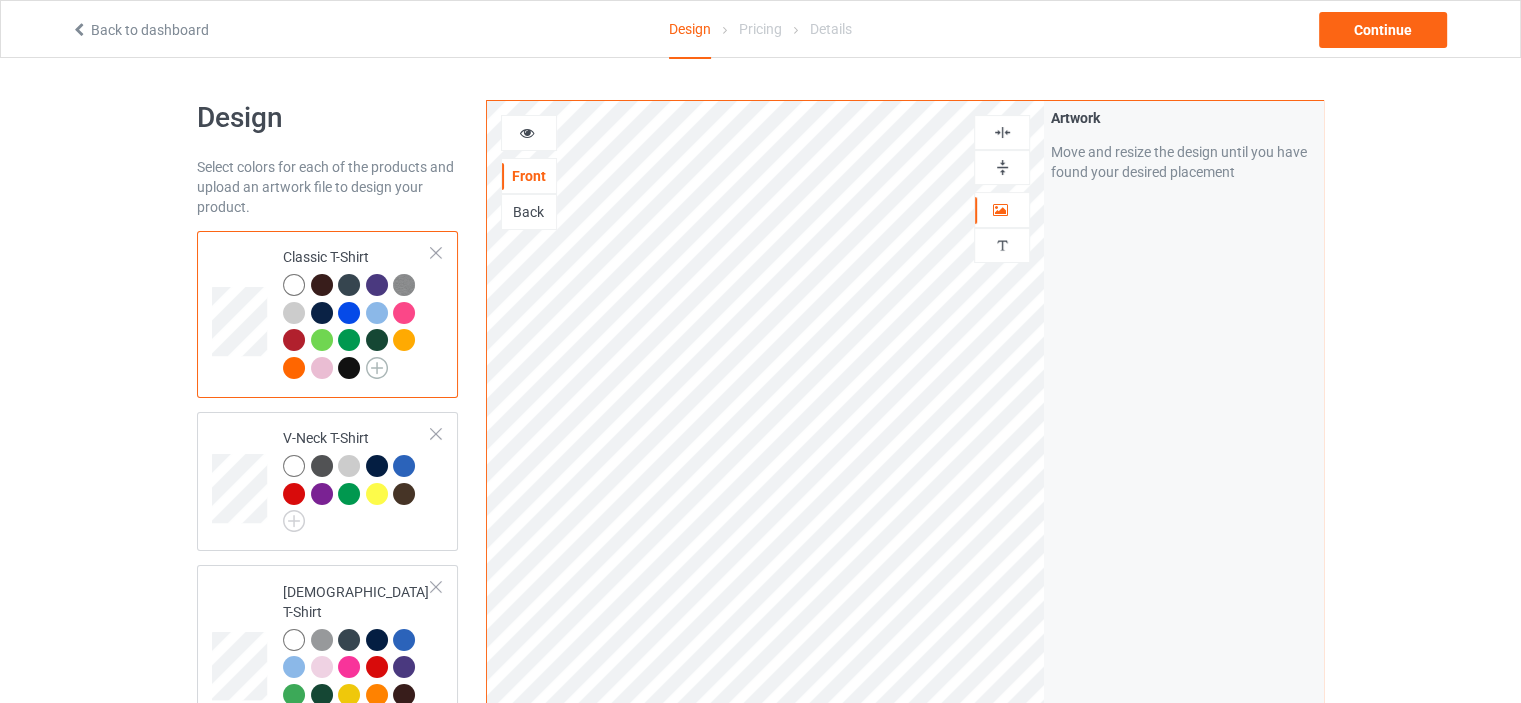 click at bounding box center [377, 368] 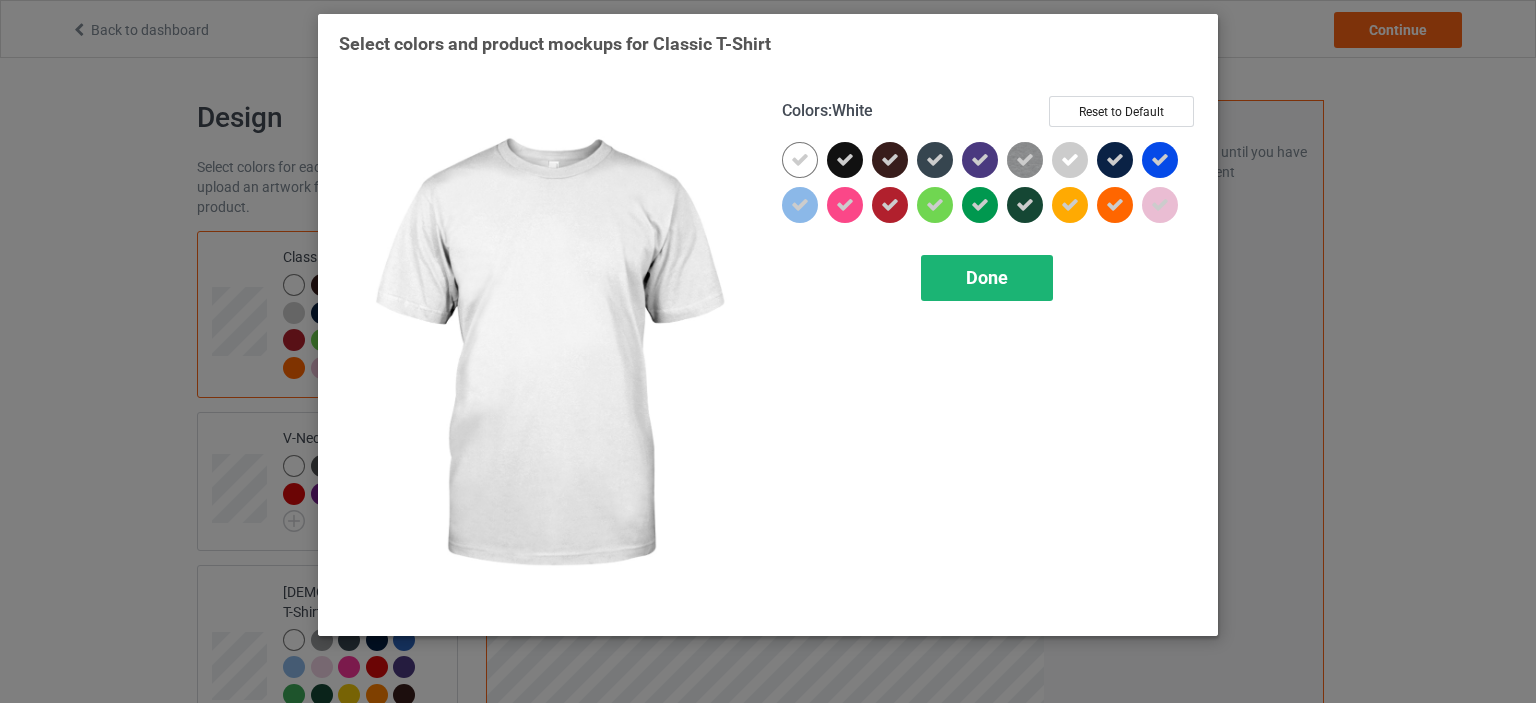 click on "Done" at bounding box center [987, 277] 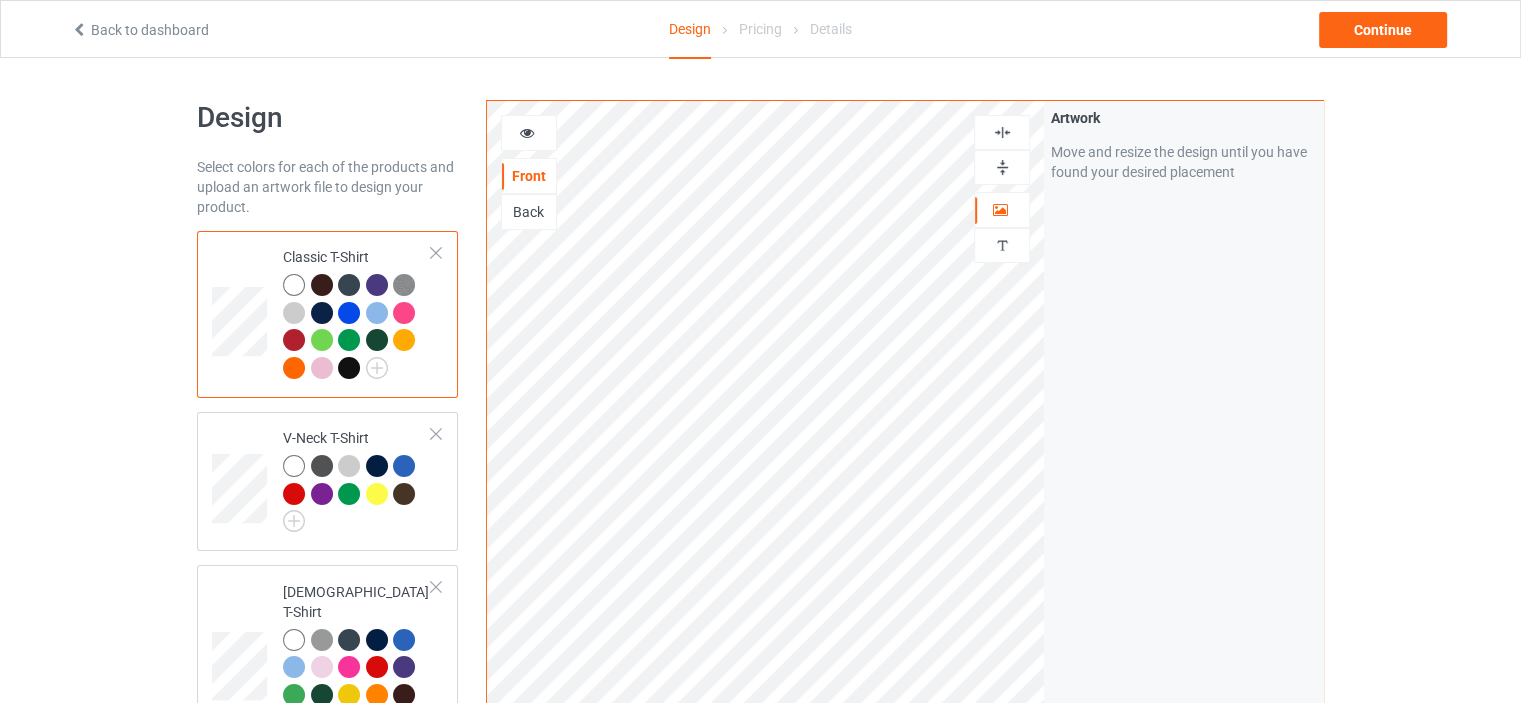 scroll, scrollTop: 300, scrollLeft: 0, axis: vertical 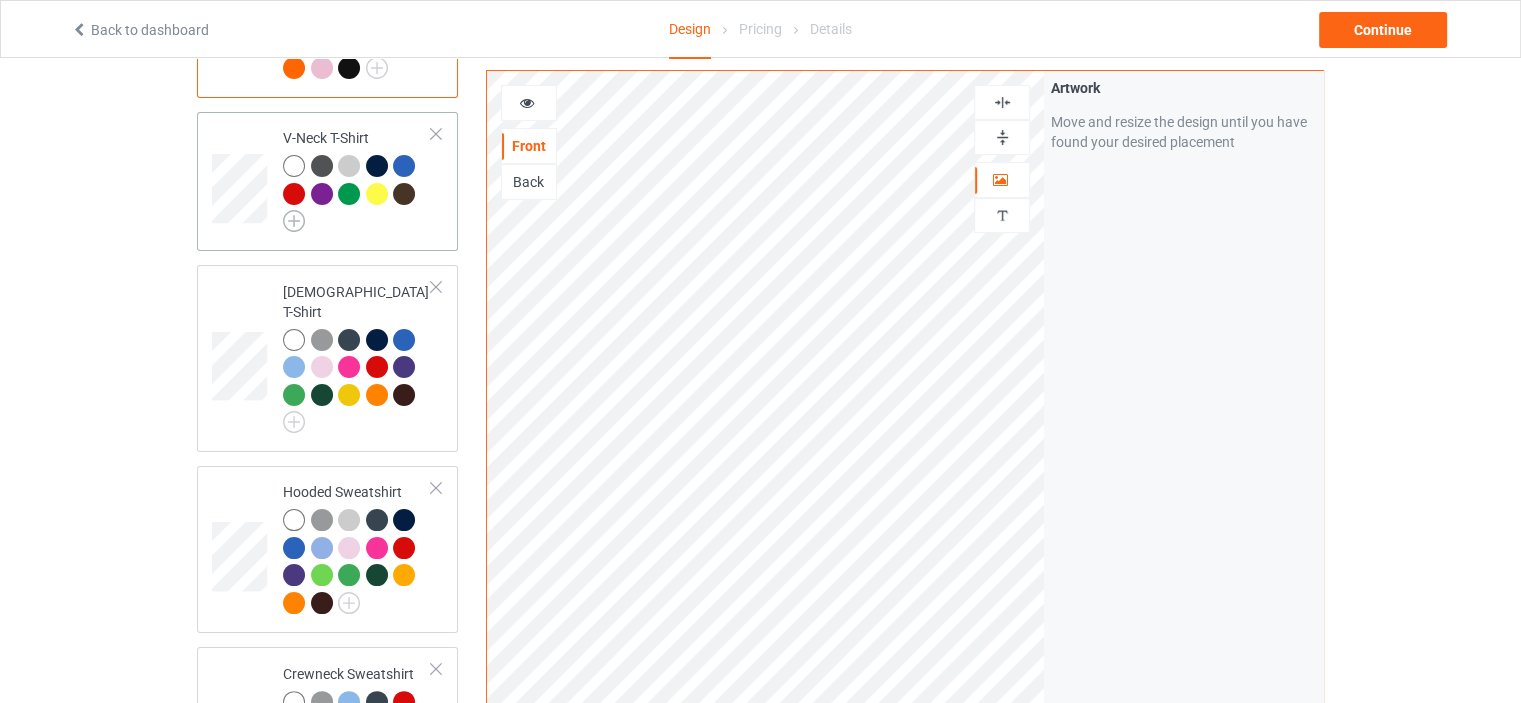 click at bounding box center (294, 221) 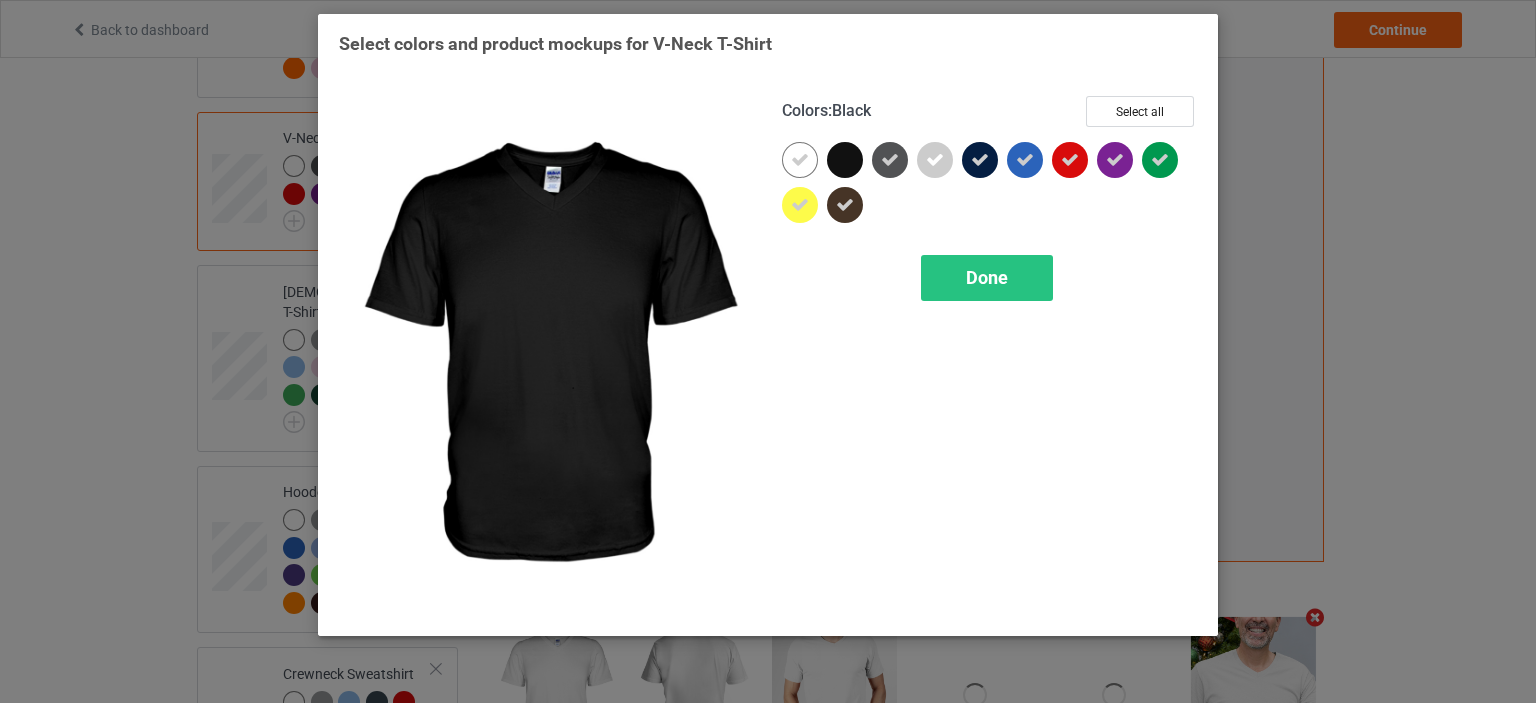 click at bounding box center [845, 160] 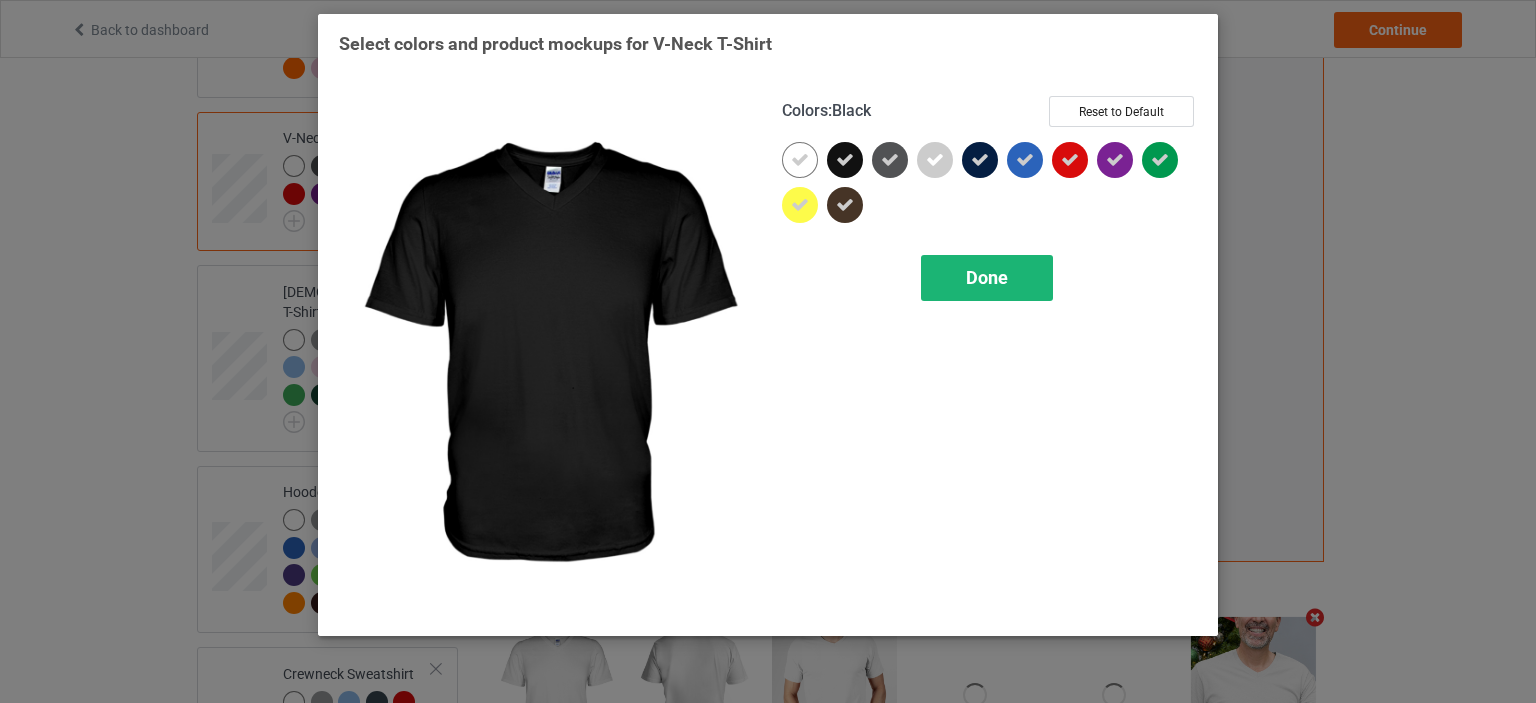 click on "Done" at bounding box center (987, 278) 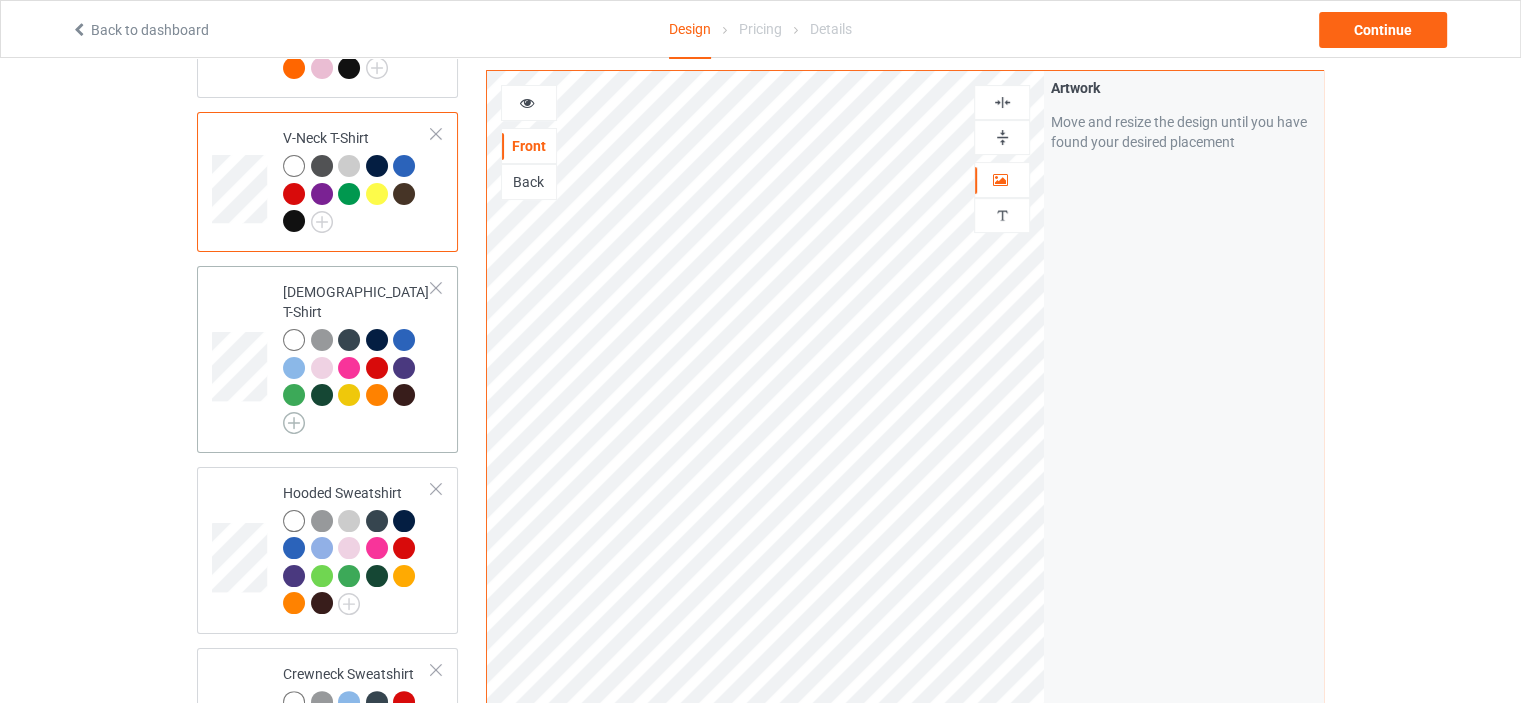 click at bounding box center (294, 423) 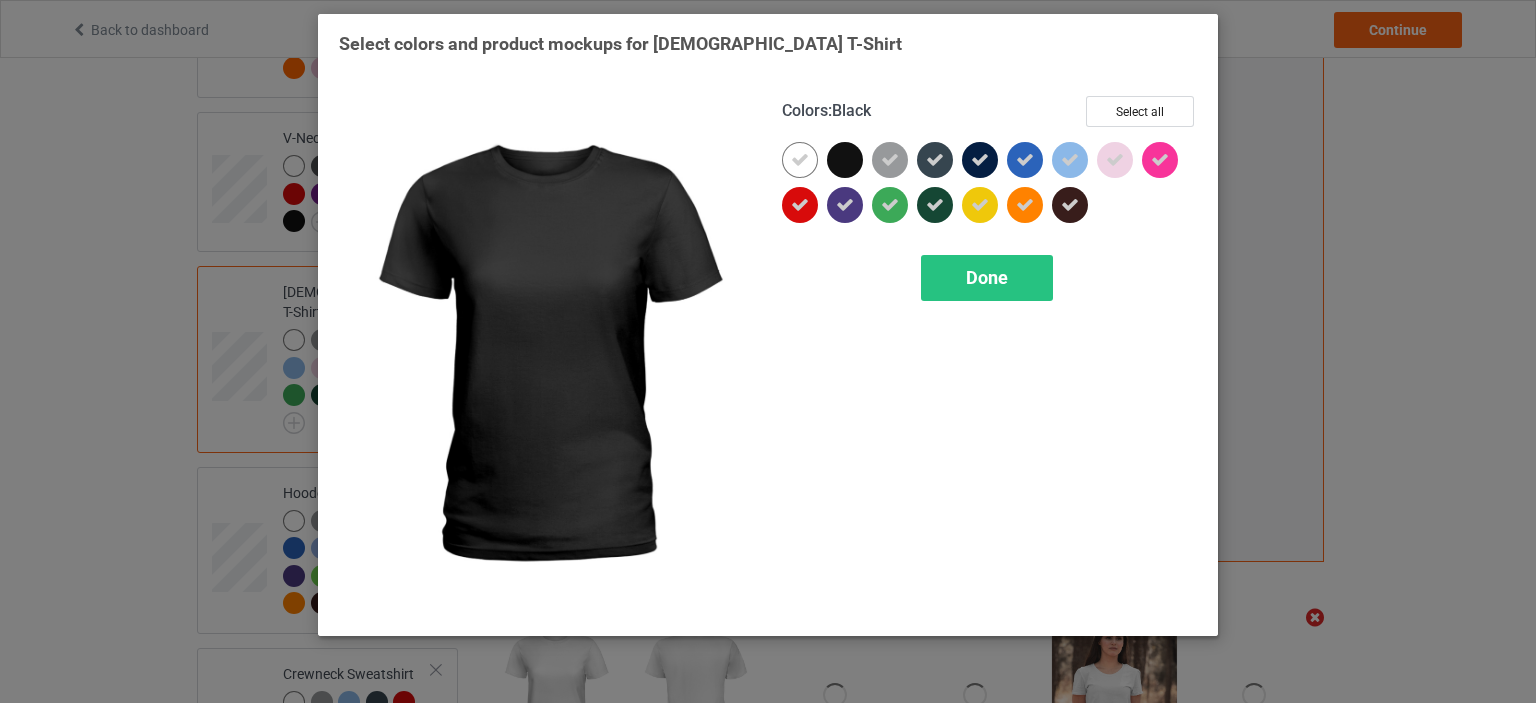 click at bounding box center (845, 160) 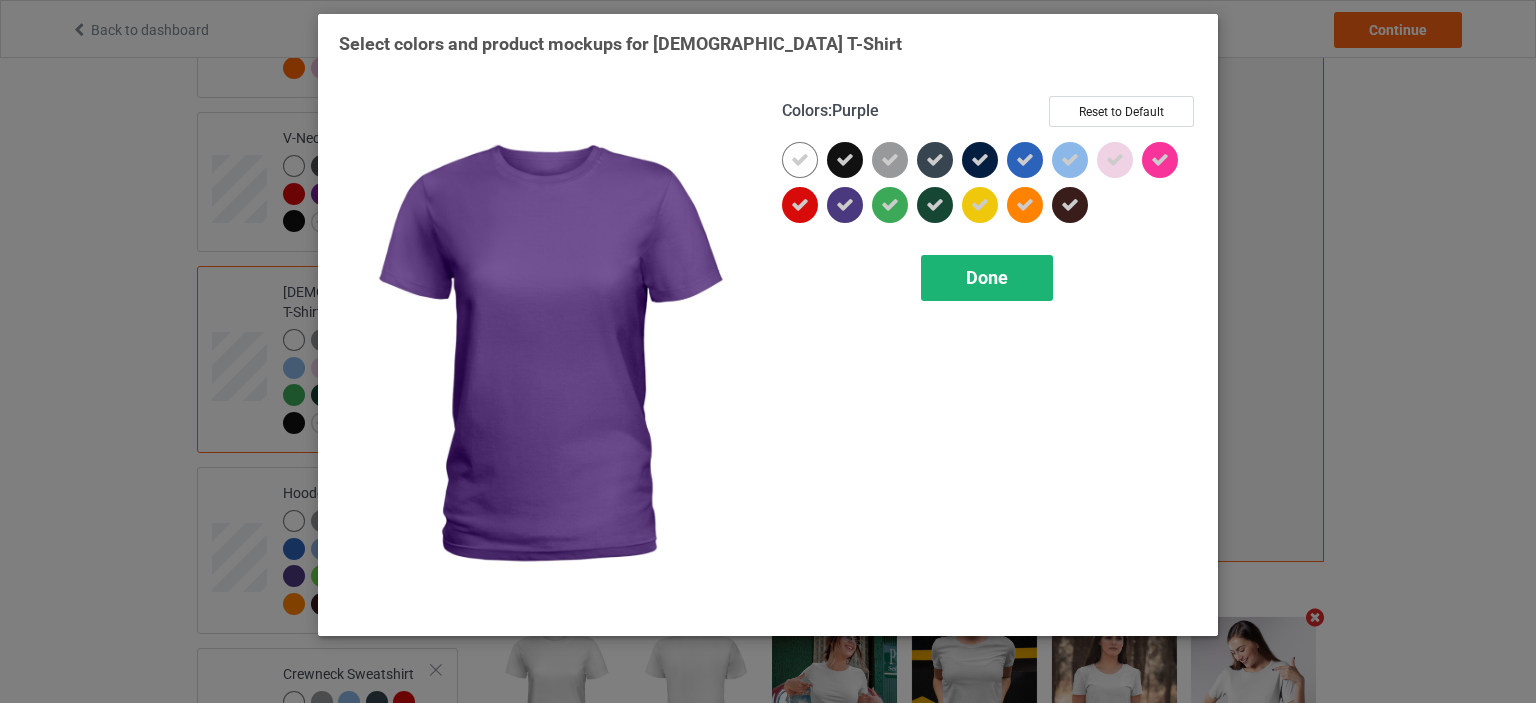 click on "Done" at bounding box center [987, 277] 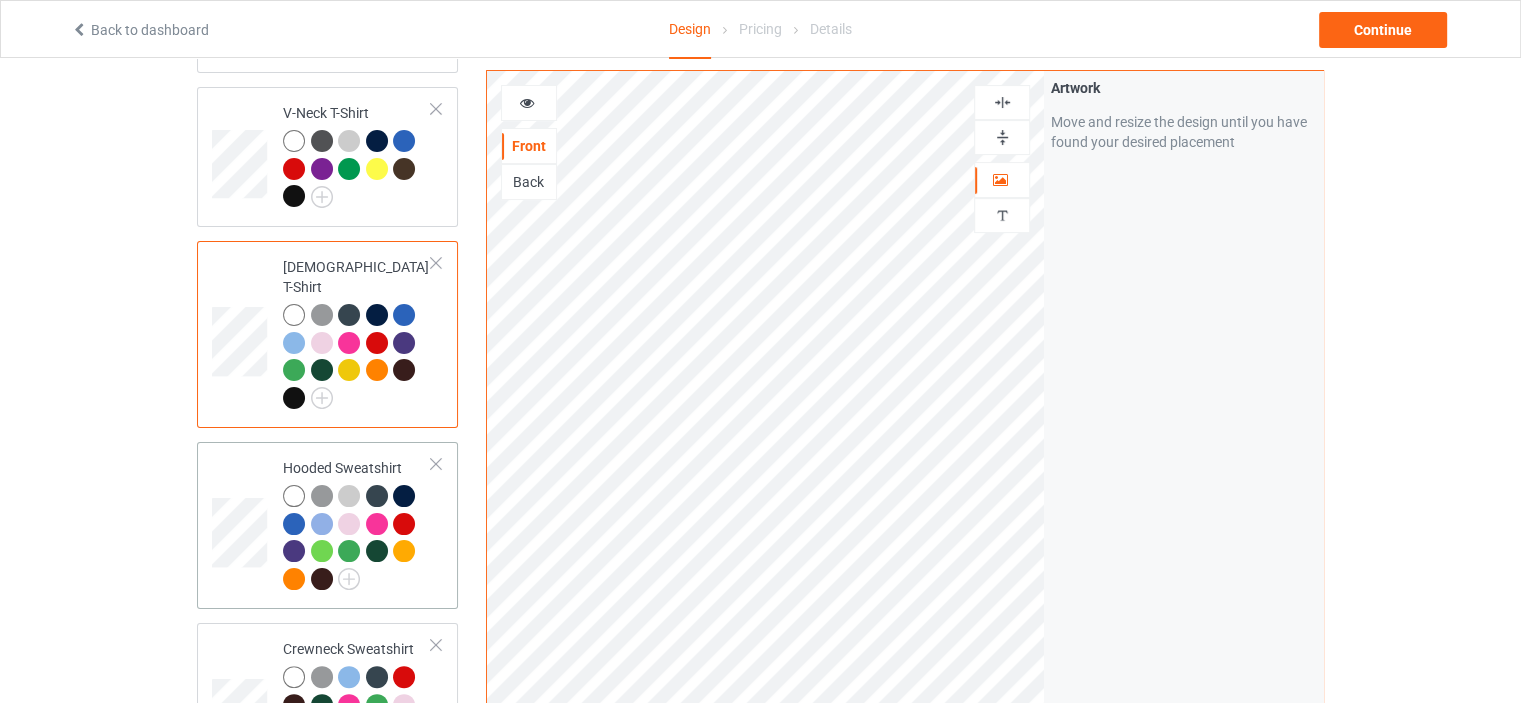 scroll, scrollTop: 400, scrollLeft: 0, axis: vertical 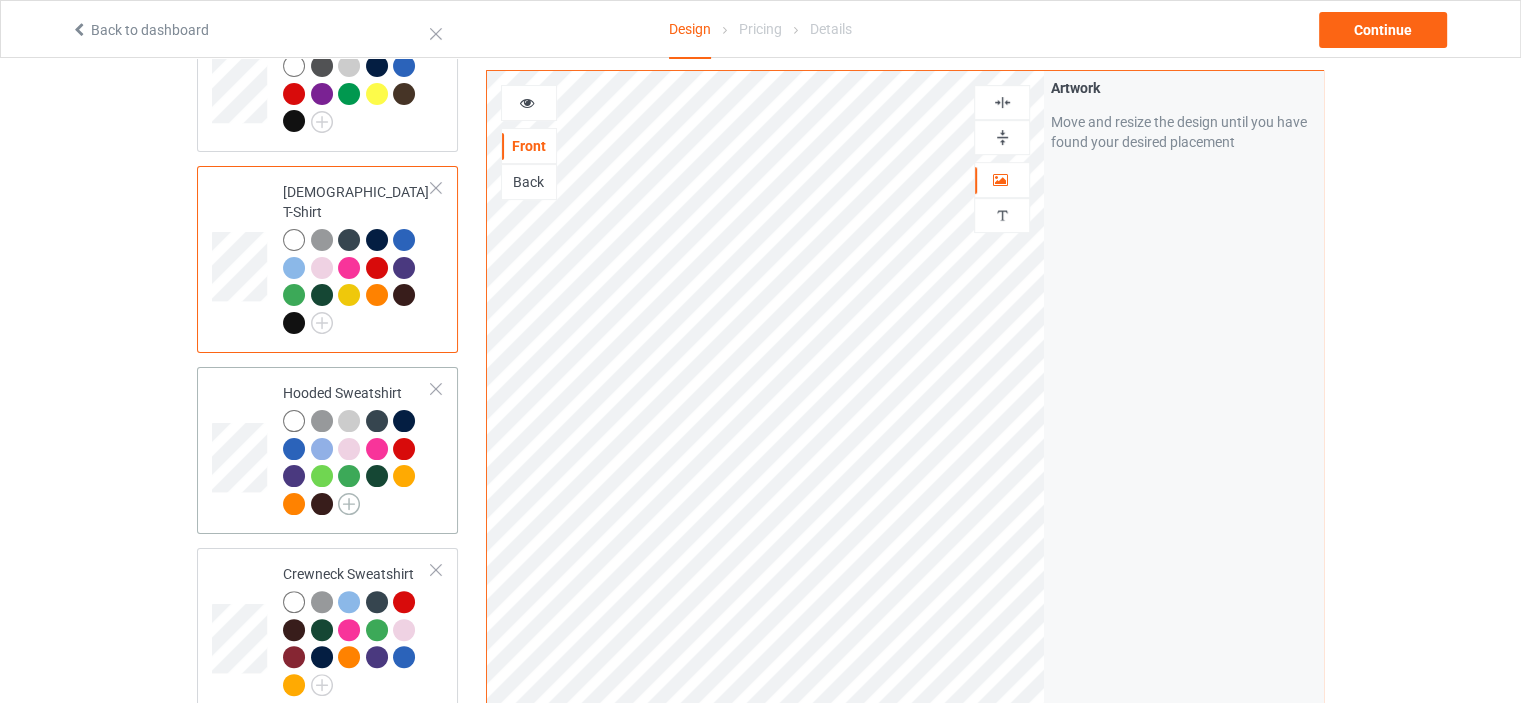 click at bounding box center (349, 504) 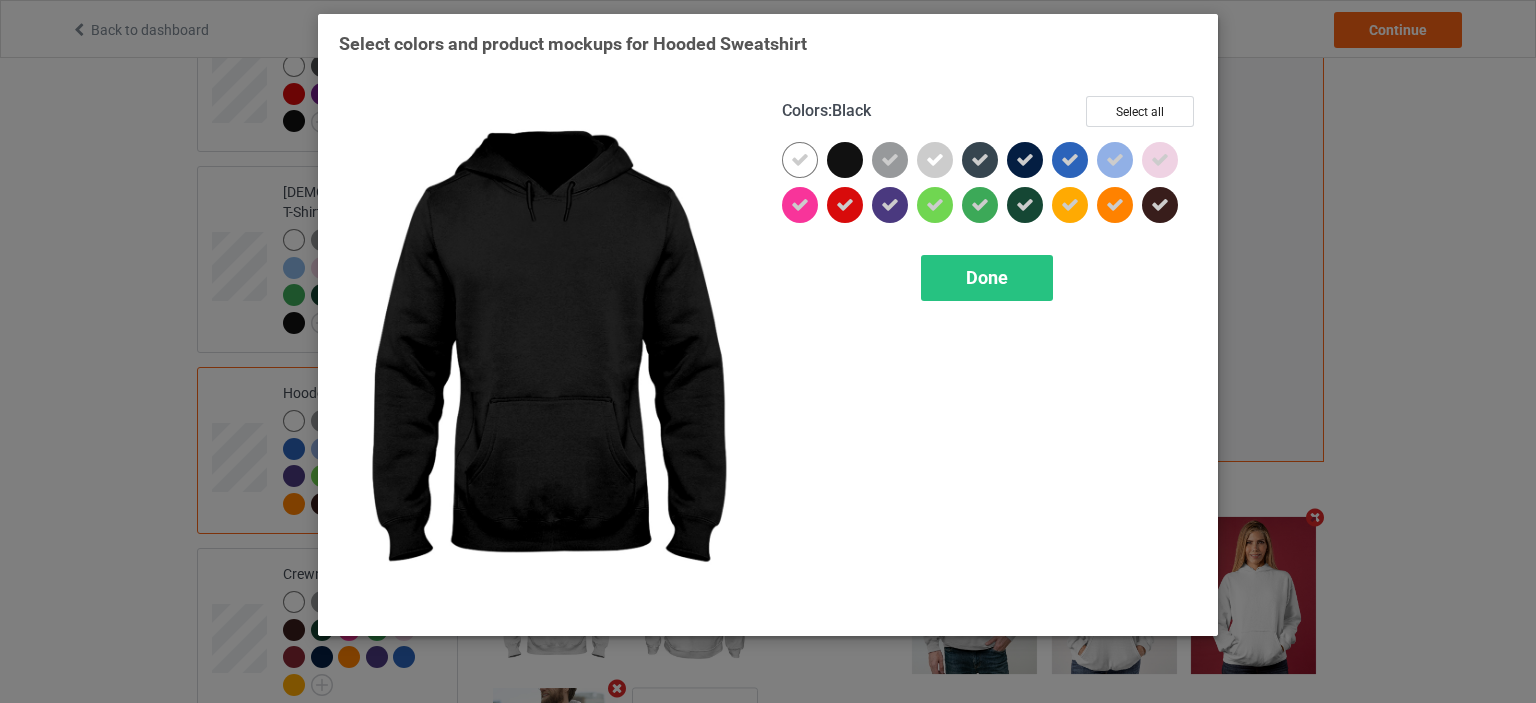 click at bounding box center [845, 160] 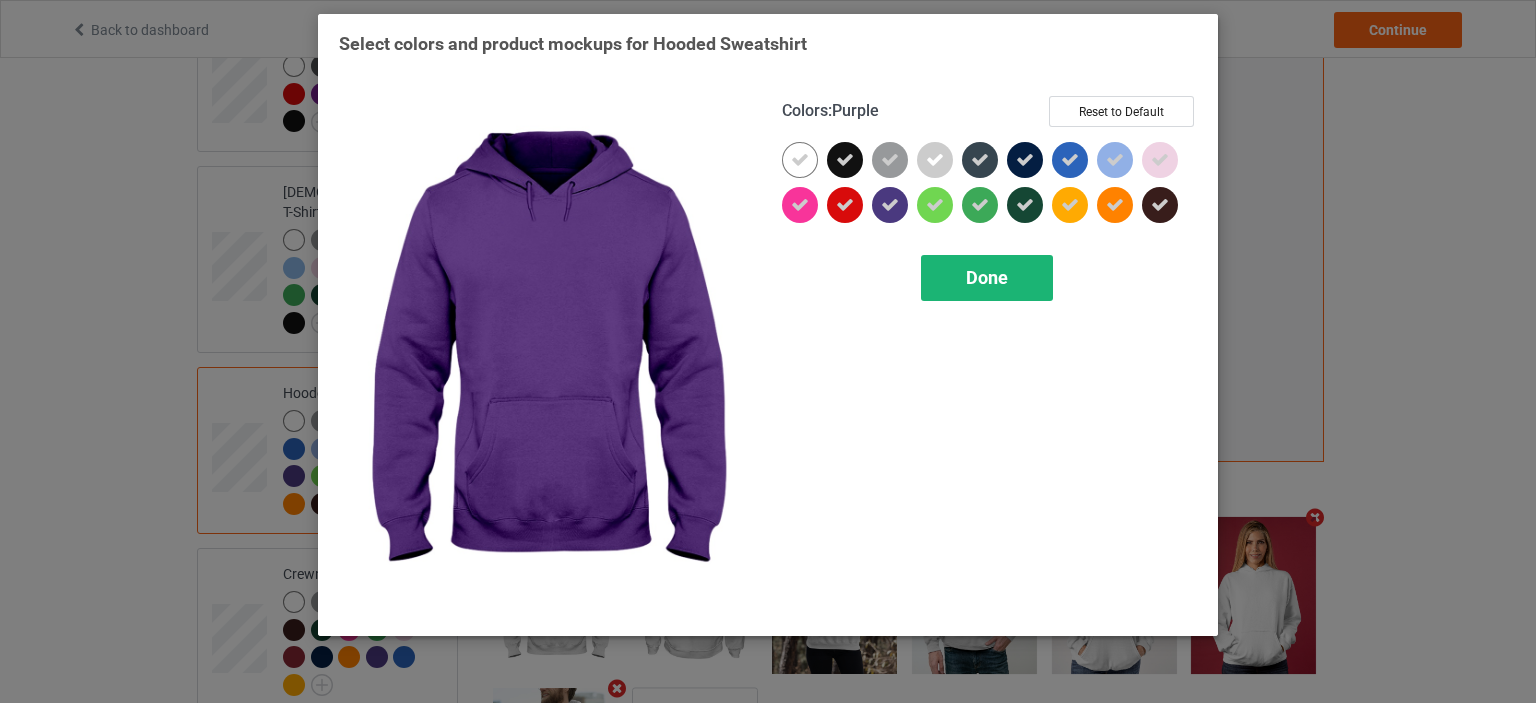 click on "Done" at bounding box center (987, 277) 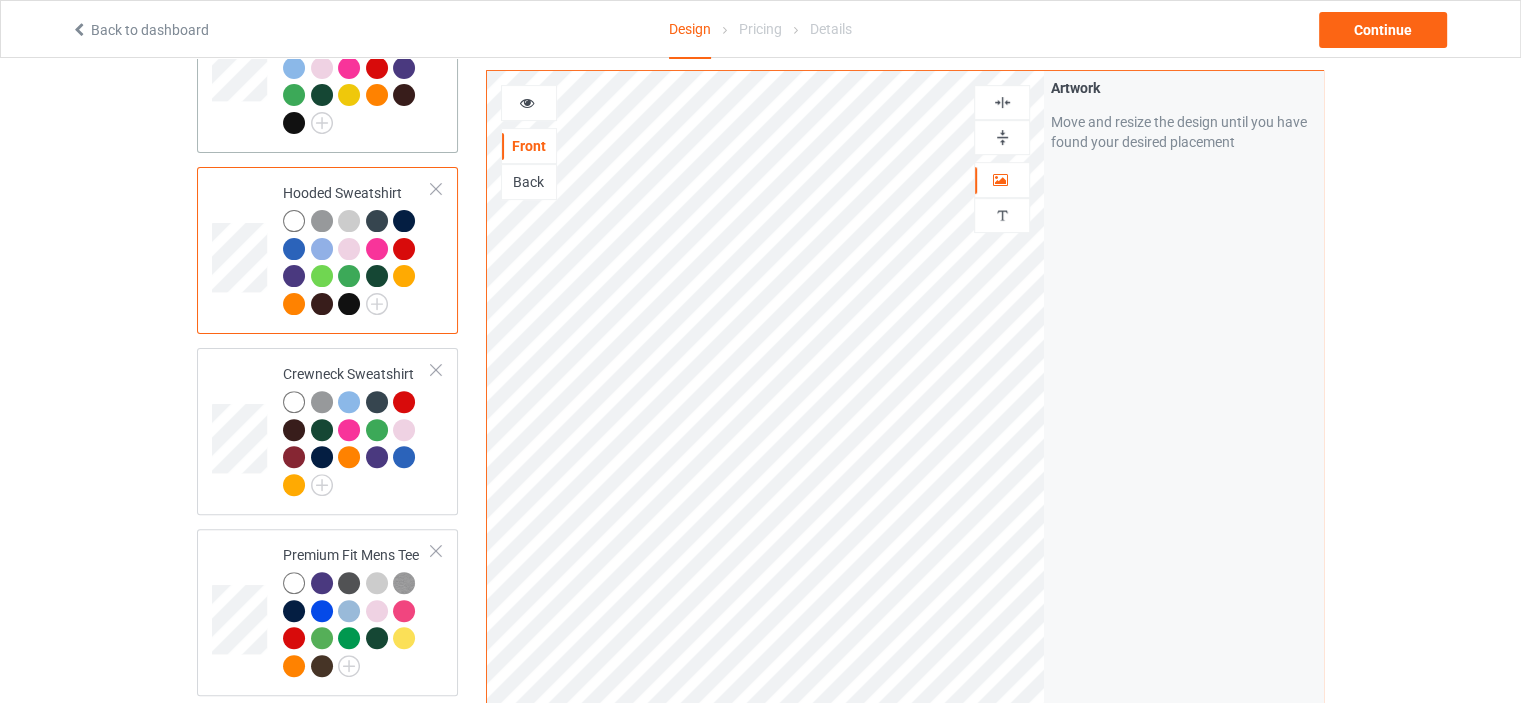 scroll, scrollTop: 700, scrollLeft: 0, axis: vertical 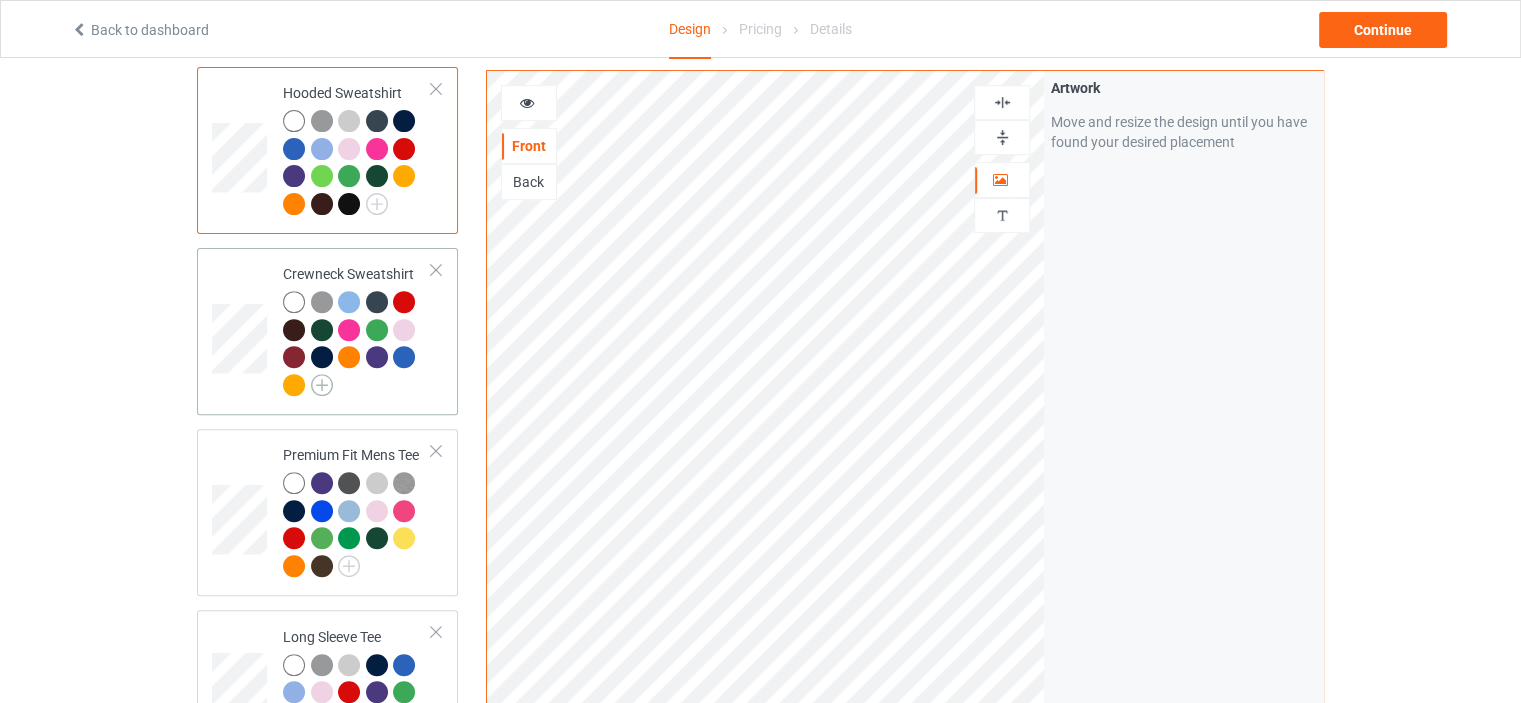 click at bounding box center (322, 385) 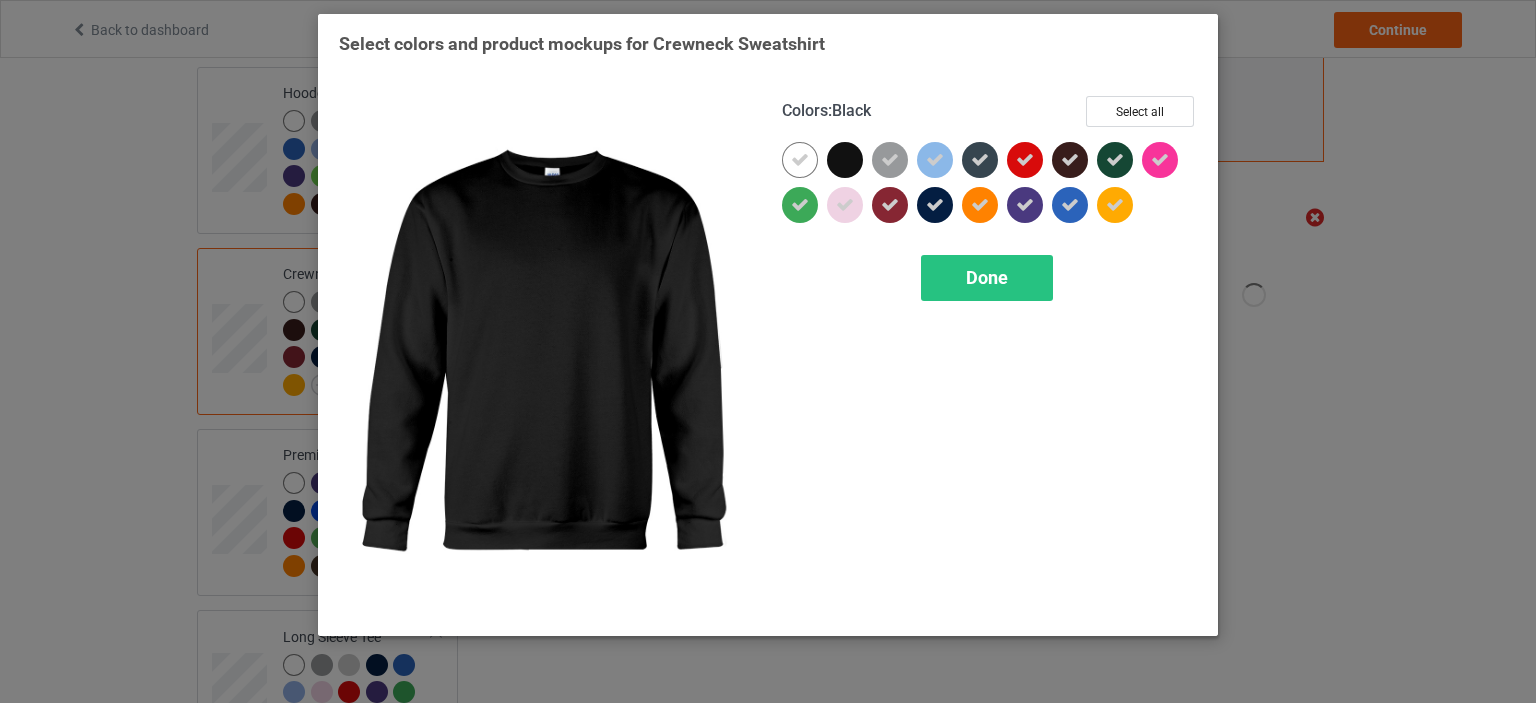 click at bounding box center (845, 160) 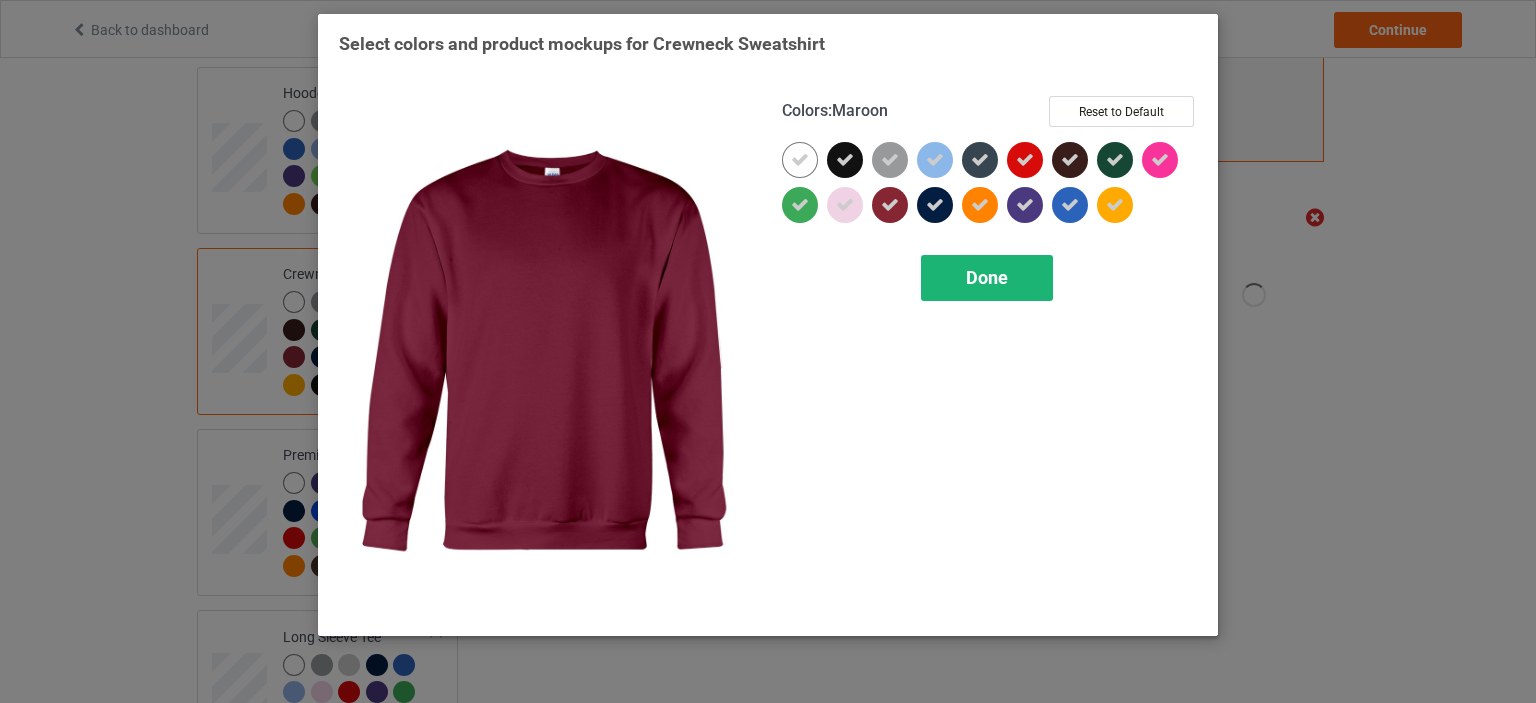 click on "Done" at bounding box center [987, 278] 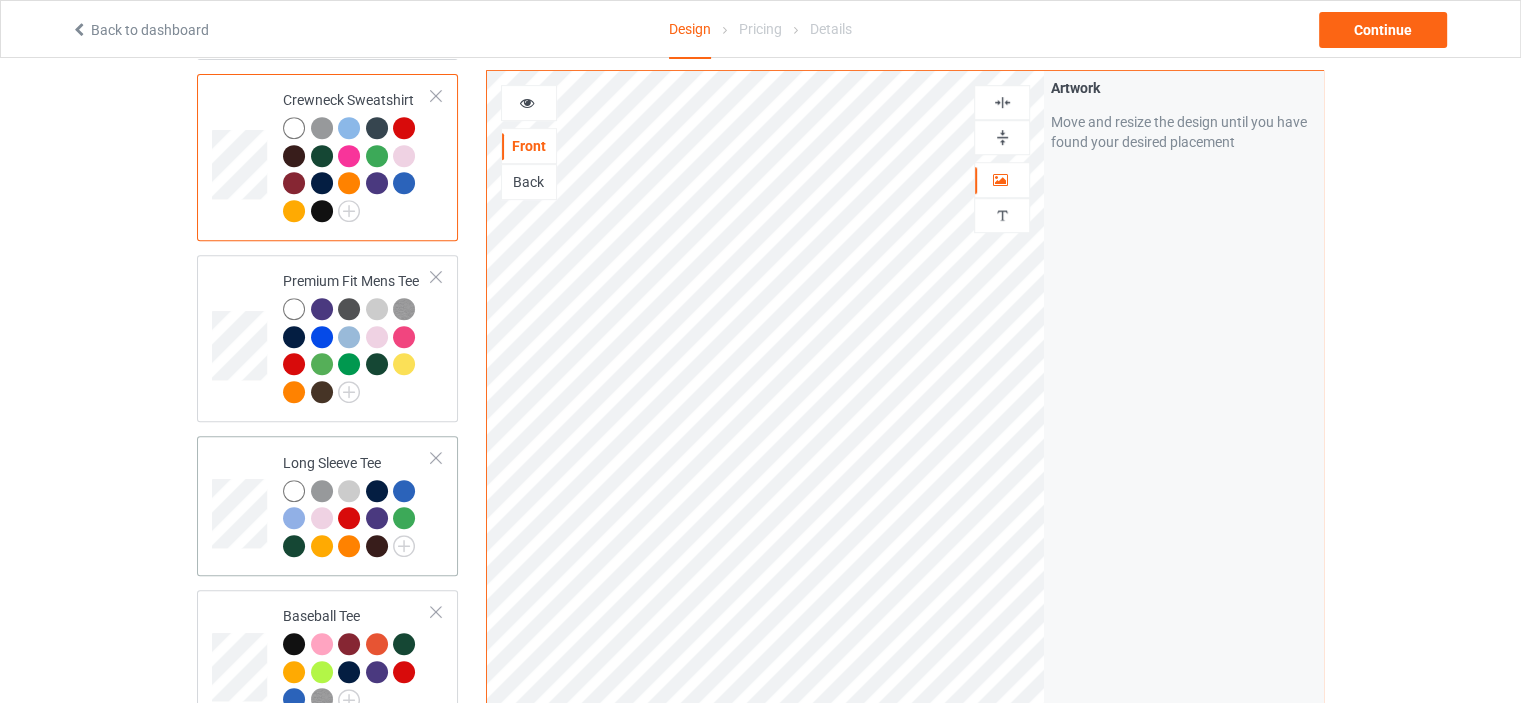 scroll, scrollTop: 900, scrollLeft: 0, axis: vertical 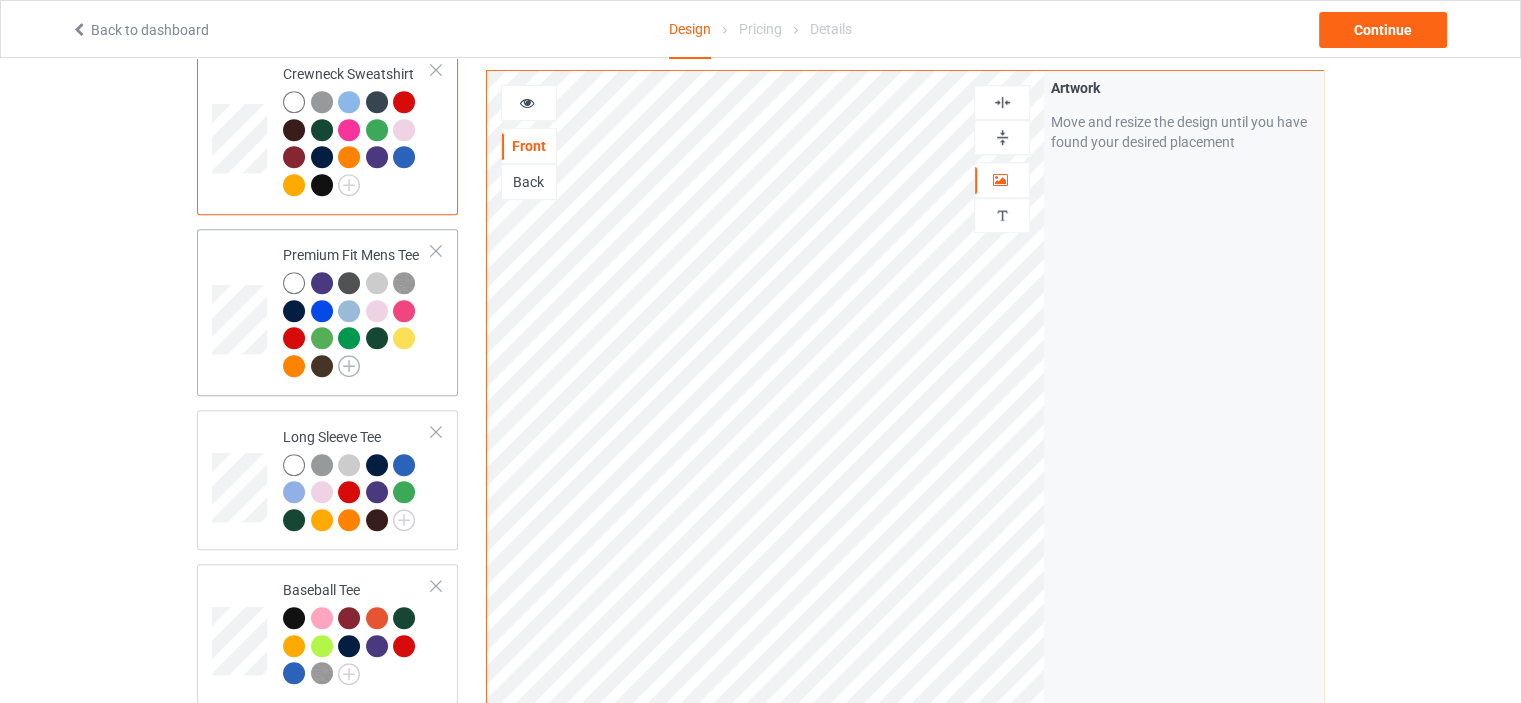 click at bounding box center [349, 366] 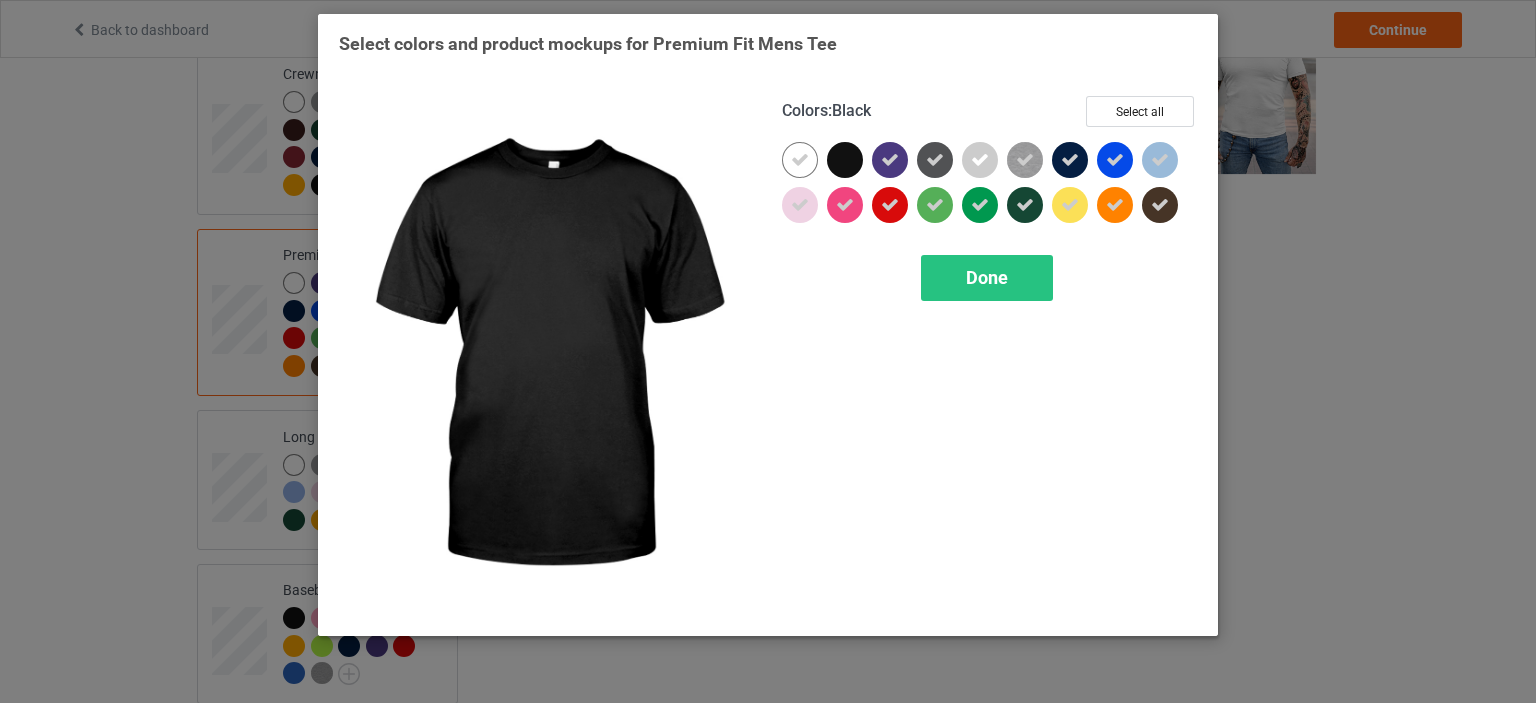 click at bounding box center (845, 160) 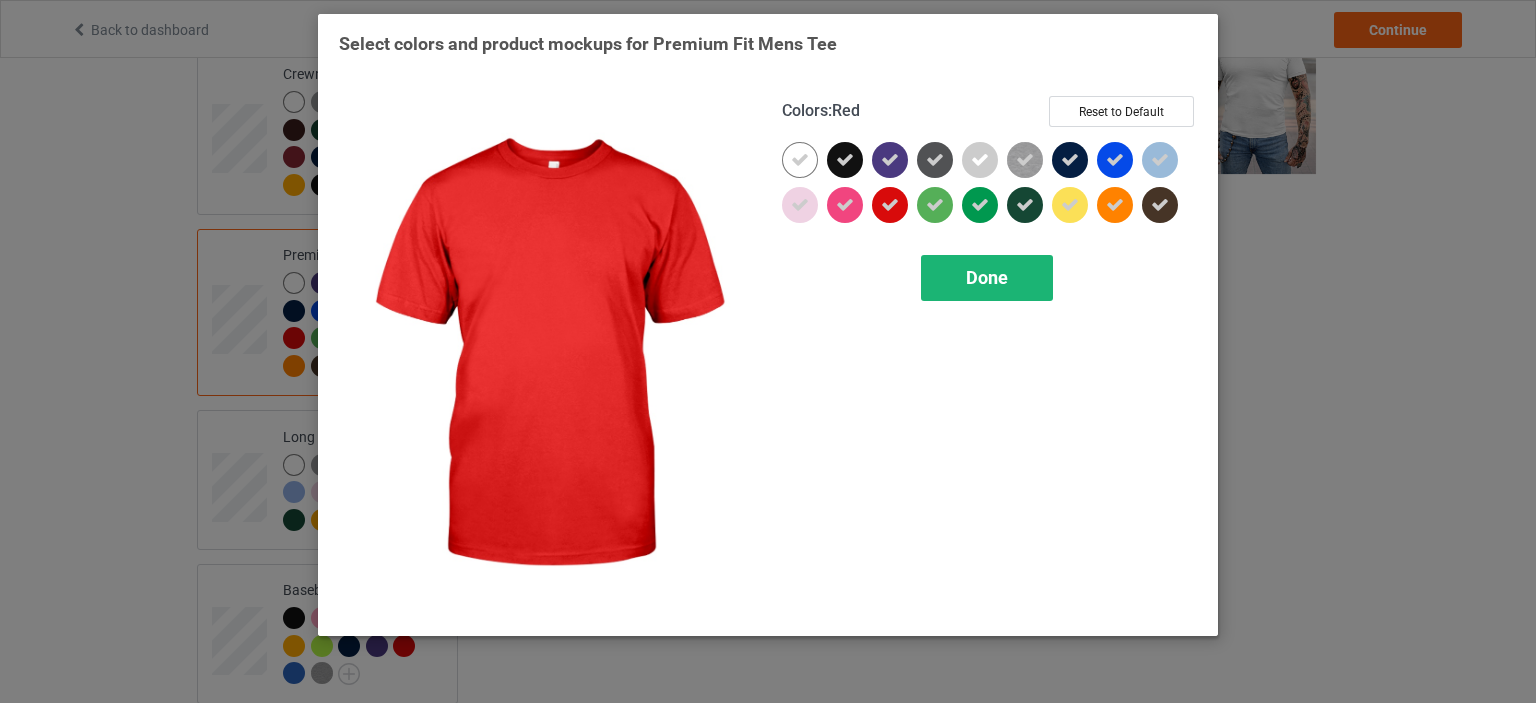 click on "Done" at bounding box center (987, 277) 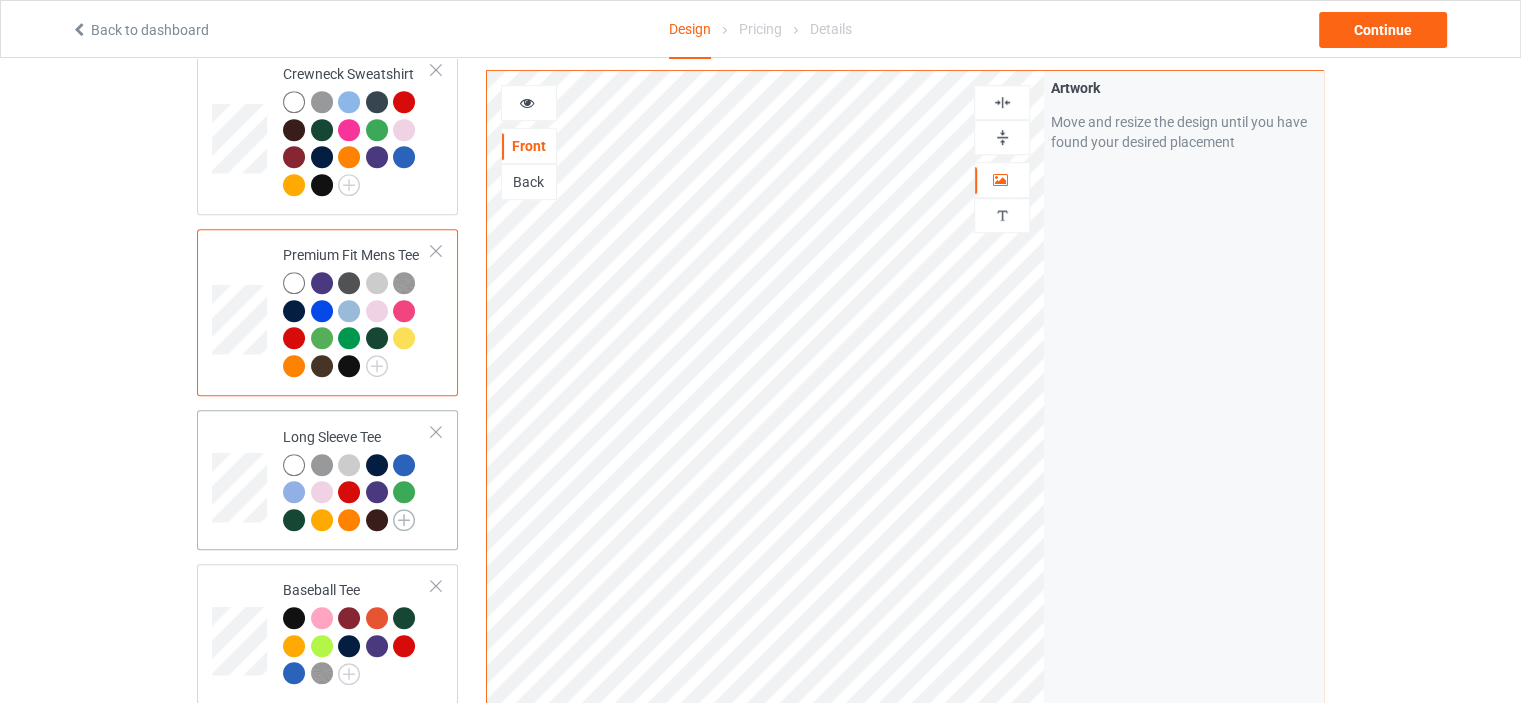 click at bounding box center (404, 520) 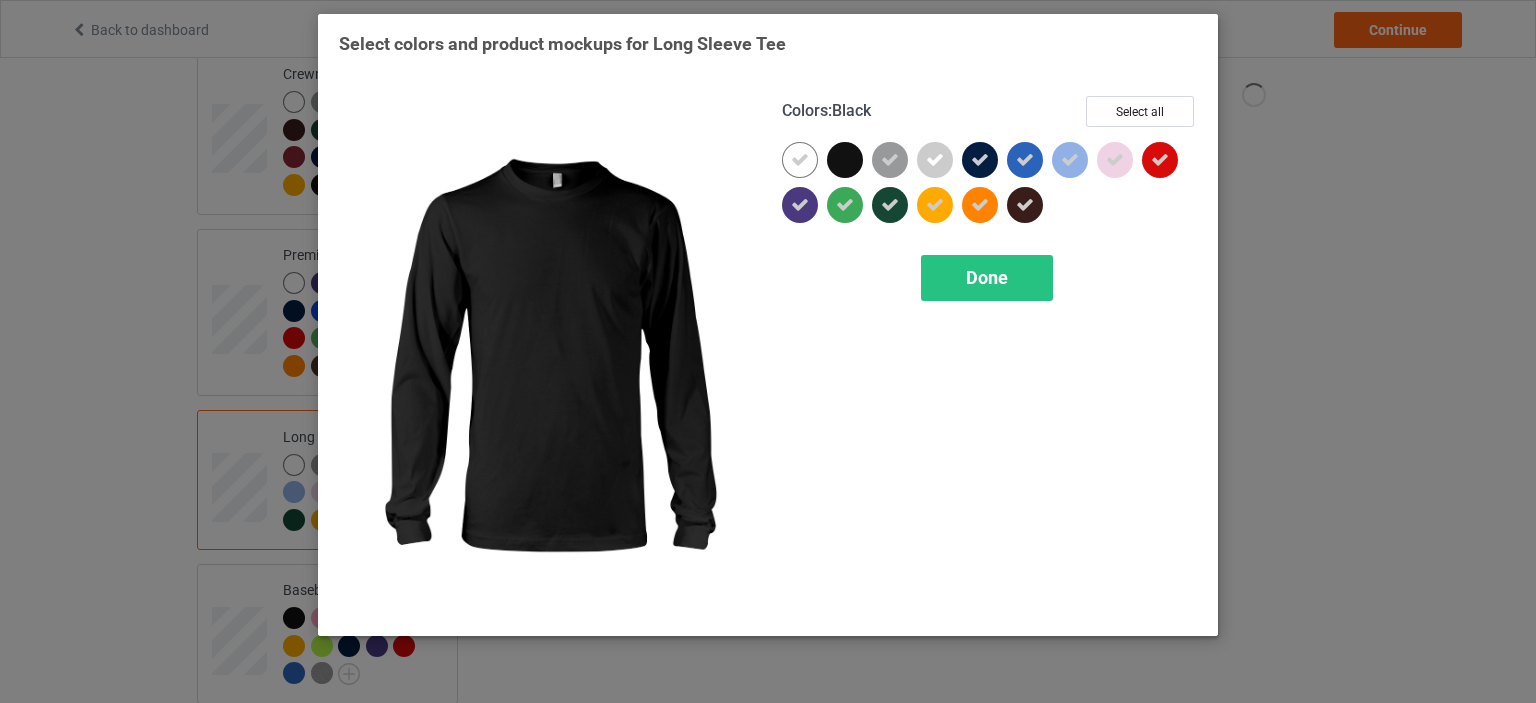 click at bounding box center (845, 160) 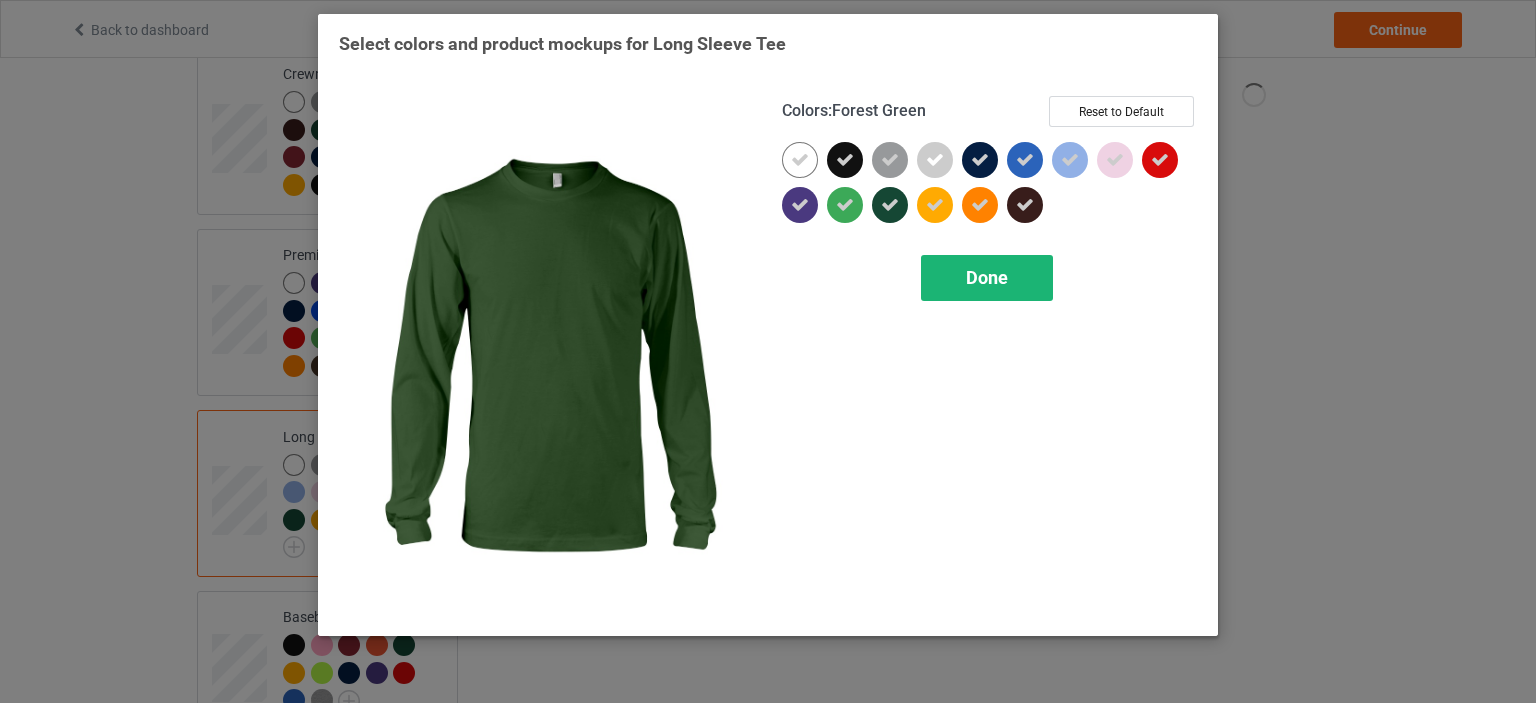 click on "Done" at bounding box center (987, 277) 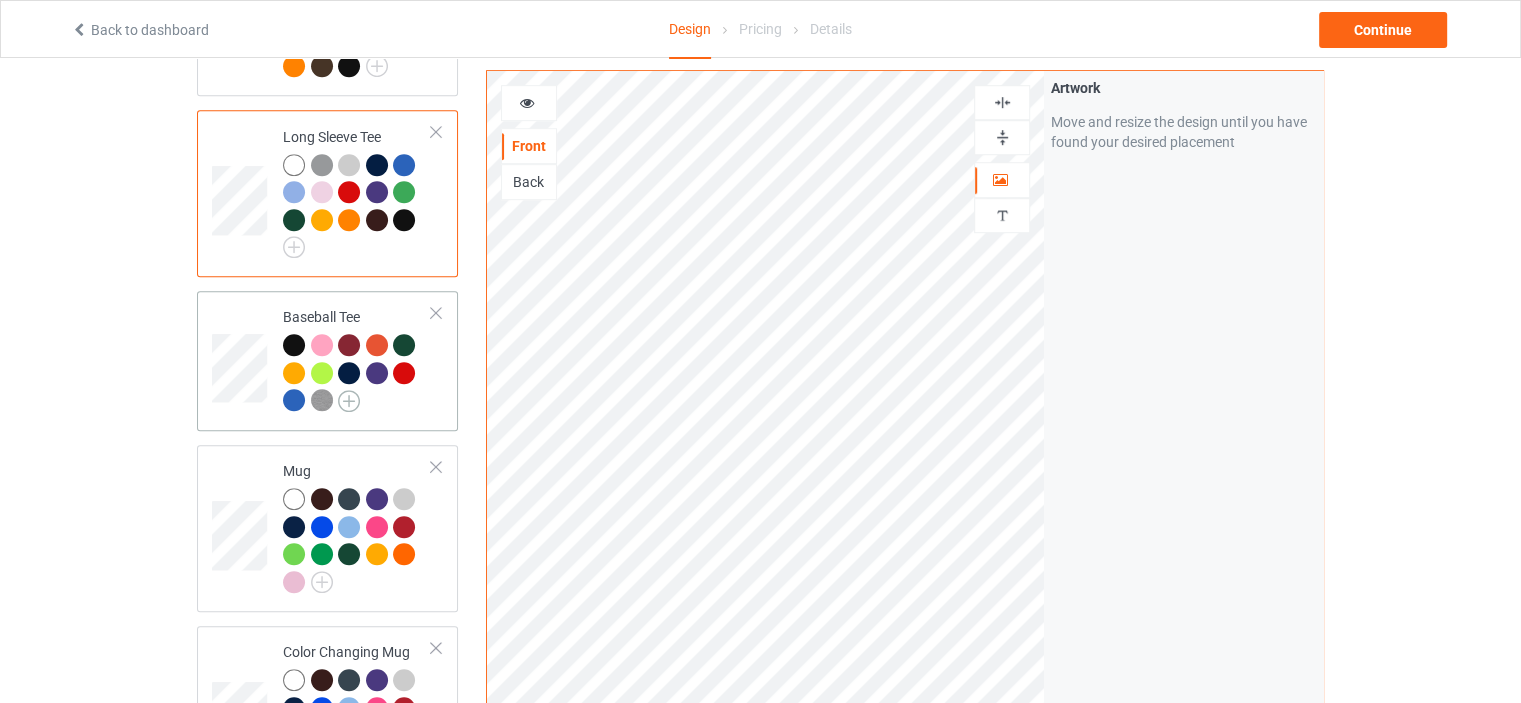 scroll, scrollTop: 1300, scrollLeft: 0, axis: vertical 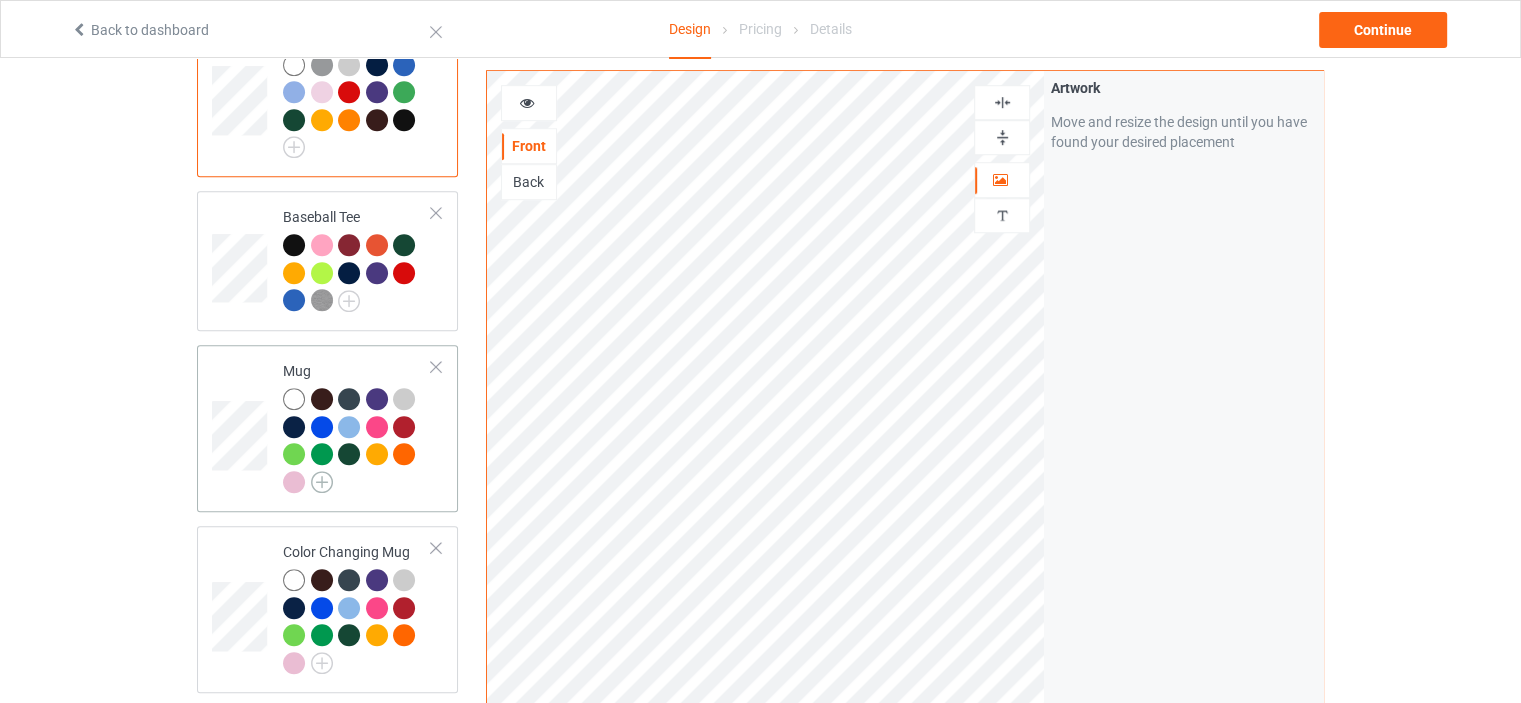 click at bounding box center [322, 482] 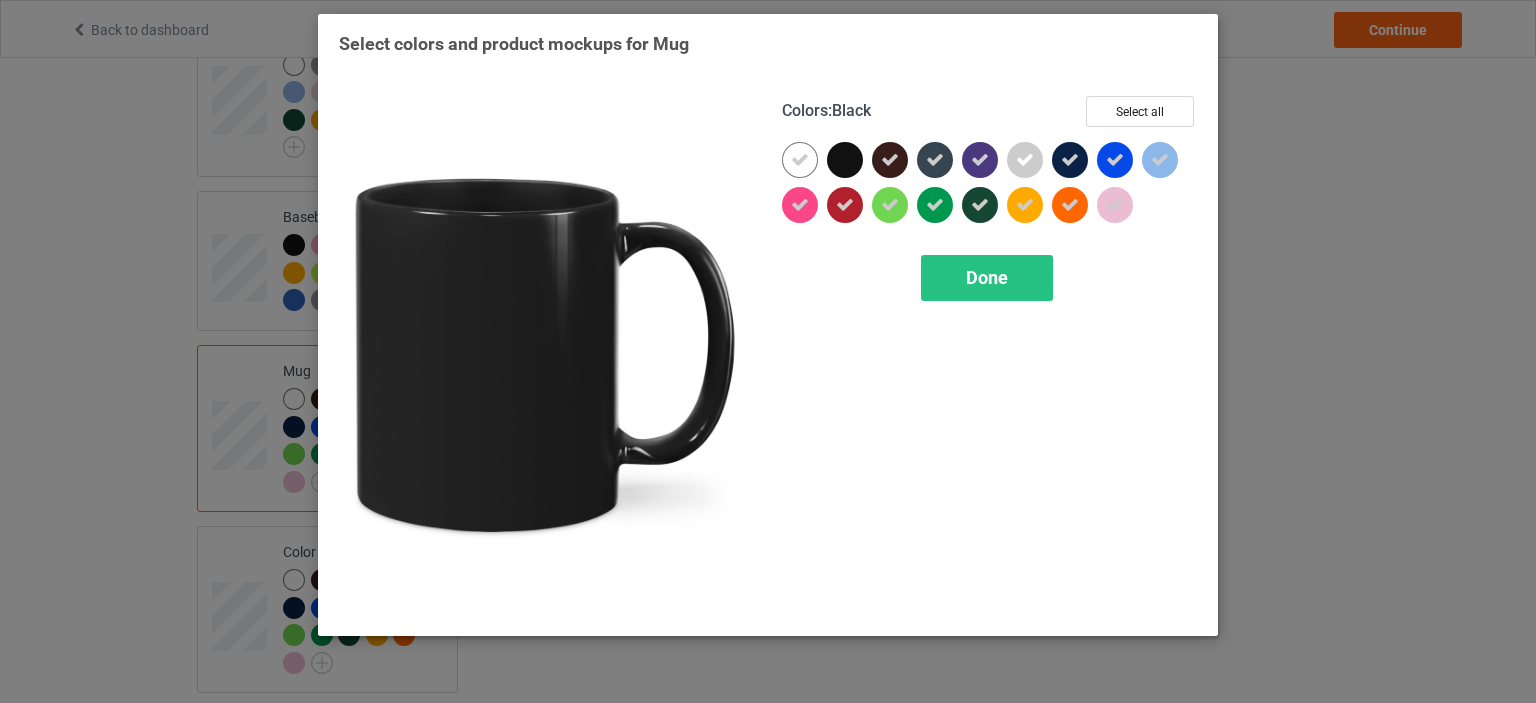 click at bounding box center [845, 160] 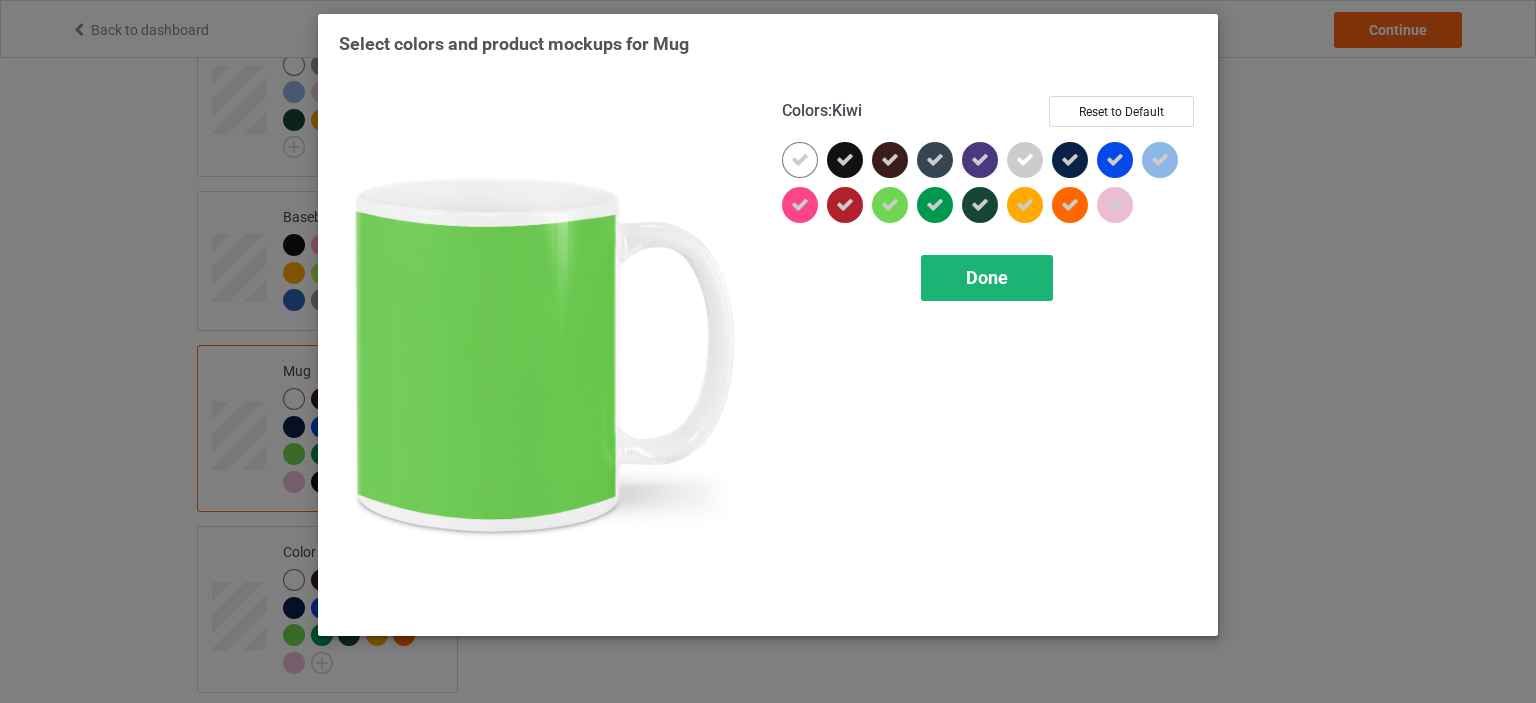 click on "Done" at bounding box center (987, 278) 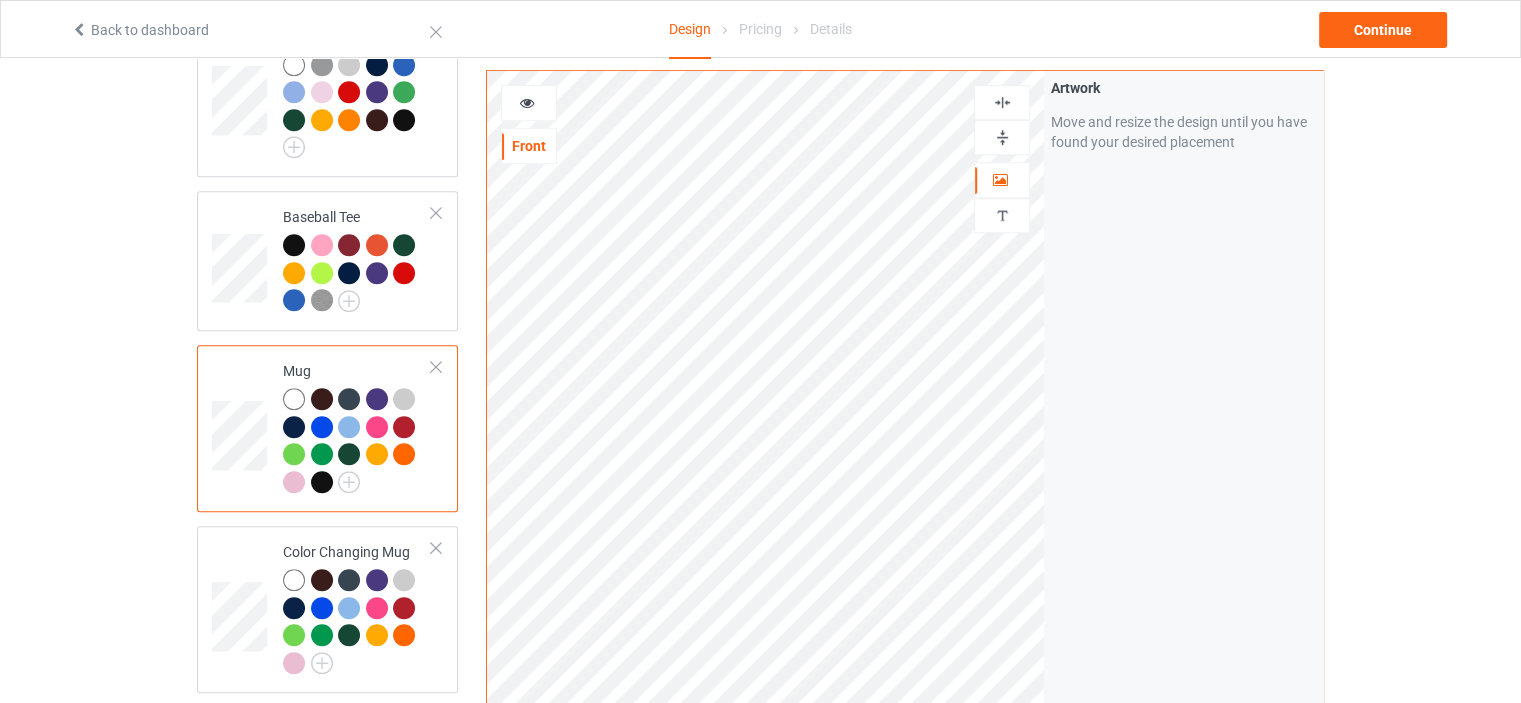 click at bounding box center (1002, 137) 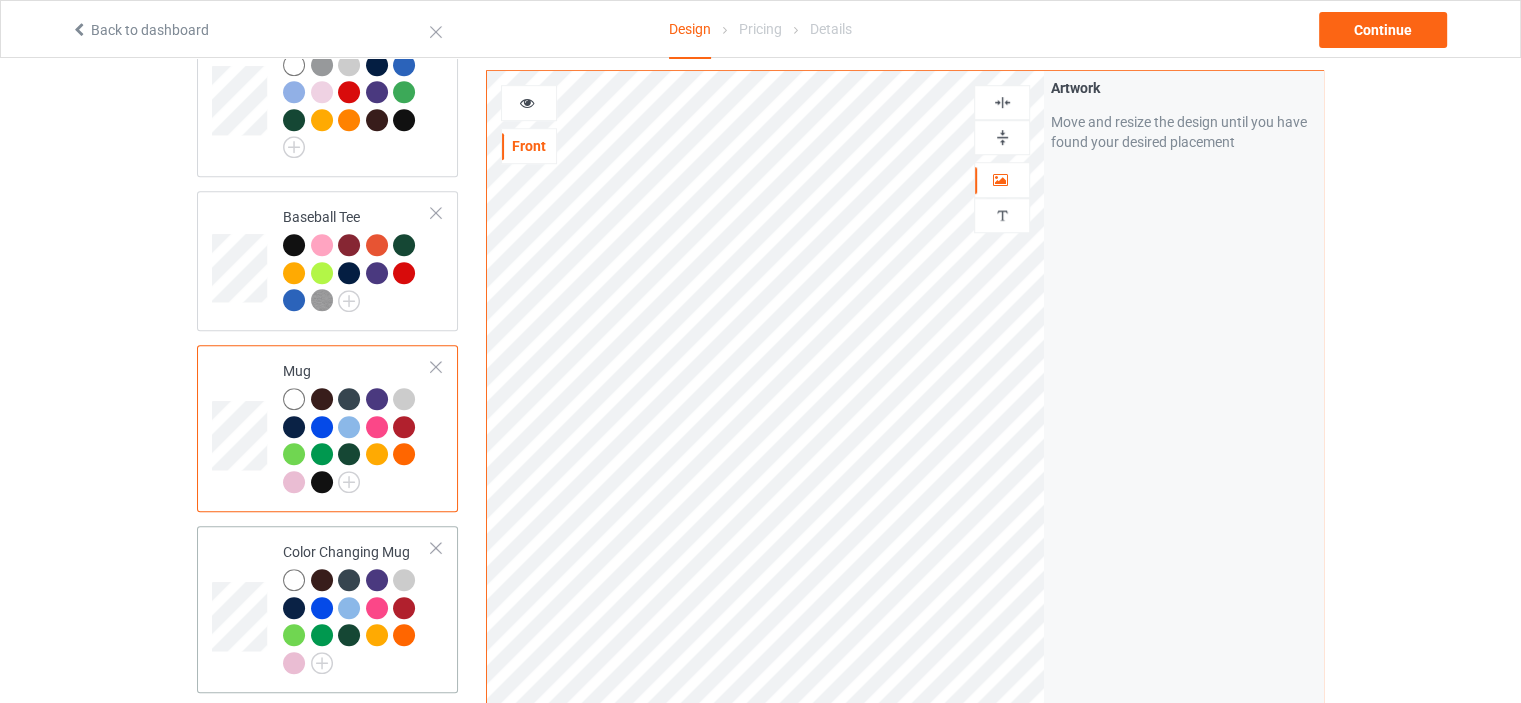 click on "Color Changing Mug" at bounding box center (357, 609) 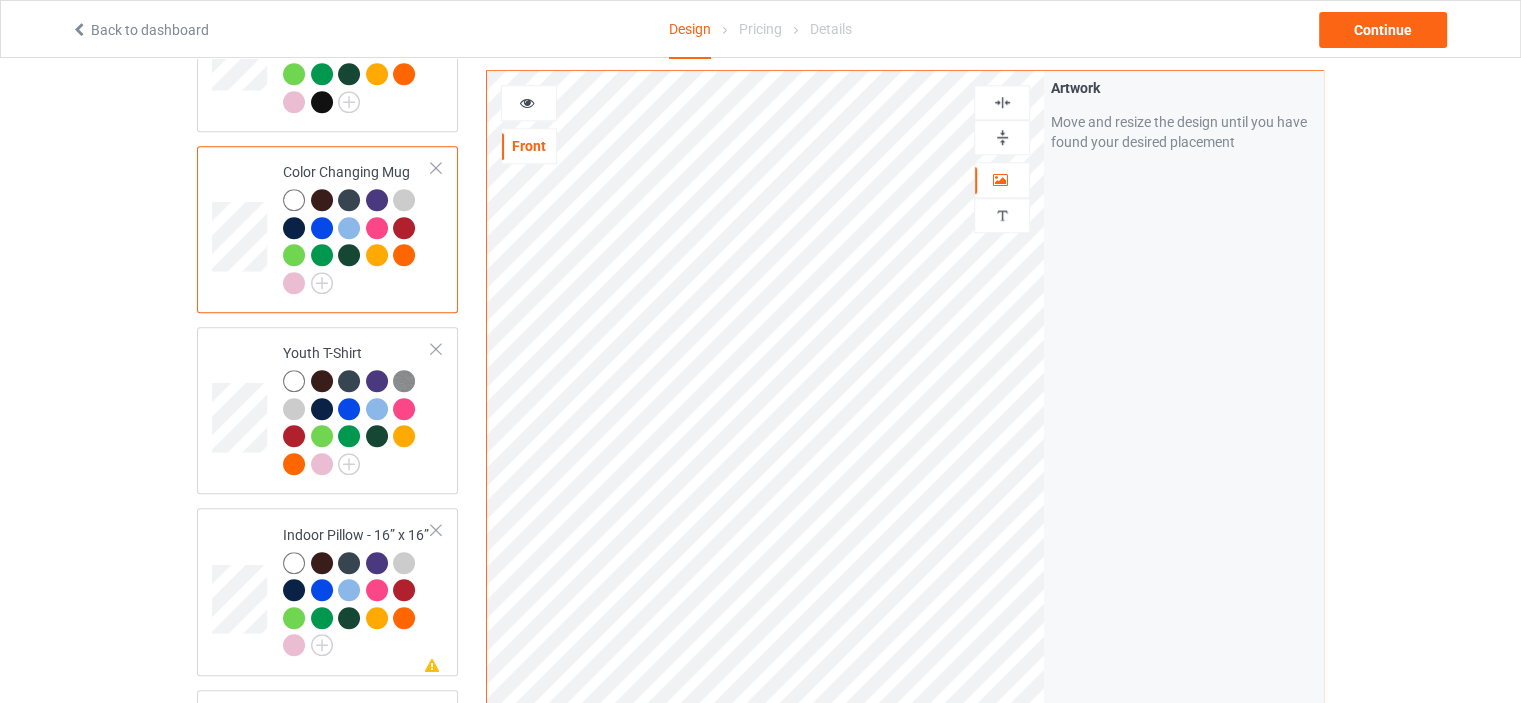 scroll, scrollTop: 1700, scrollLeft: 0, axis: vertical 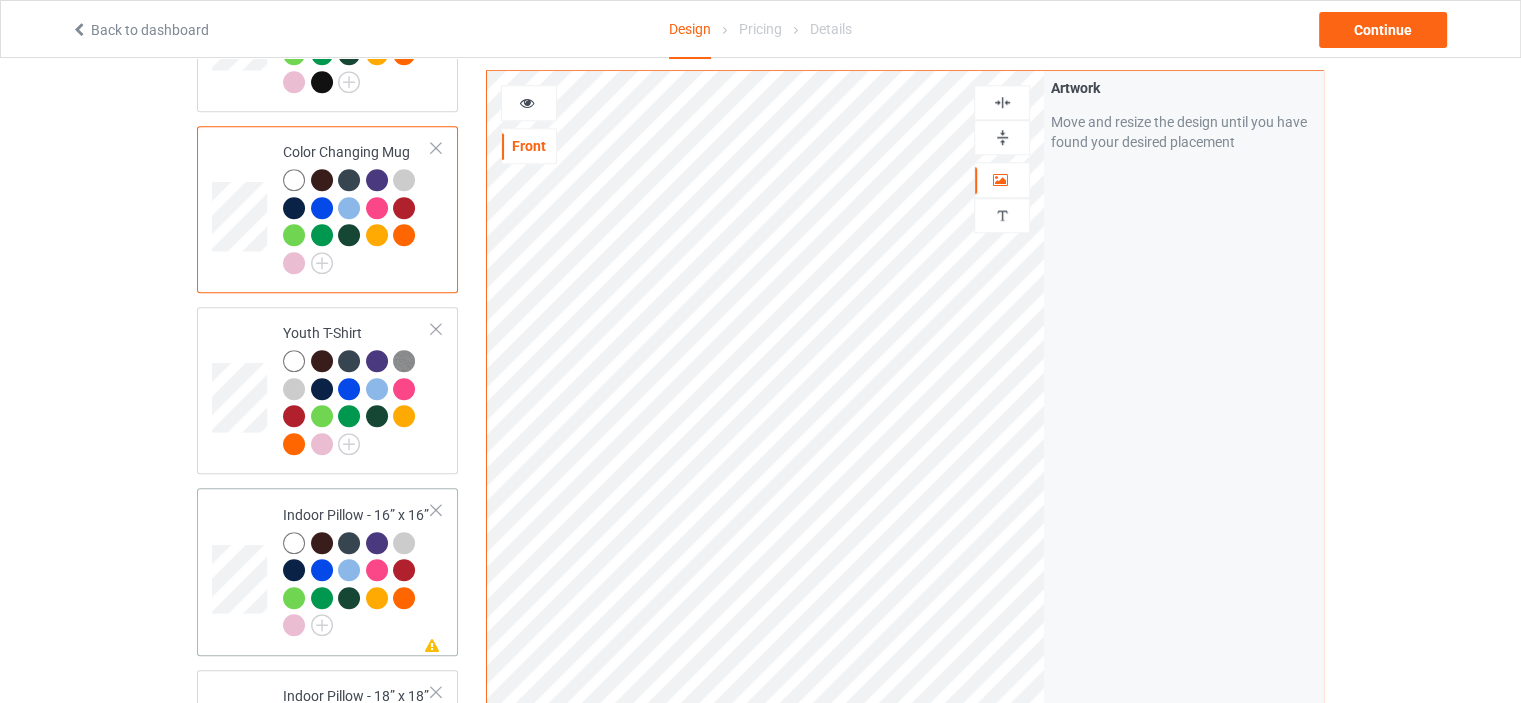 click on "Indoor Pillow - 16” x 16”" at bounding box center [357, 570] 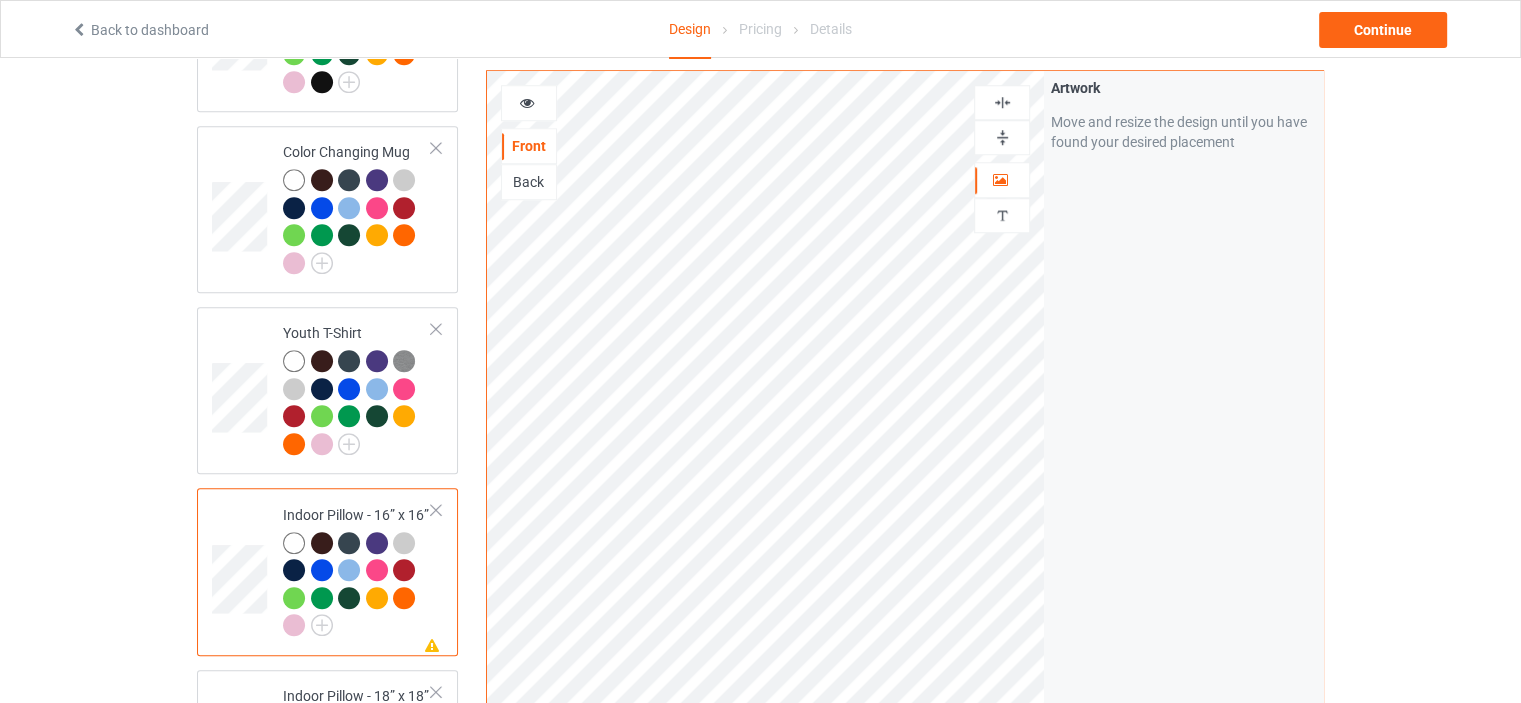 click at bounding box center [1002, 137] 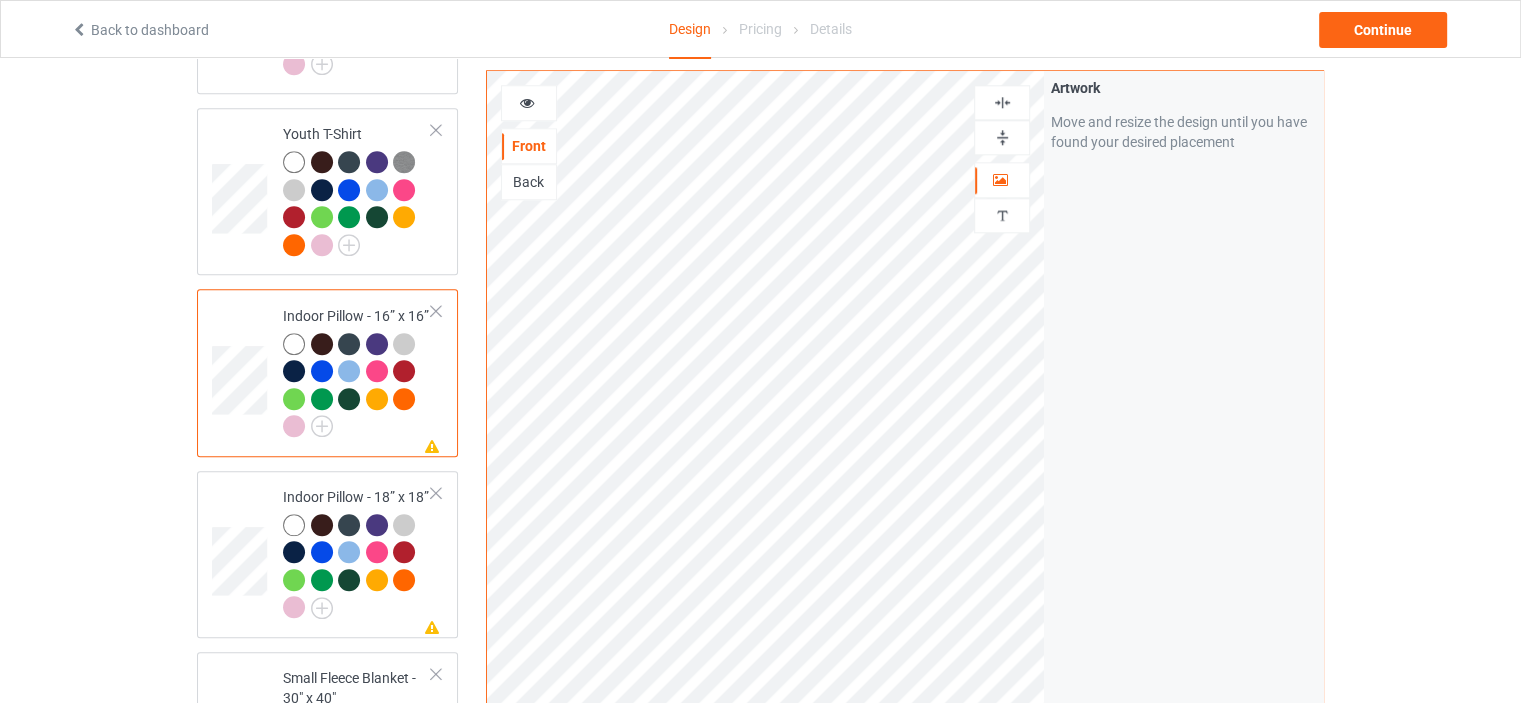 scroll, scrollTop: 1900, scrollLeft: 0, axis: vertical 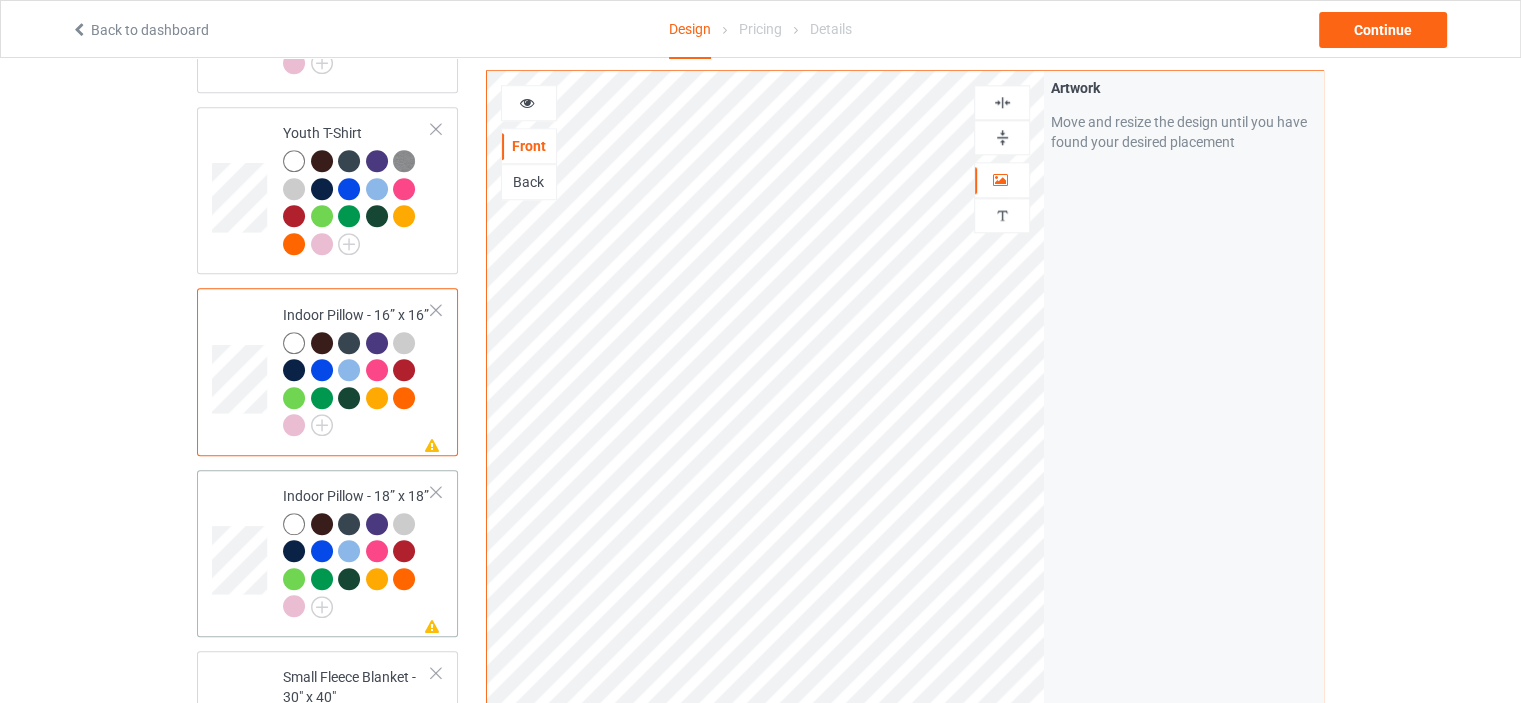 click on "Indoor Pillow - 18” x 18”" at bounding box center [357, 551] 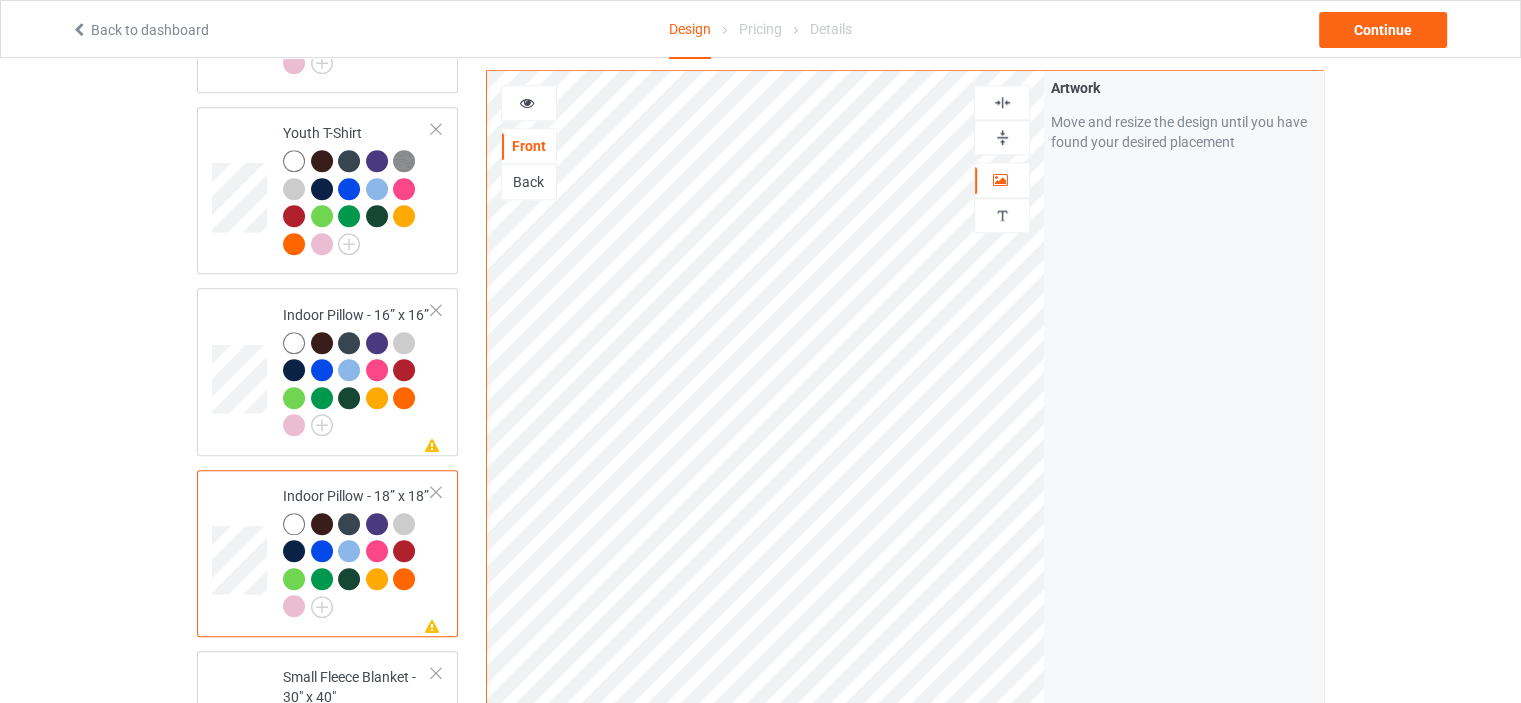 click at bounding box center [1002, 137] 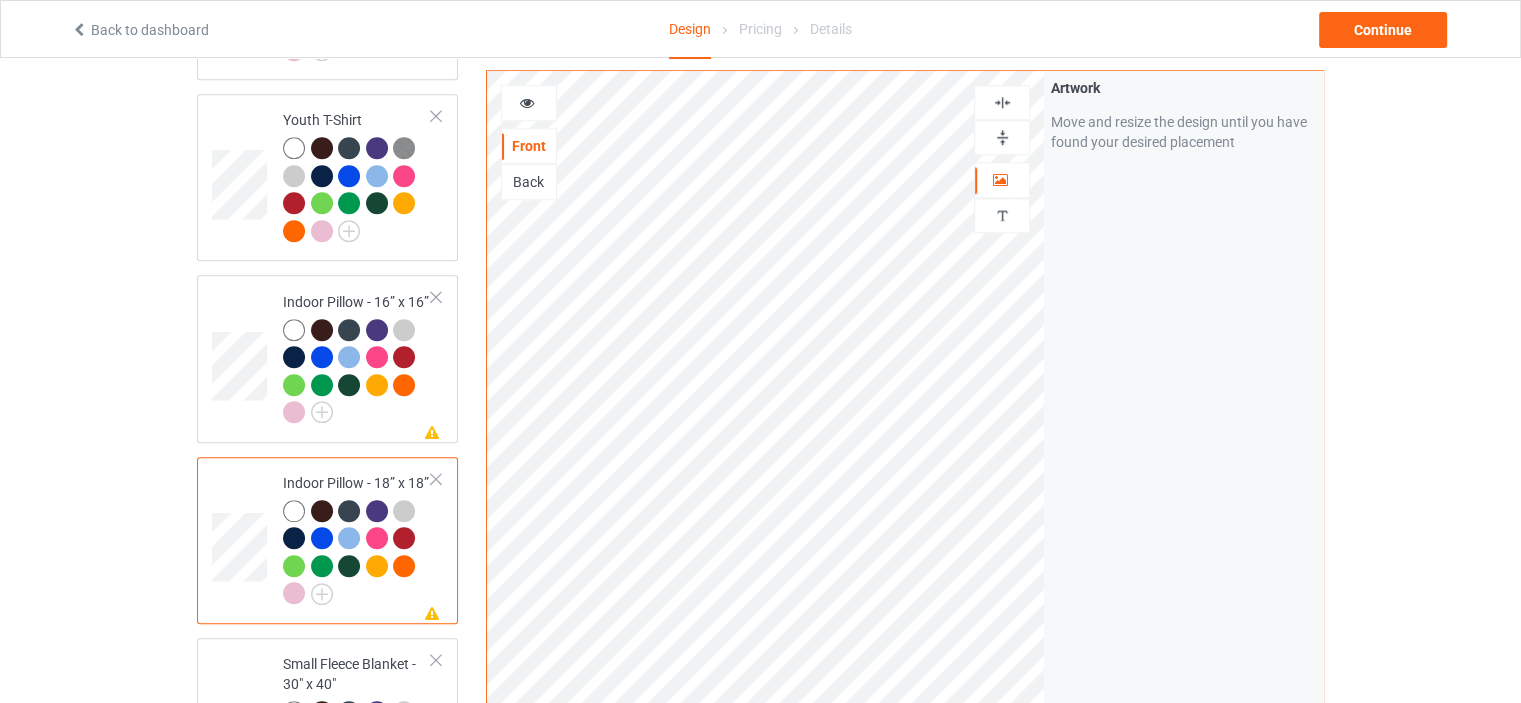scroll, scrollTop: 2200, scrollLeft: 0, axis: vertical 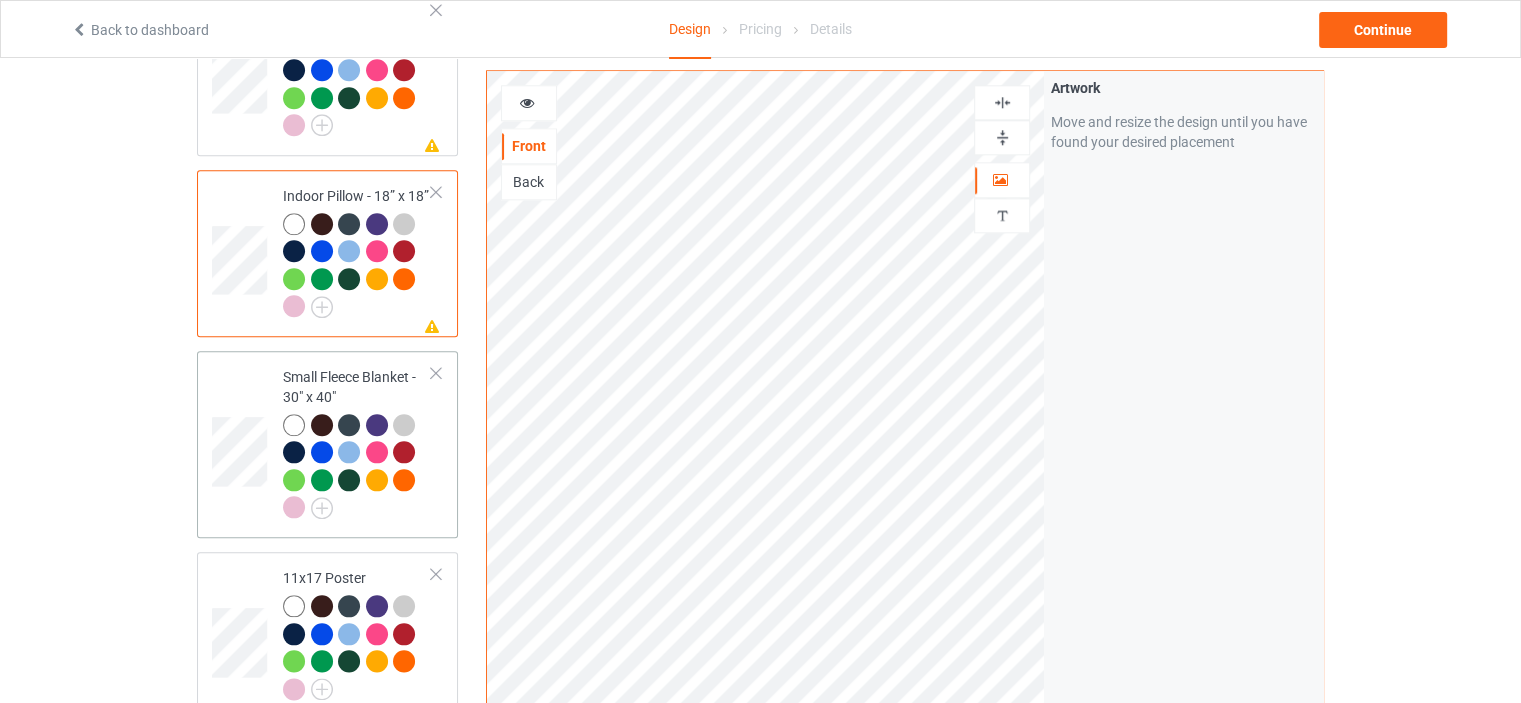 click on "Small Fleece Blanket - 30" x 40"" at bounding box center (357, 442) 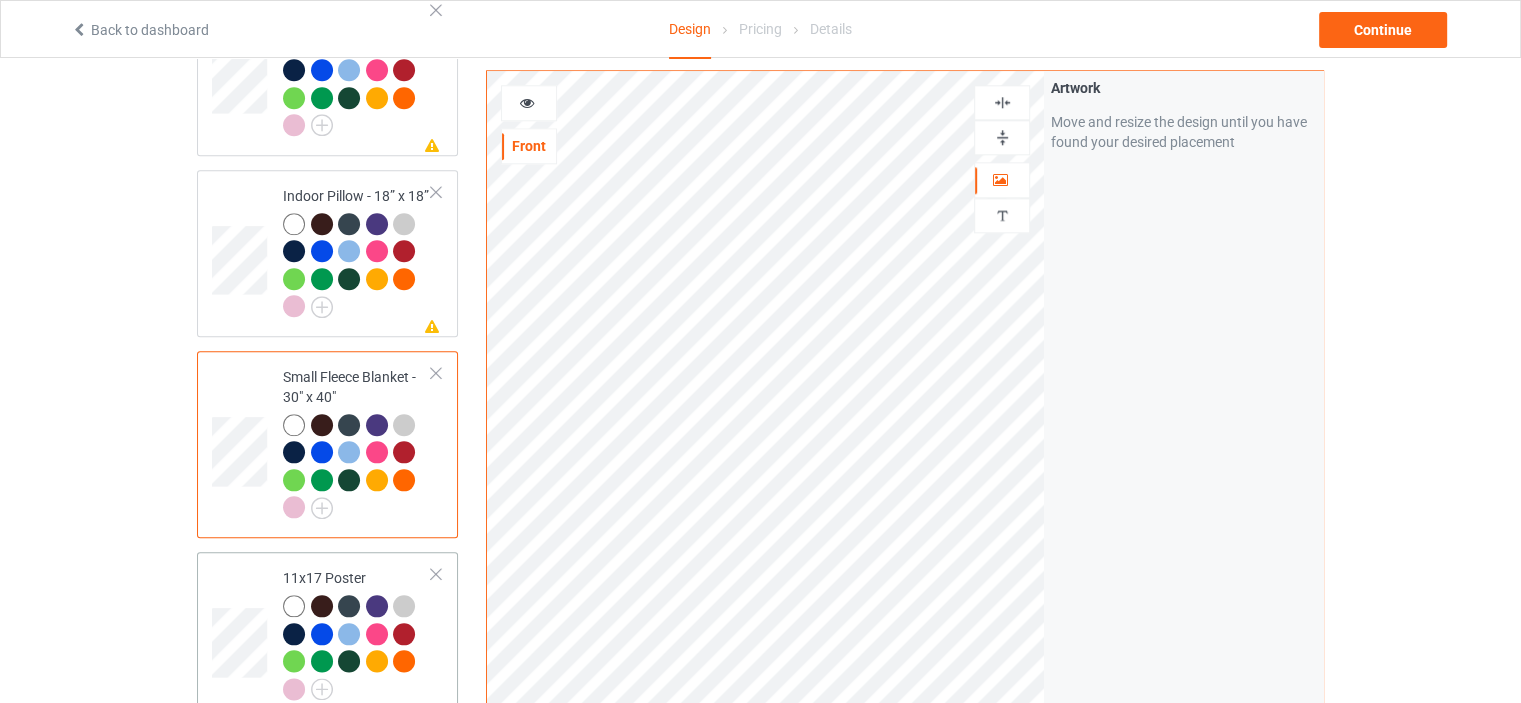 click on "11x17 Poster" at bounding box center (357, 633) 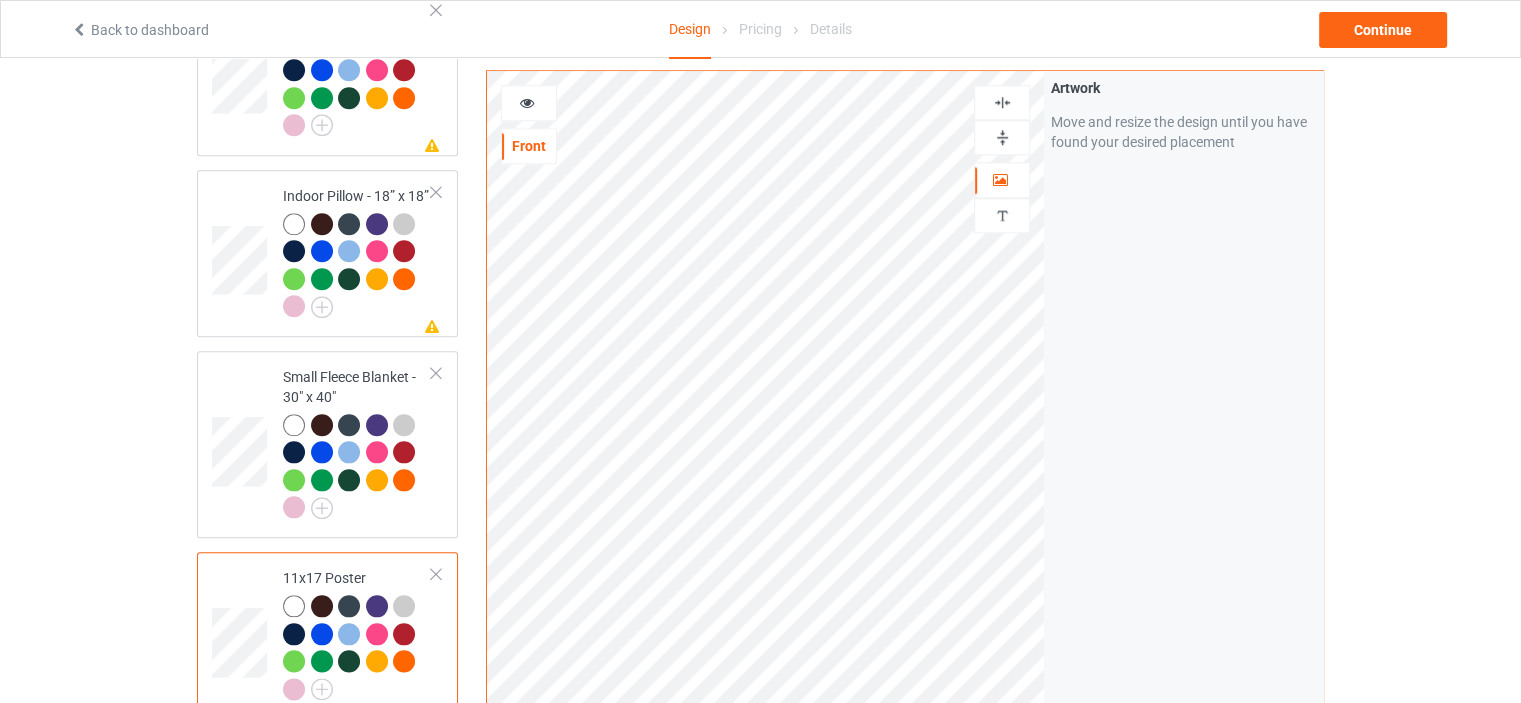 click at bounding box center [1002, 137] 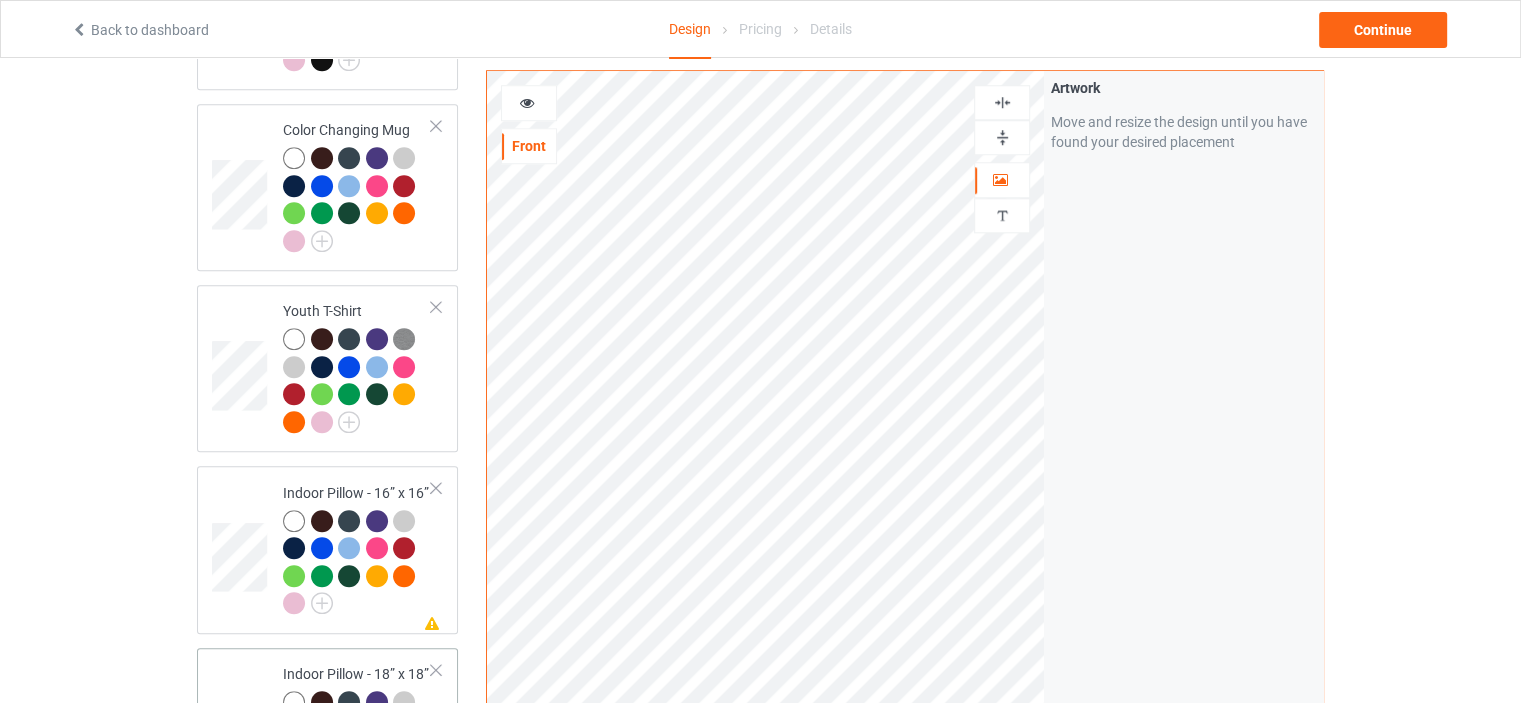 scroll, scrollTop: 1700, scrollLeft: 0, axis: vertical 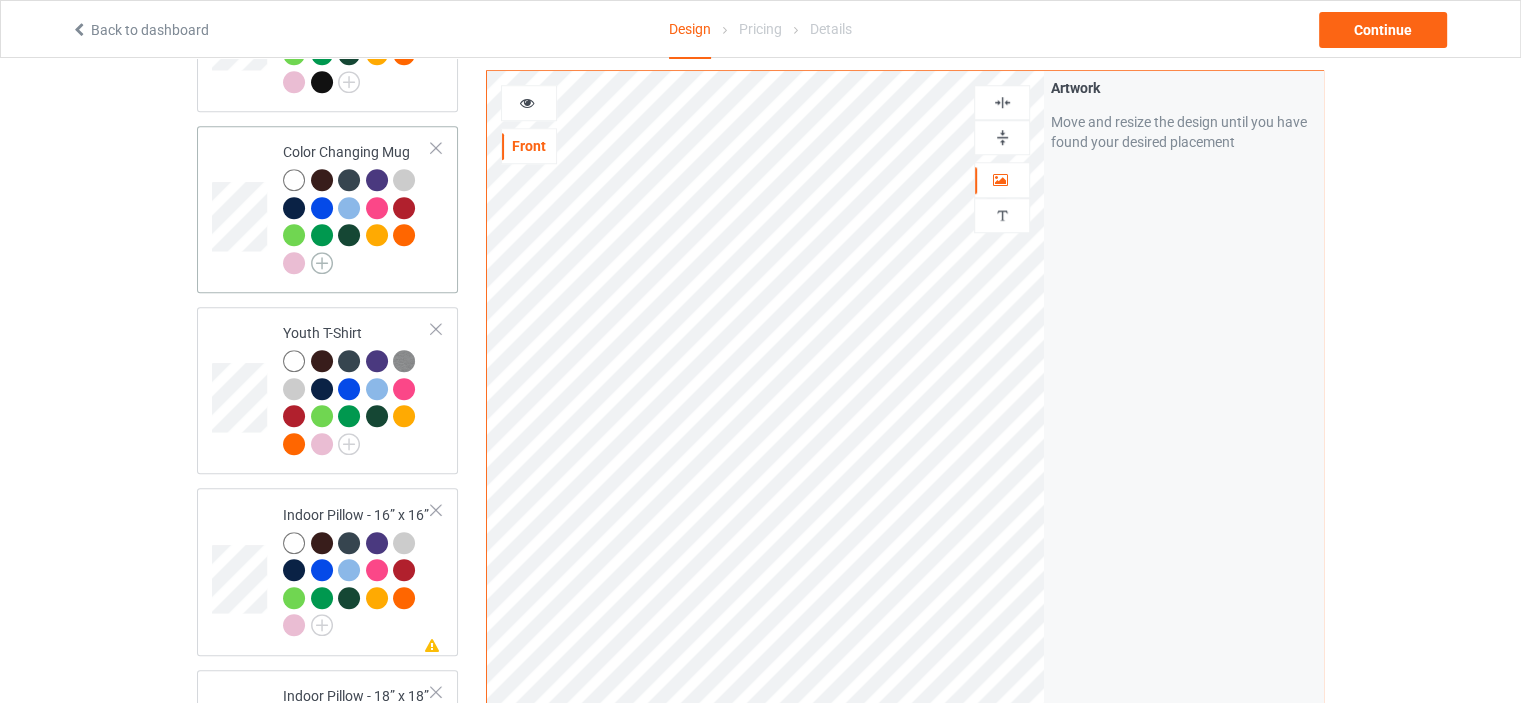 click at bounding box center [322, 263] 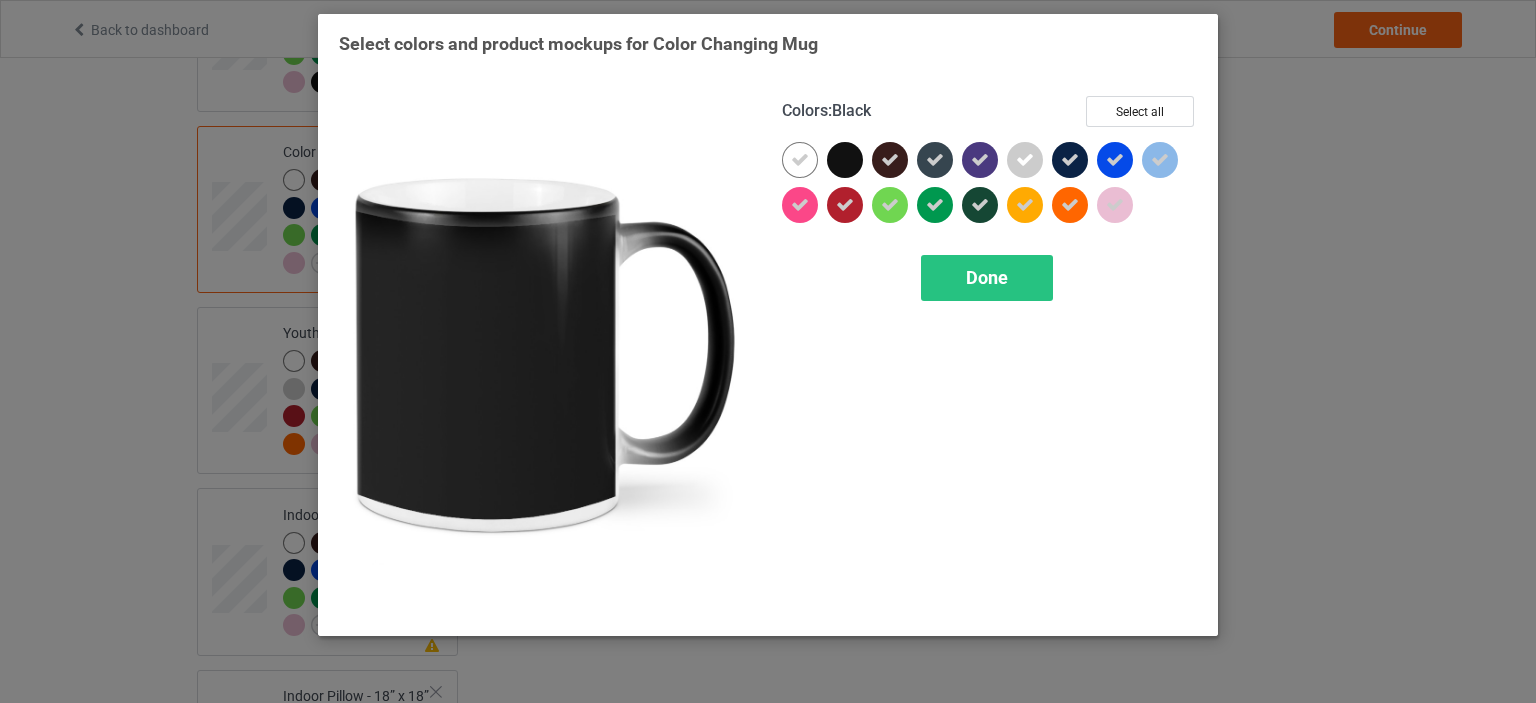 click at bounding box center [845, 160] 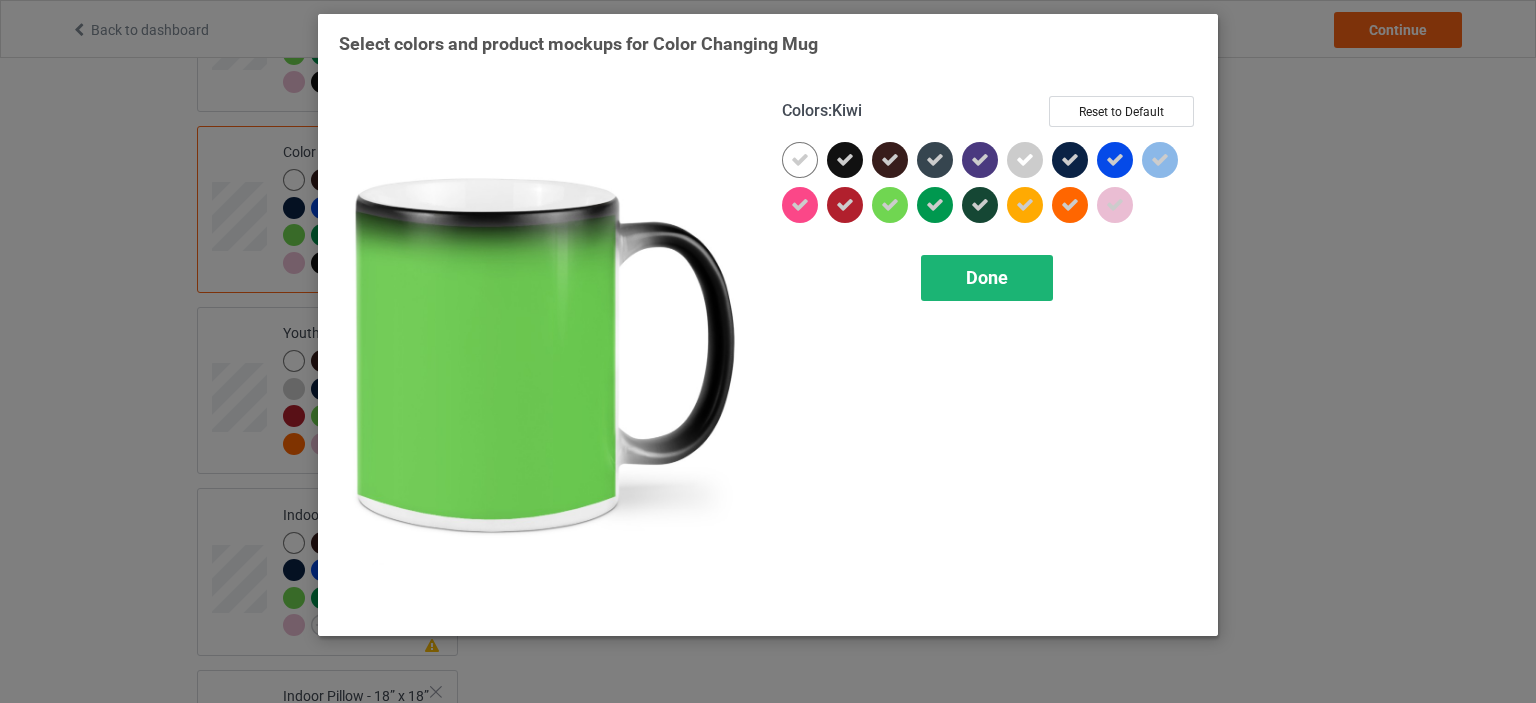 click on "Done" at bounding box center [987, 278] 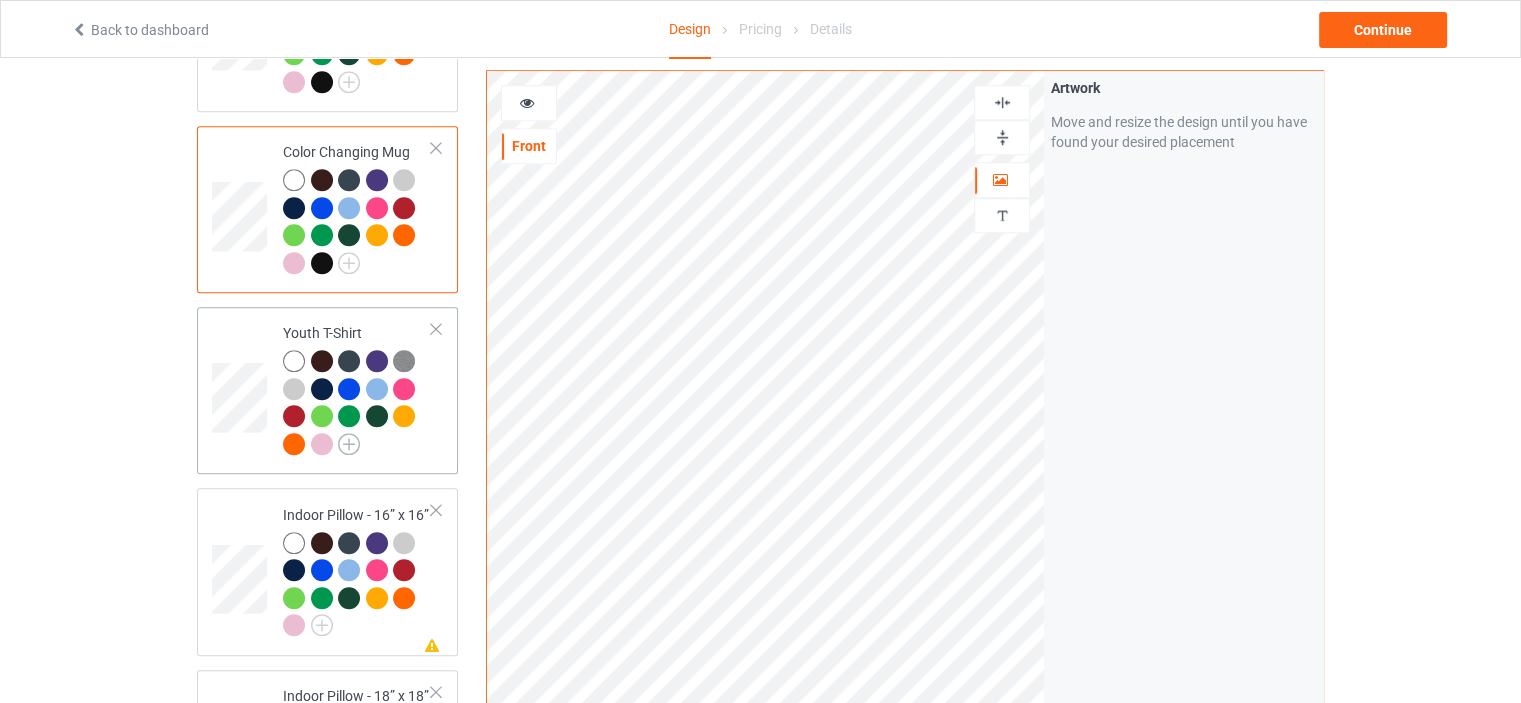 click at bounding box center [349, 444] 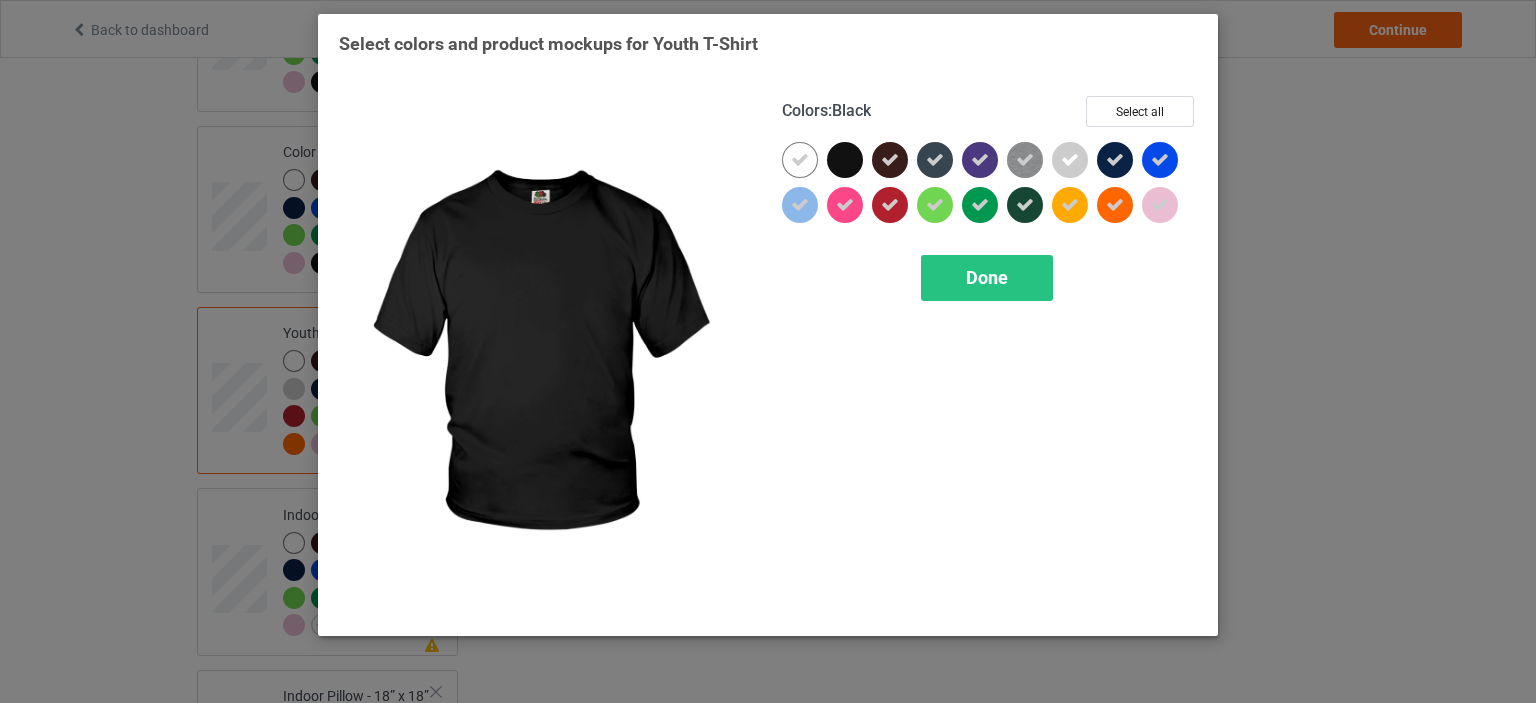 drag, startPoint x: 828, startPoint y: 159, endPoint x: 843, endPoint y: 158, distance: 15.033297 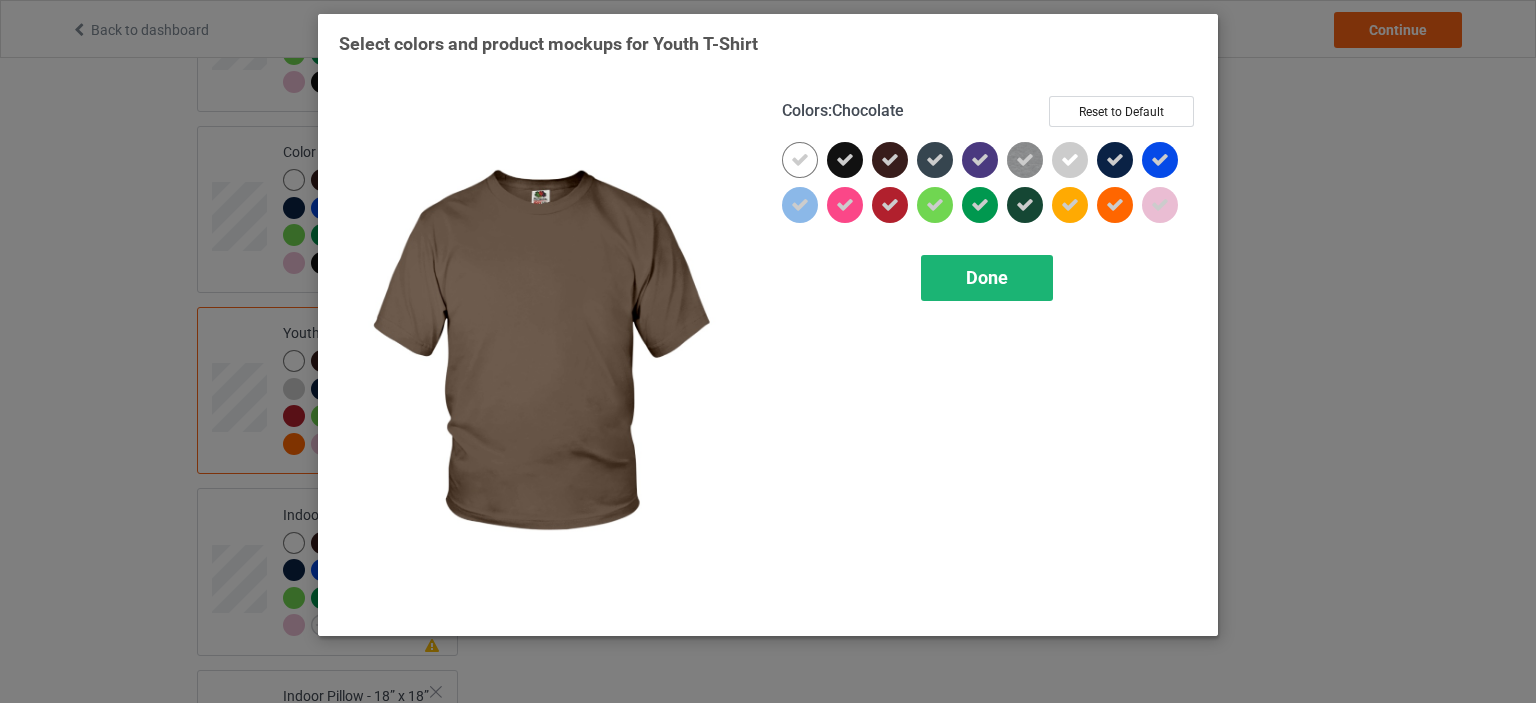 click on "Done" at bounding box center (987, 278) 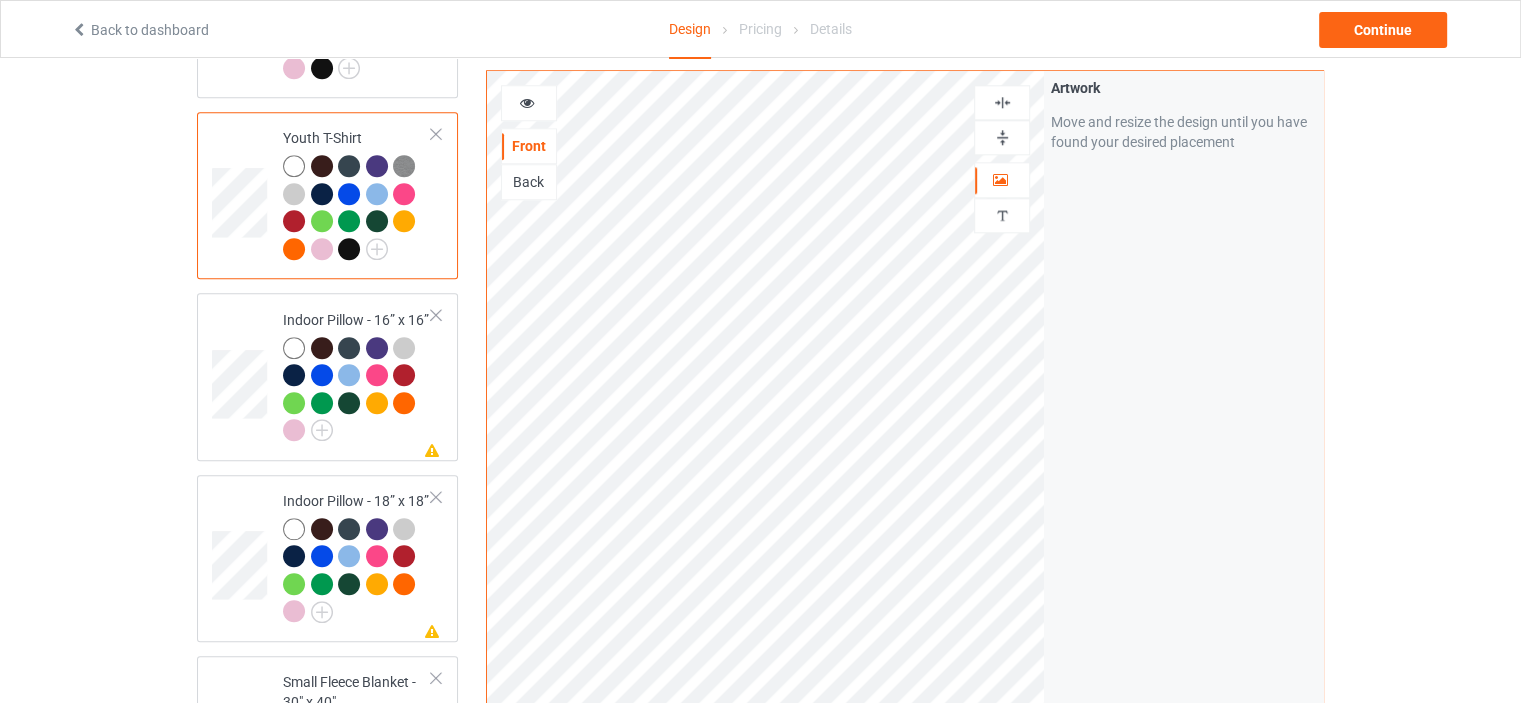 scroll, scrollTop: 2000, scrollLeft: 0, axis: vertical 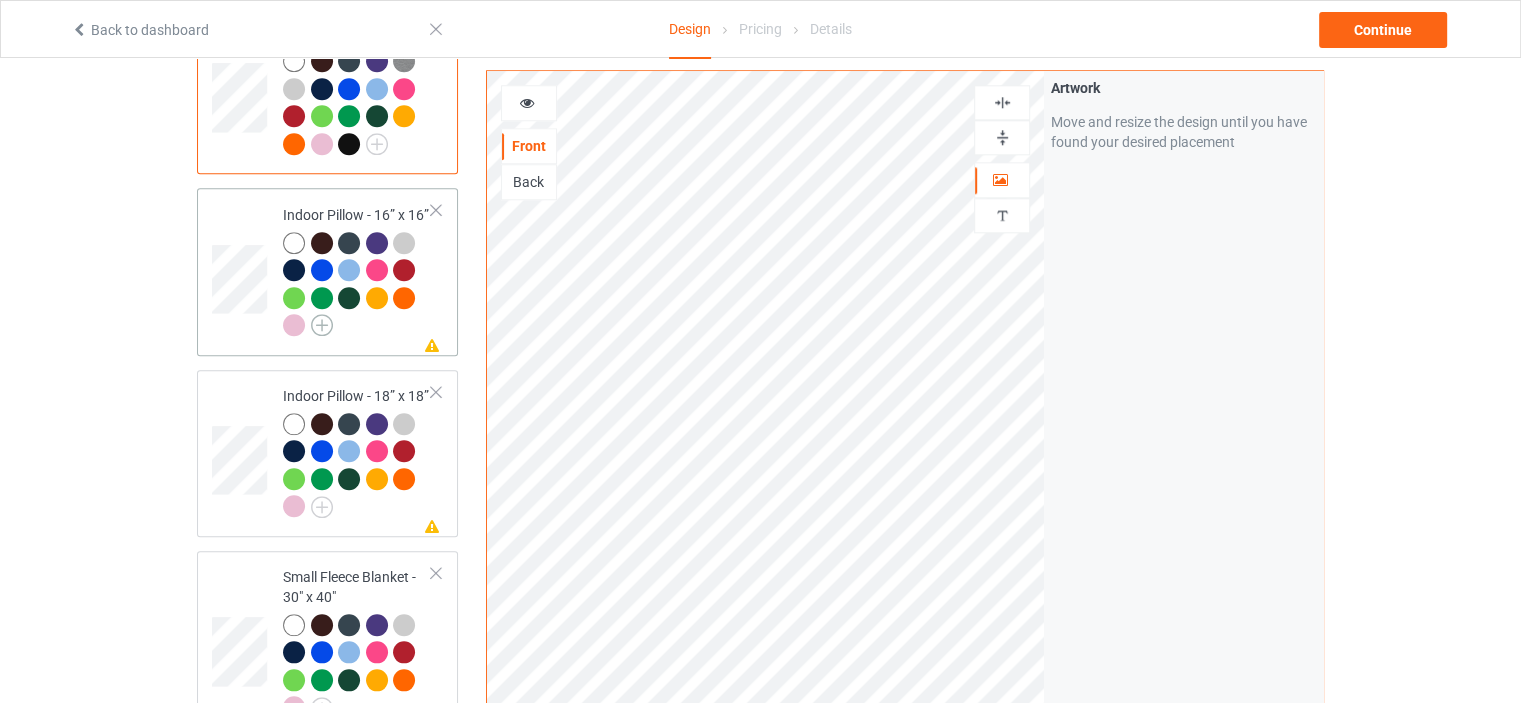 click at bounding box center (322, 325) 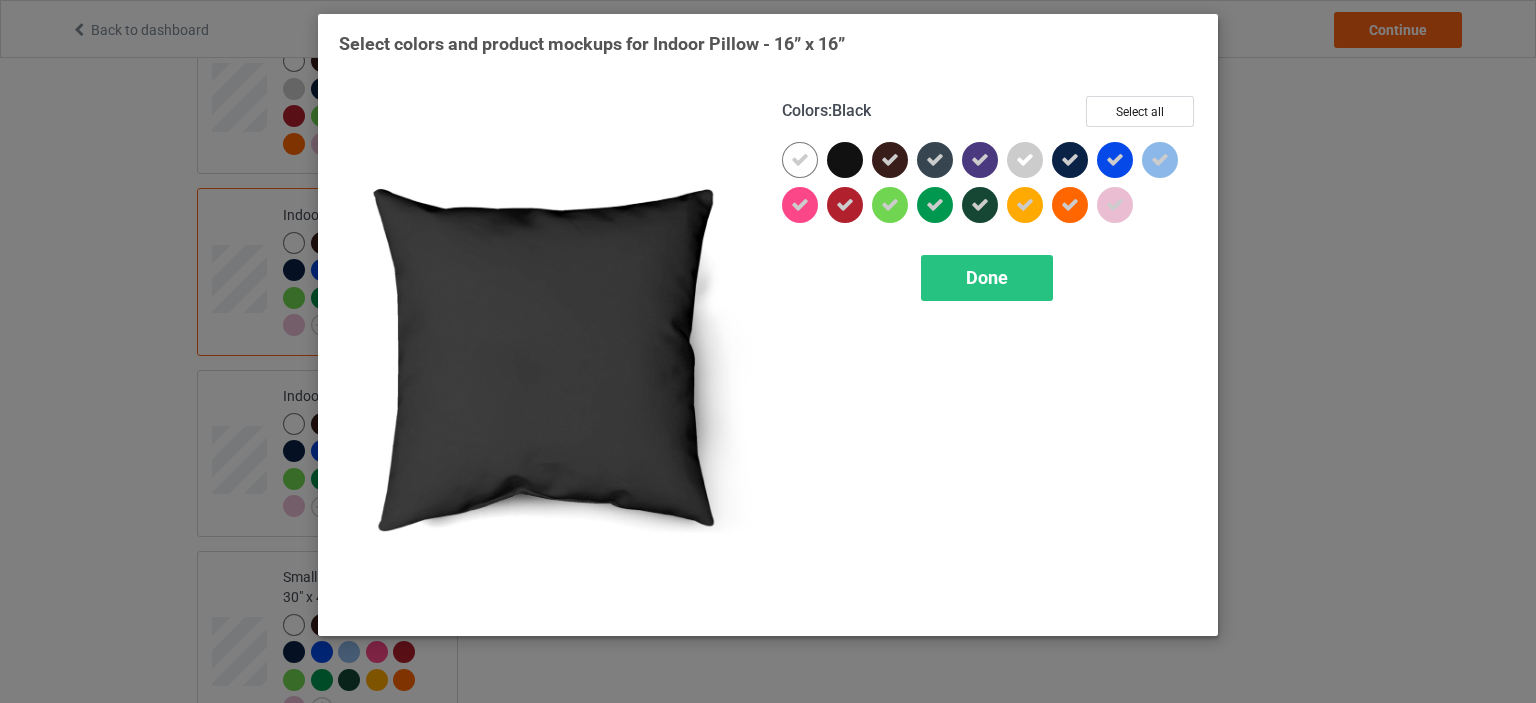 click at bounding box center [845, 160] 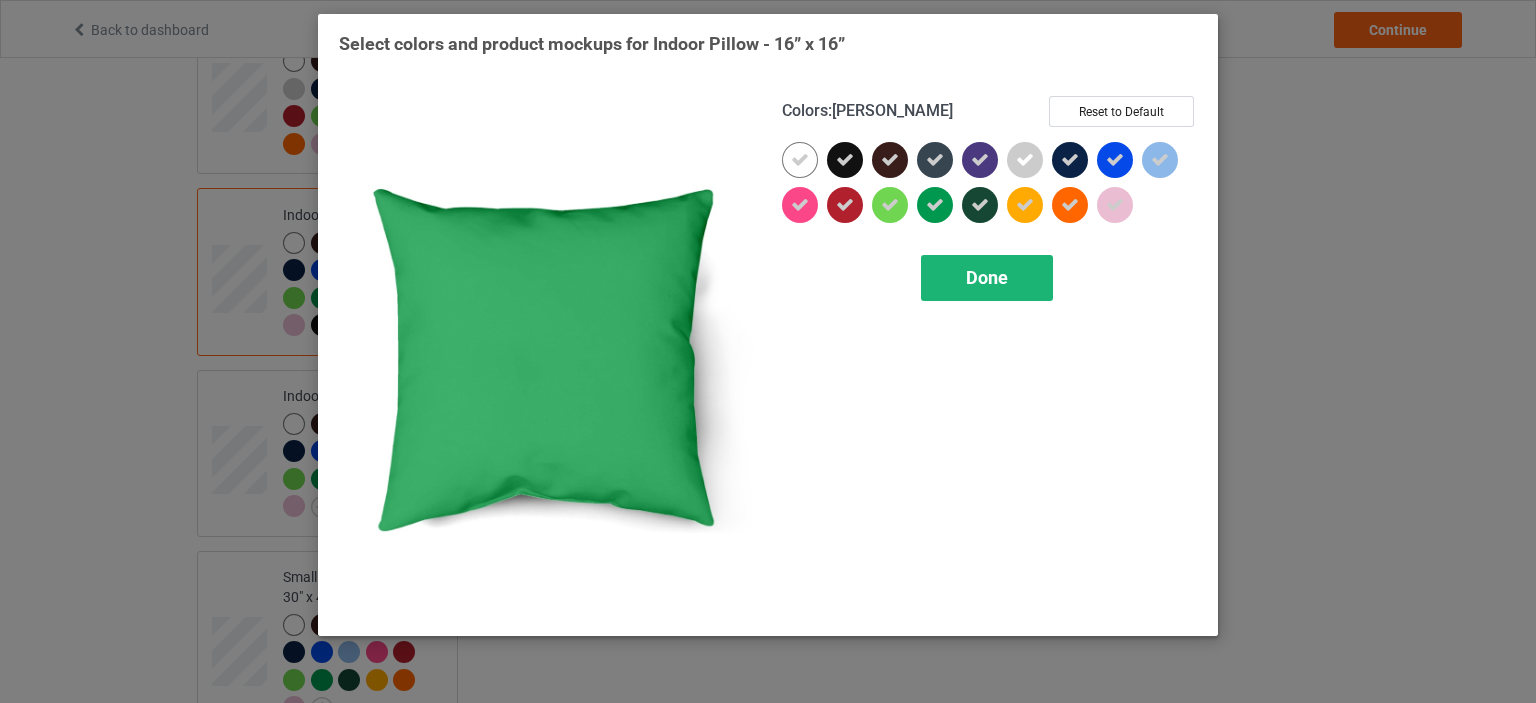 click on "Done" at bounding box center [987, 277] 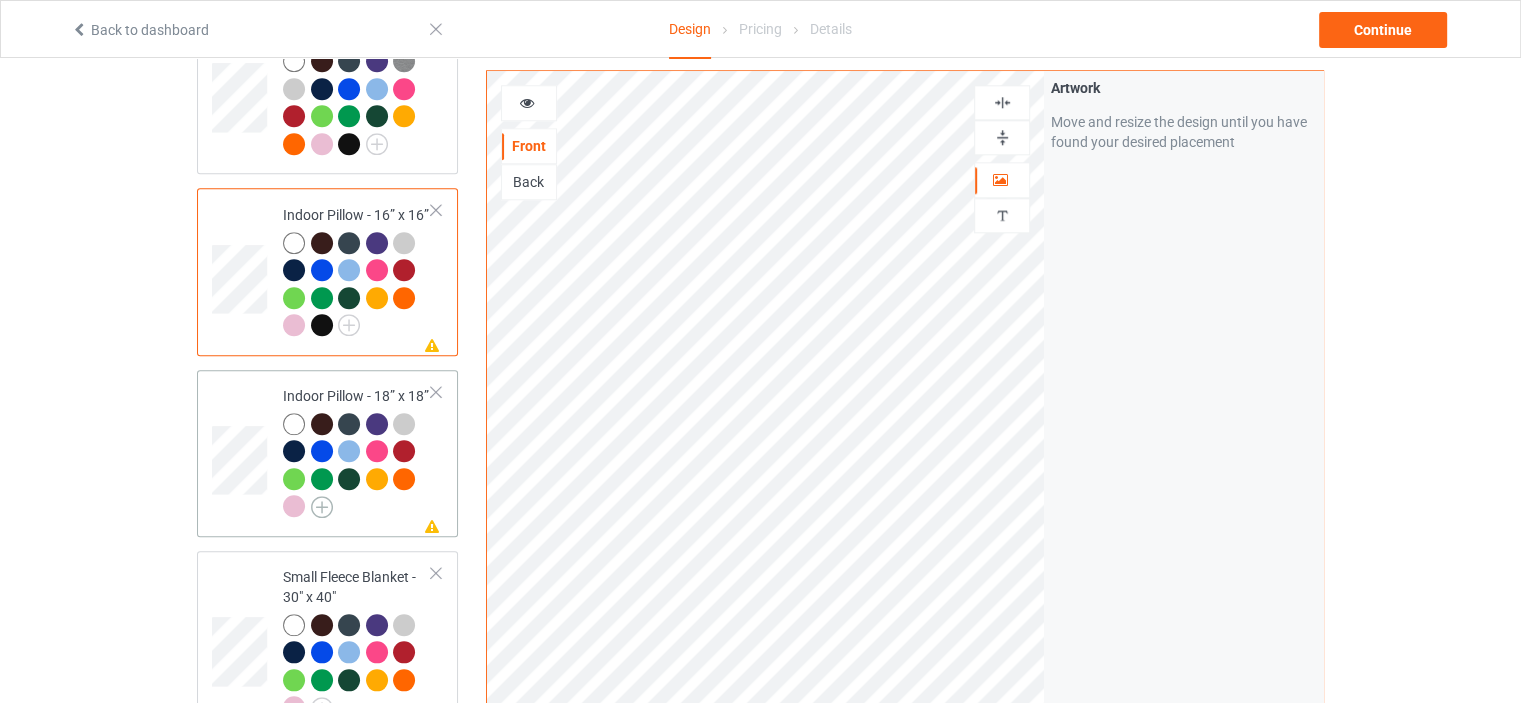 click at bounding box center (322, 507) 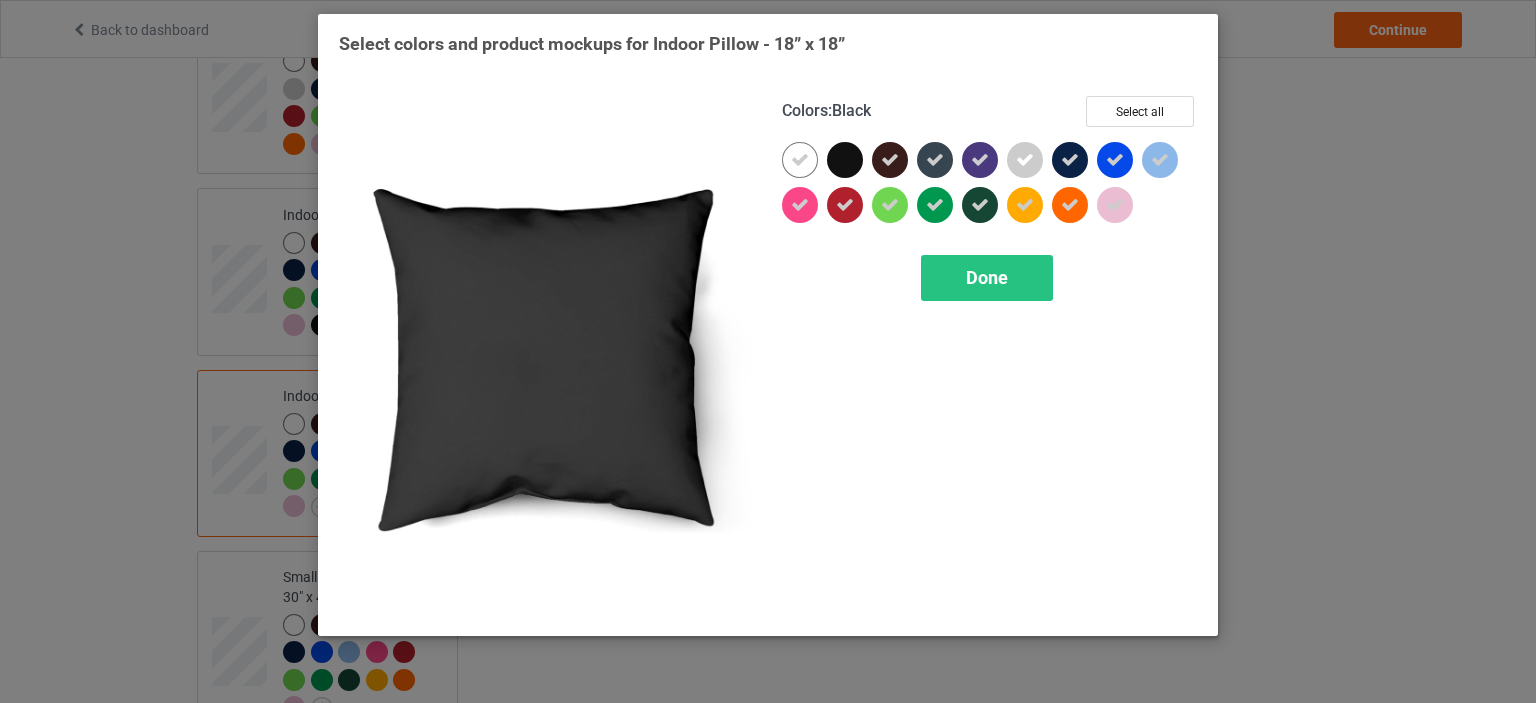 click at bounding box center [845, 160] 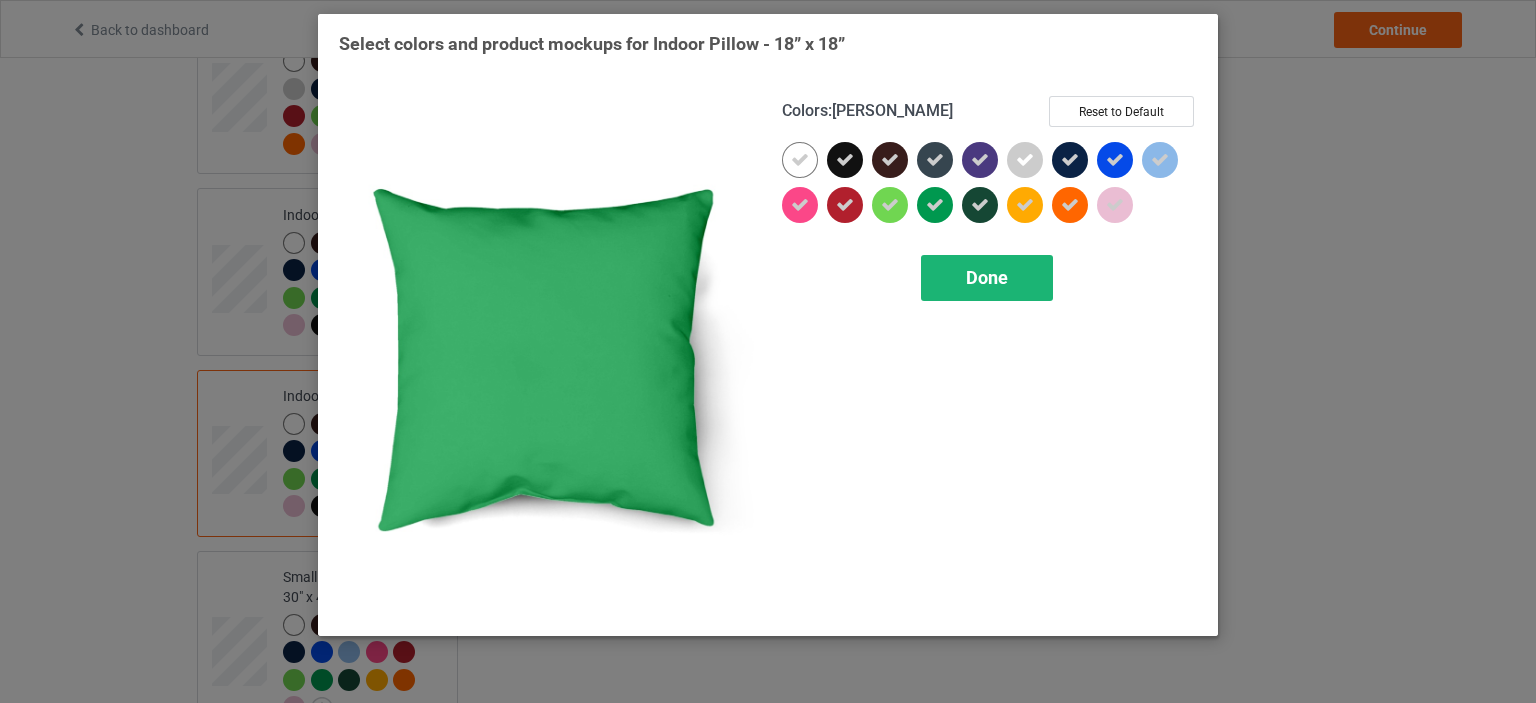 click on "Done" at bounding box center [987, 277] 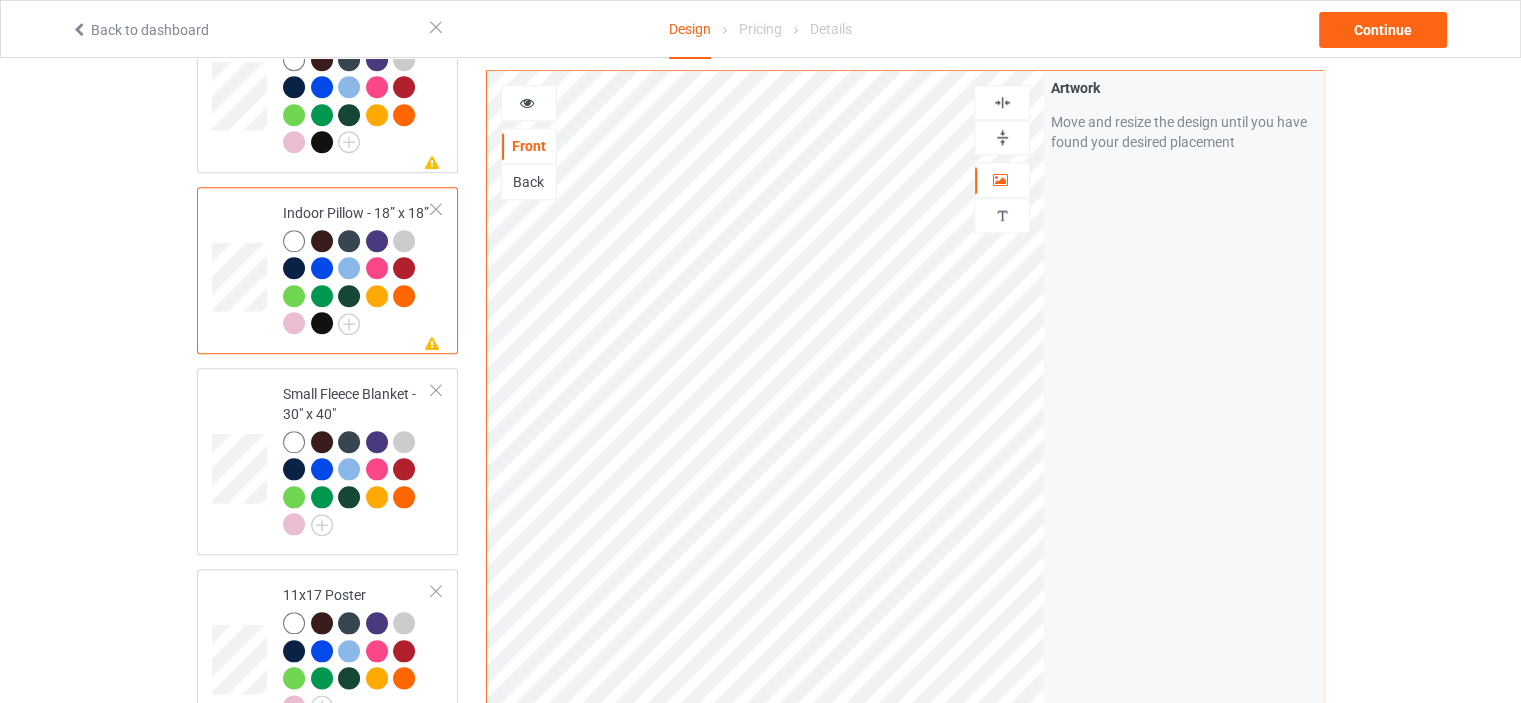 scroll, scrollTop: 2200, scrollLeft: 0, axis: vertical 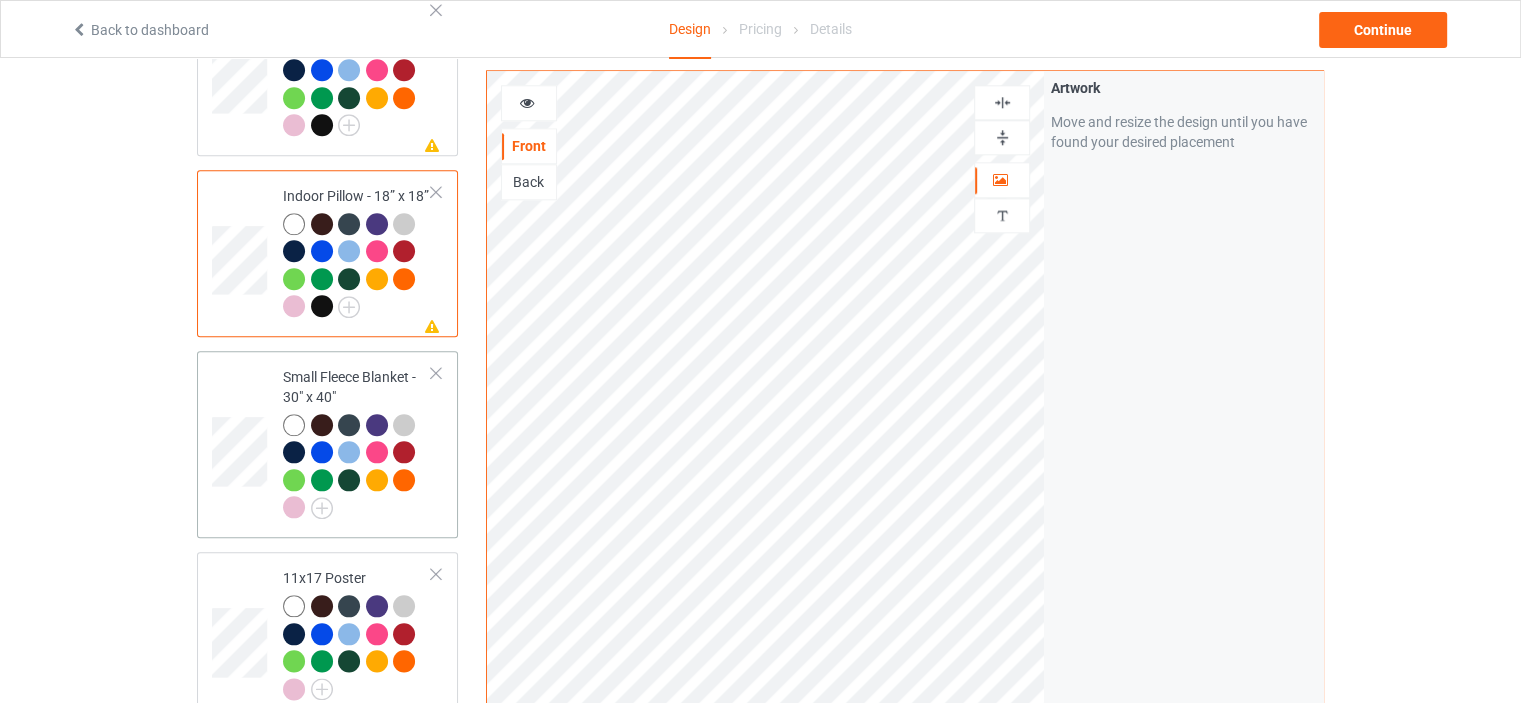 click on "Small Fleece Blanket - 30" x 40"" at bounding box center (357, 442) 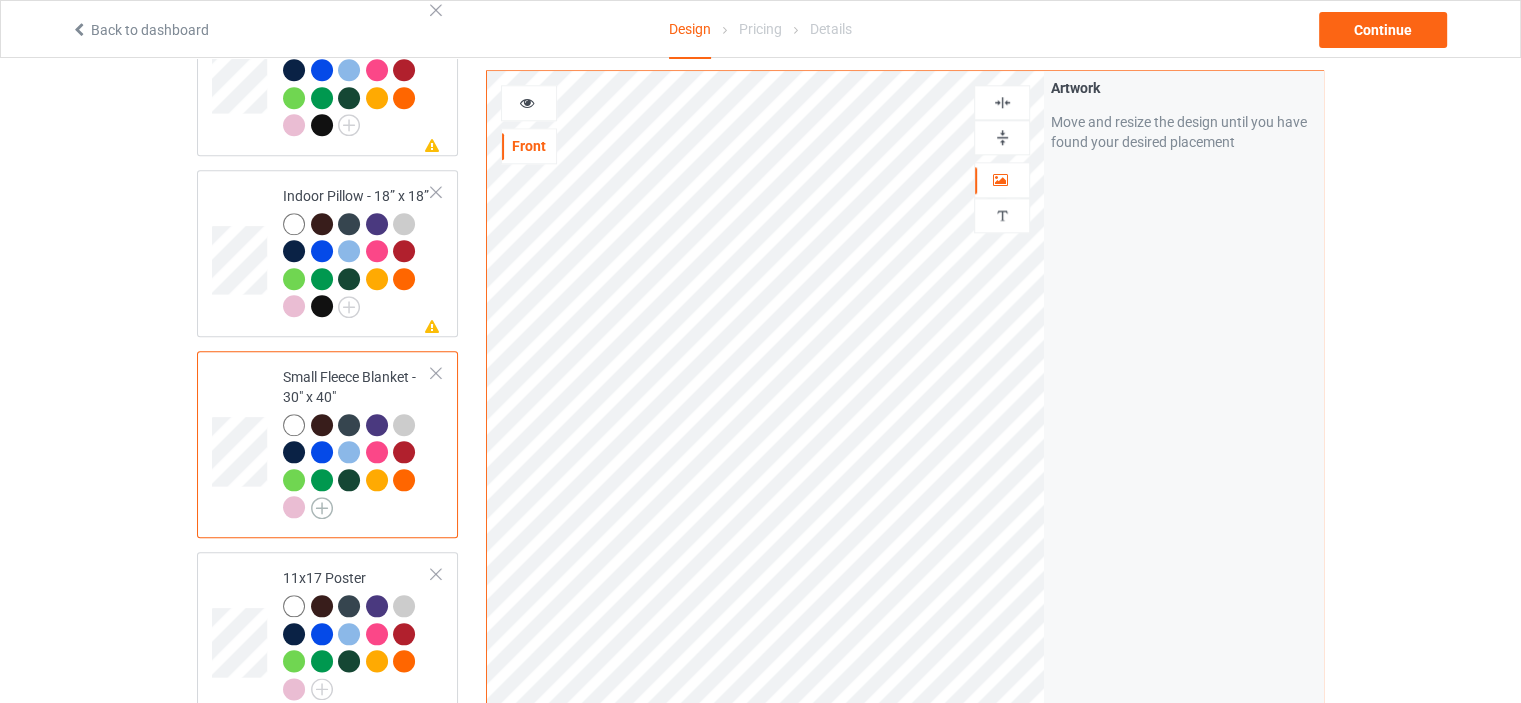click at bounding box center (322, 508) 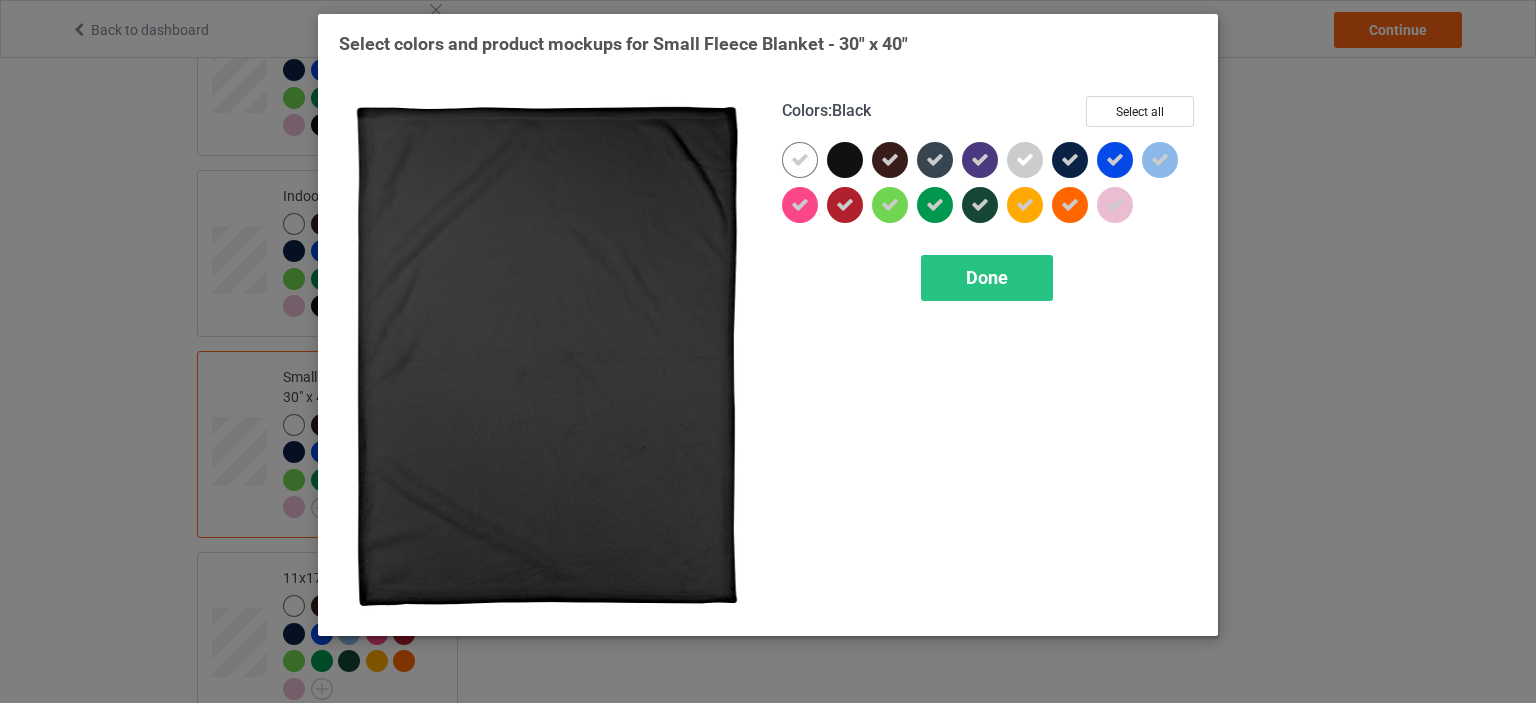 click at bounding box center [845, 160] 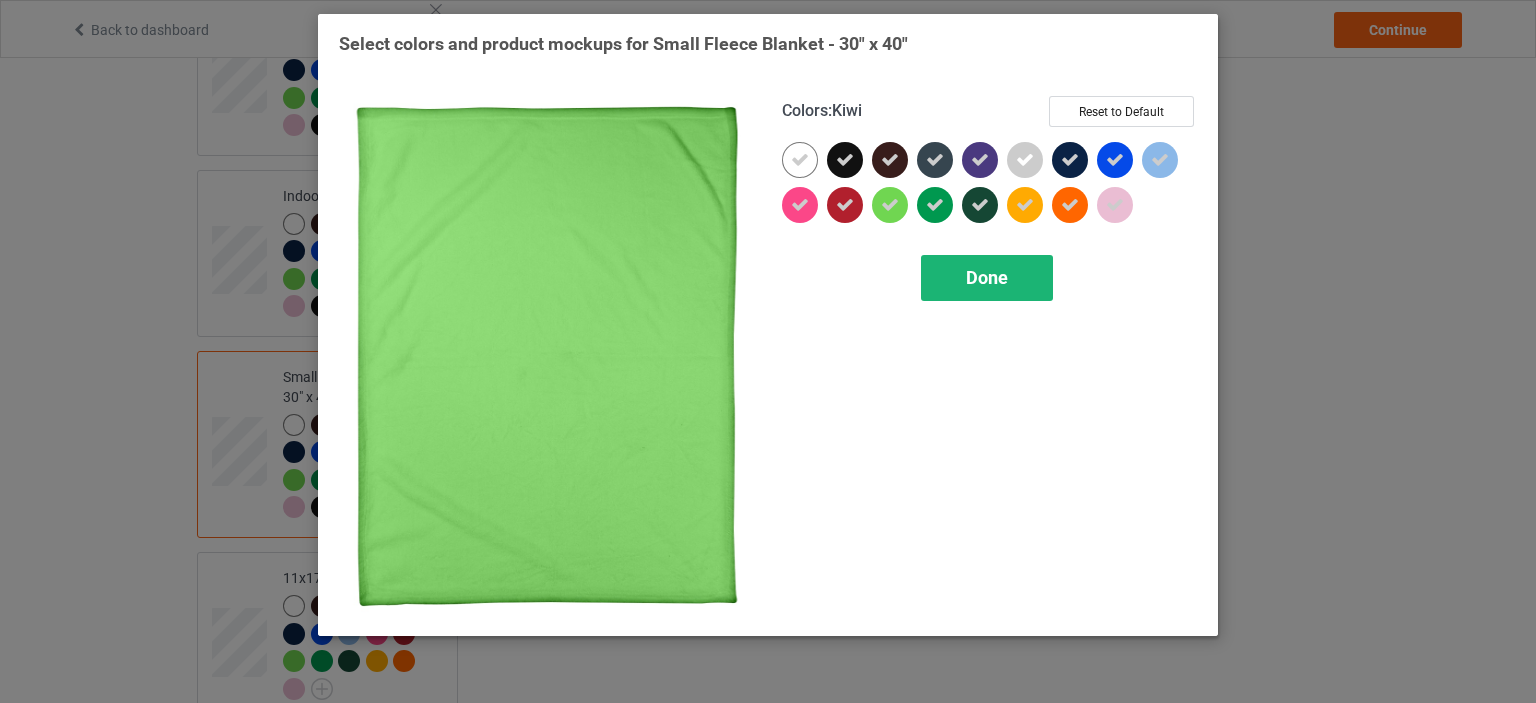 click on "Done" at bounding box center (987, 278) 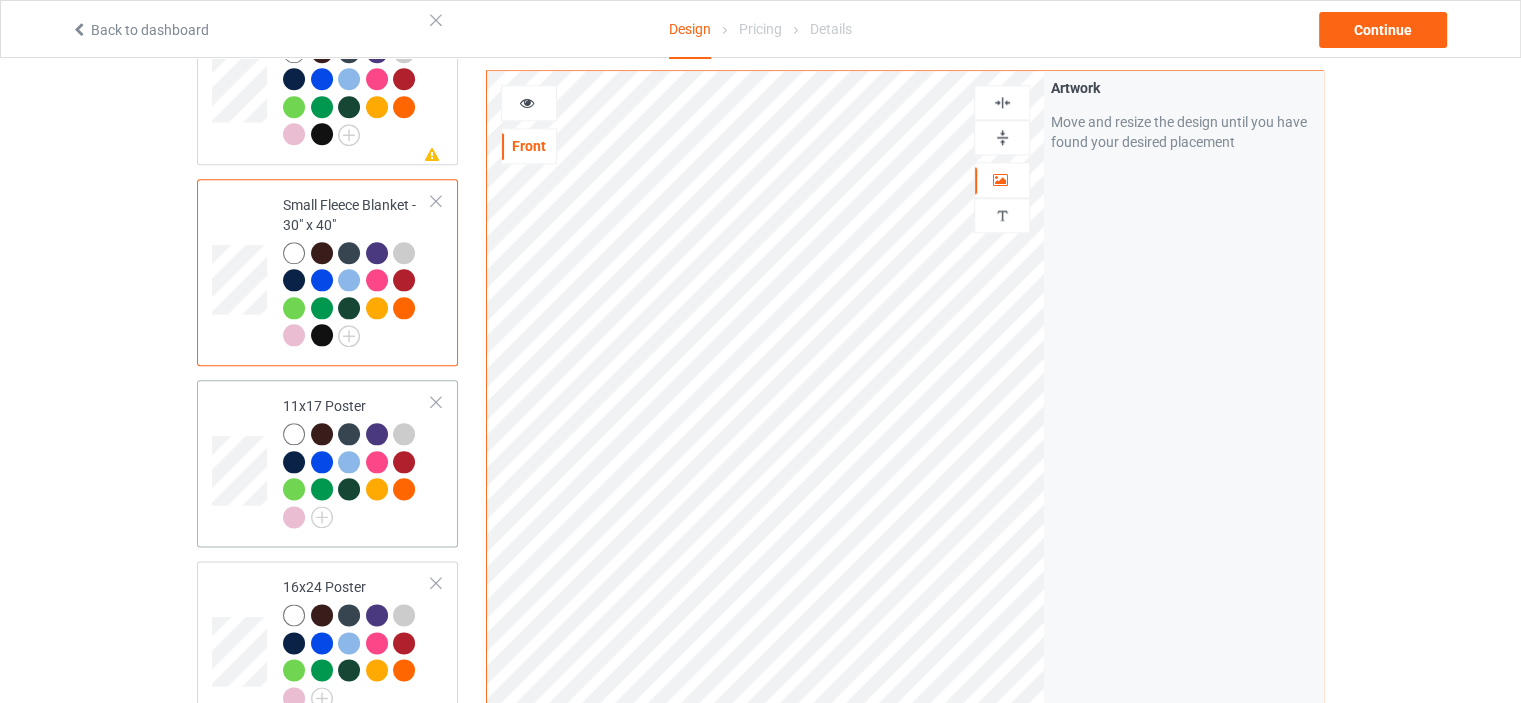 scroll, scrollTop: 2400, scrollLeft: 0, axis: vertical 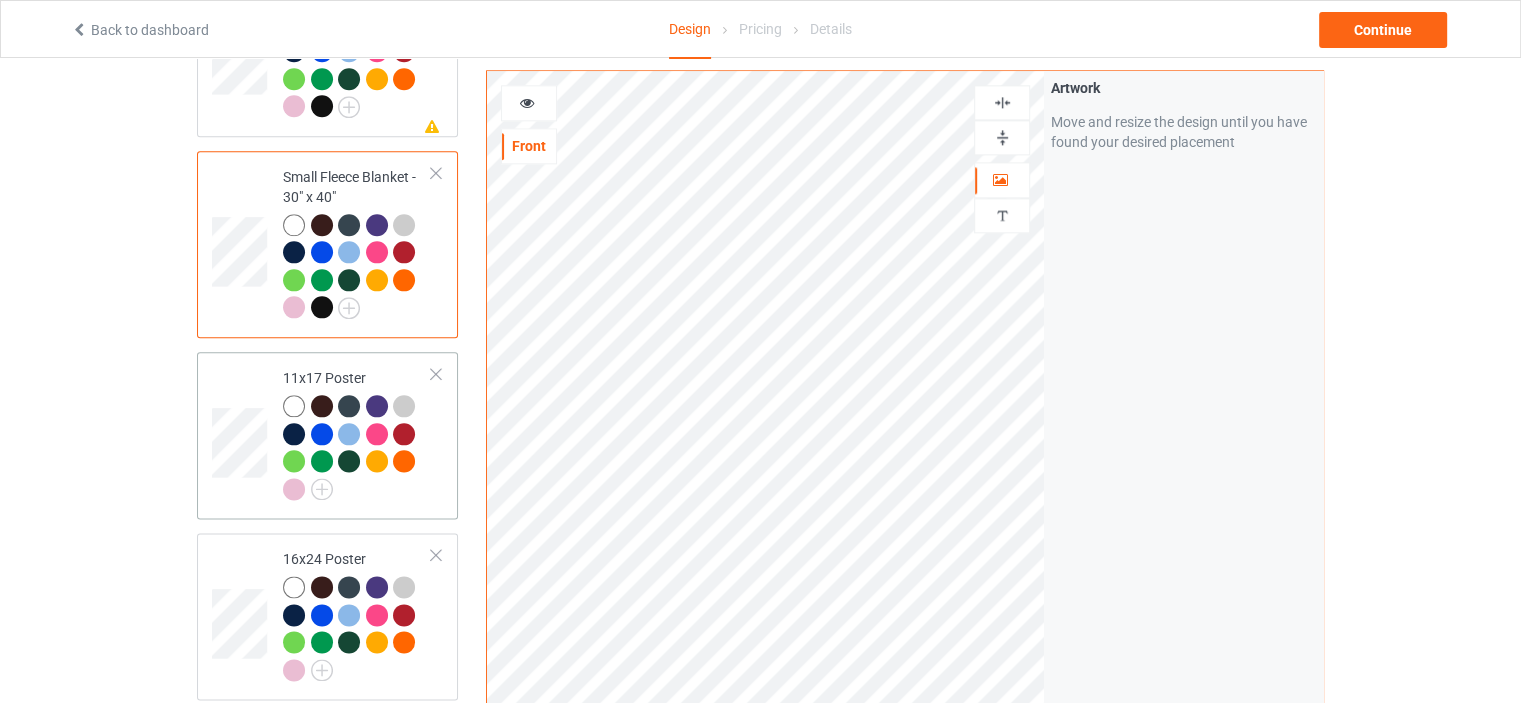 click on "11x17 Poster" at bounding box center (357, 435) 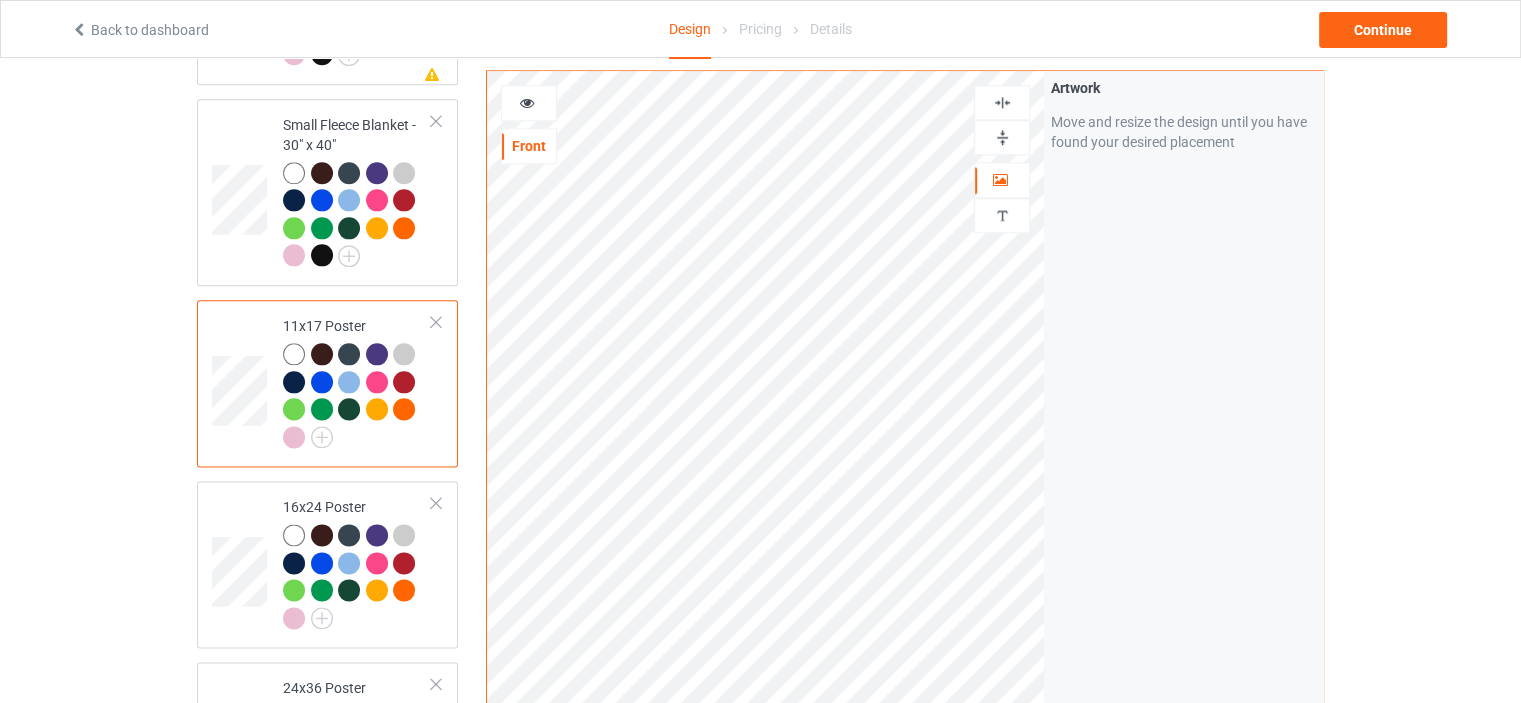 scroll, scrollTop: 2500, scrollLeft: 0, axis: vertical 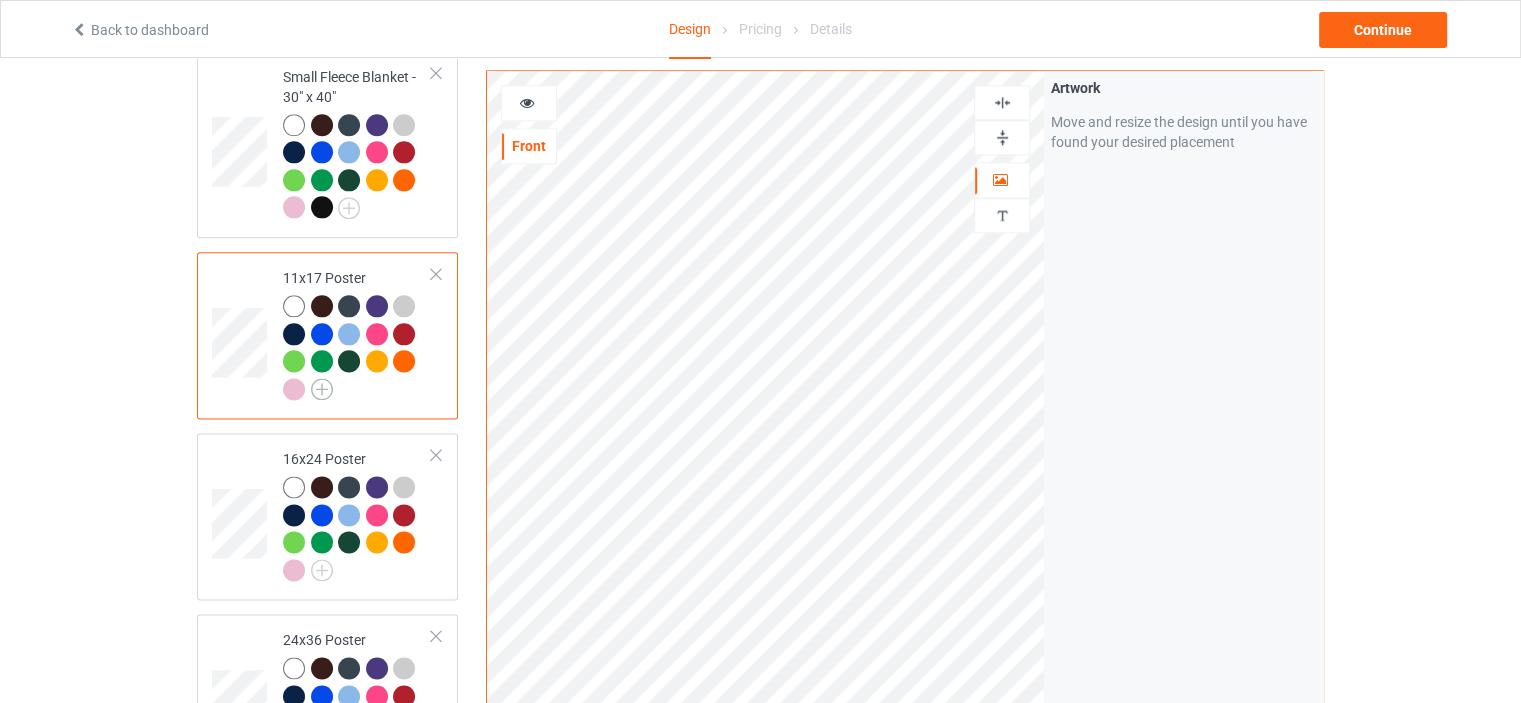 click at bounding box center (322, 389) 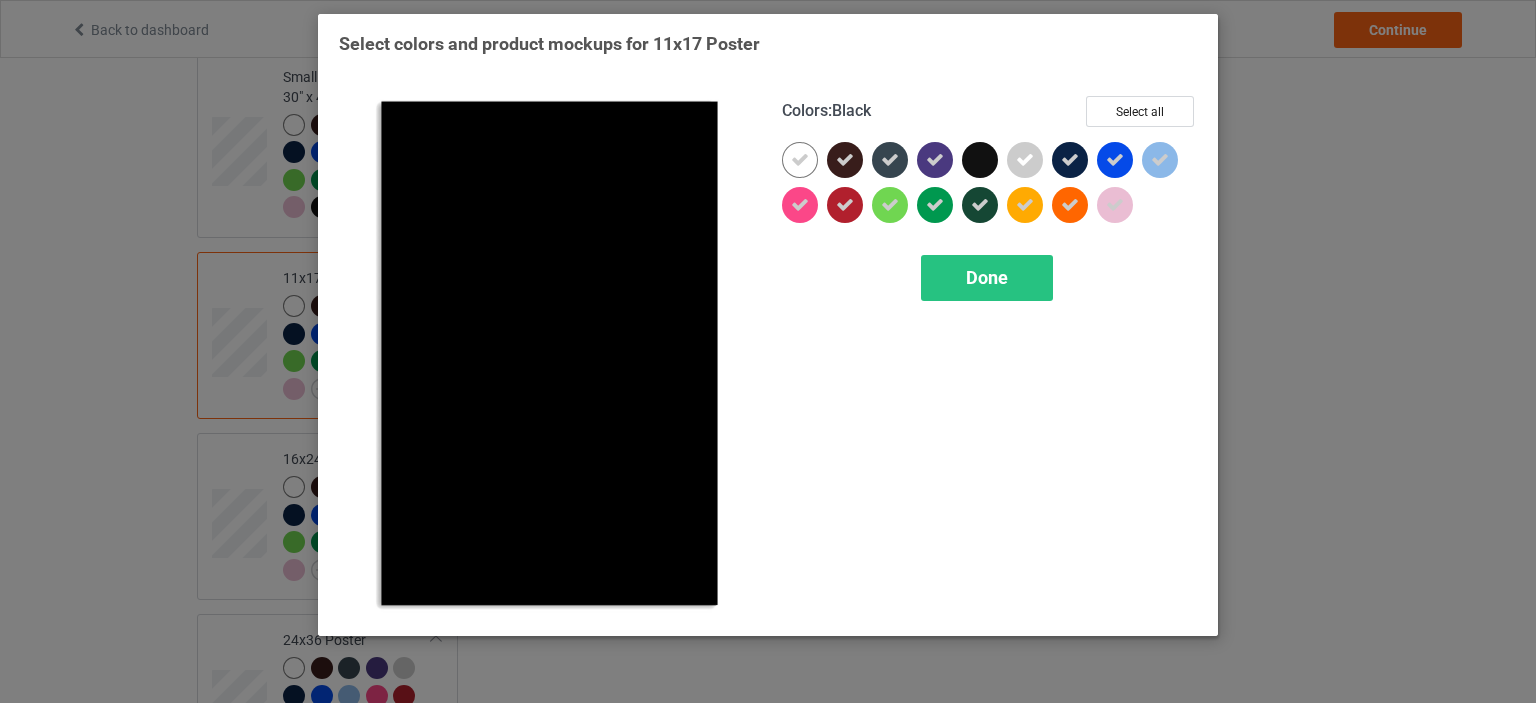click at bounding box center [980, 160] 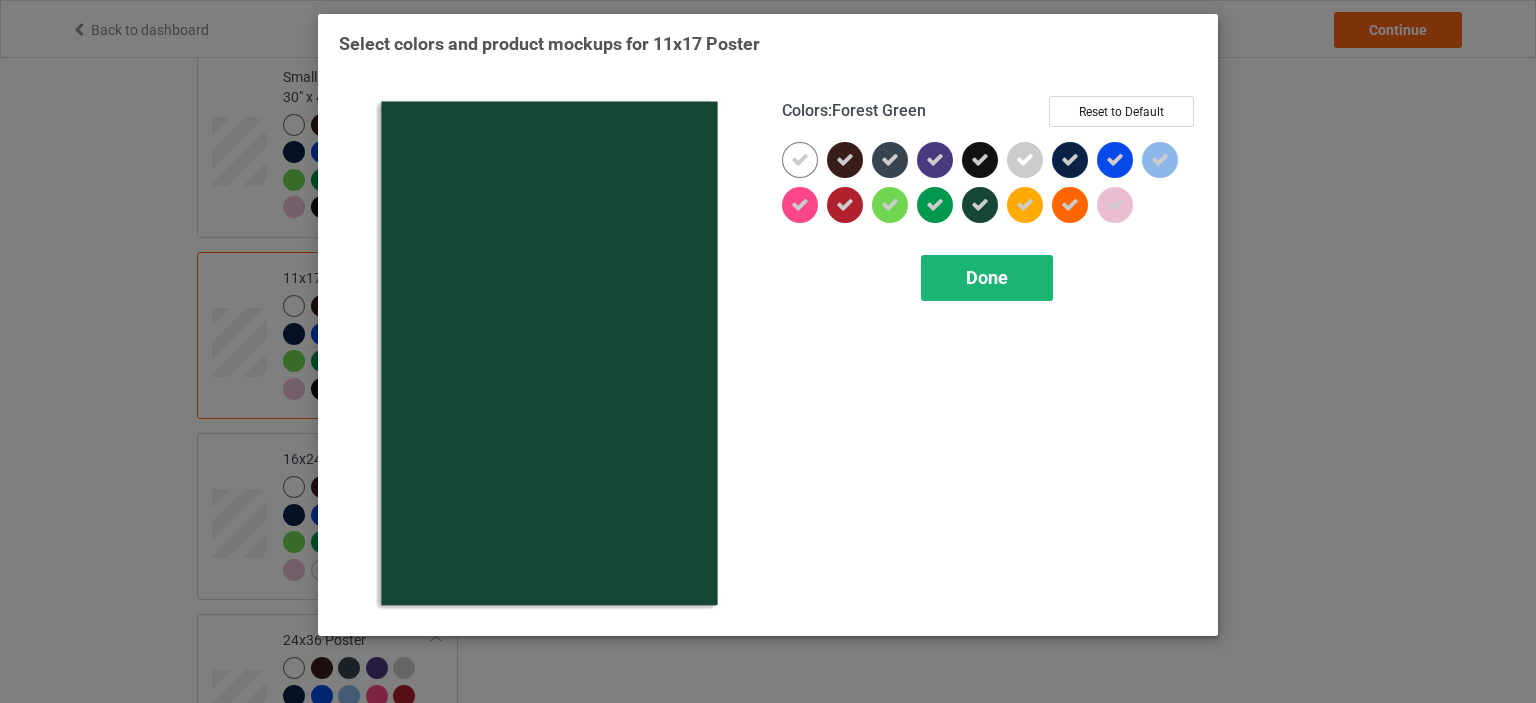 click on "Done" at bounding box center (987, 277) 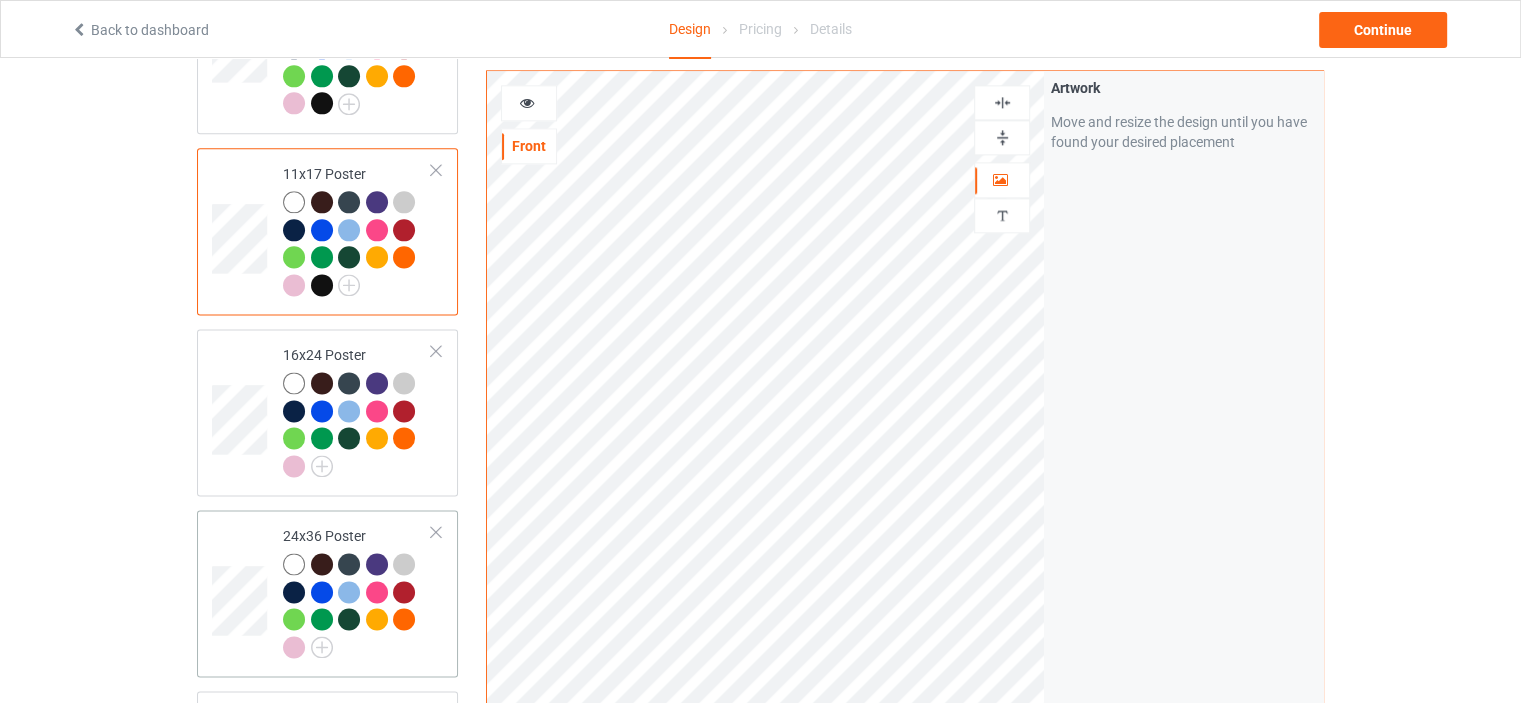 scroll, scrollTop: 2700, scrollLeft: 0, axis: vertical 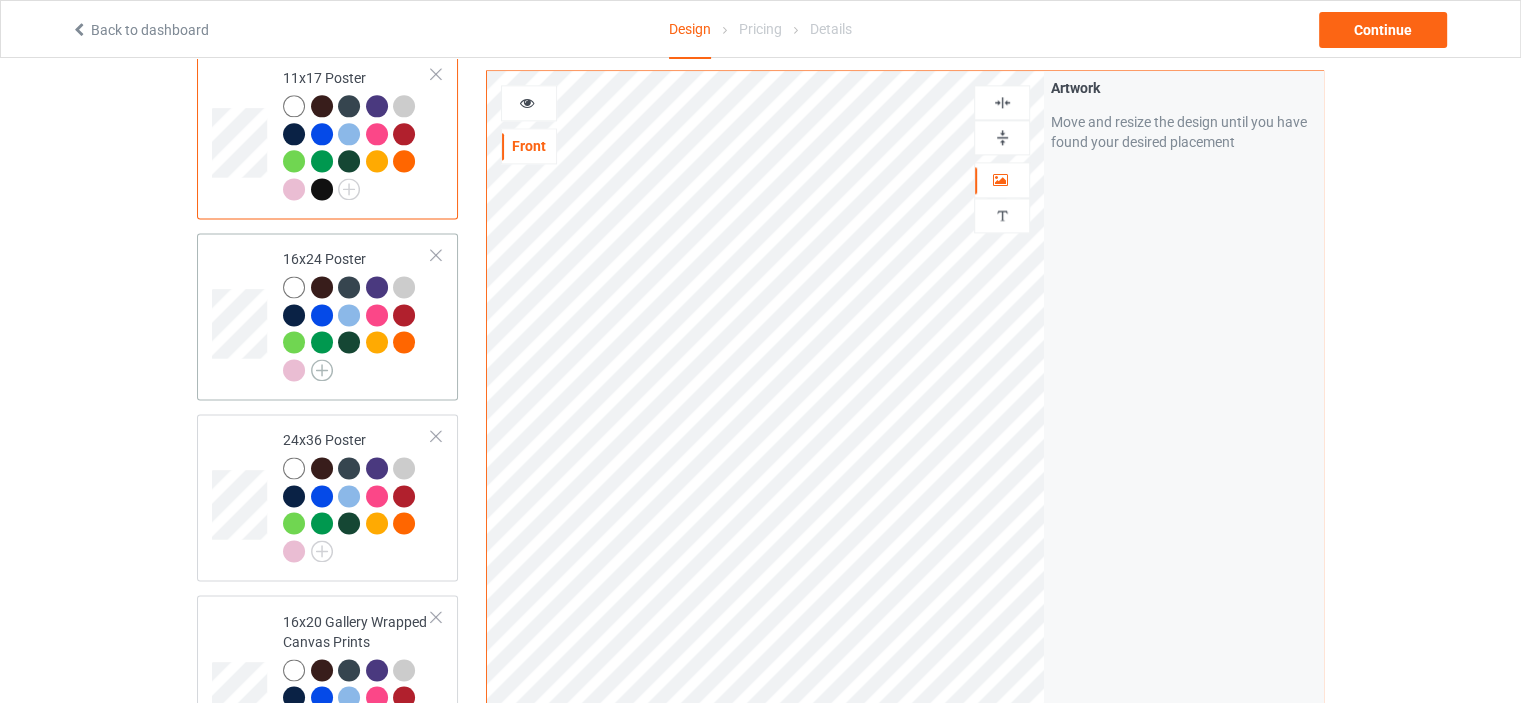 click at bounding box center (322, 370) 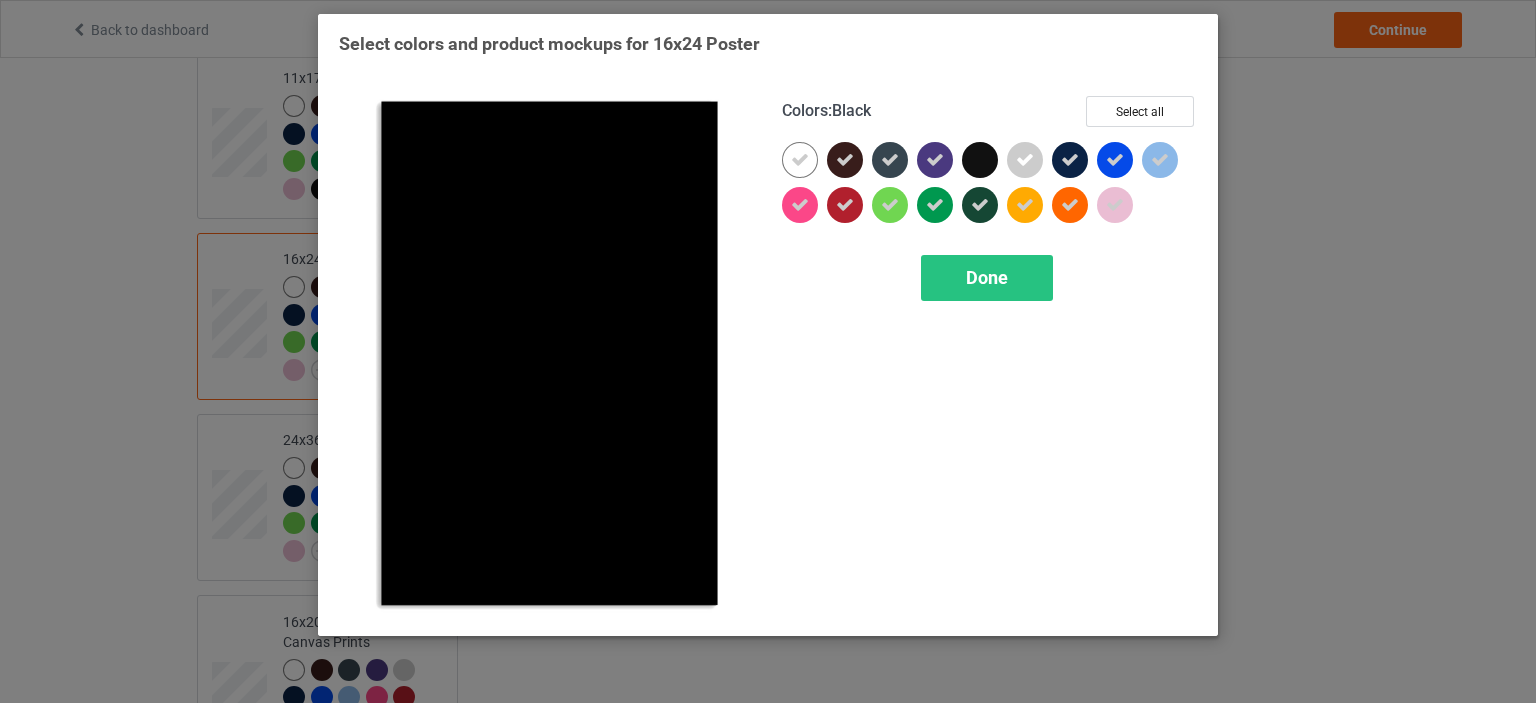 click at bounding box center [980, 160] 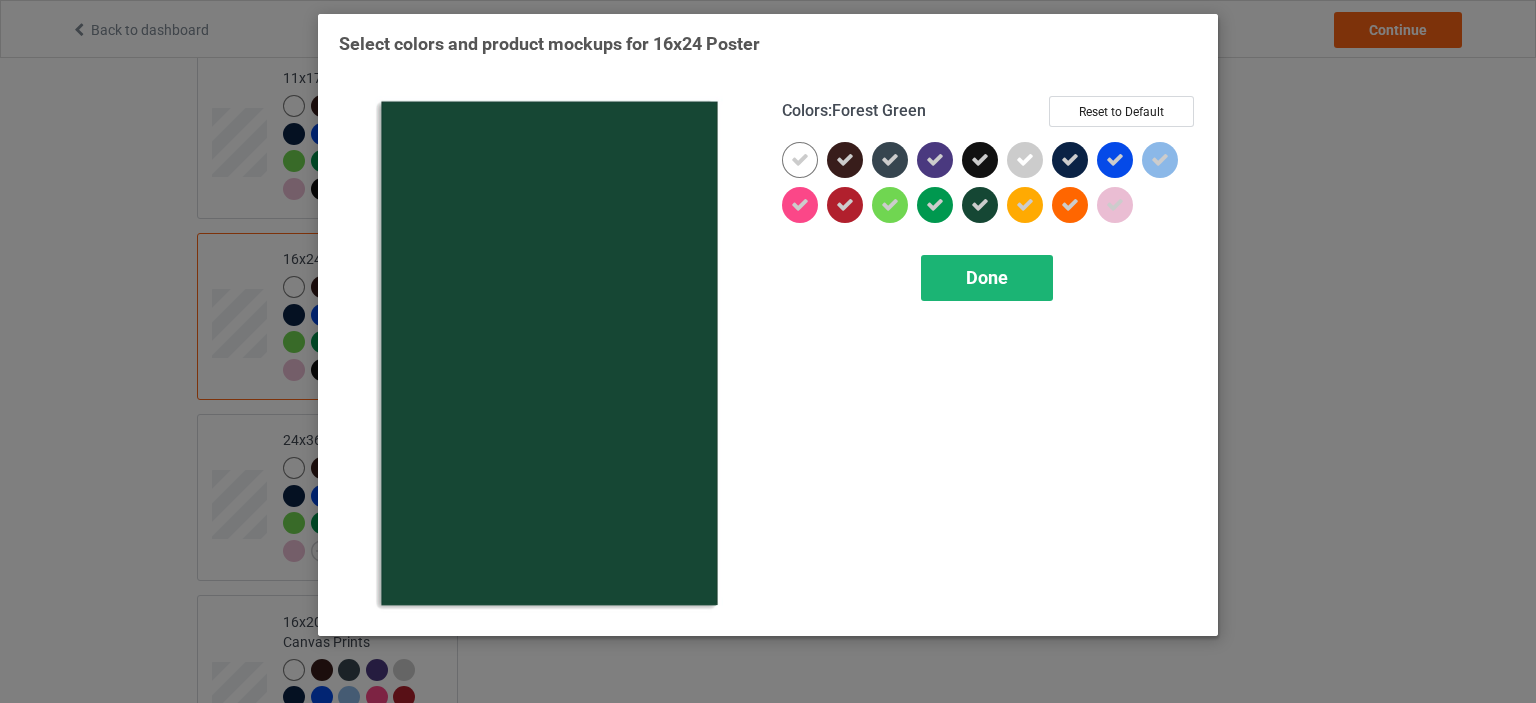 click on "Done" at bounding box center [987, 277] 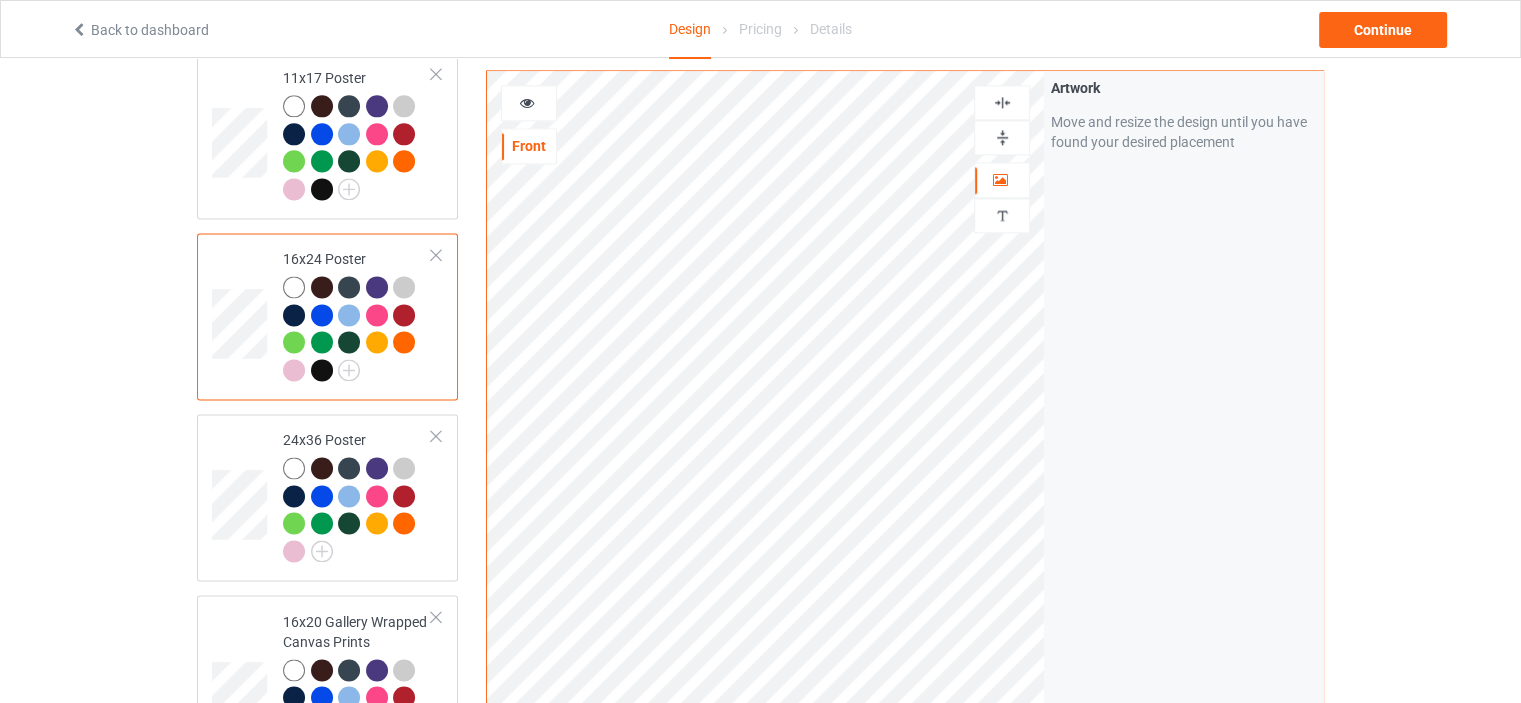 scroll, scrollTop: 2800, scrollLeft: 0, axis: vertical 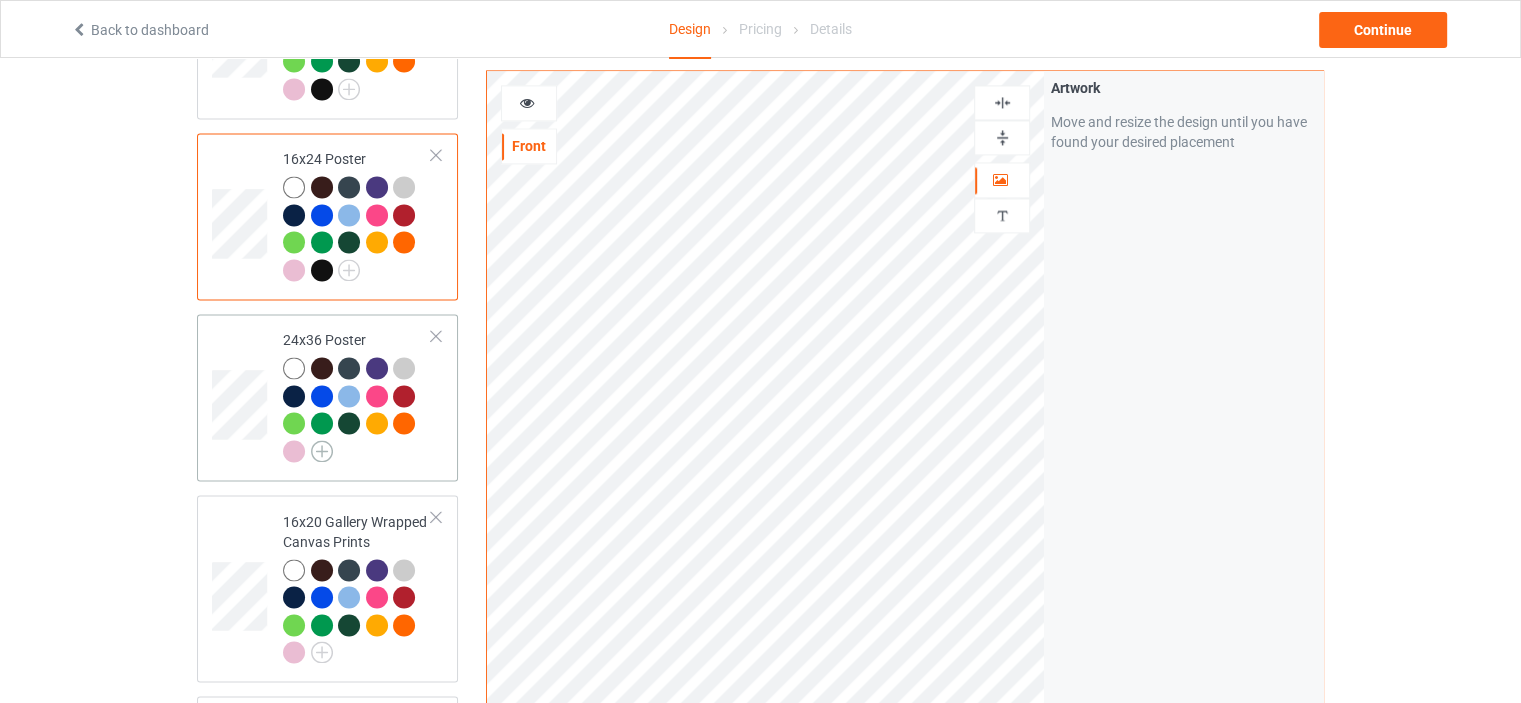 click at bounding box center [322, 451] 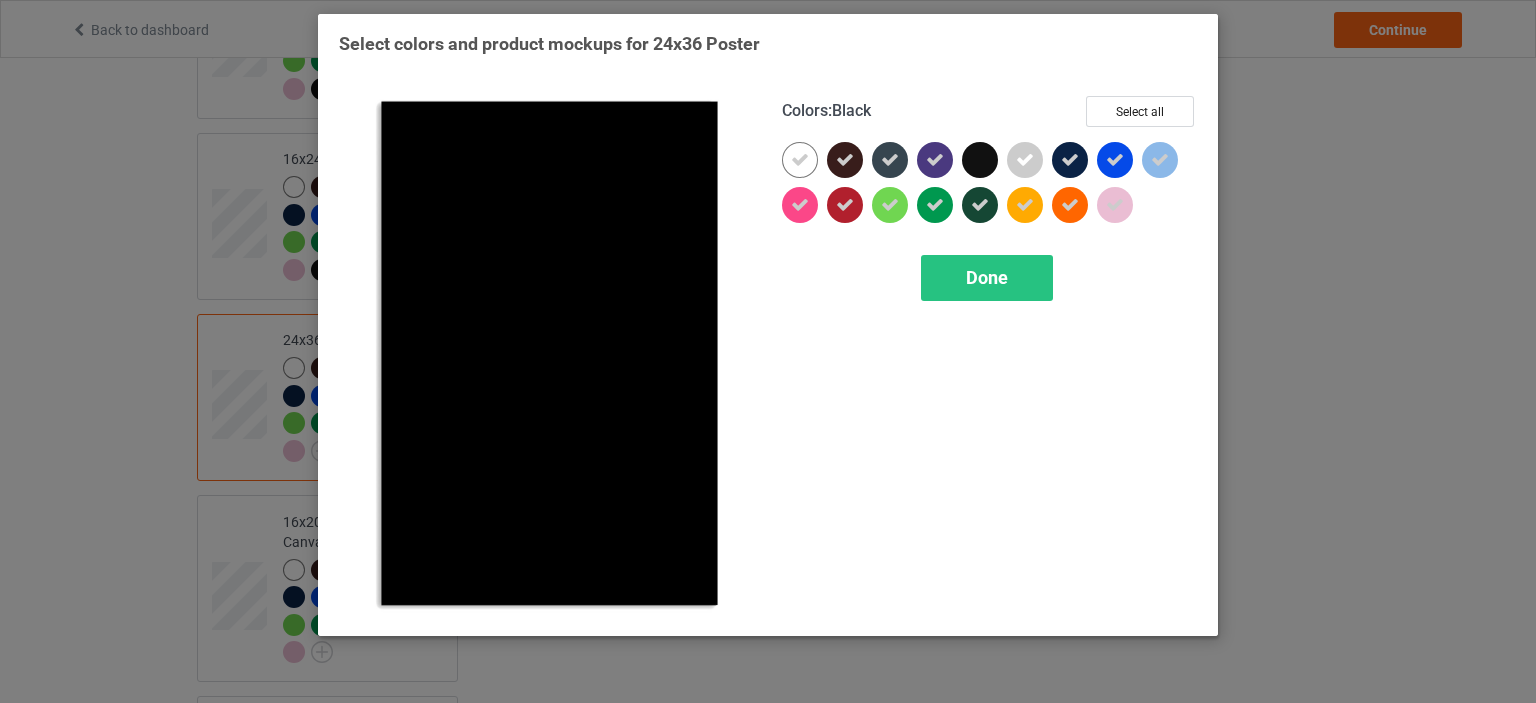 click at bounding box center [980, 160] 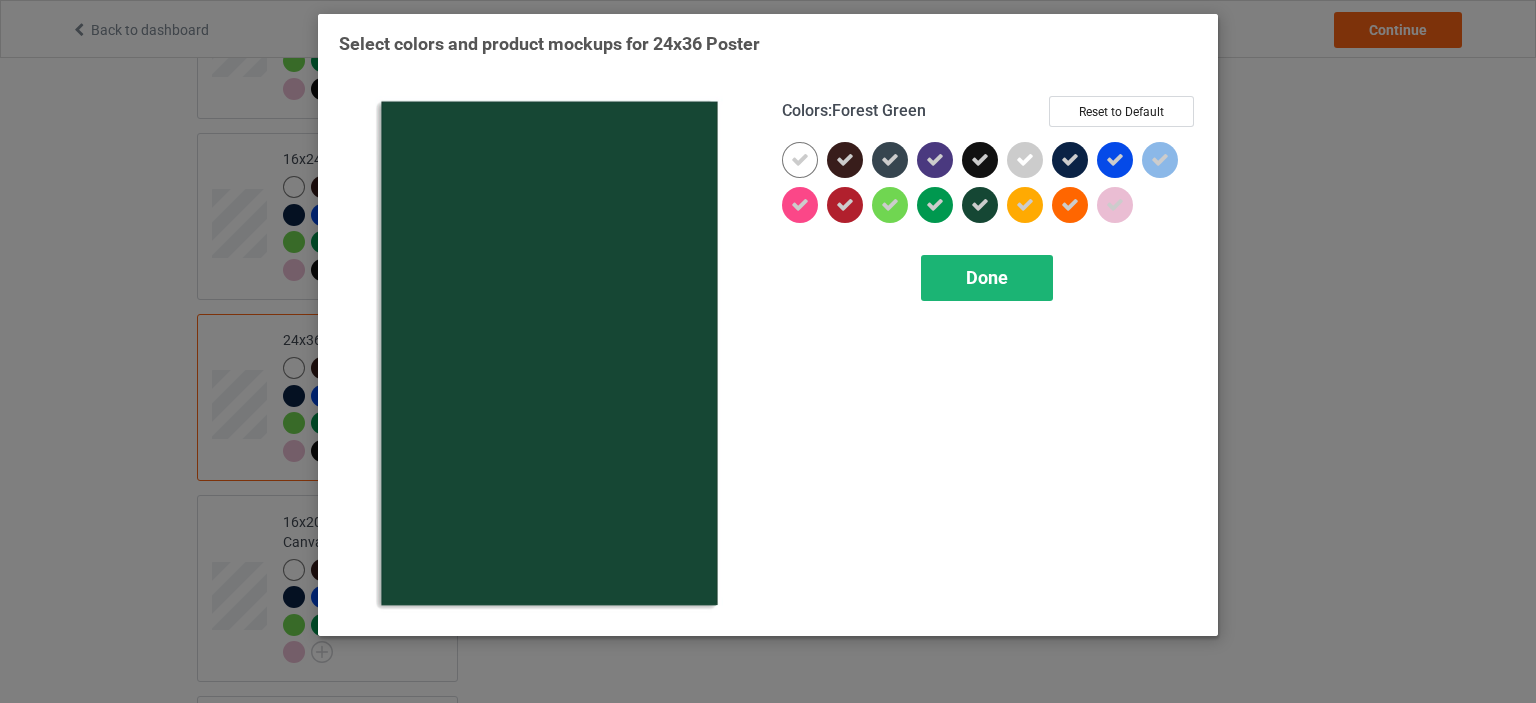 click on "Done" at bounding box center (987, 278) 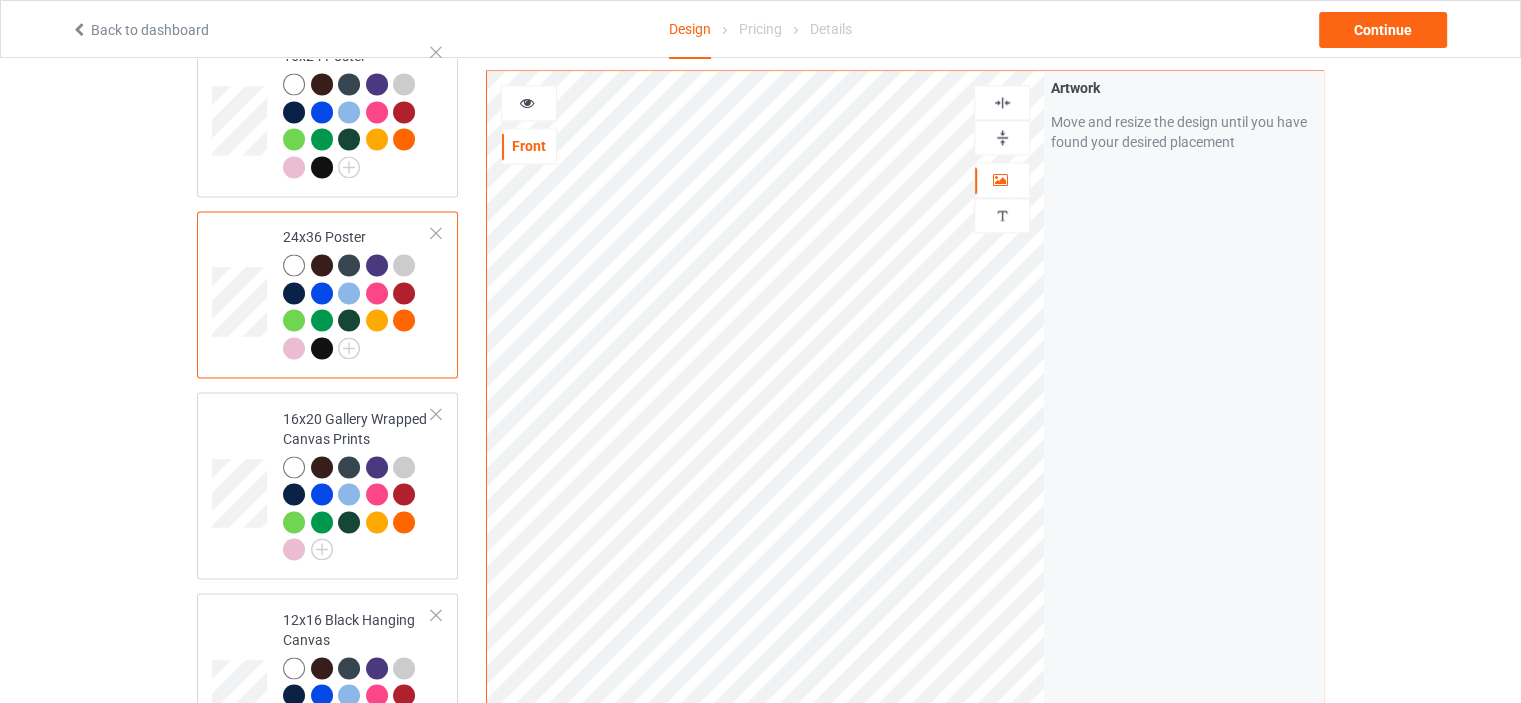 scroll, scrollTop: 3000, scrollLeft: 0, axis: vertical 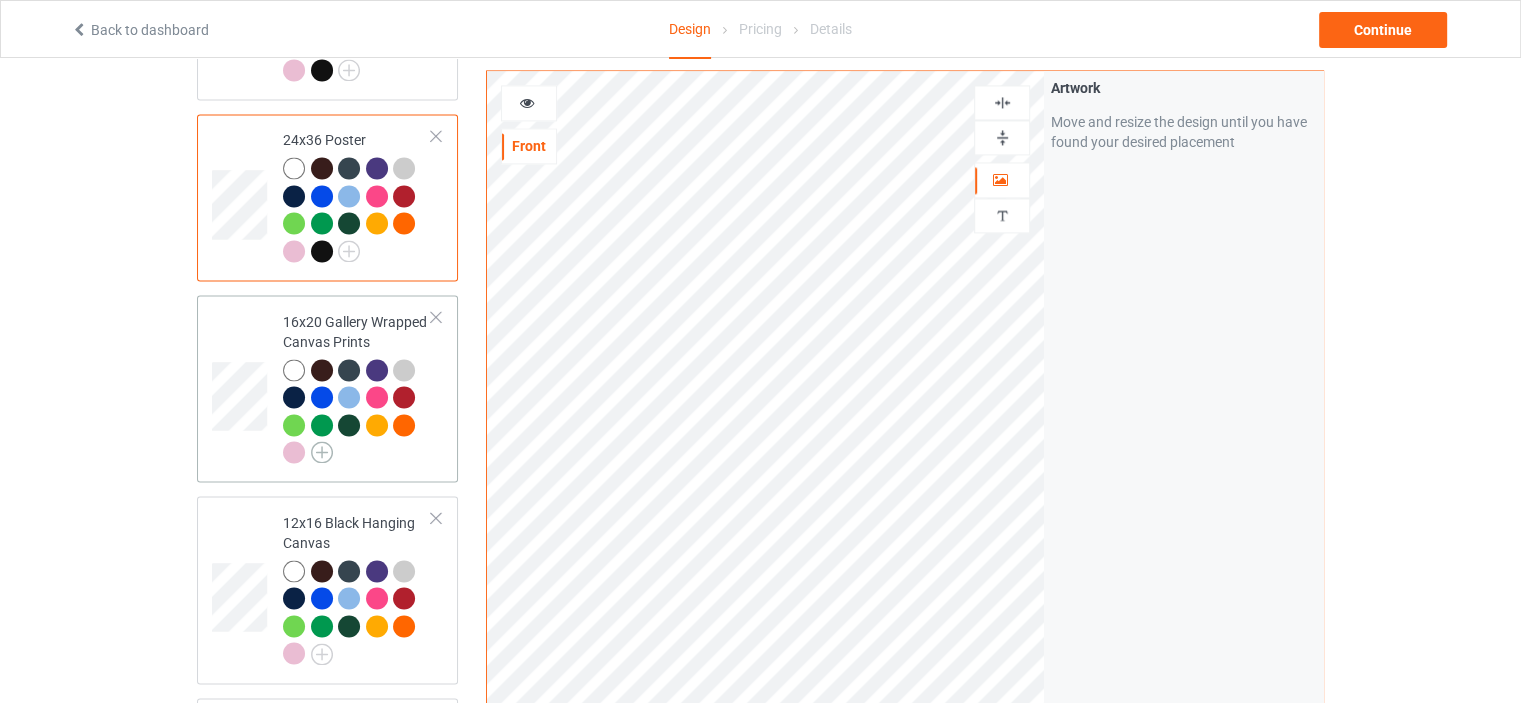click at bounding box center [322, 452] 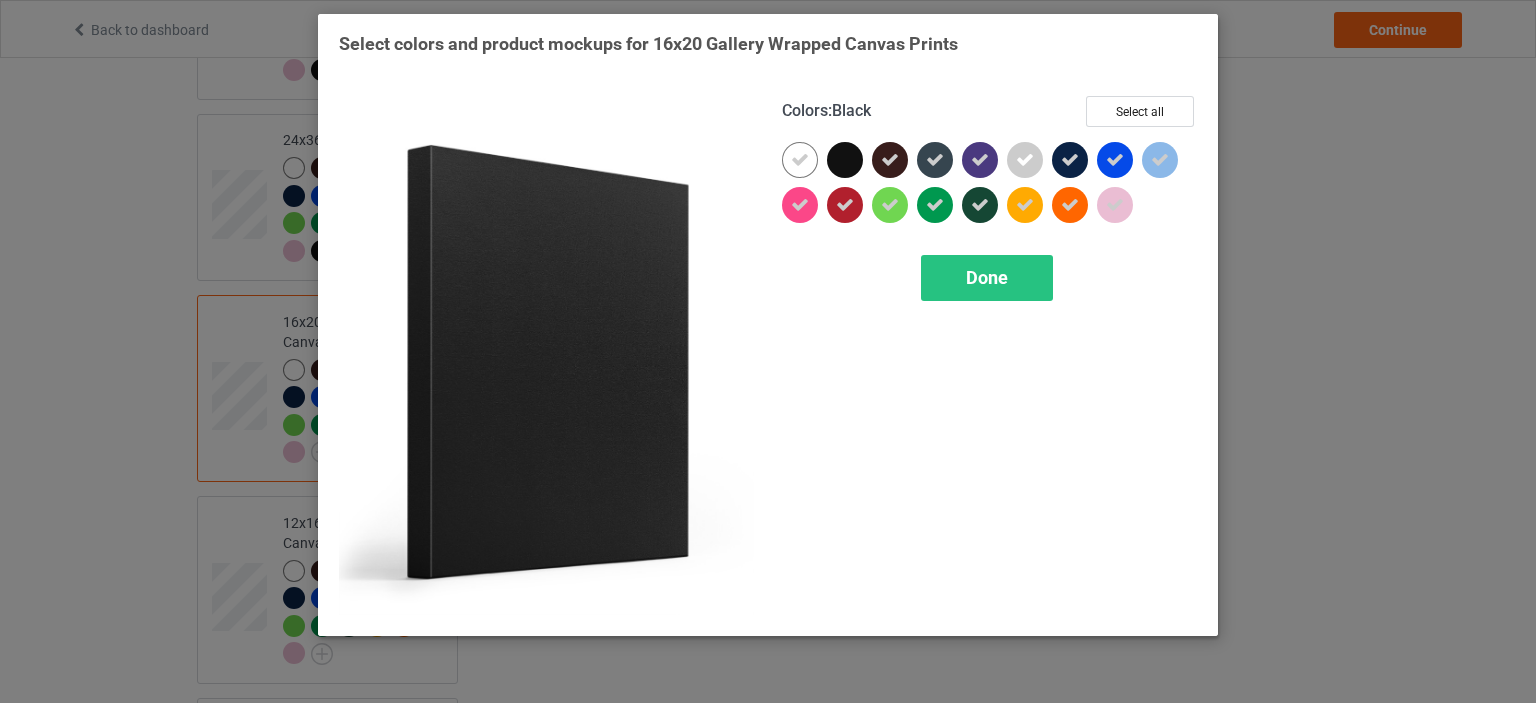click at bounding box center [845, 160] 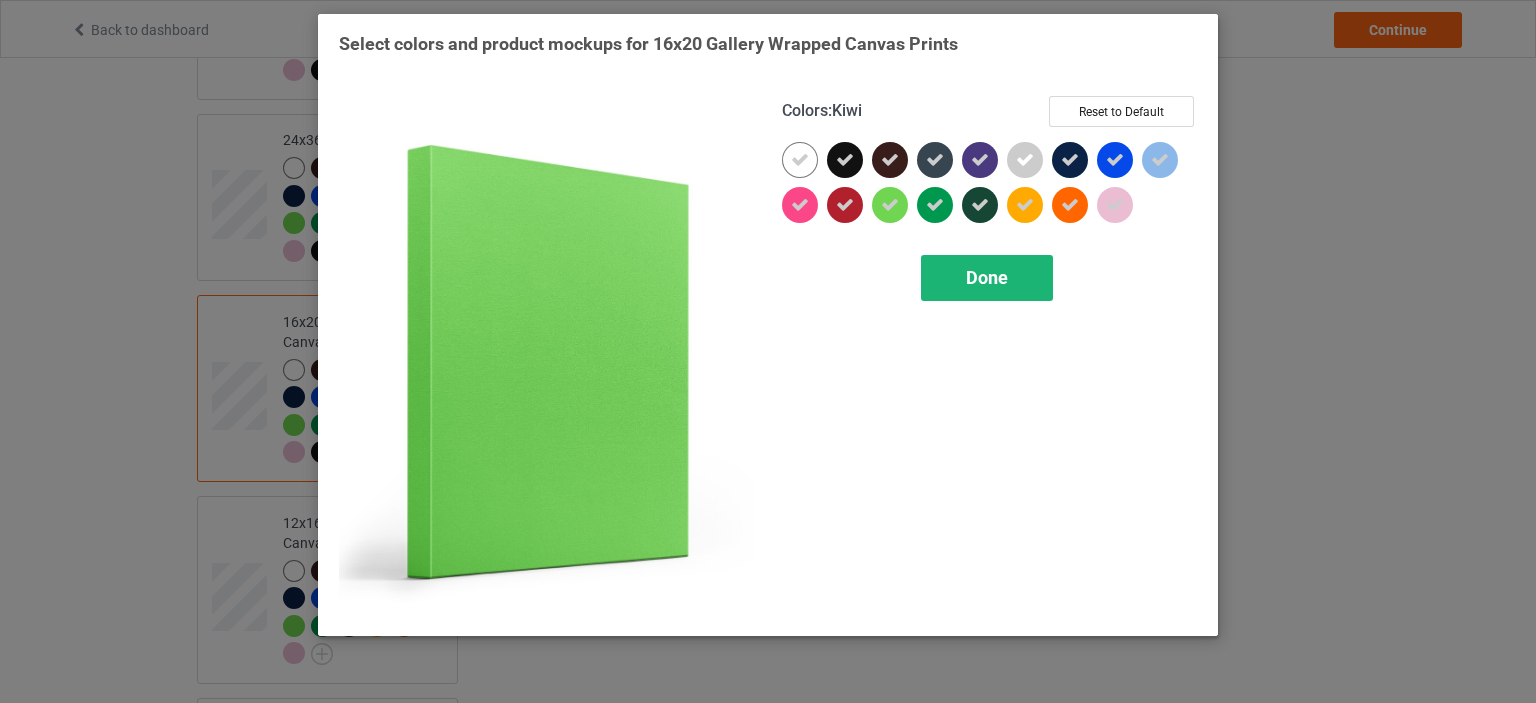 click on "Done" at bounding box center (987, 278) 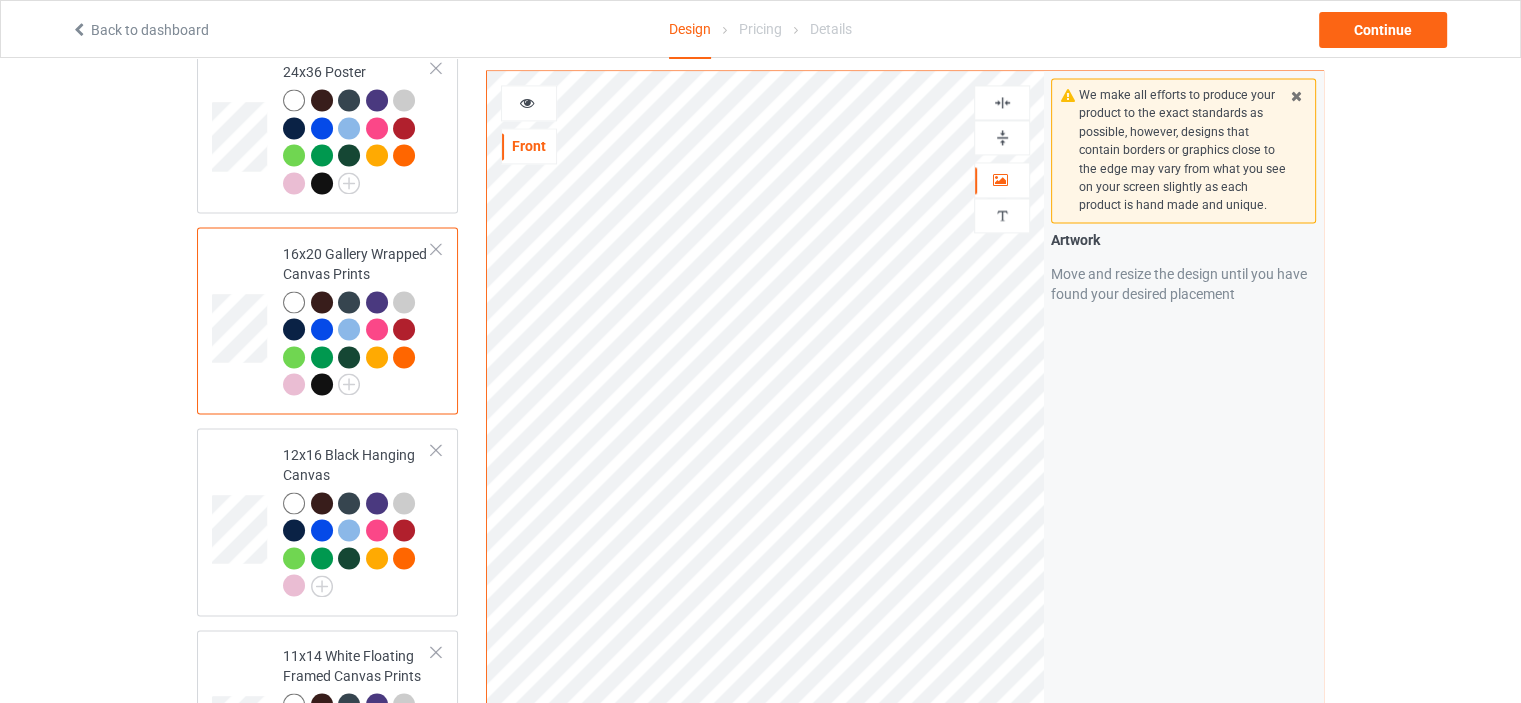 scroll, scrollTop: 3100, scrollLeft: 0, axis: vertical 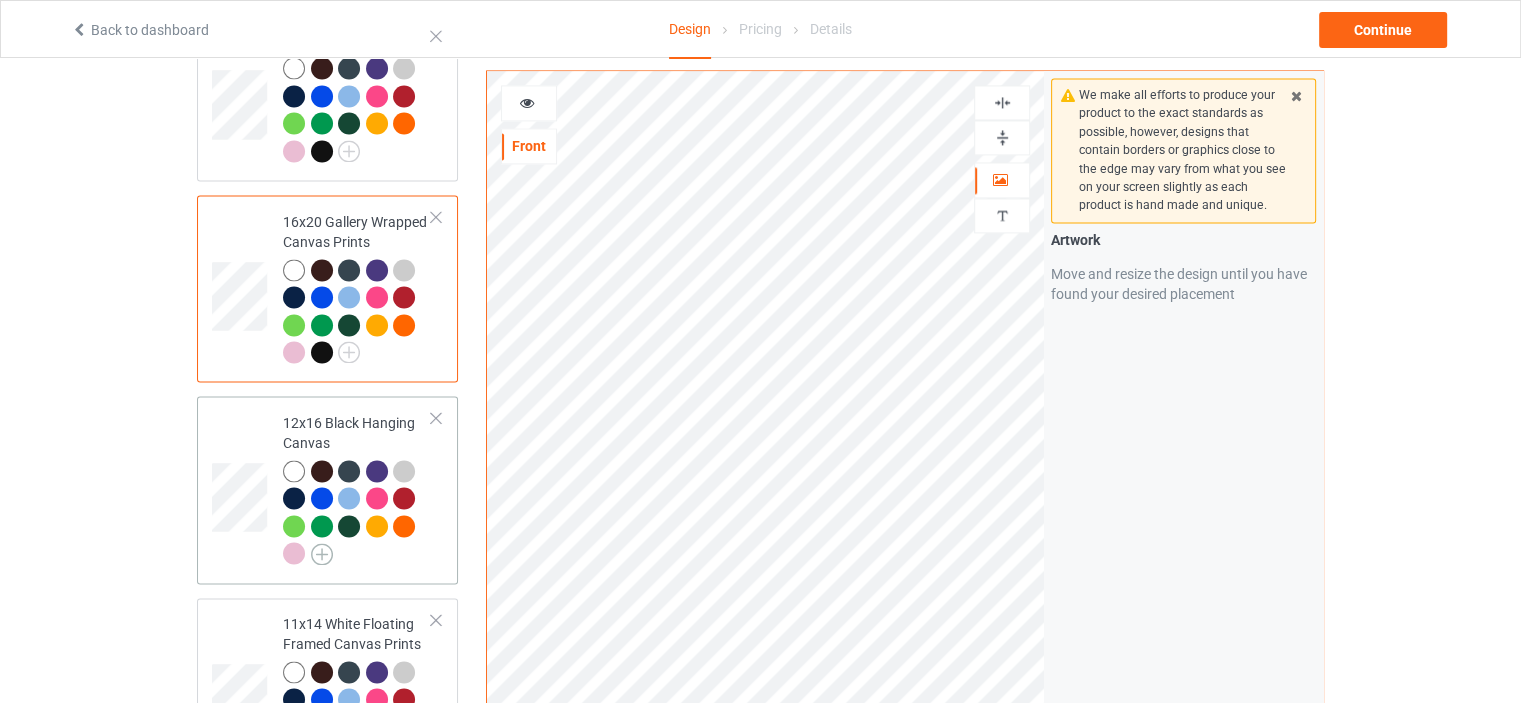 click at bounding box center (322, 554) 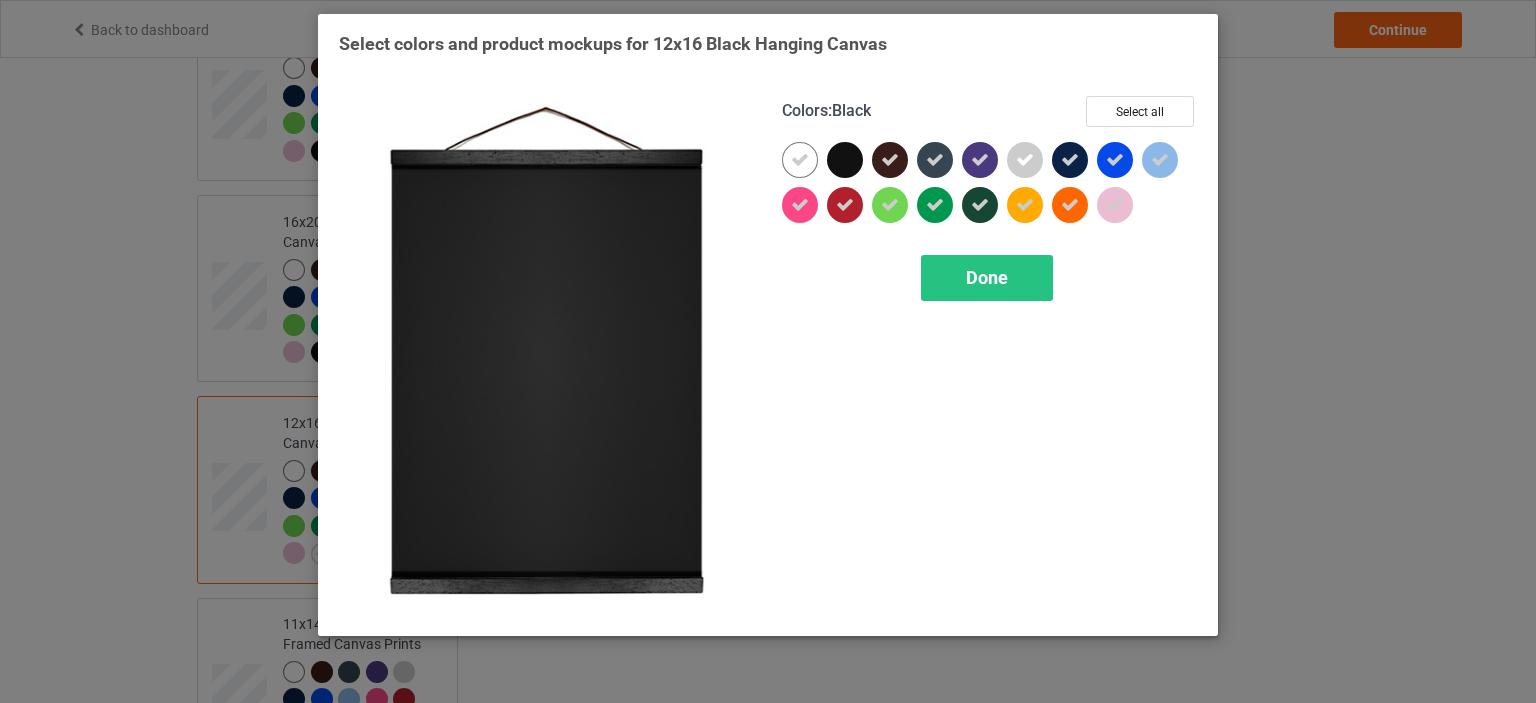 click at bounding box center (845, 160) 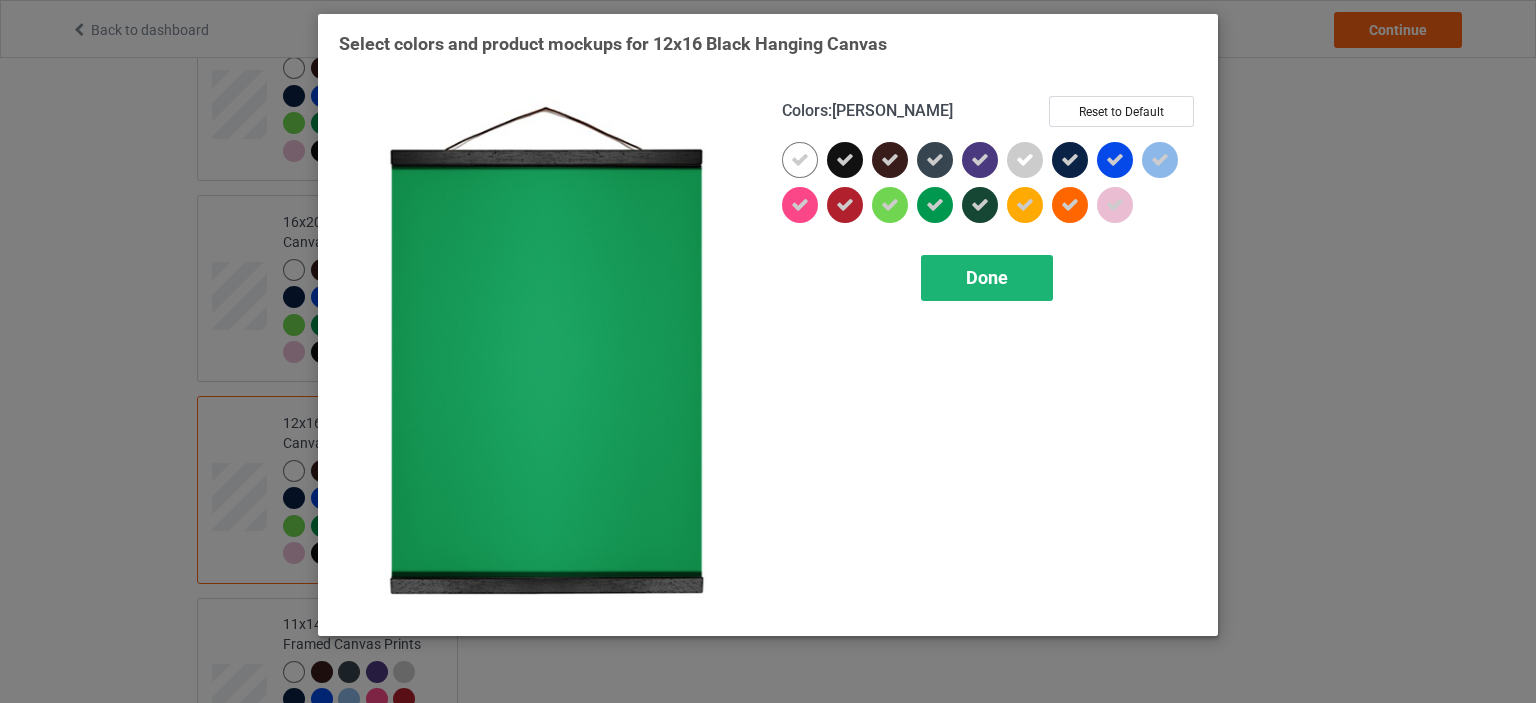 click on "Done" at bounding box center [987, 278] 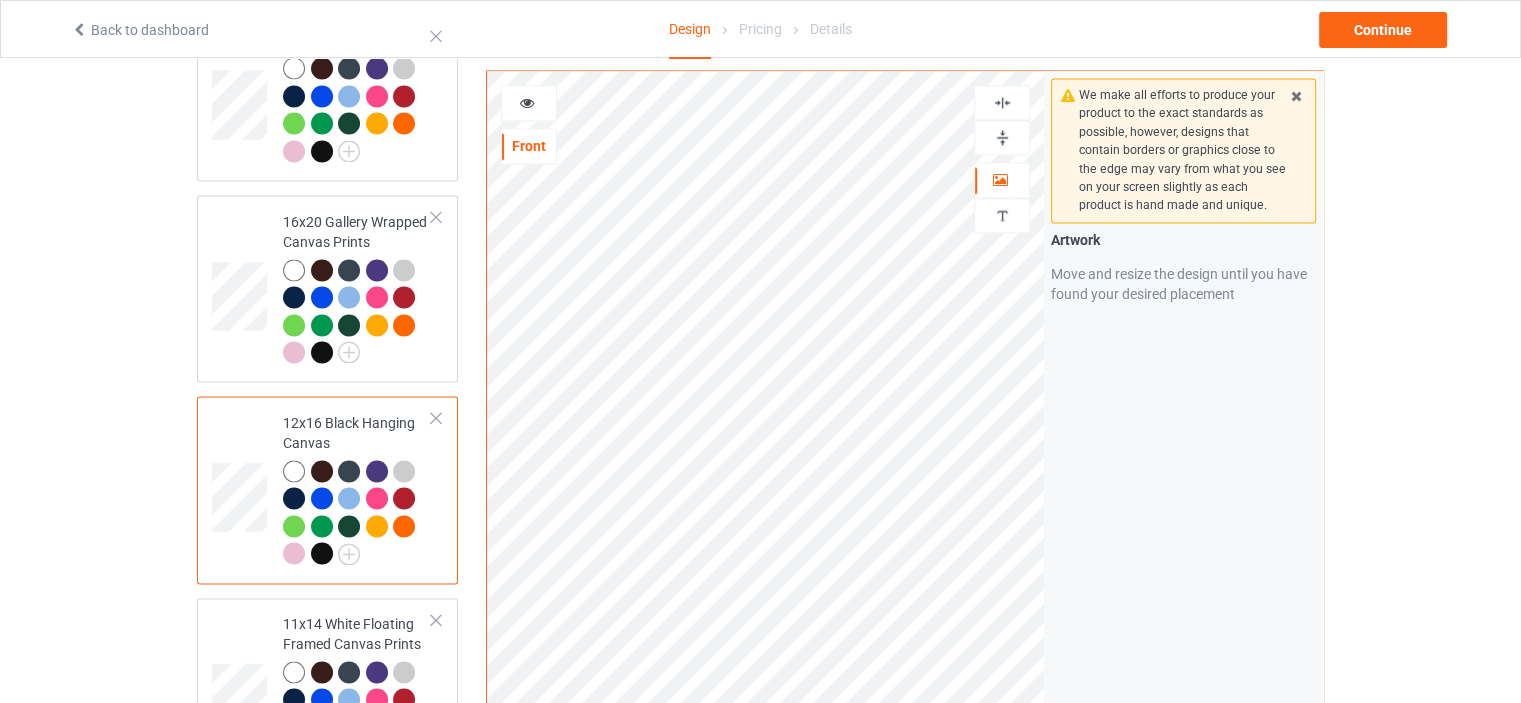 scroll, scrollTop: 3400, scrollLeft: 0, axis: vertical 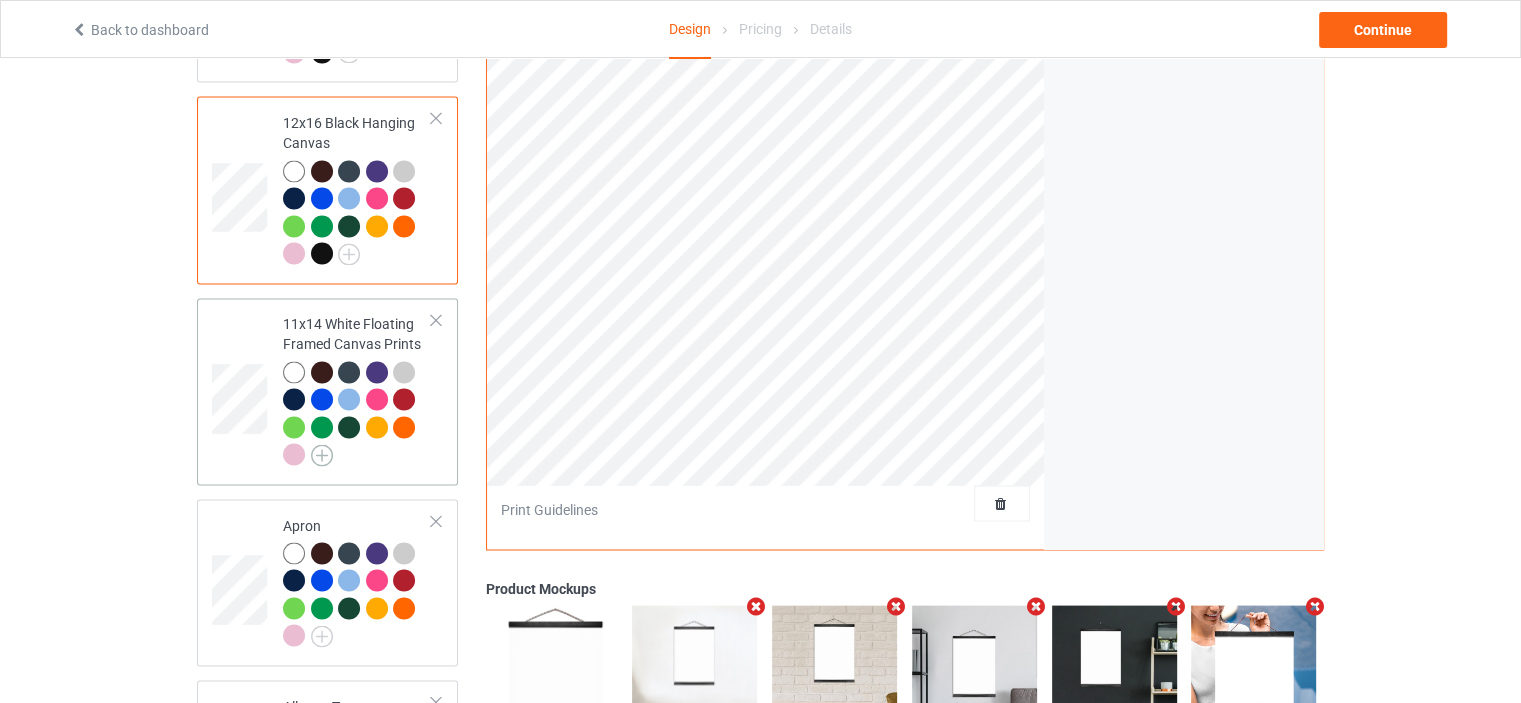 click at bounding box center [322, 455] 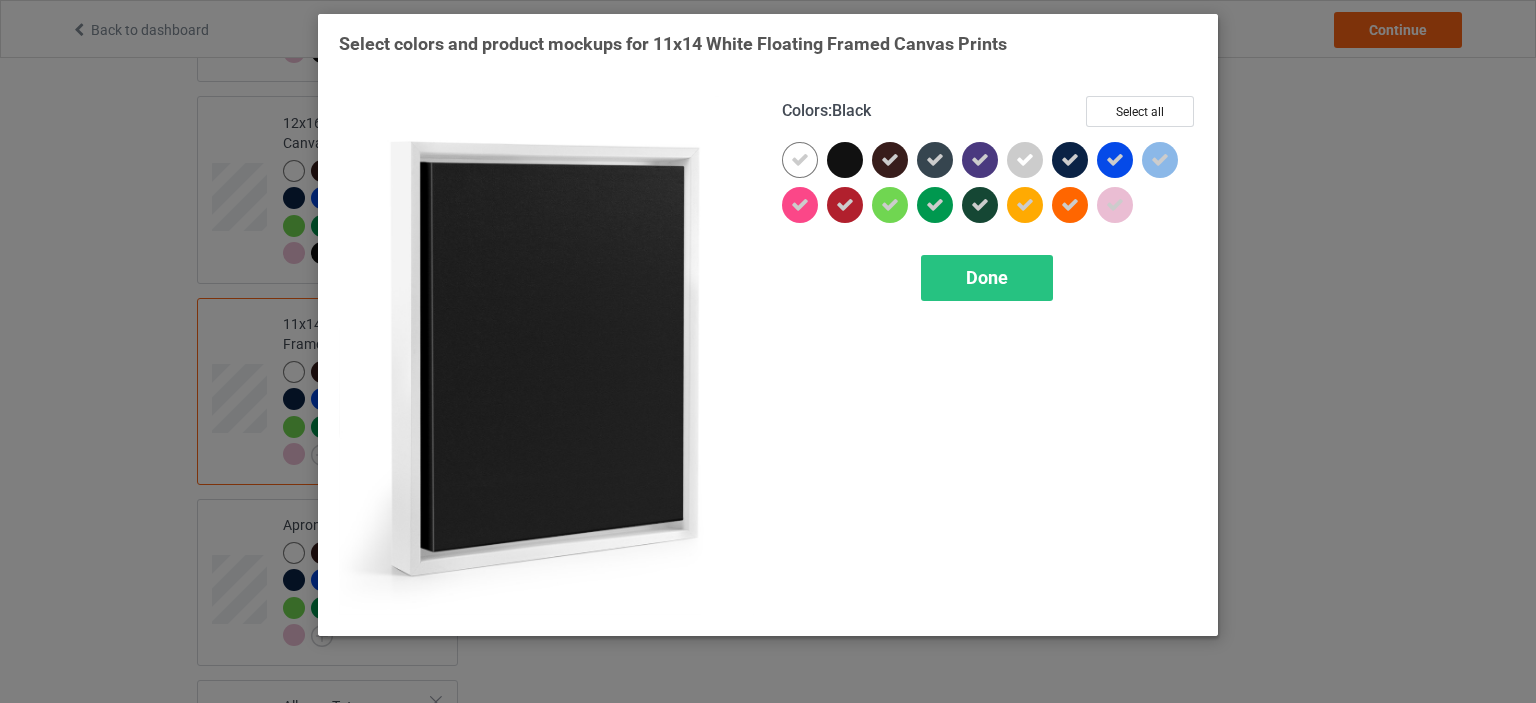 click at bounding box center (845, 160) 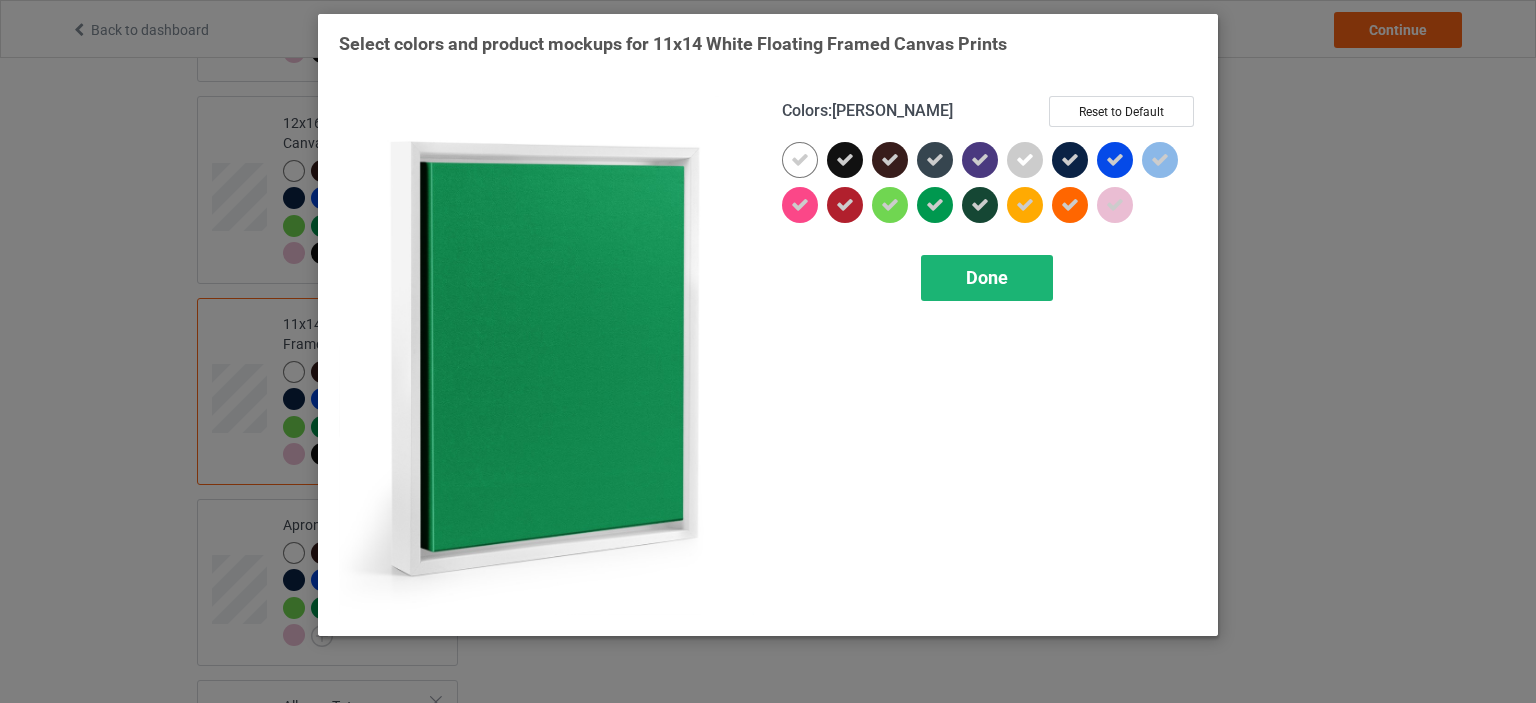 click on "Done" at bounding box center (987, 278) 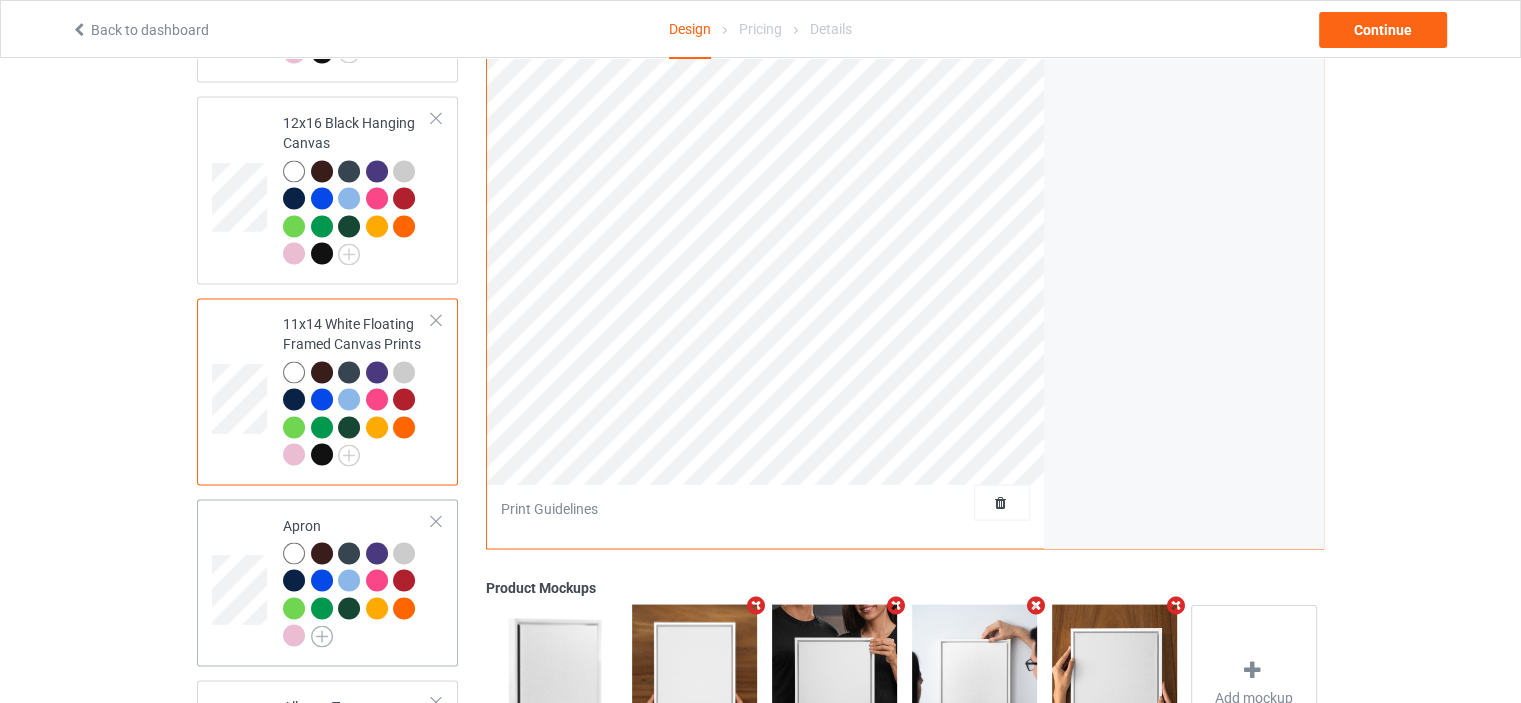click at bounding box center (322, 636) 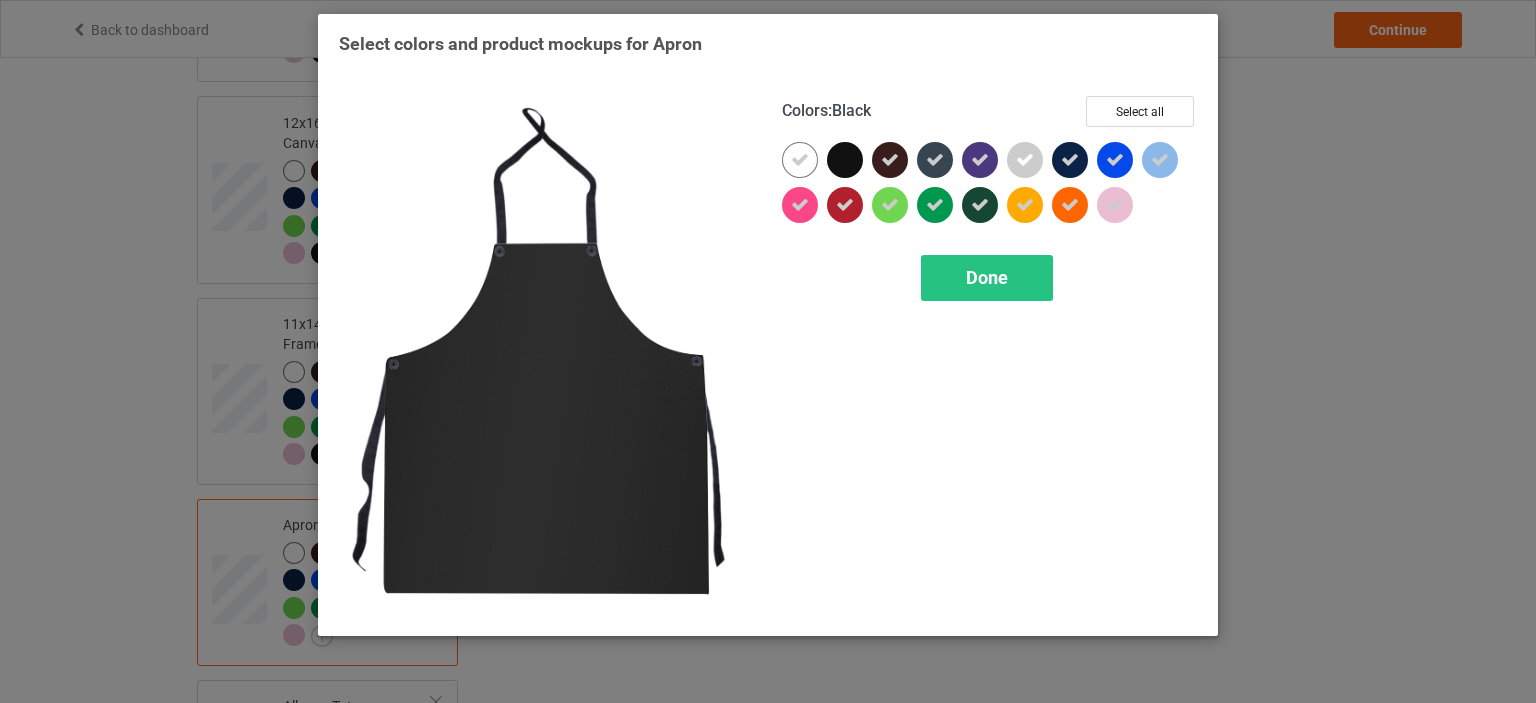 click at bounding box center (845, 160) 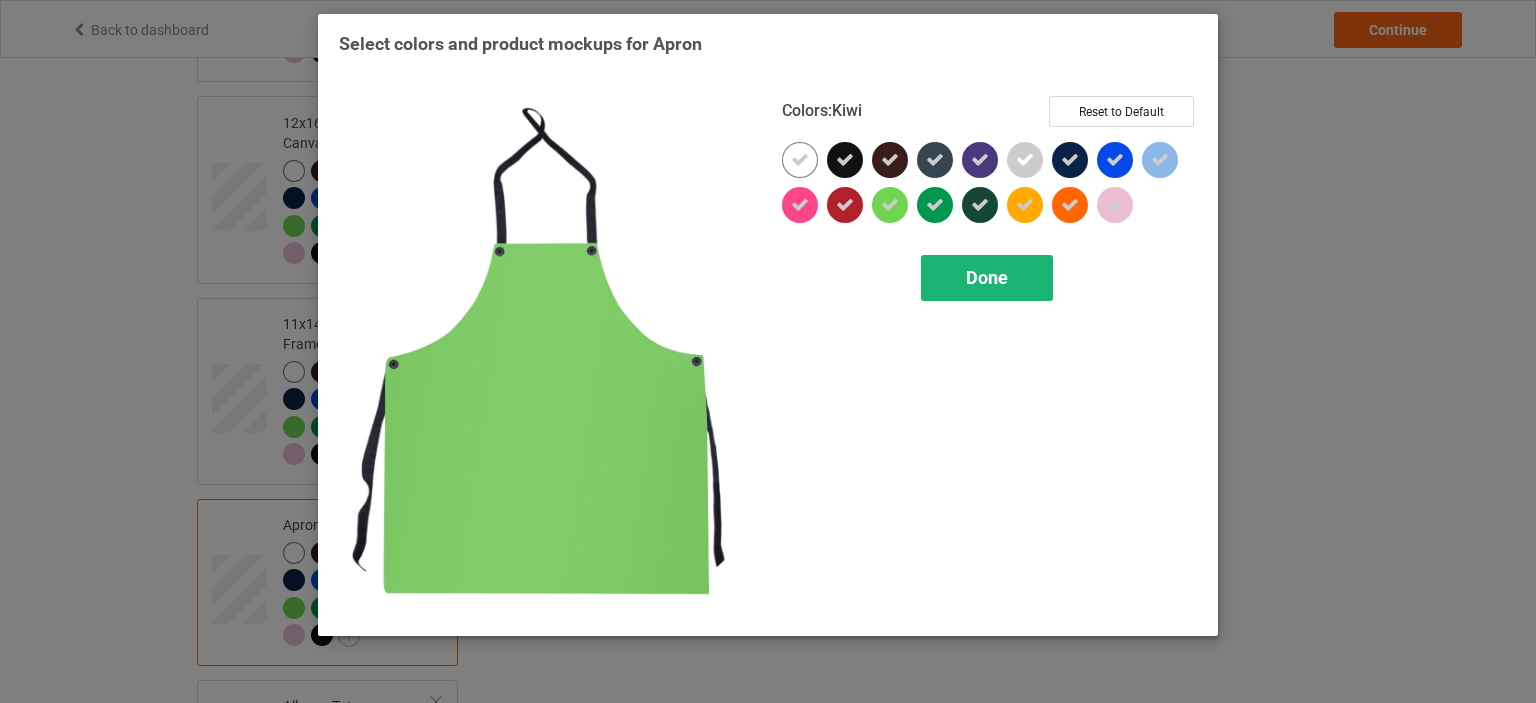 click on "Done" at bounding box center (987, 278) 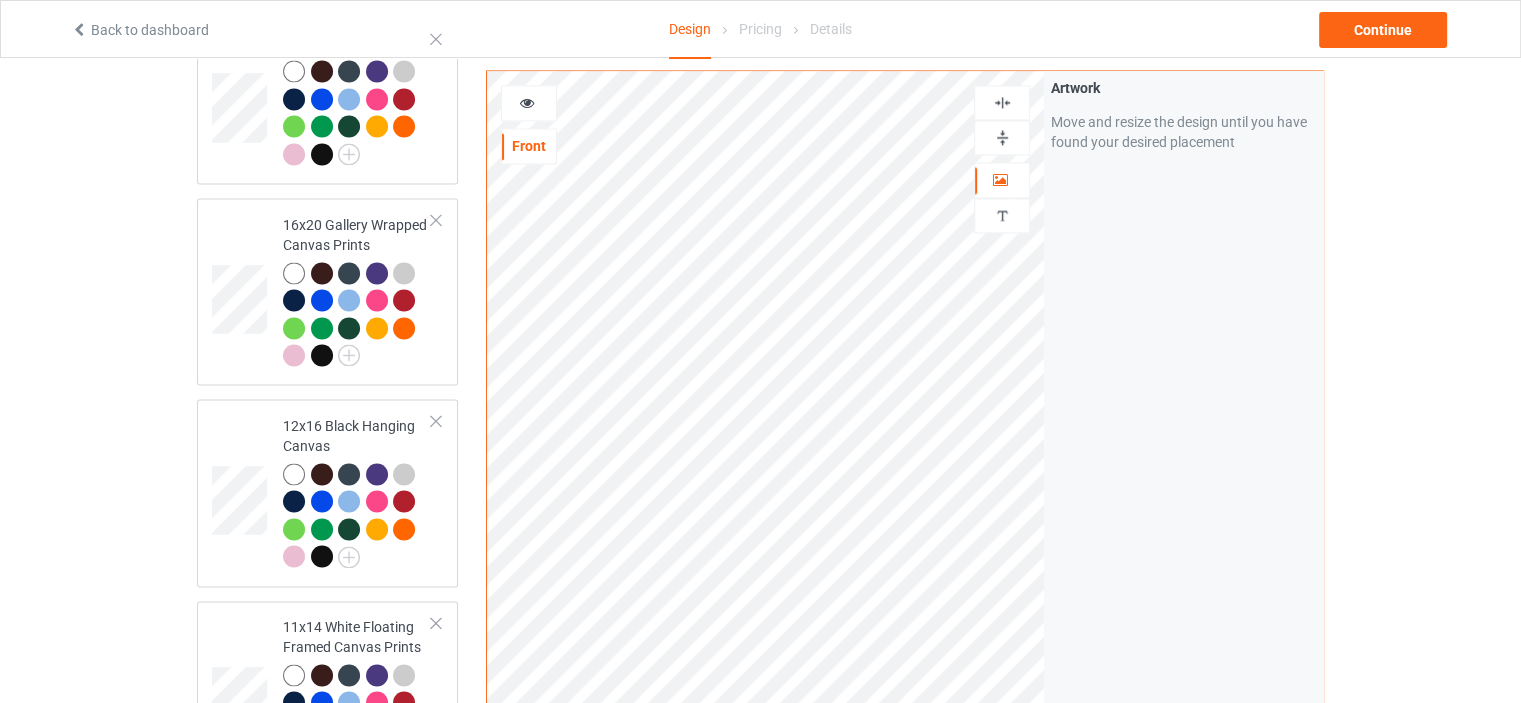 scroll, scrollTop: 3100, scrollLeft: 0, axis: vertical 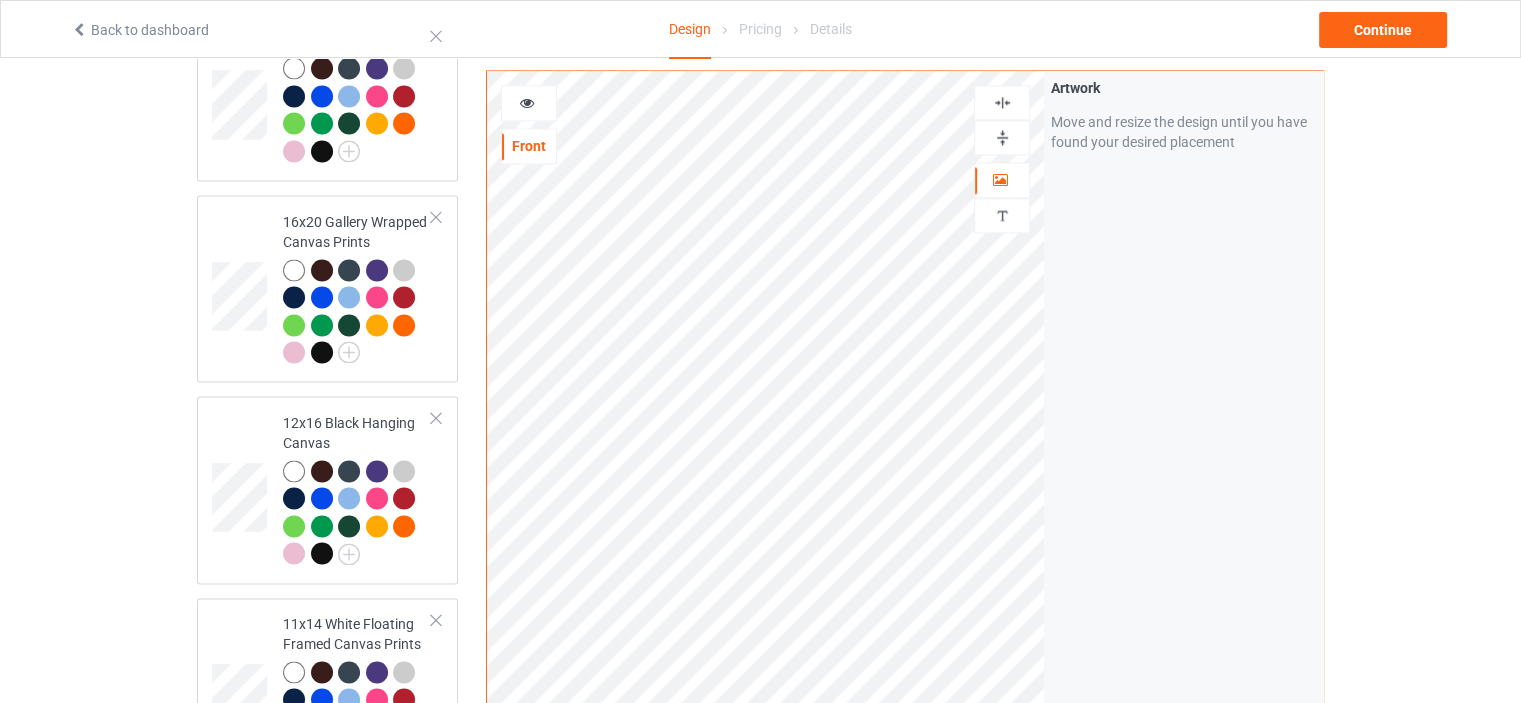 click at bounding box center (1002, 102) 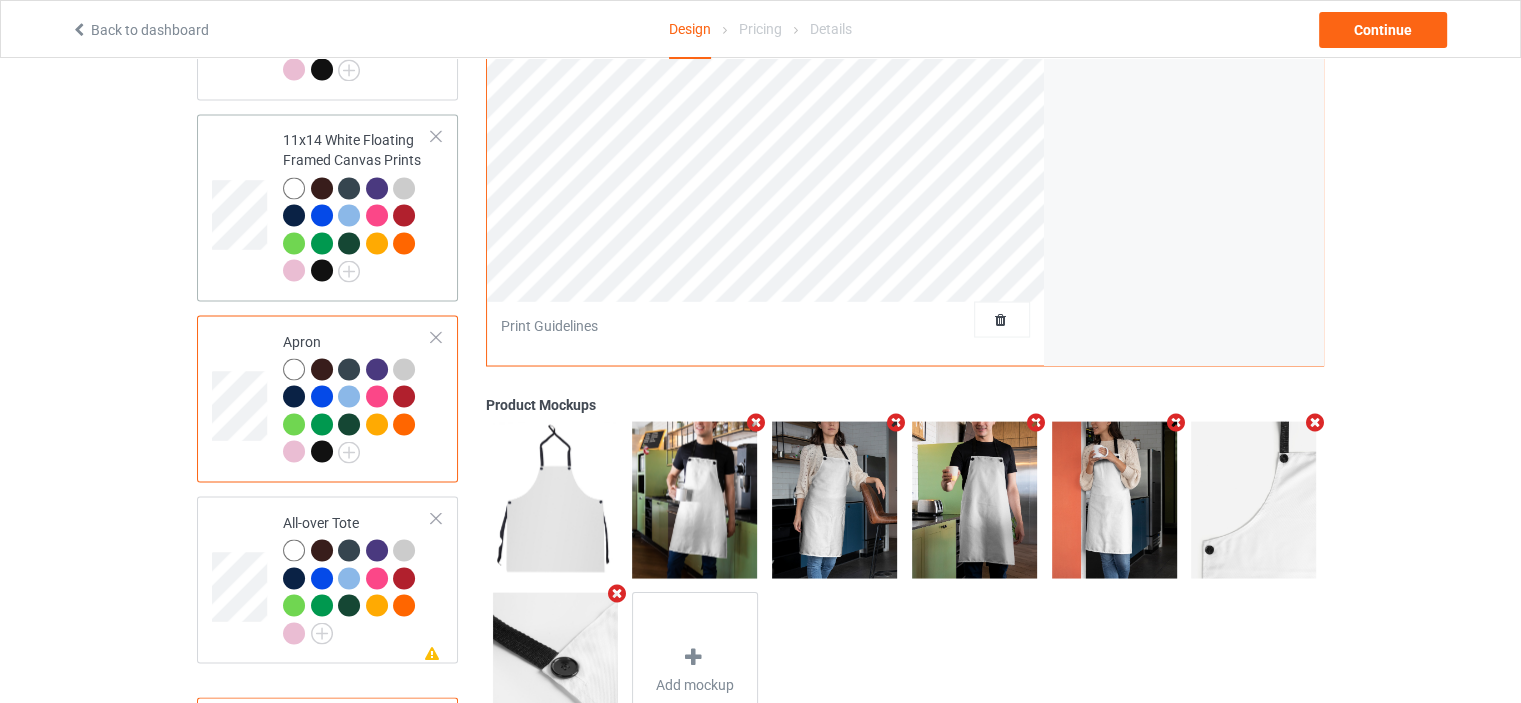 scroll, scrollTop: 3645, scrollLeft: 0, axis: vertical 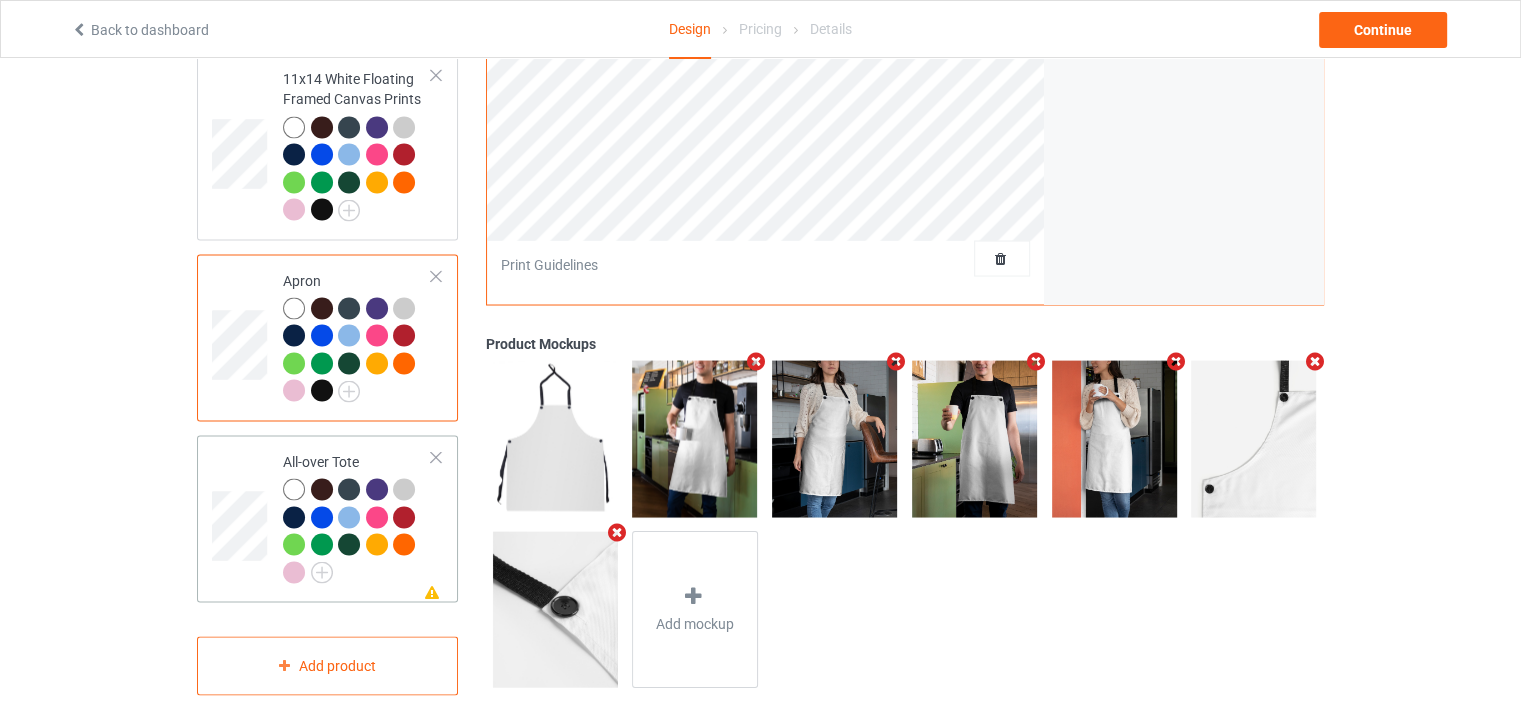 click on "All-over Tote" at bounding box center [357, 516] 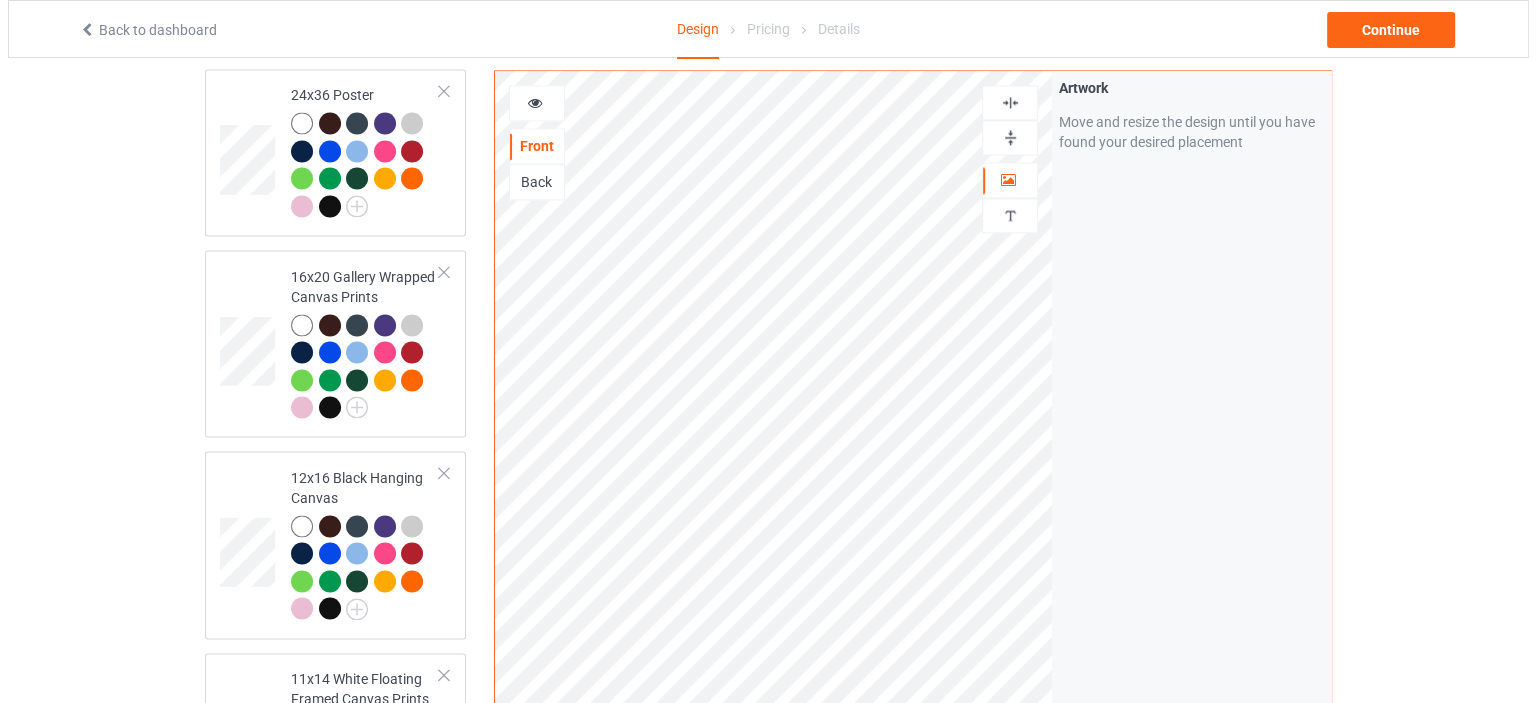 scroll, scrollTop: 3645, scrollLeft: 0, axis: vertical 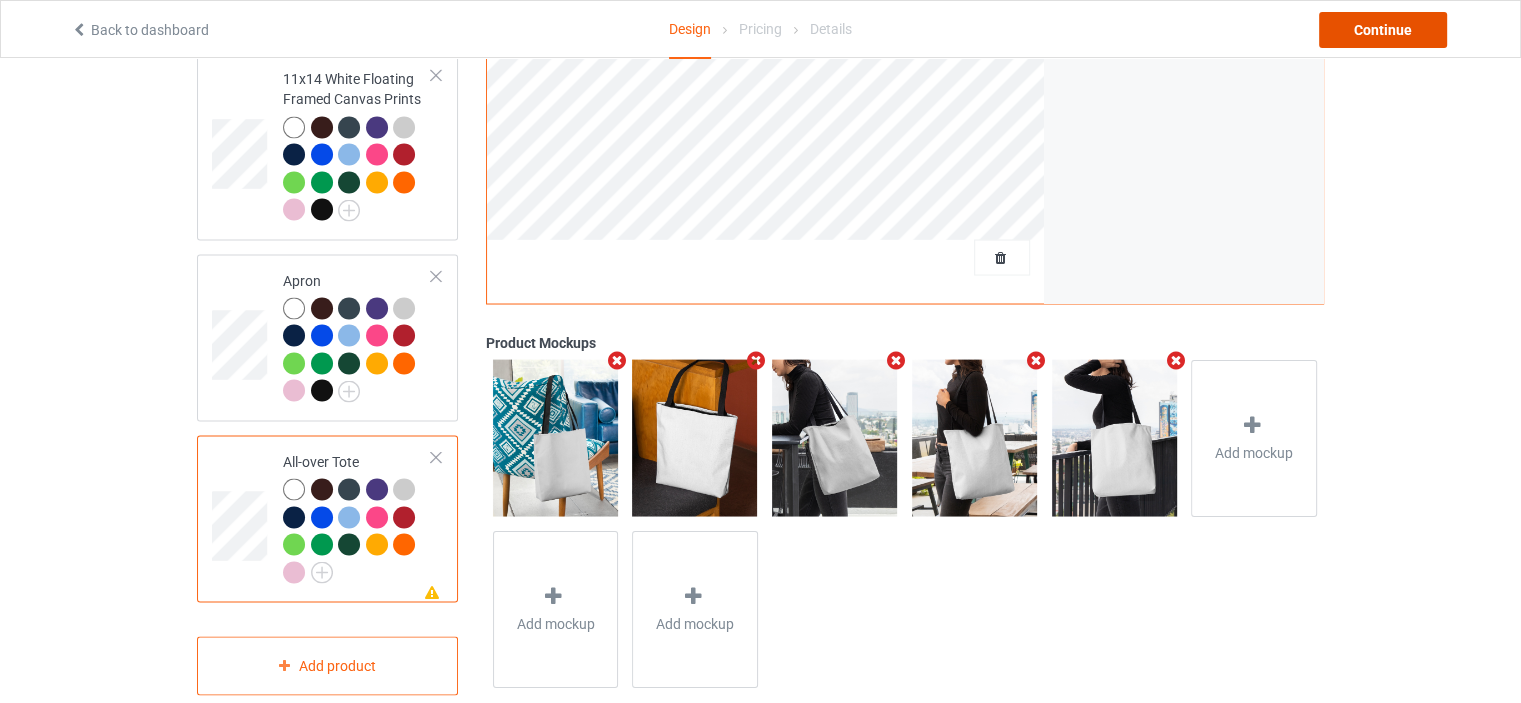 click on "Continue" at bounding box center (1383, 30) 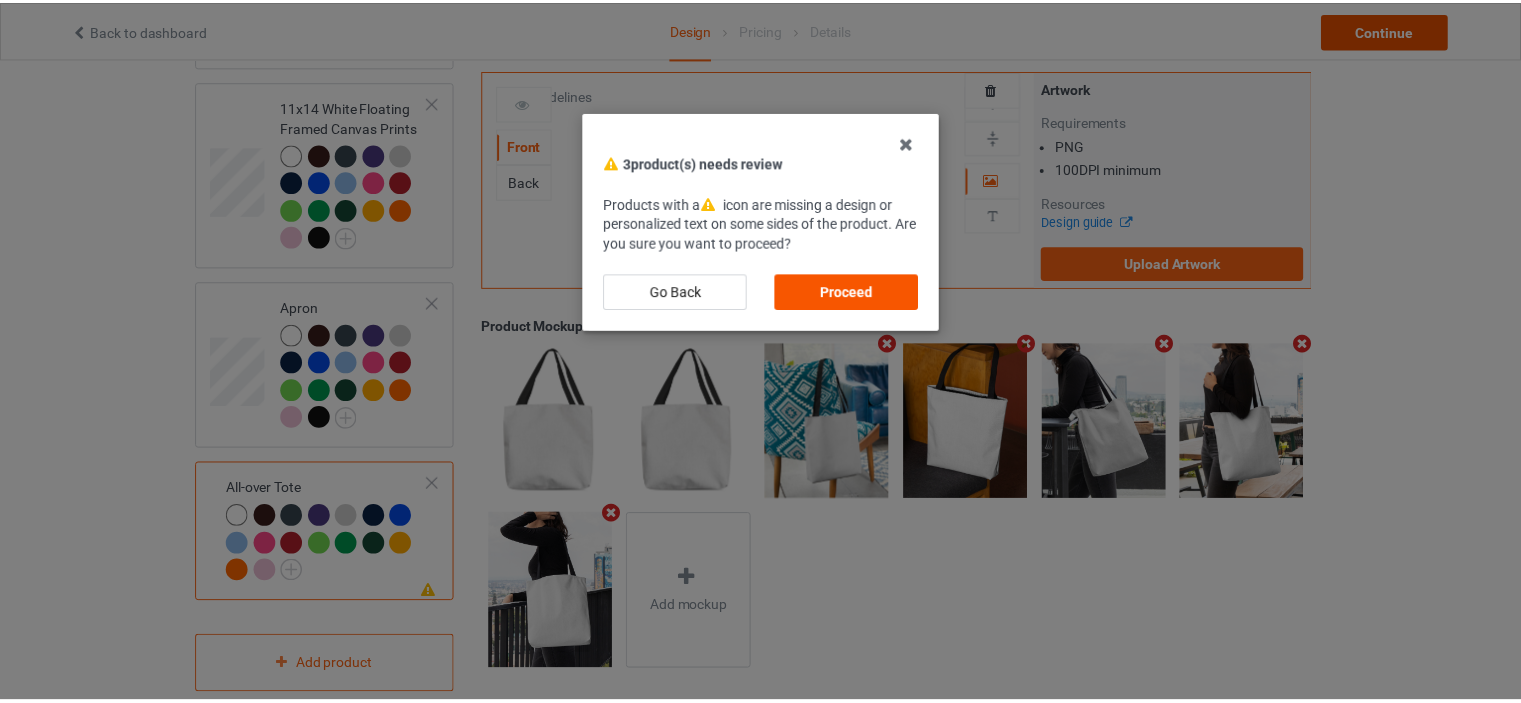 scroll, scrollTop: 3645, scrollLeft: 0, axis: vertical 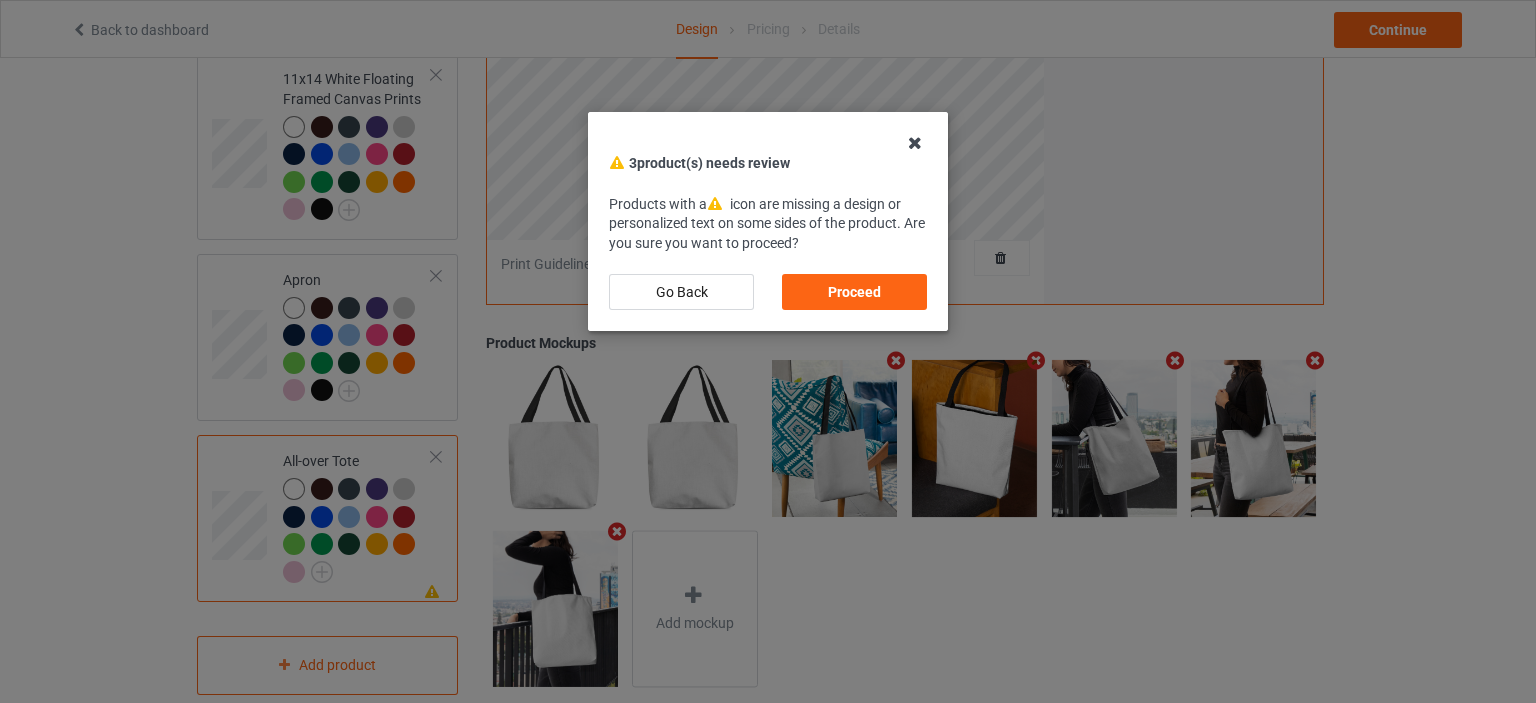 click at bounding box center [915, 143] 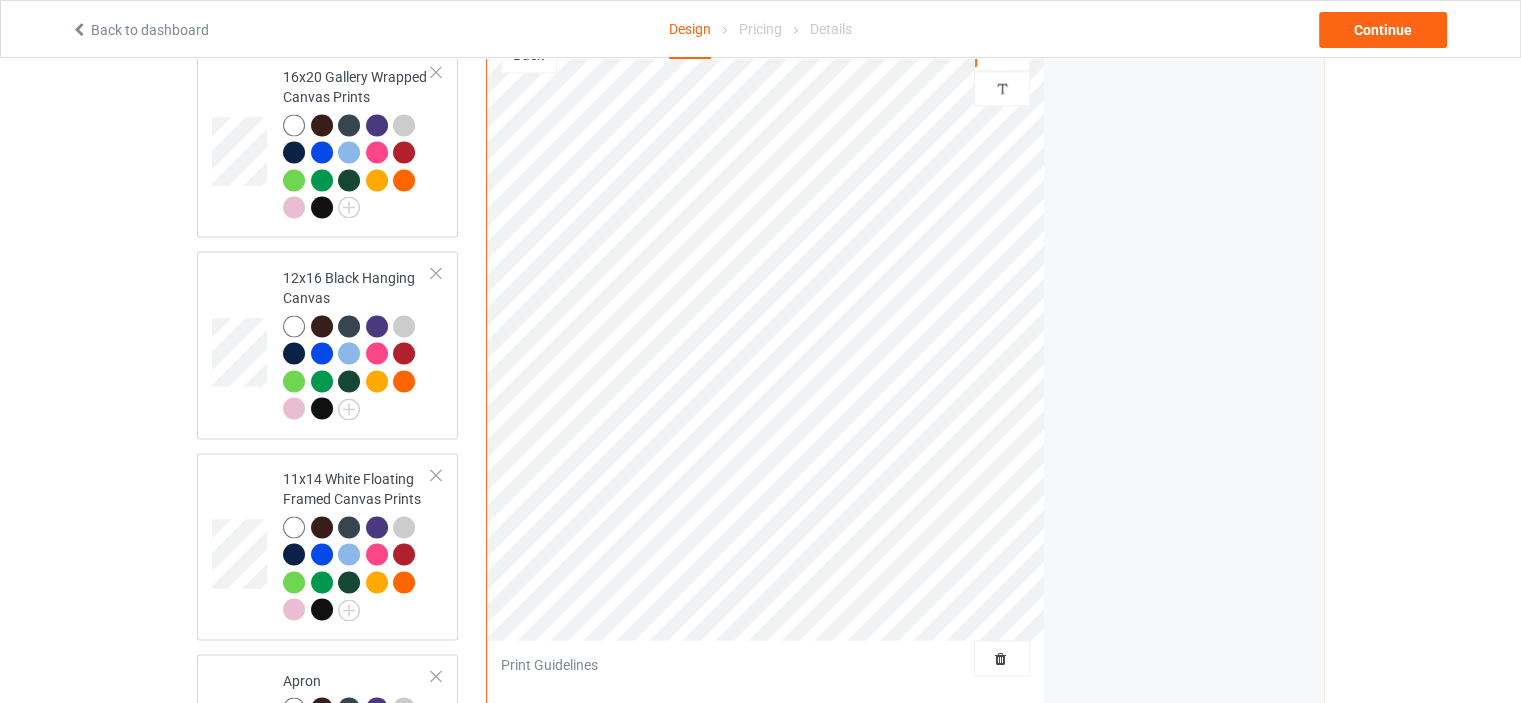 scroll, scrollTop: 2945, scrollLeft: 0, axis: vertical 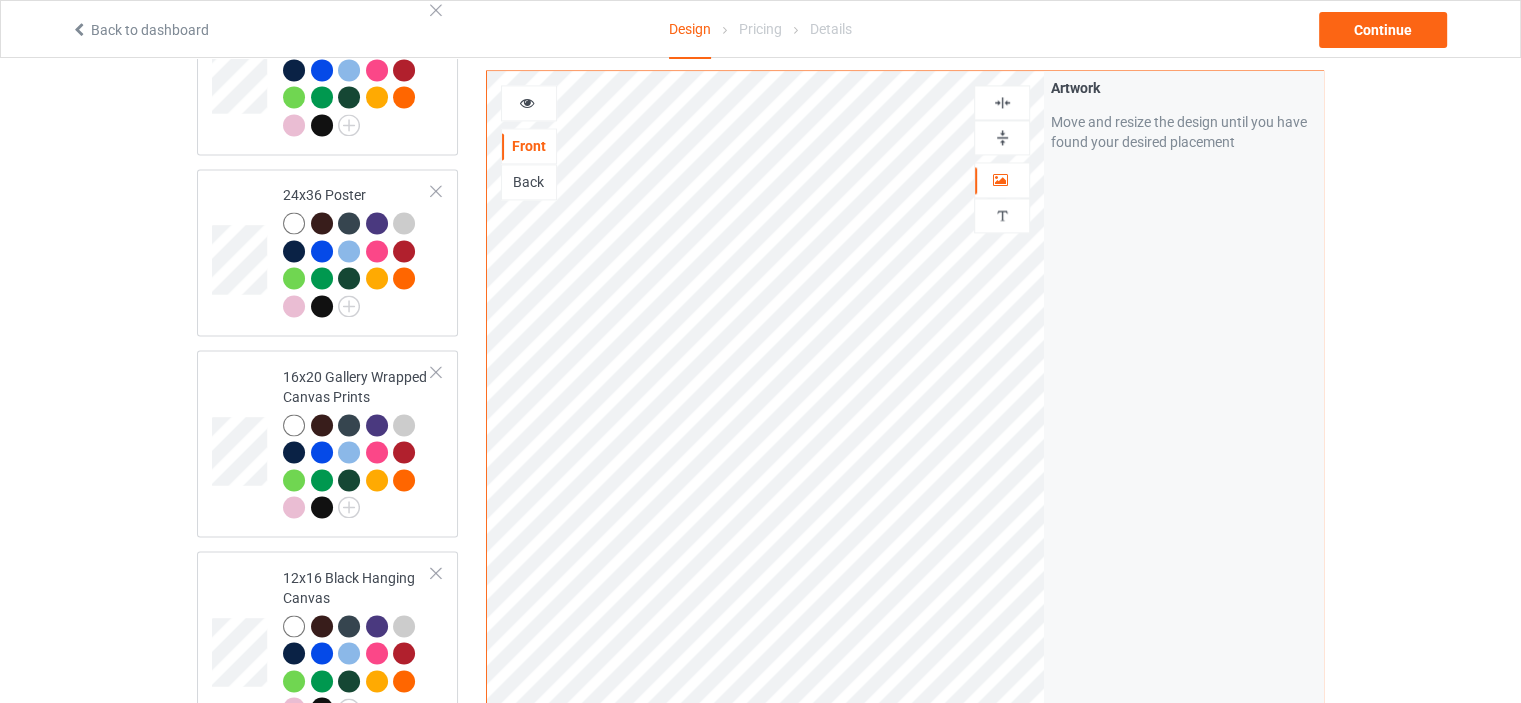 click at bounding box center (1002, 102) 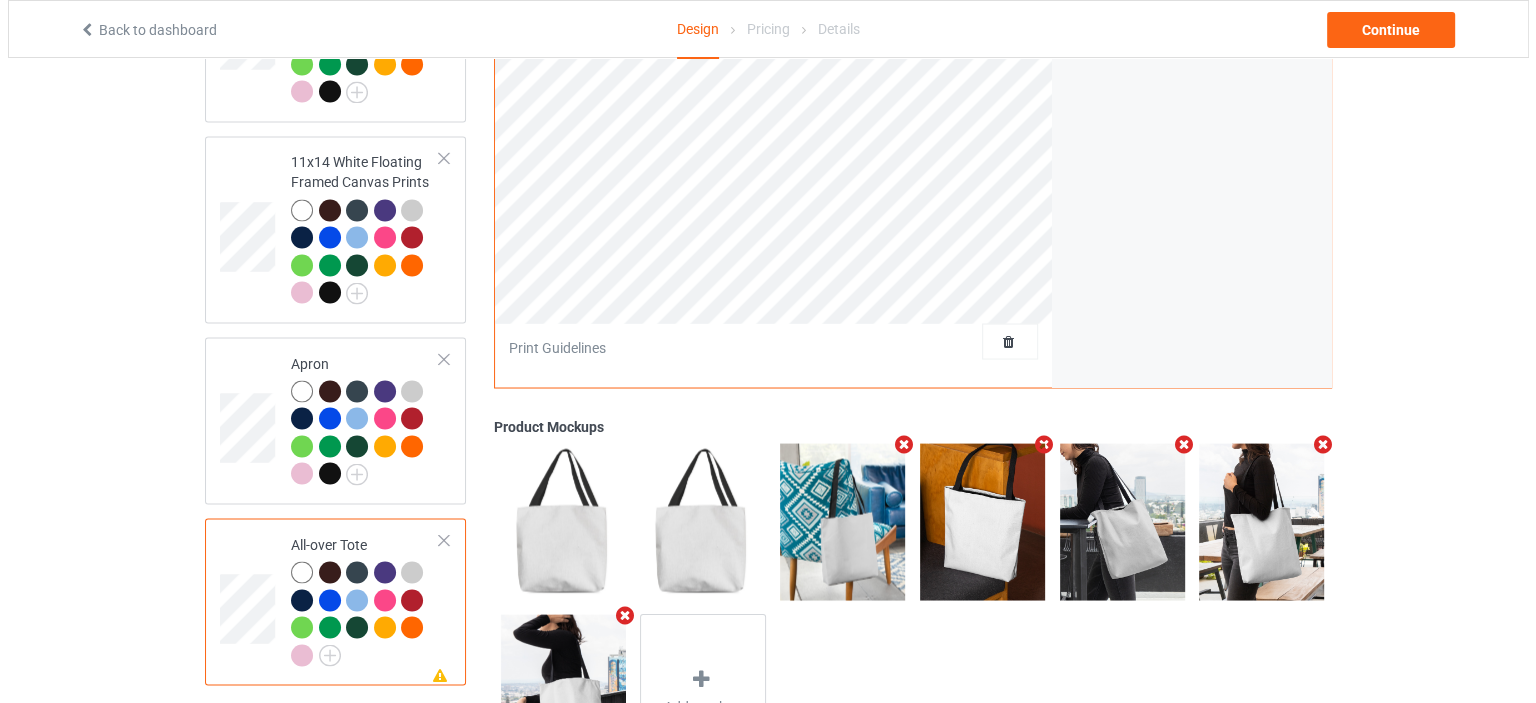 scroll, scrollTop: 3645, scrollLeft: 0, axis: vertical 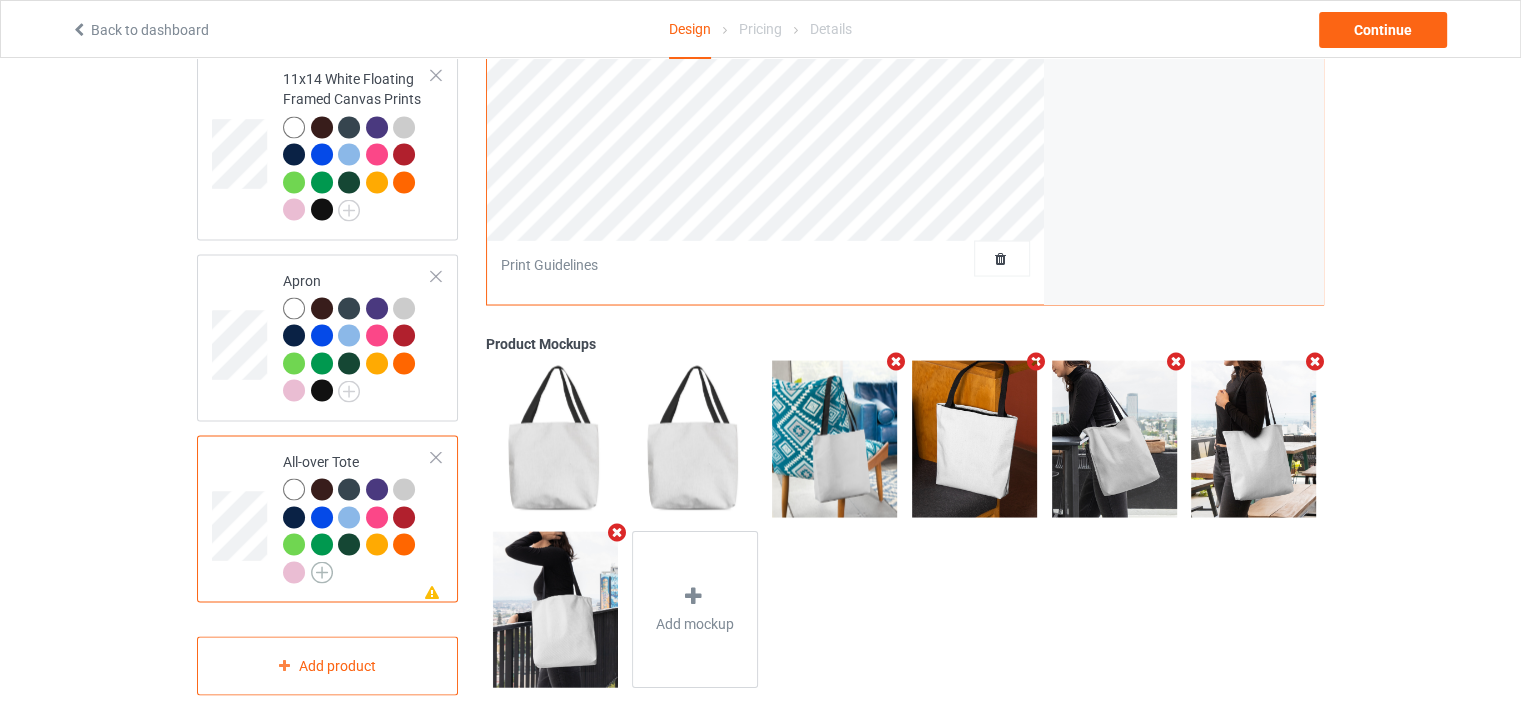 click at bounding box center [322, 572] 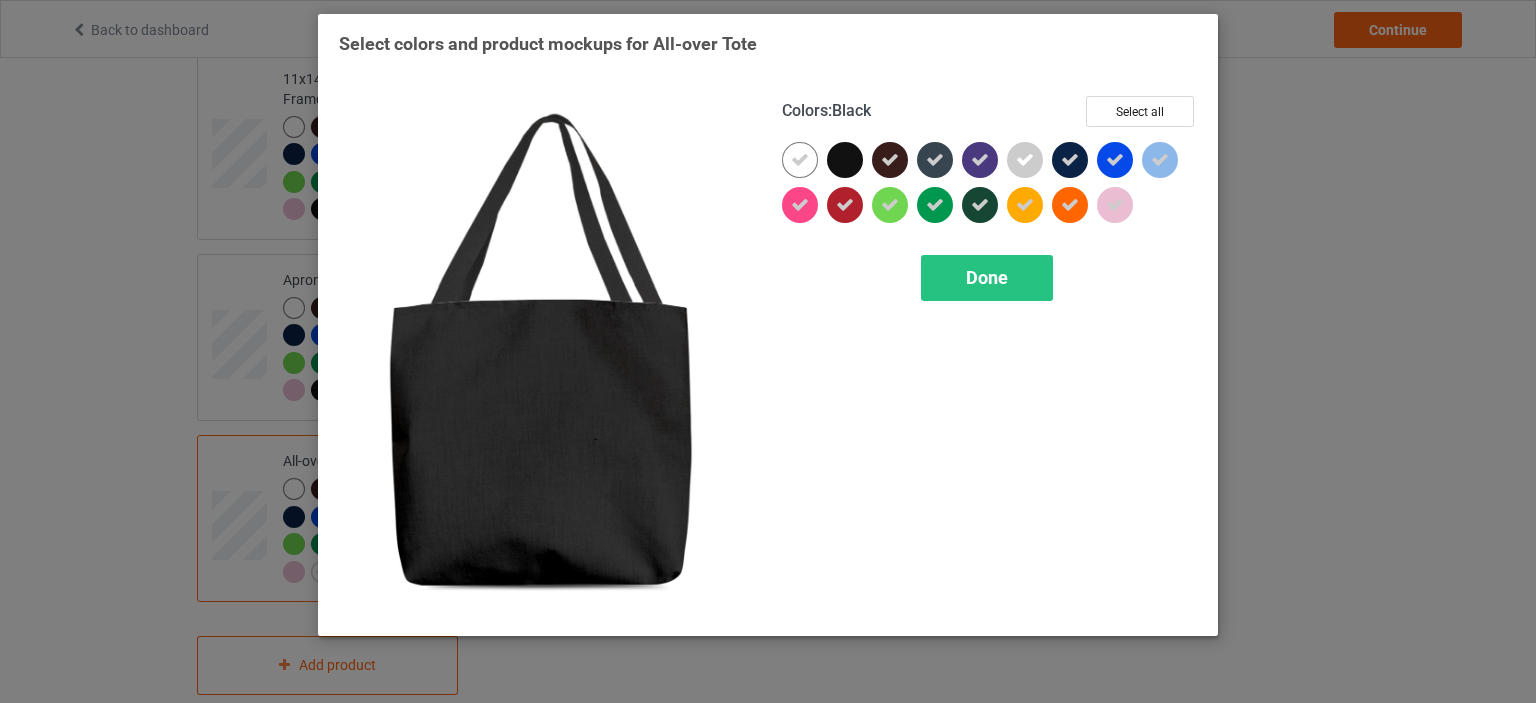 click at bounding box center (845, 160) 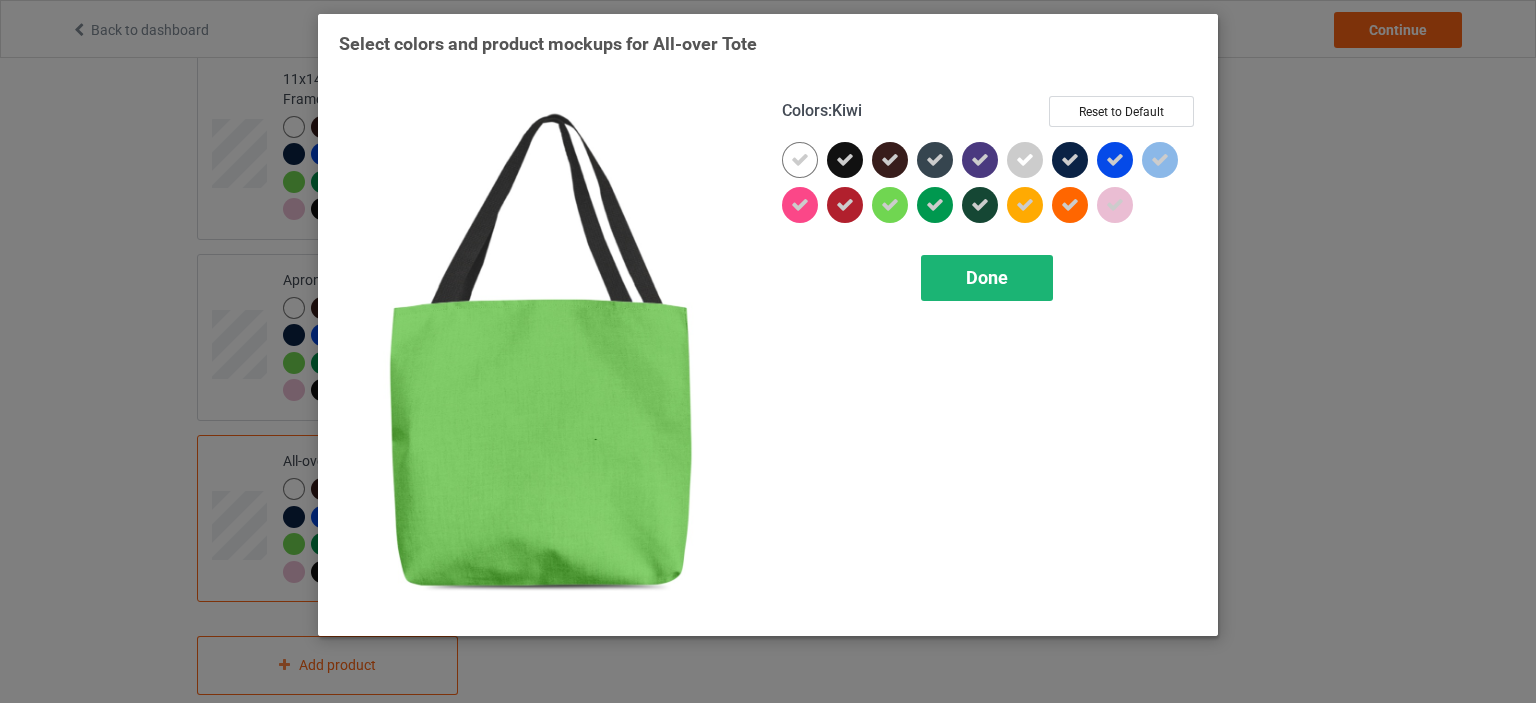 click on "Done" at bounding box center [987, 278] 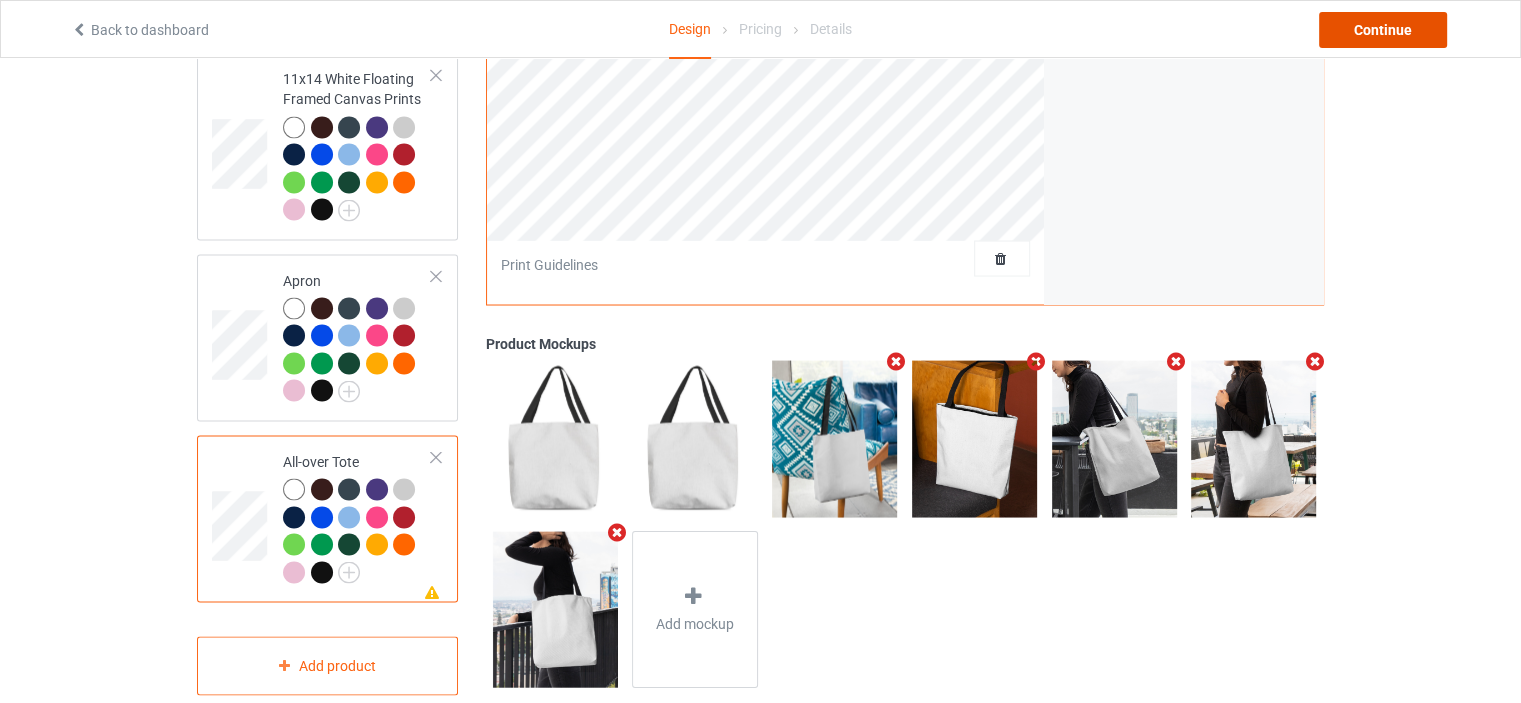 click on "Continue" at bounding box center (1383, 30) 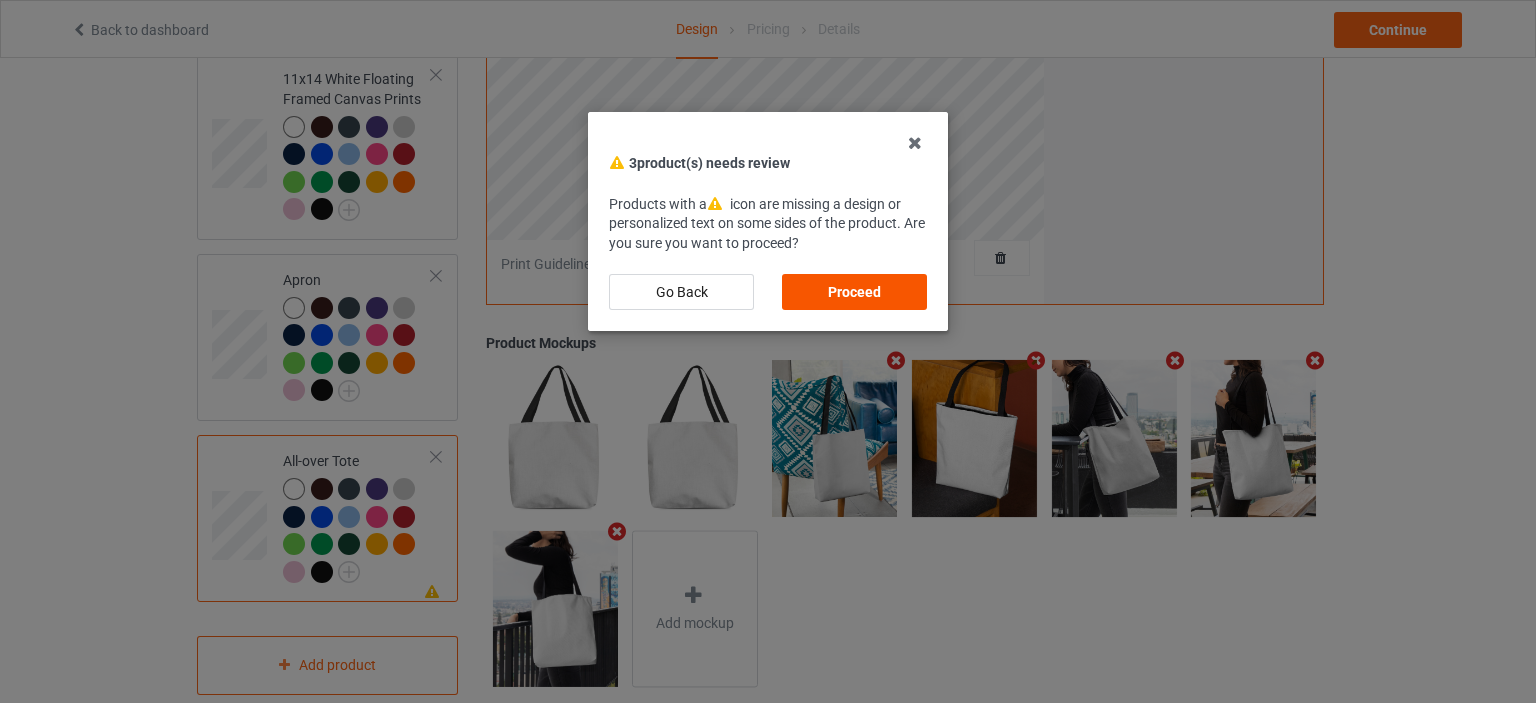 click on "Proceed" at bounding box center (854, 292) 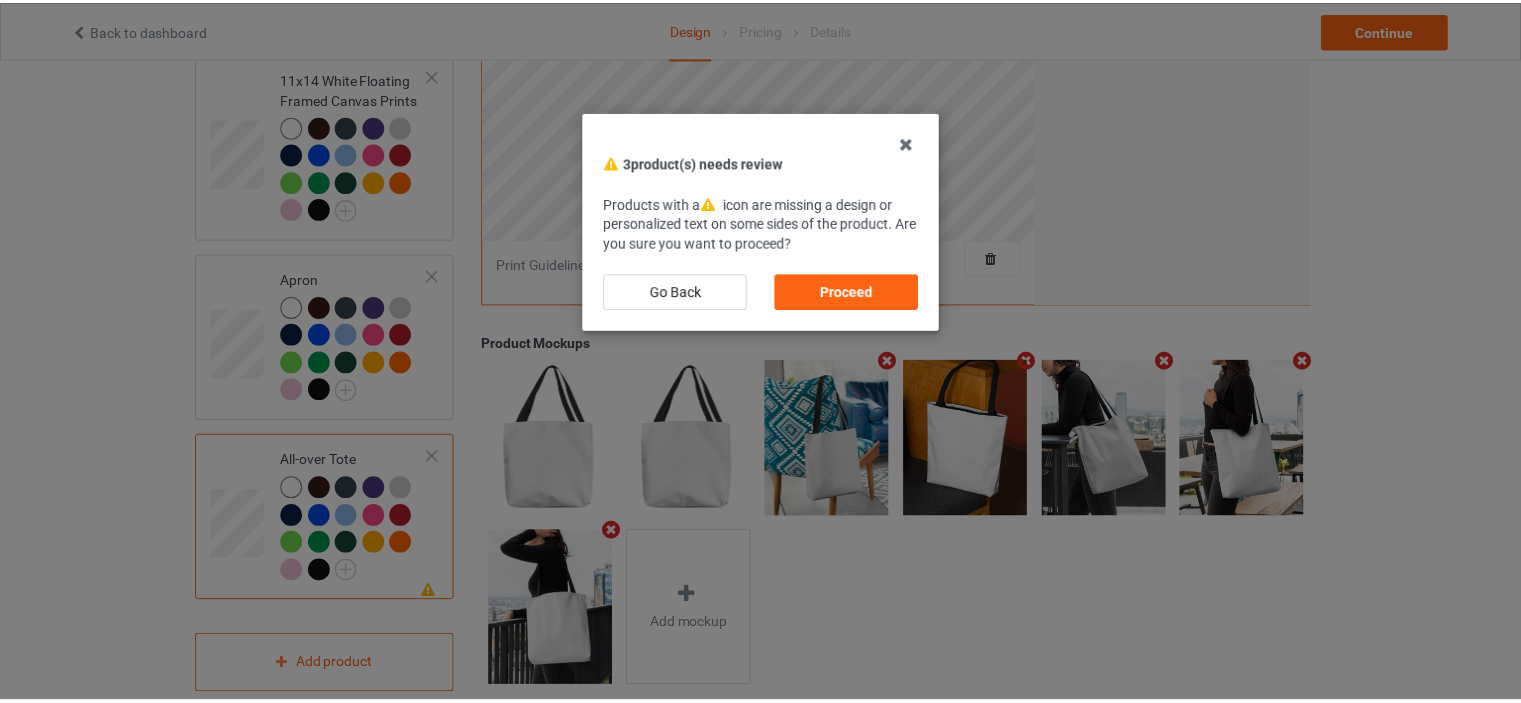 scroll, scrollTop: 0, scrollLeft: 0, axis: both 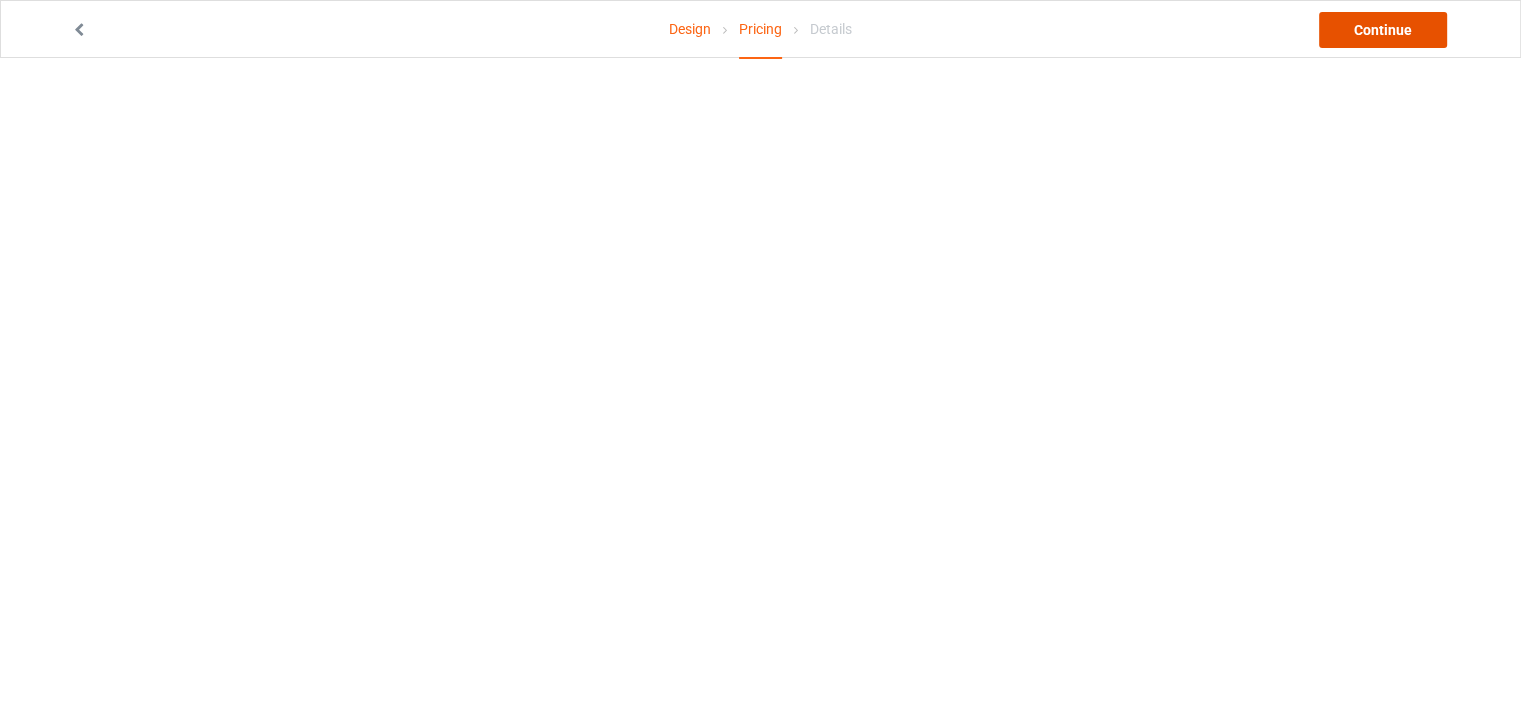 click on "Continue" at bounding box center (1383, 30) 